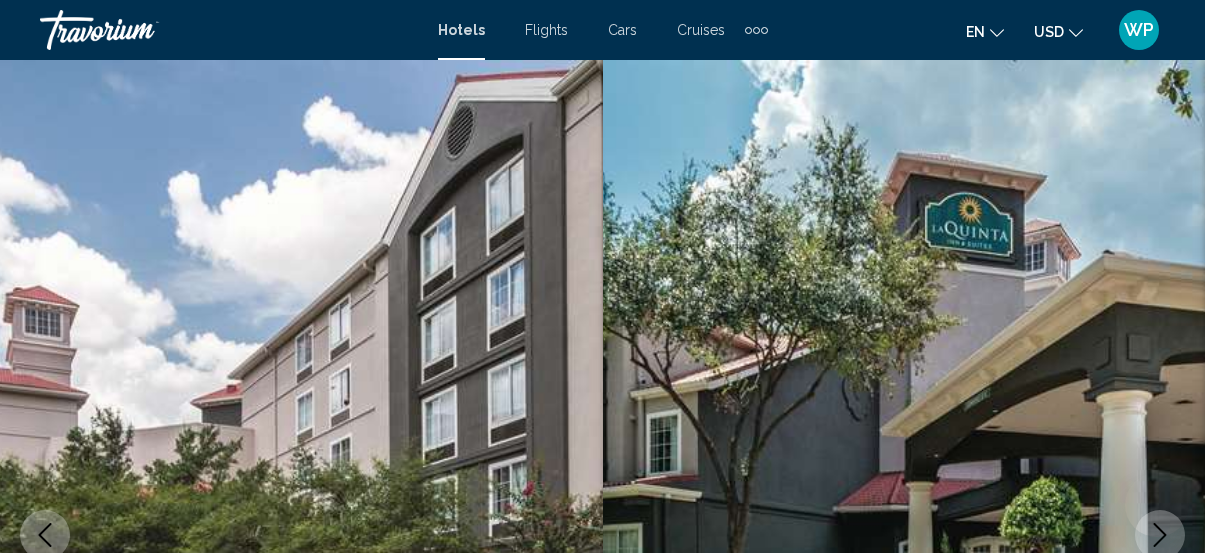 scroll, scrollTop: 2181, scrollLeft: 0, axis: vertical 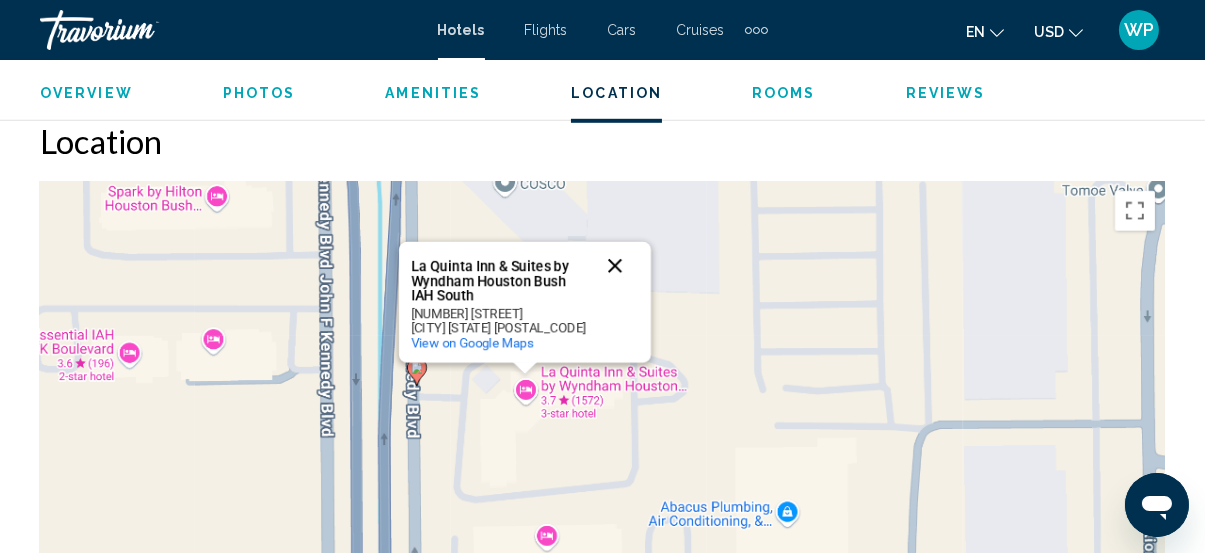 click at bounding box center [615, 266] 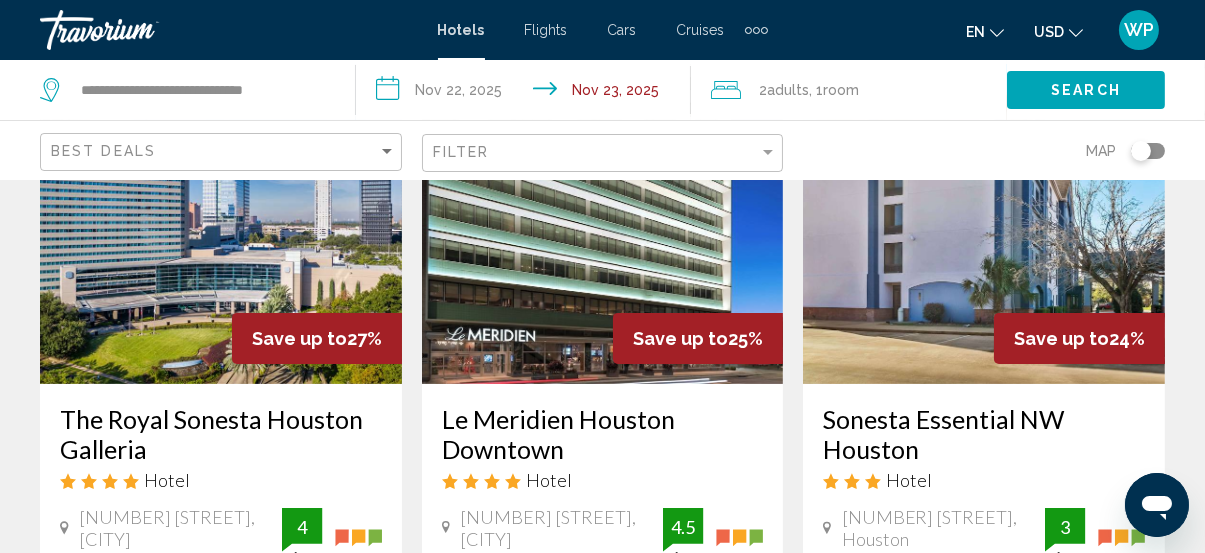scroll, scrollTop: 818, scrollLeft: 0, axis: vertical 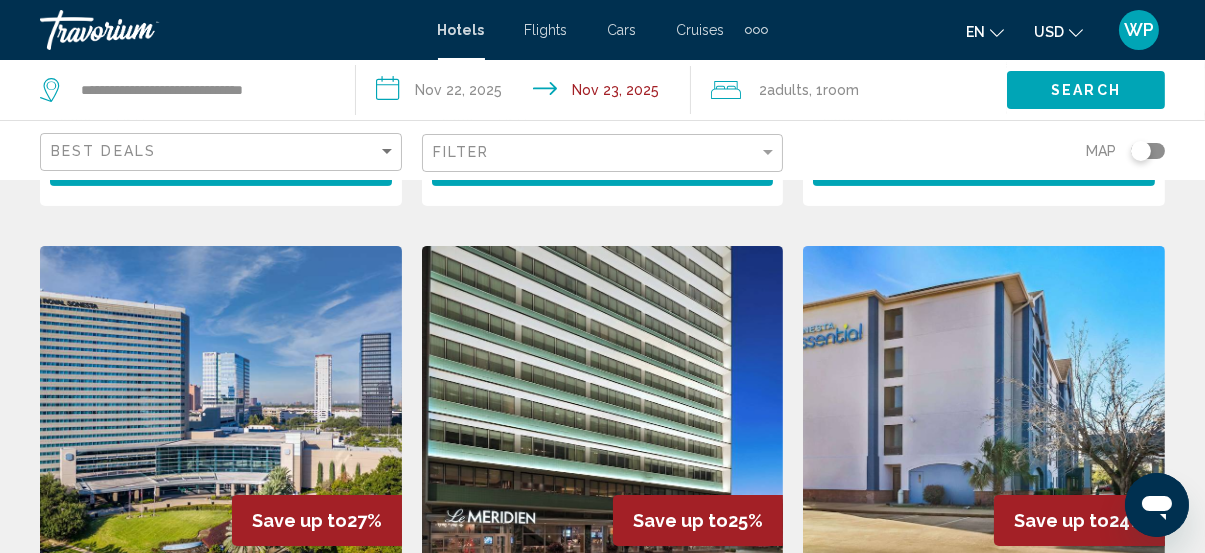 click at bounding box center (221, 406) 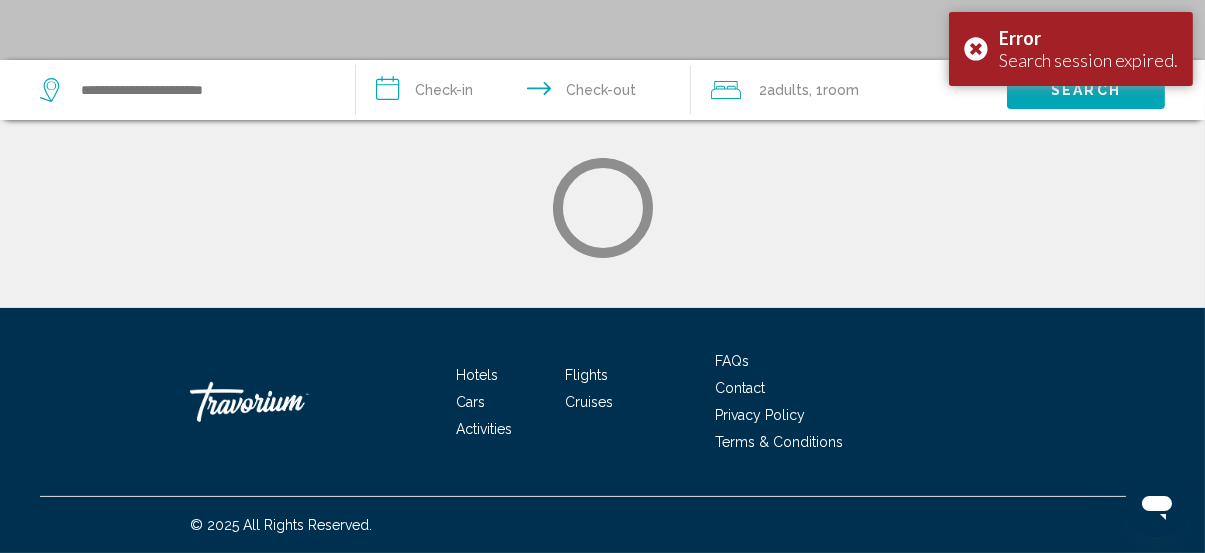 scroll, scrollTop: 0, scrollLeft: 0, axis: both 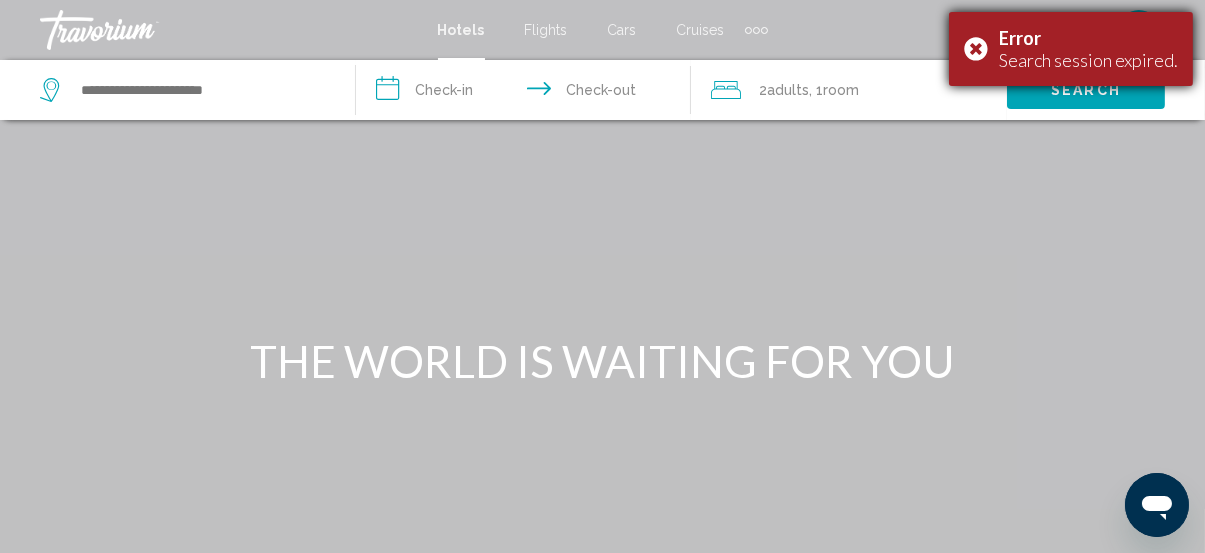 click on "Error   Search session expired." at bounding box center (1071, 49) 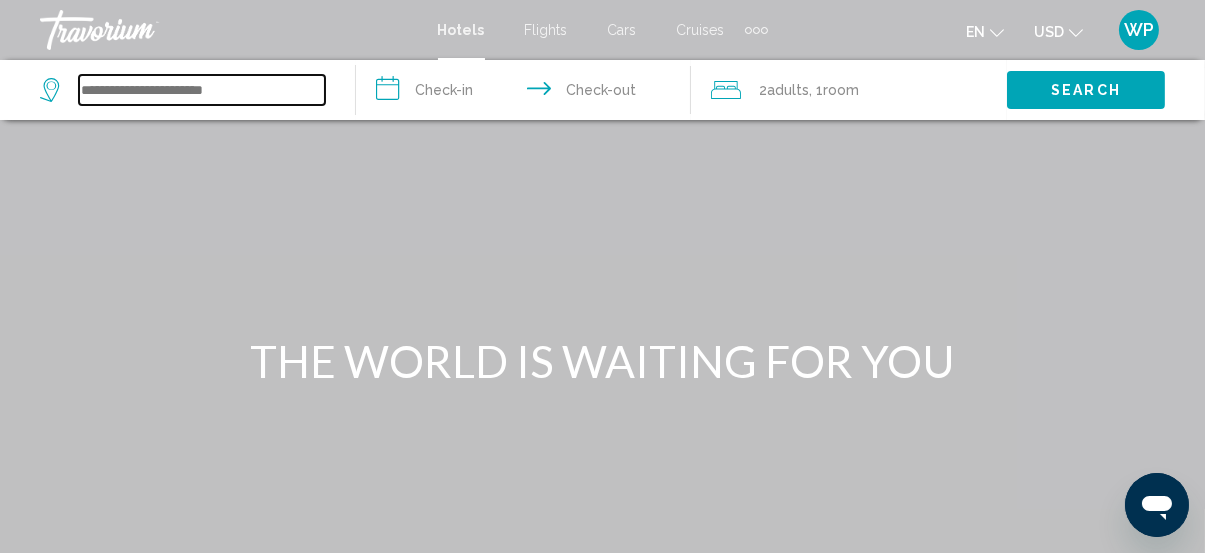 drag, startPoint x: 221, startPoint y: 84, endPoint x: 297, endPoint y: 73, distance: 76.79192 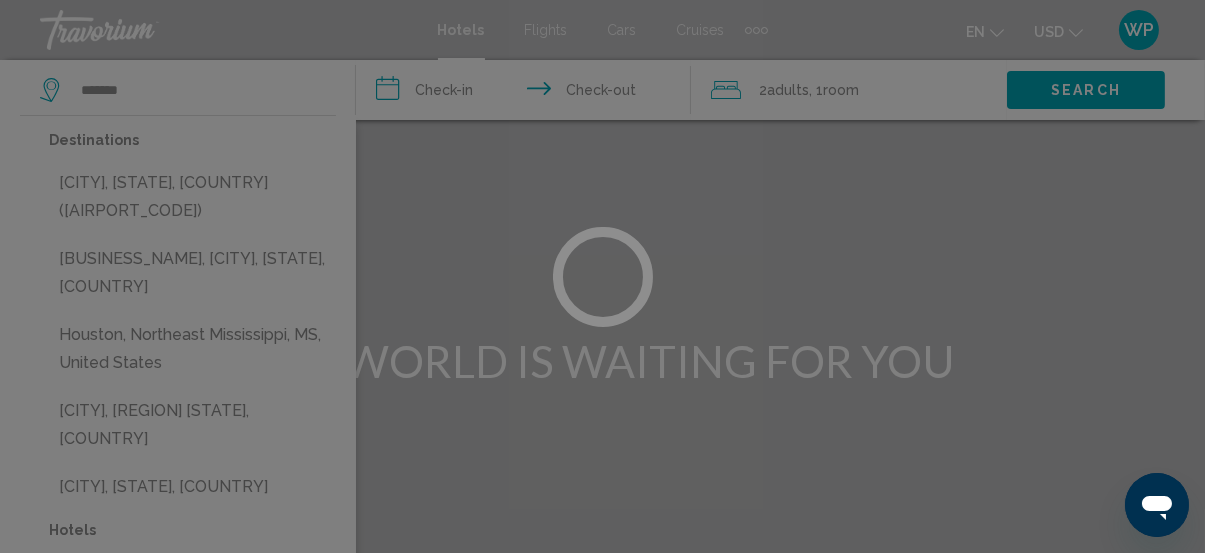 click at bounding box center (602, 276) 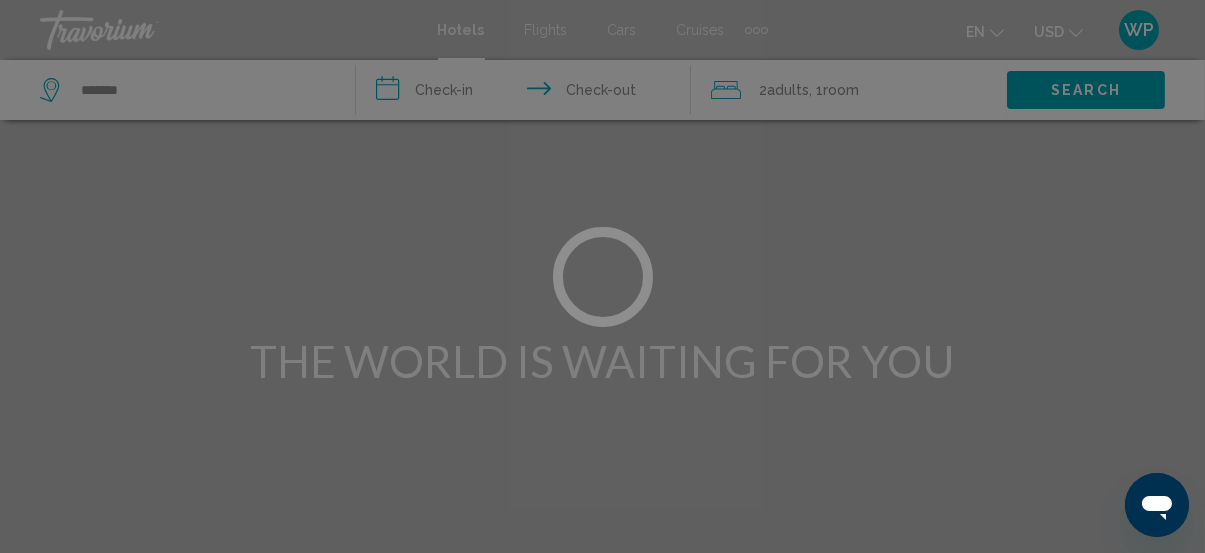 click at bounding box center [602, 276] 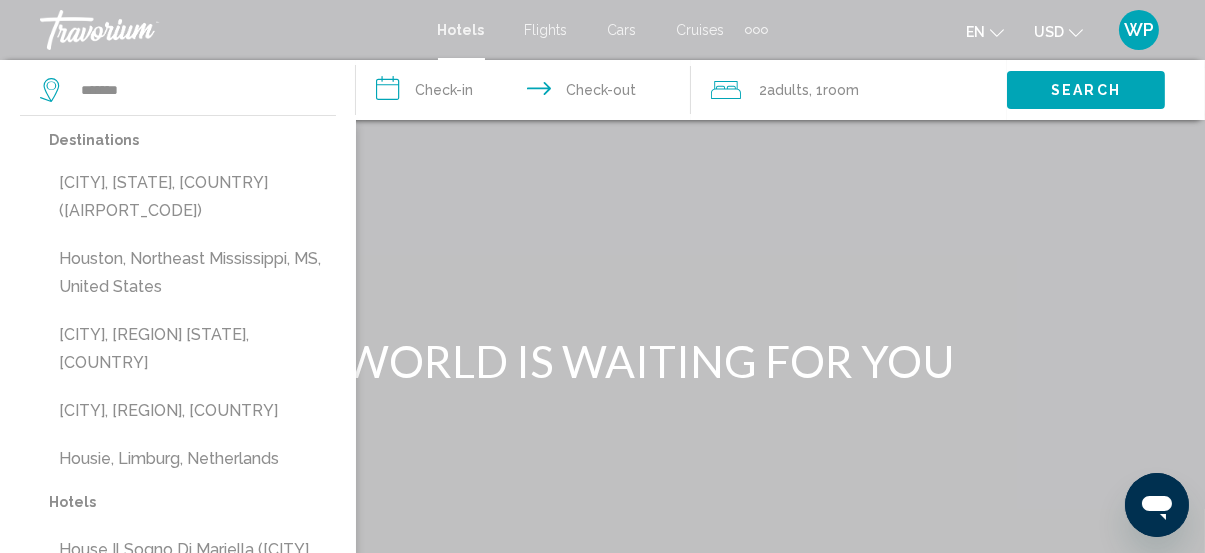 click on "**********" at bounding box center (528, 93) 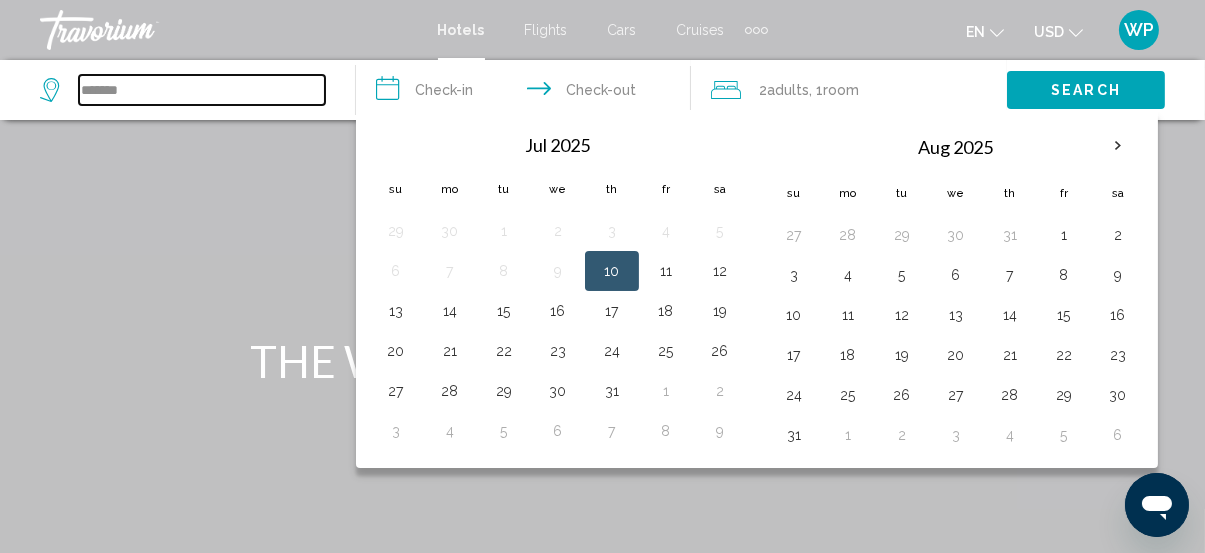 click on "*******" at bounding box center (202, 90) 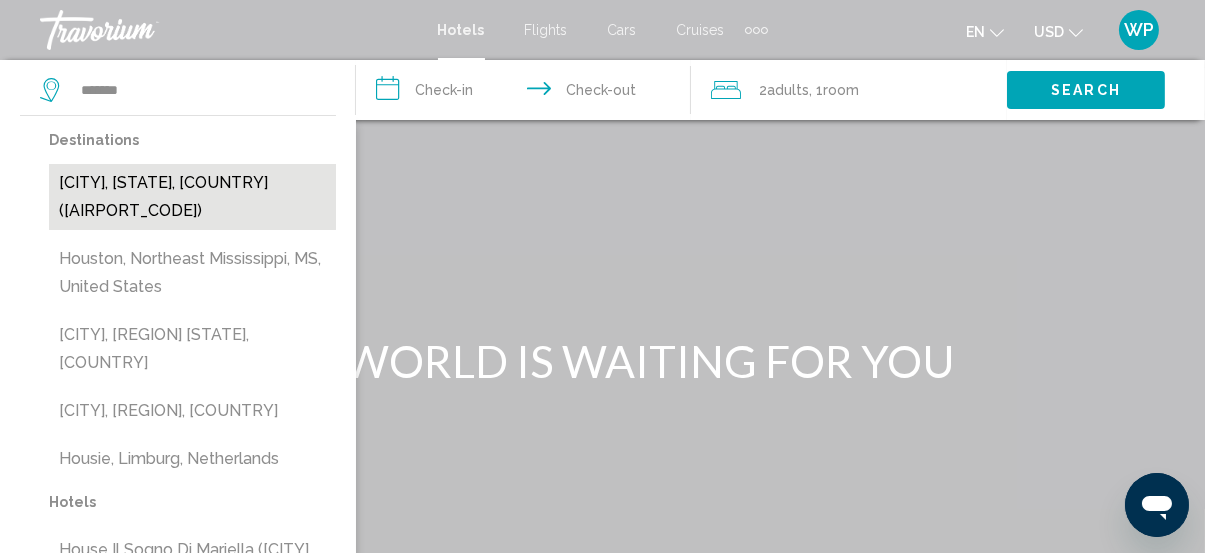 click on "[CITY], [STATE], [COUNTRY] ([AIRPORT_CODE])" at bounding box center [192, 197] 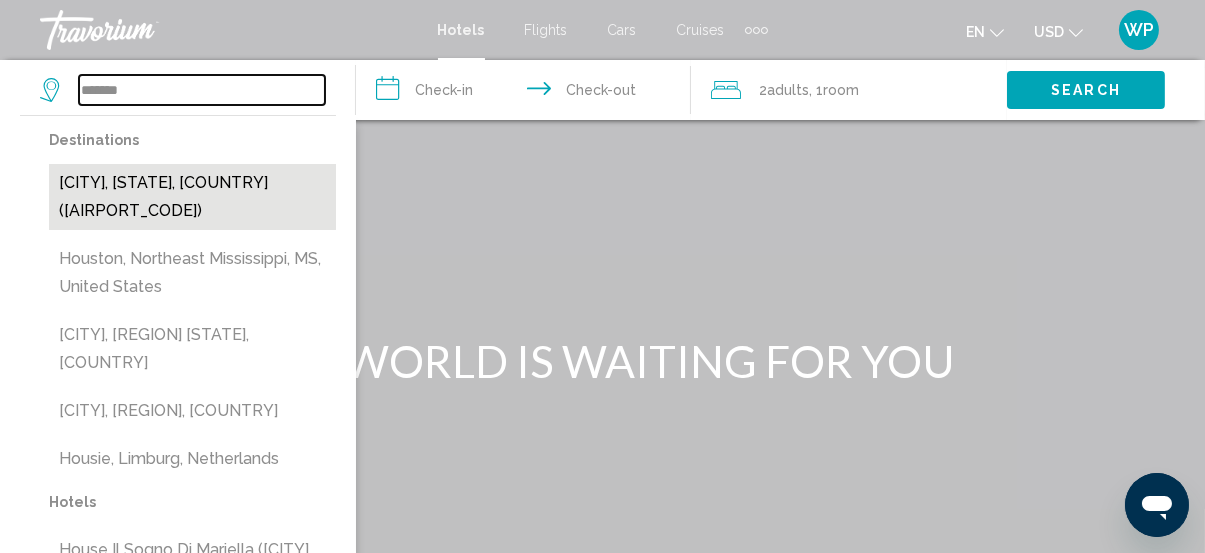 type on "**********" 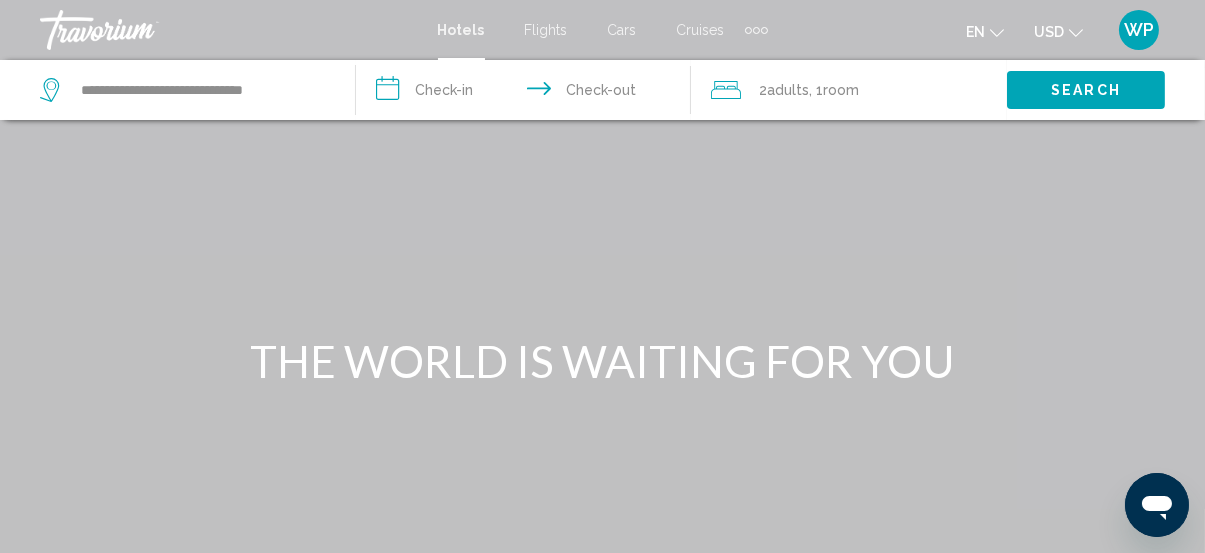 click on "**********" at bounding box center (528, 93) 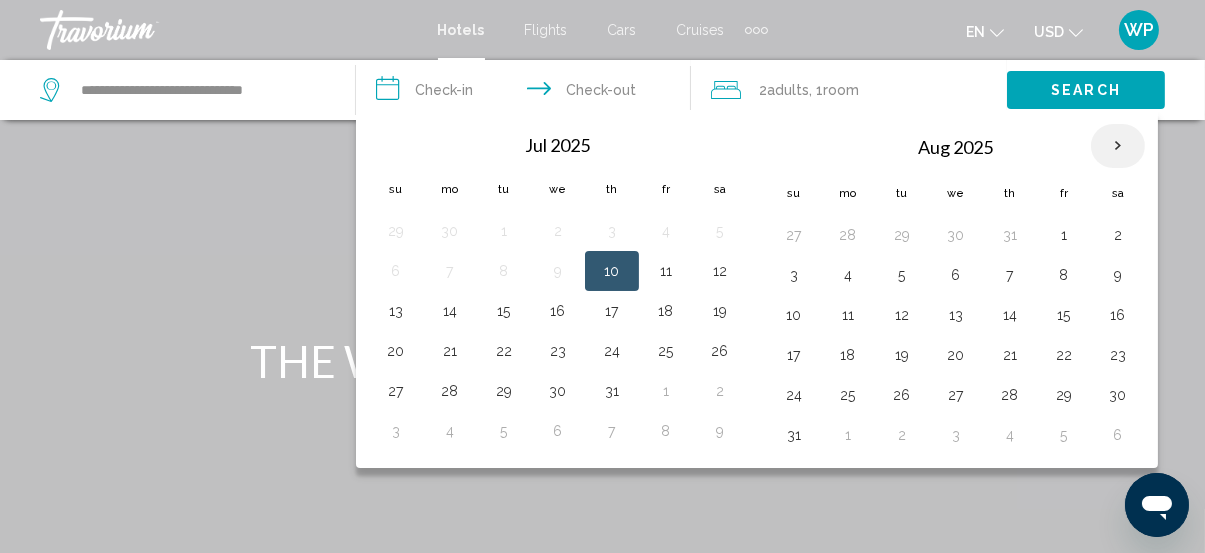 click at bounding box center (1118, 146) 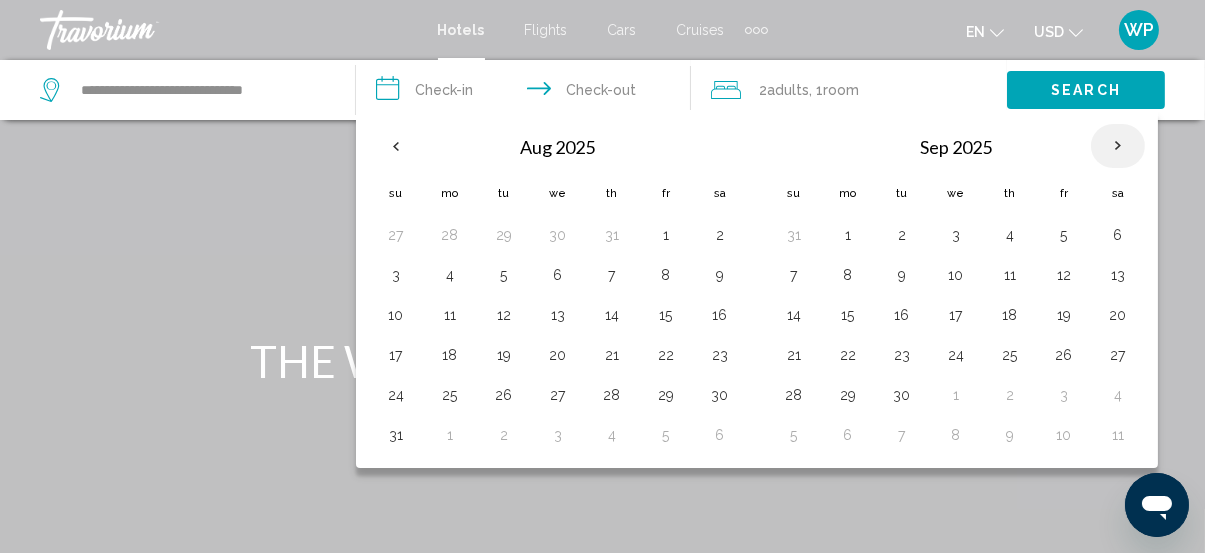 click at bounding box center [1118, 146] 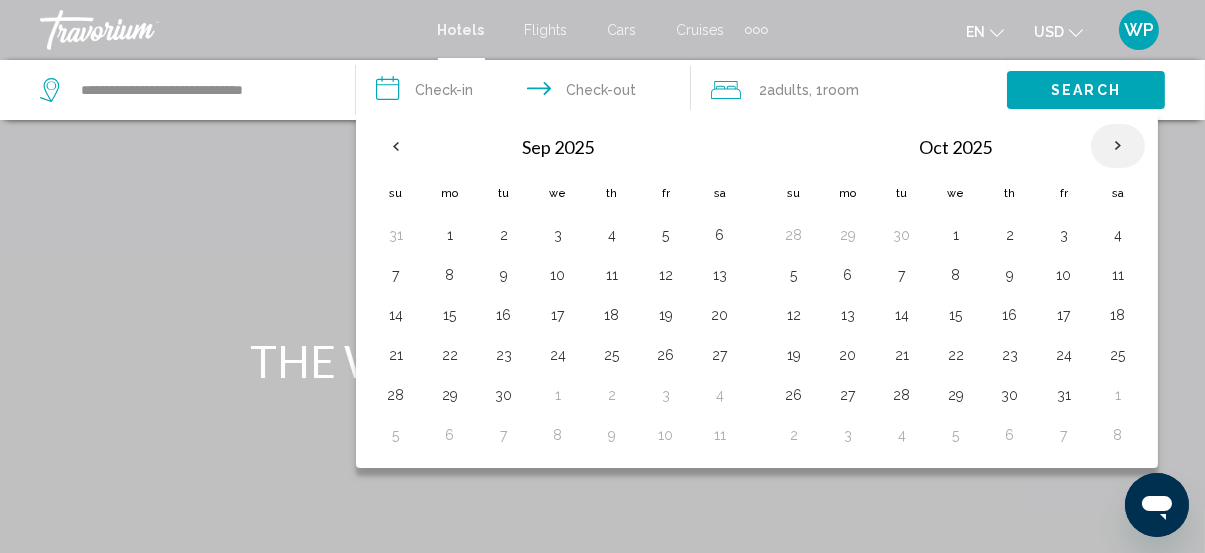 click at bounding box center [1118, 146] 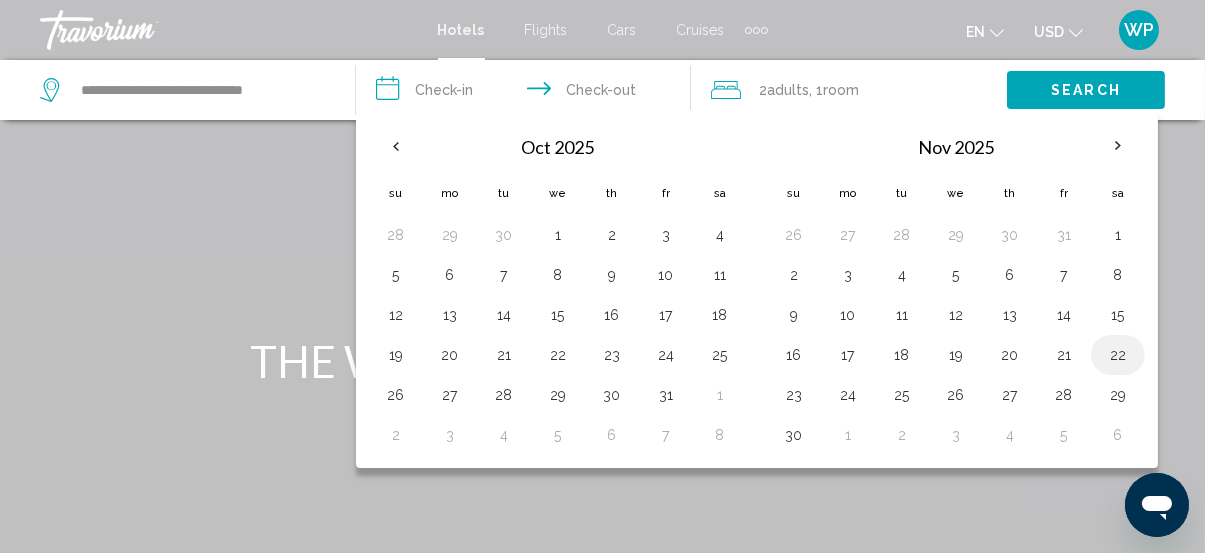 click on "22" at bounding box center (1118, 355) 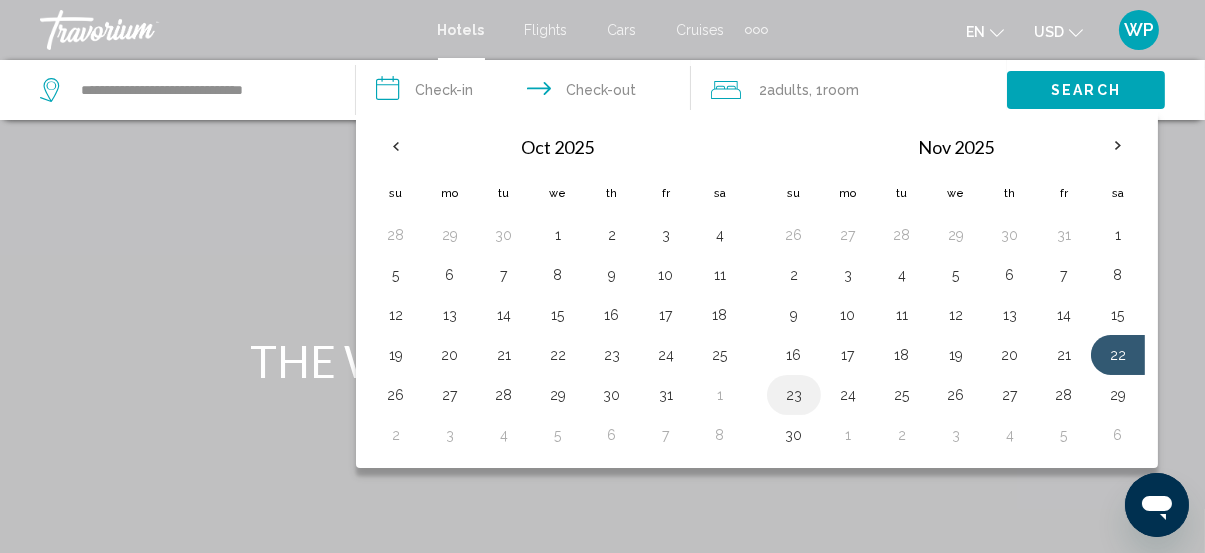 click on "23" at bounding box center [794, 395] 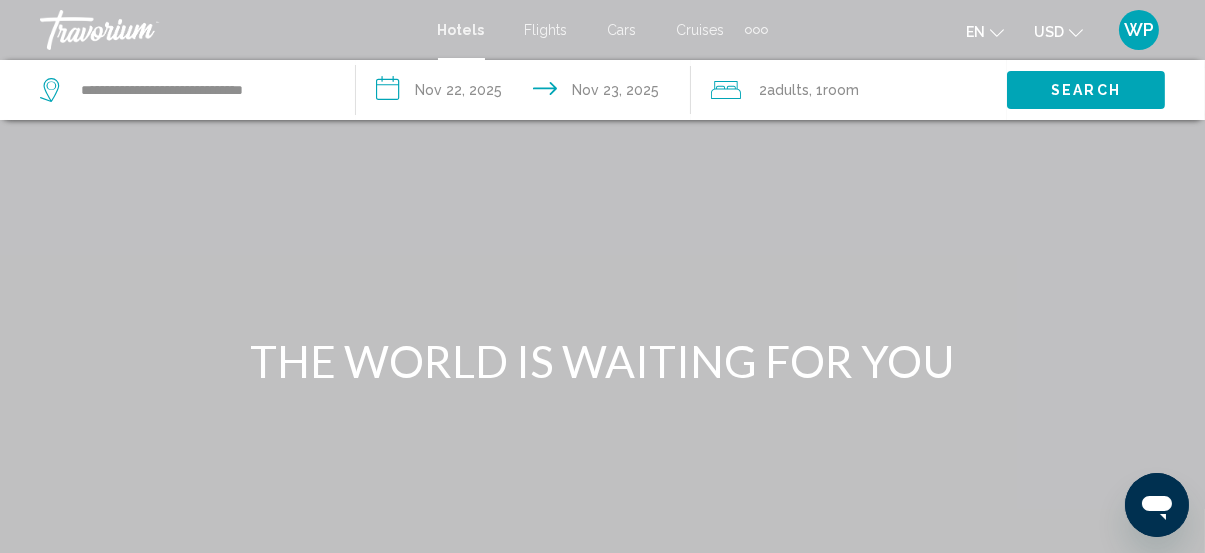 click on "Search" at bounding box center [1086, 91] 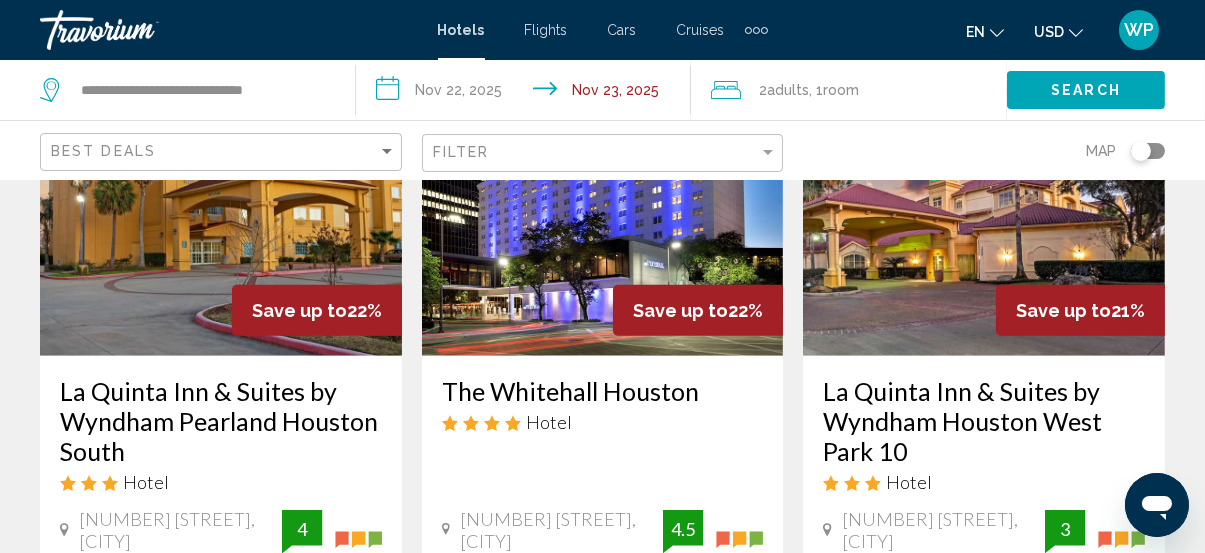 scroll, scrollTop: 2727, scrollLeft: 0, axis: vertical 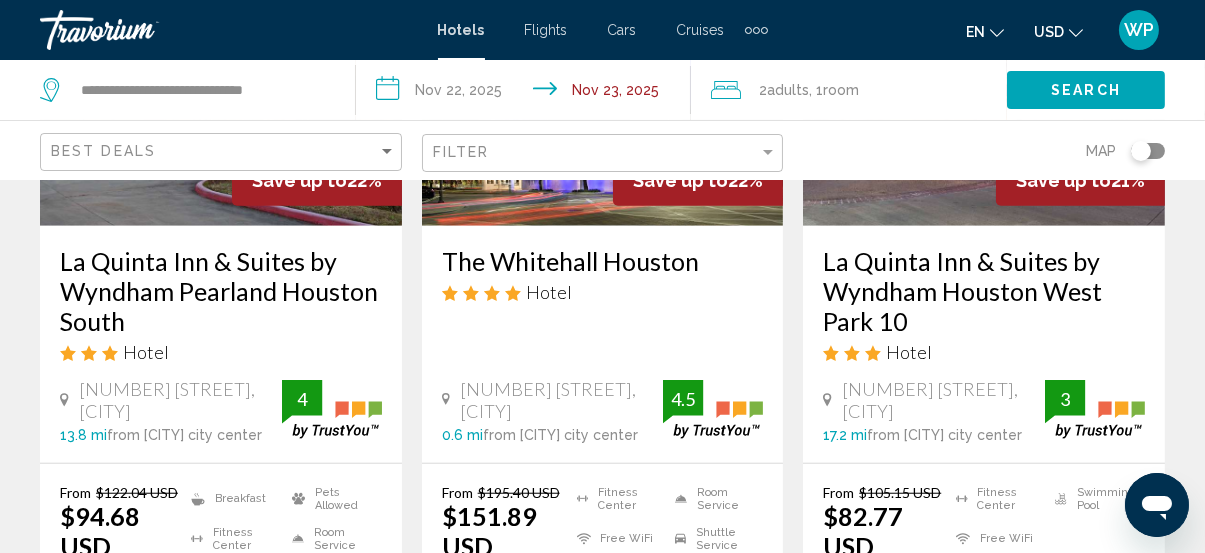 click on "[HOTEL_NAME]
Hotel
[NUMBER] [STREET], [CITY] [DISTANCE] from [CITY] city center from hotel 4.5" at bounding box center [603, 344] 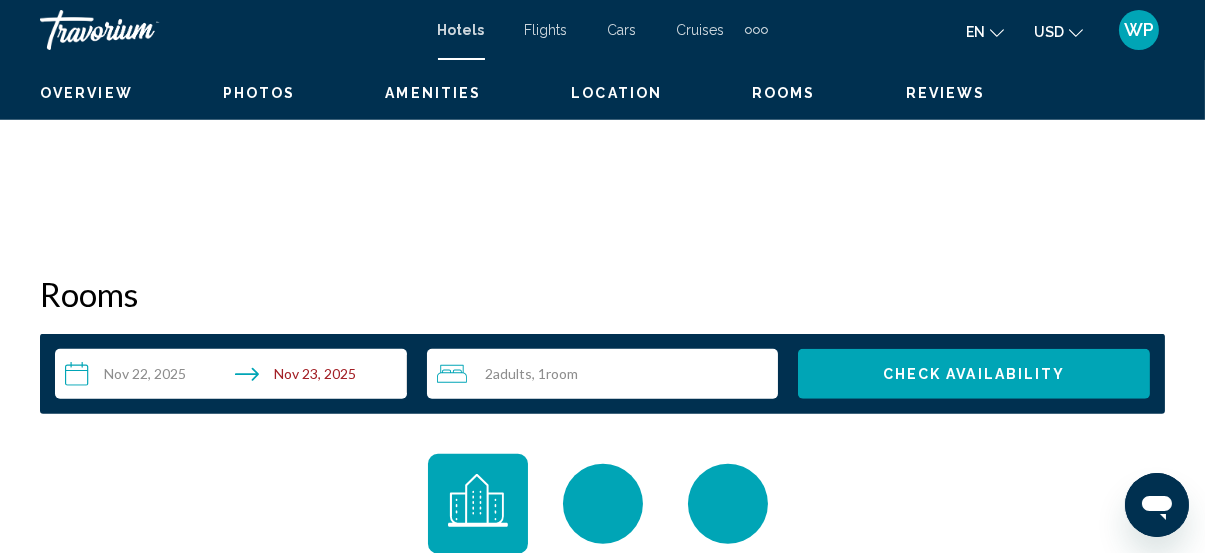 scroll, scrollTop: 258, scrollLeft: 0, axis: vertical 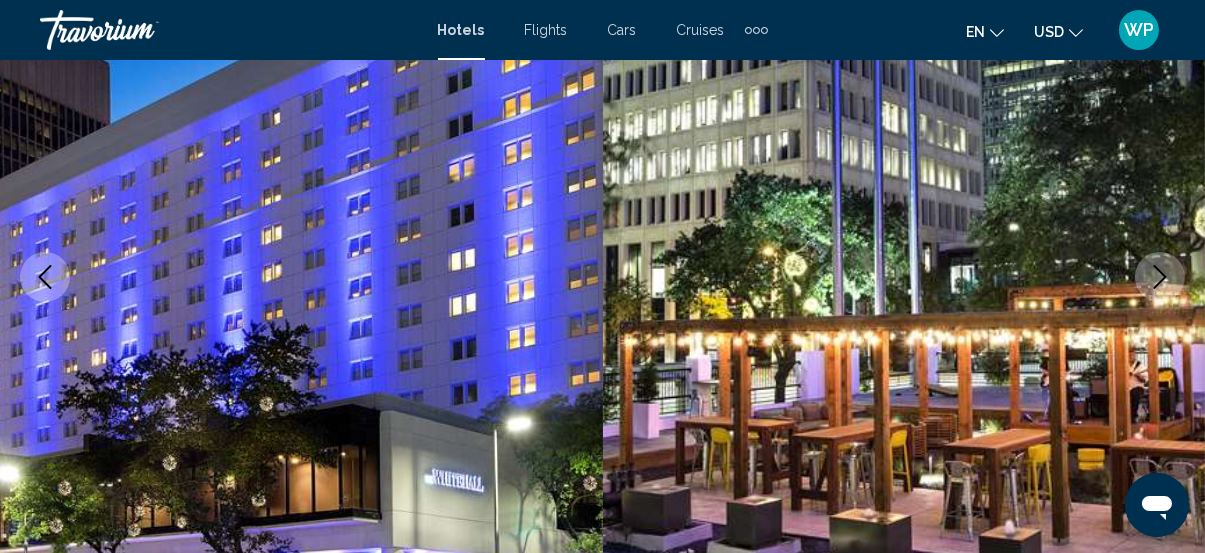 click 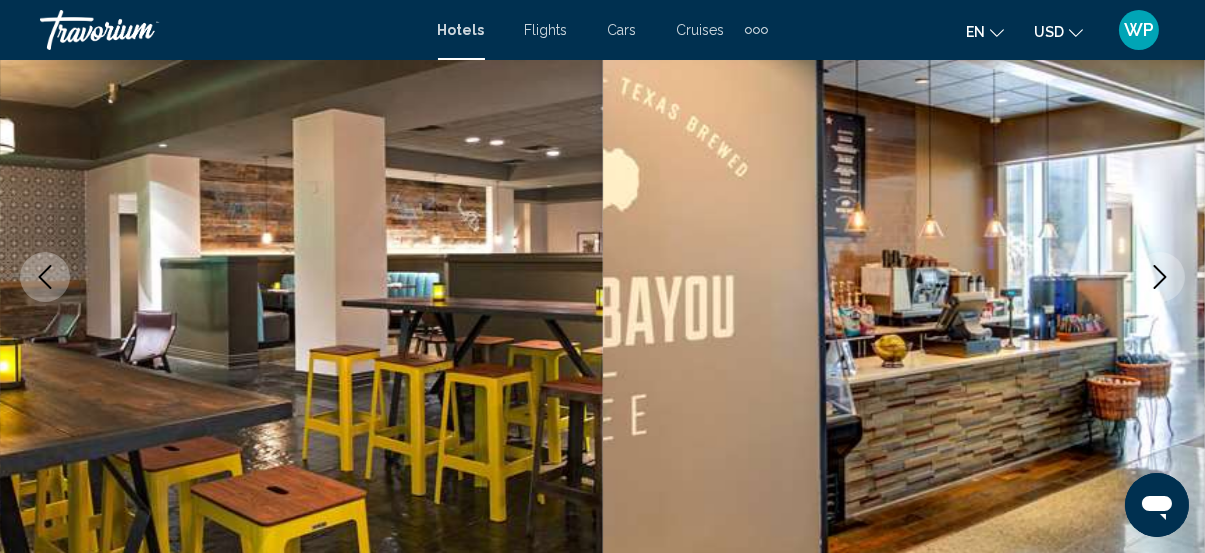 click 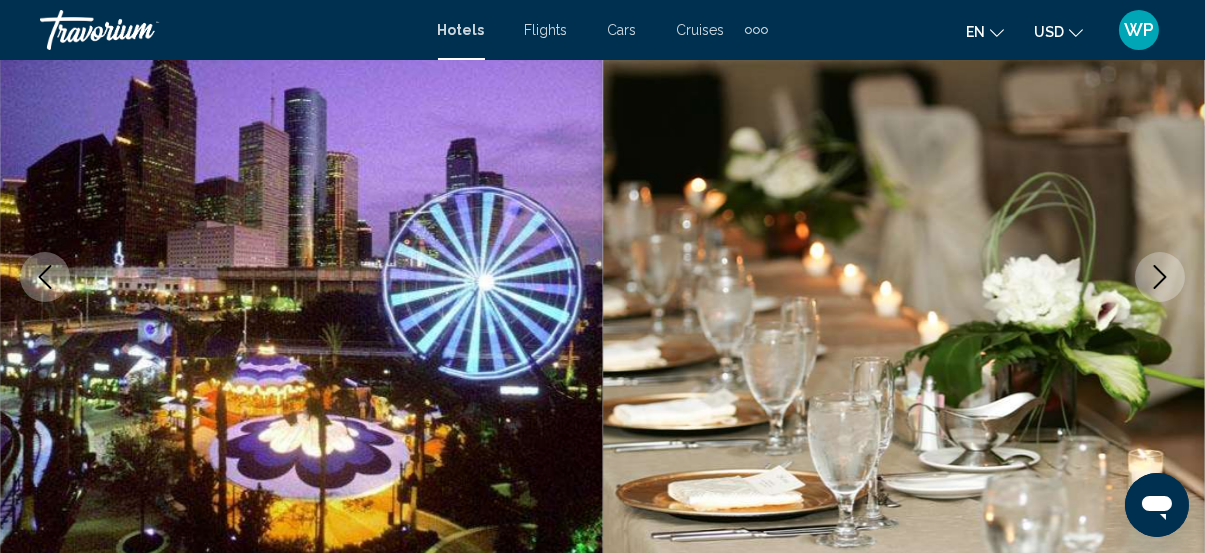 click 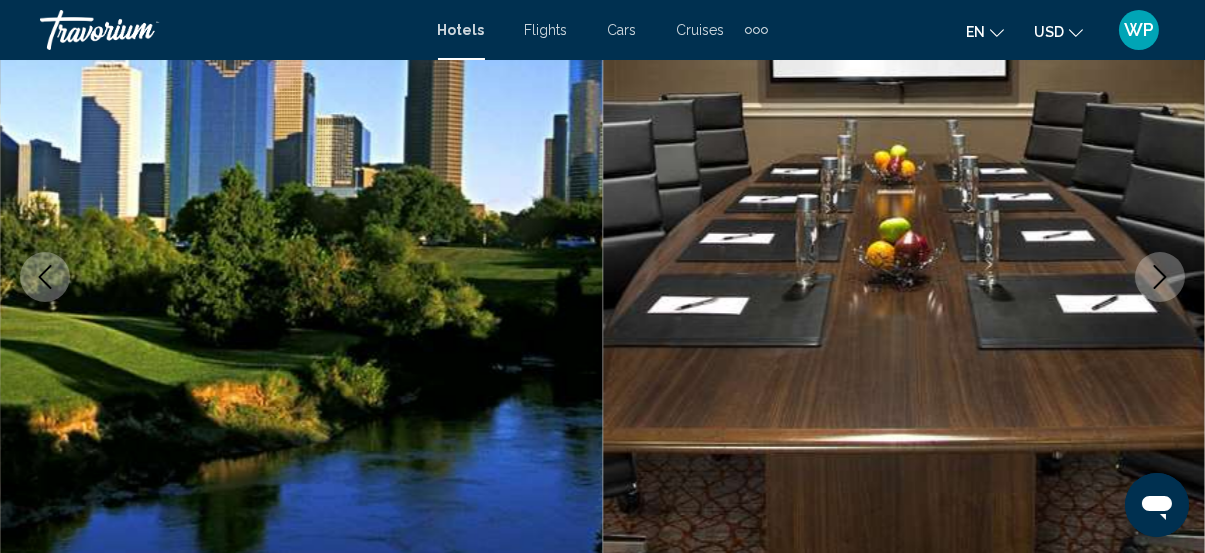 click 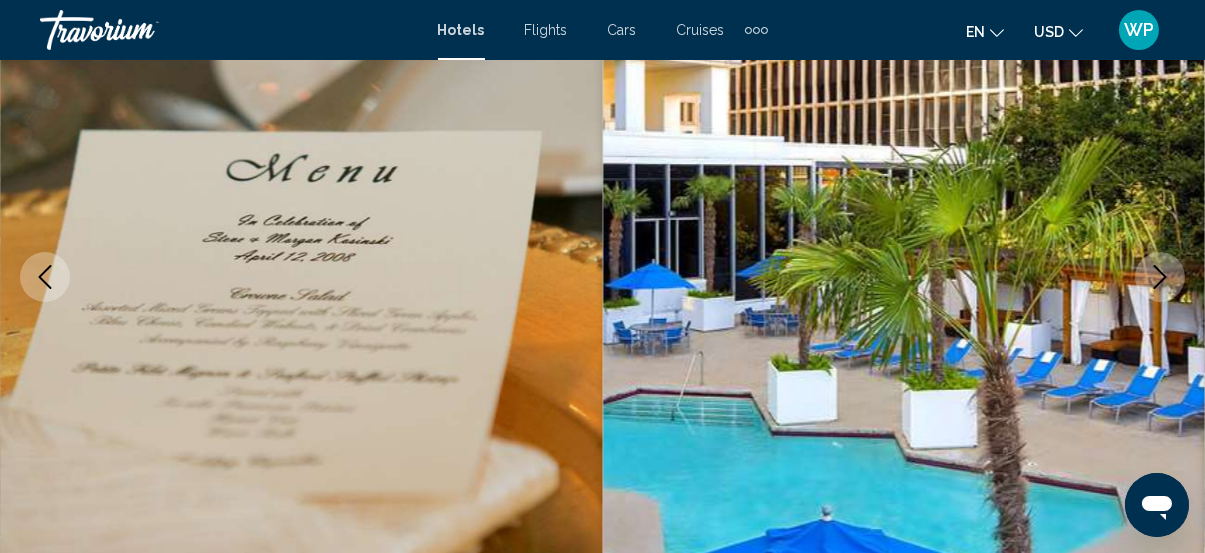 click 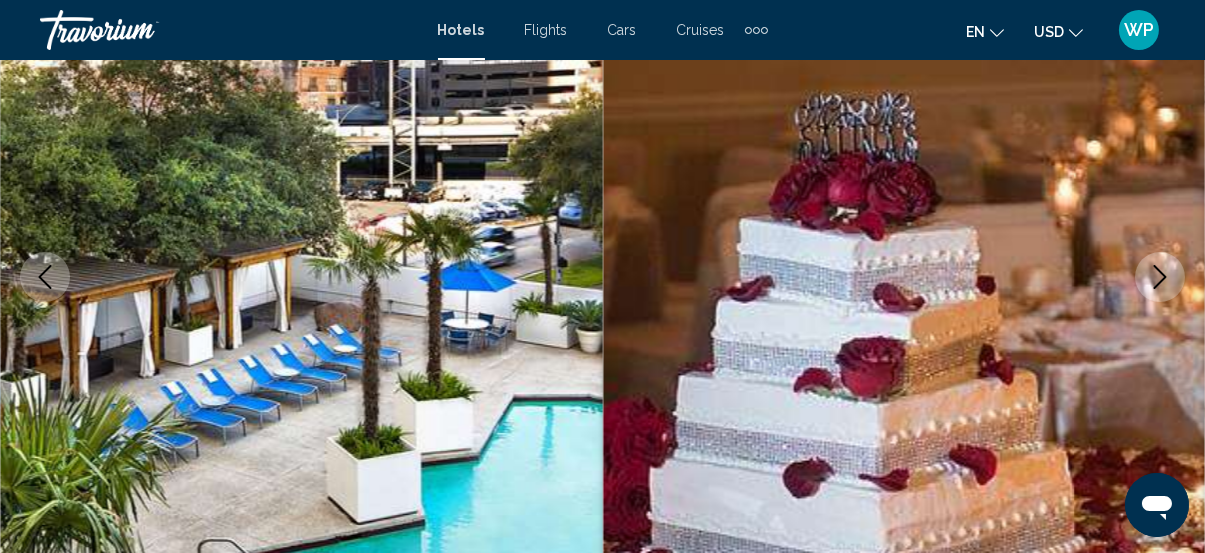 click 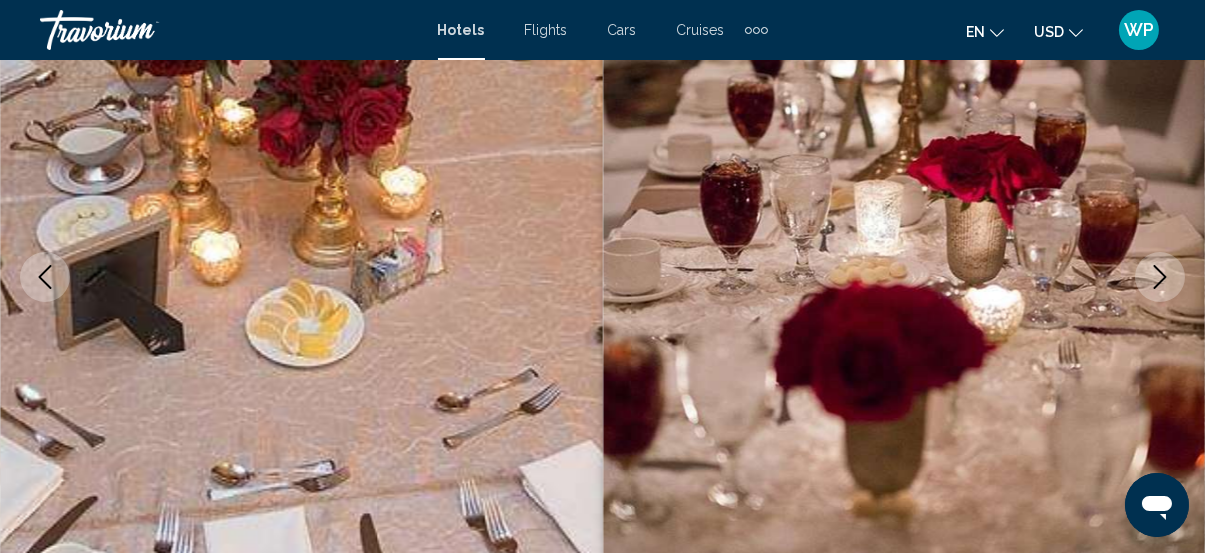 click 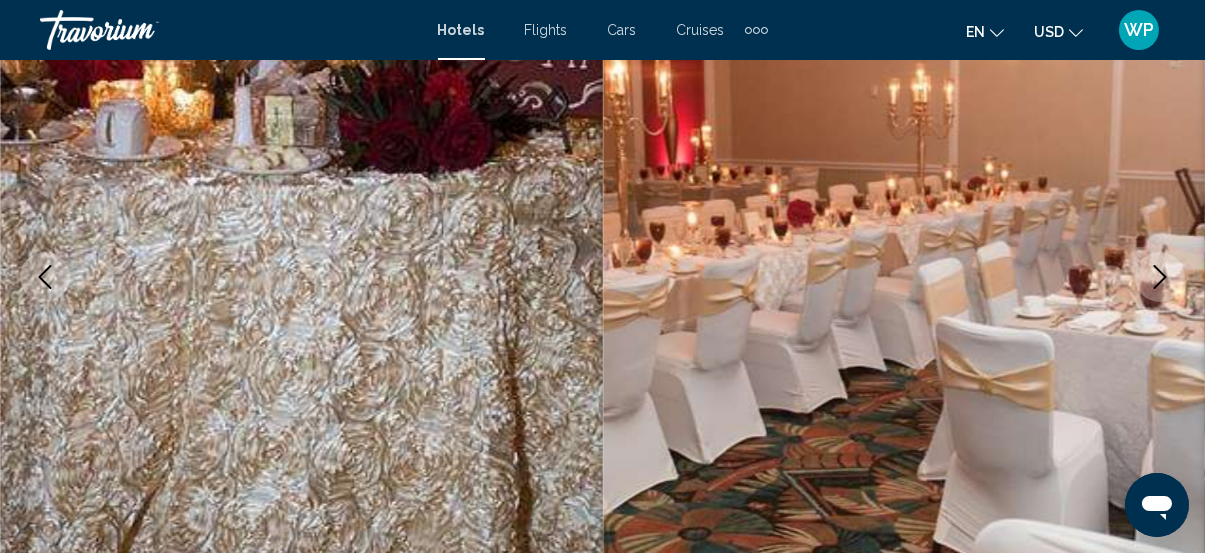 click 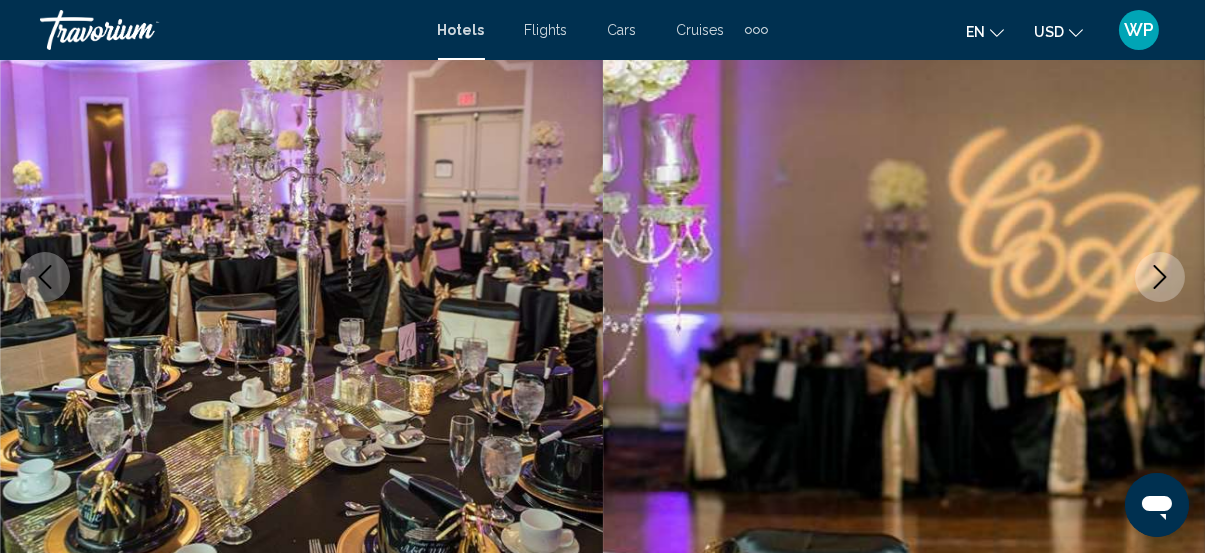 click 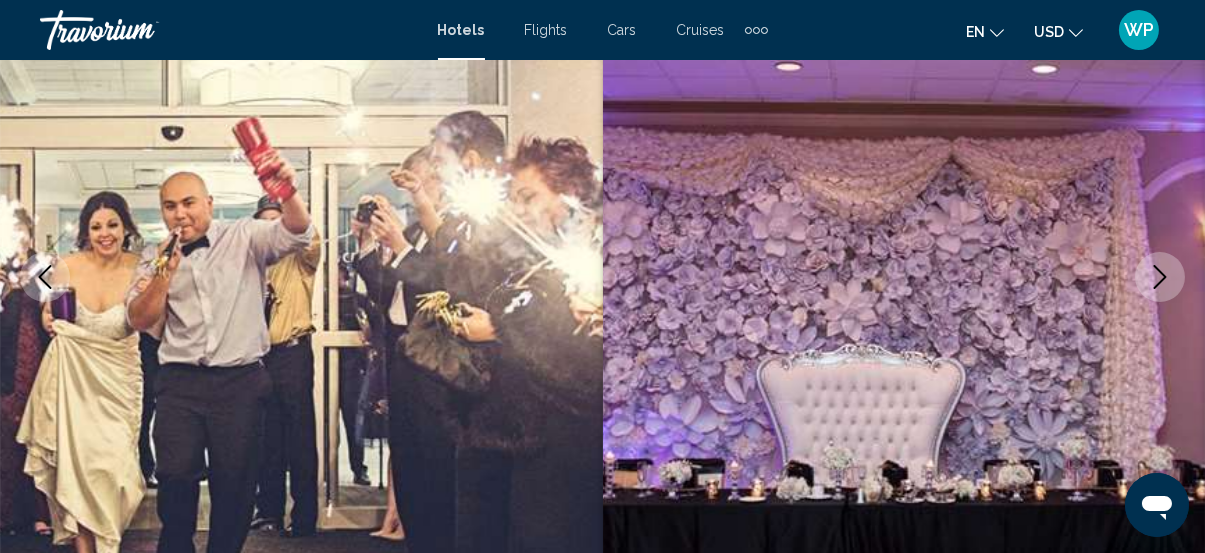 click 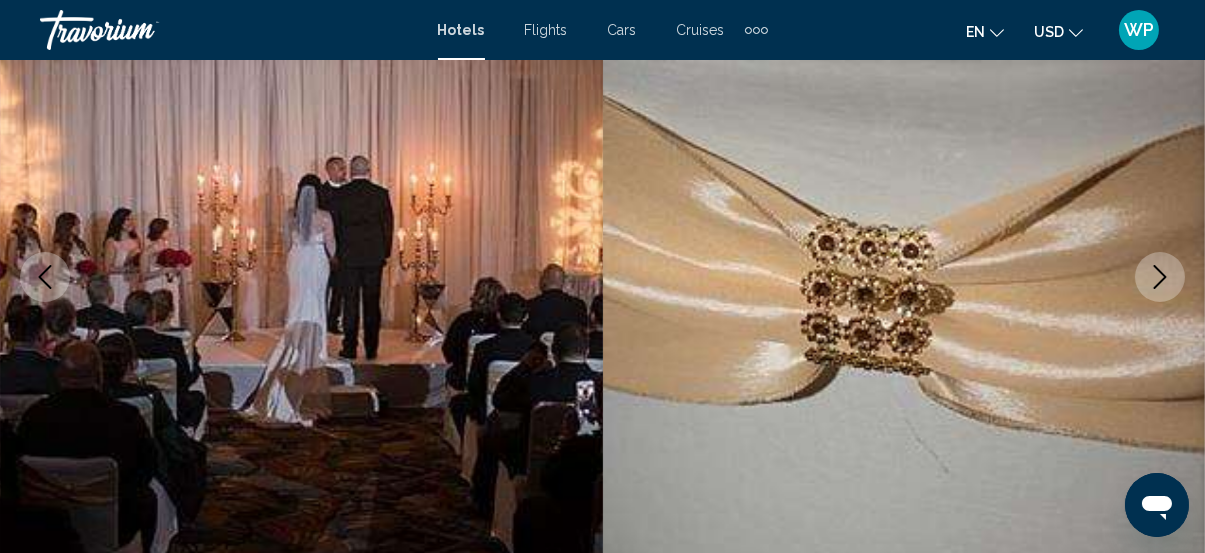 click 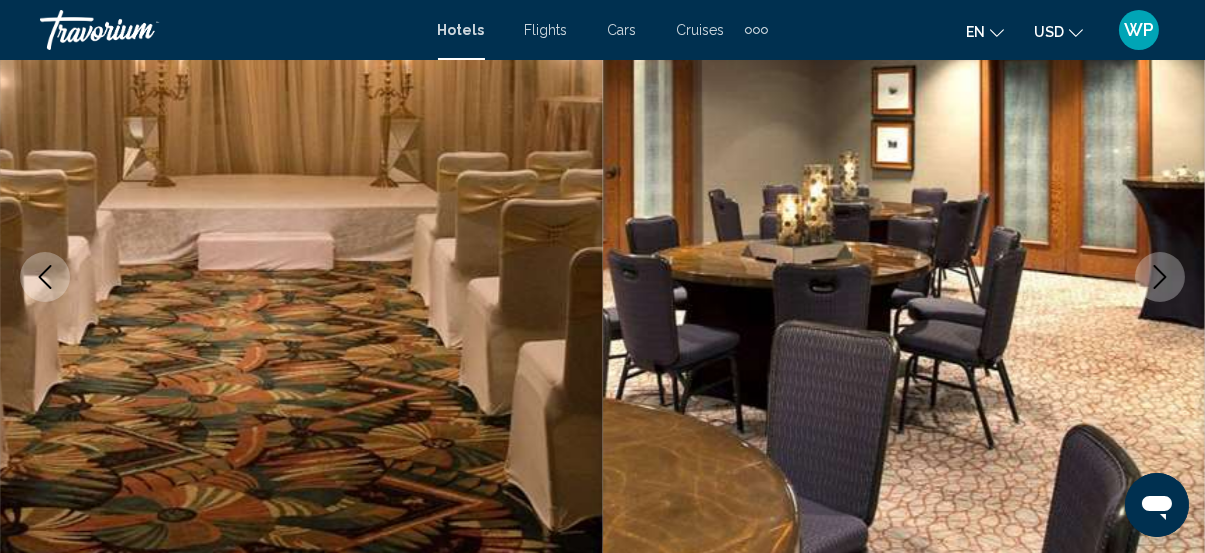click 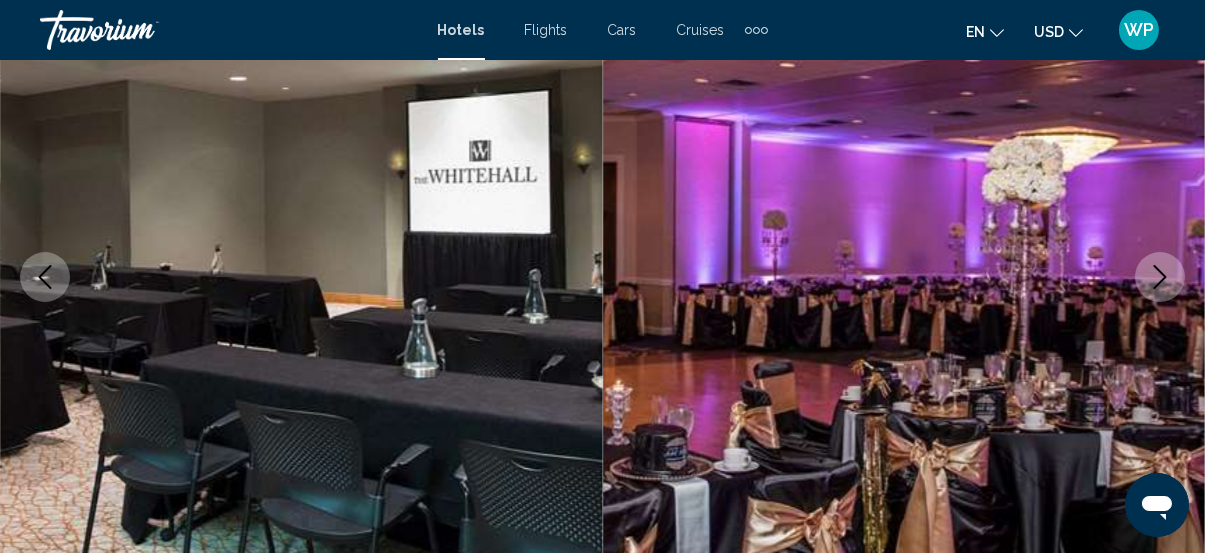 click 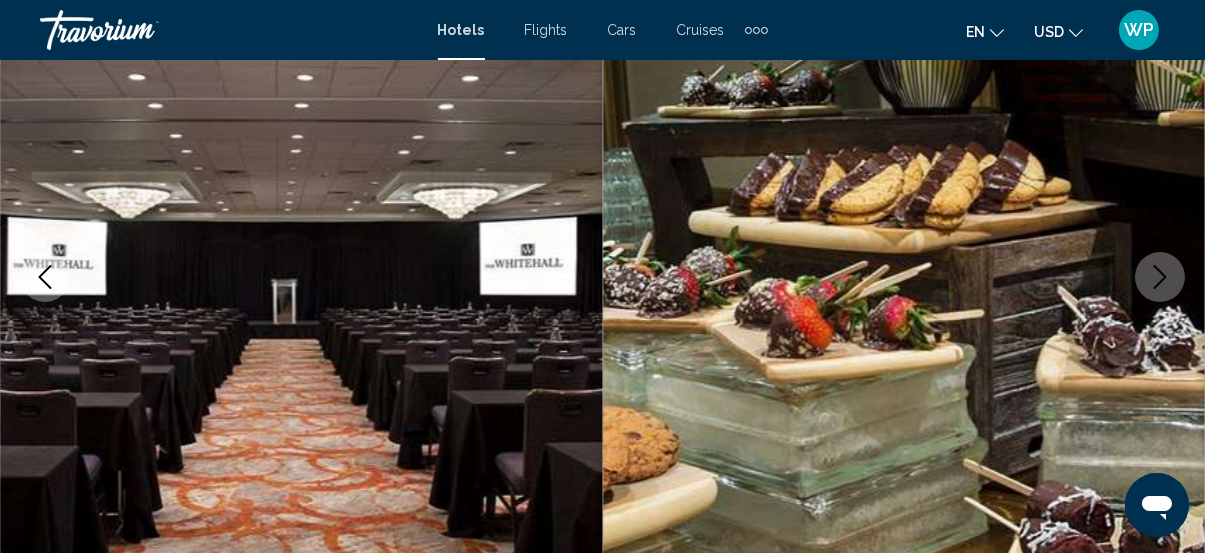 click 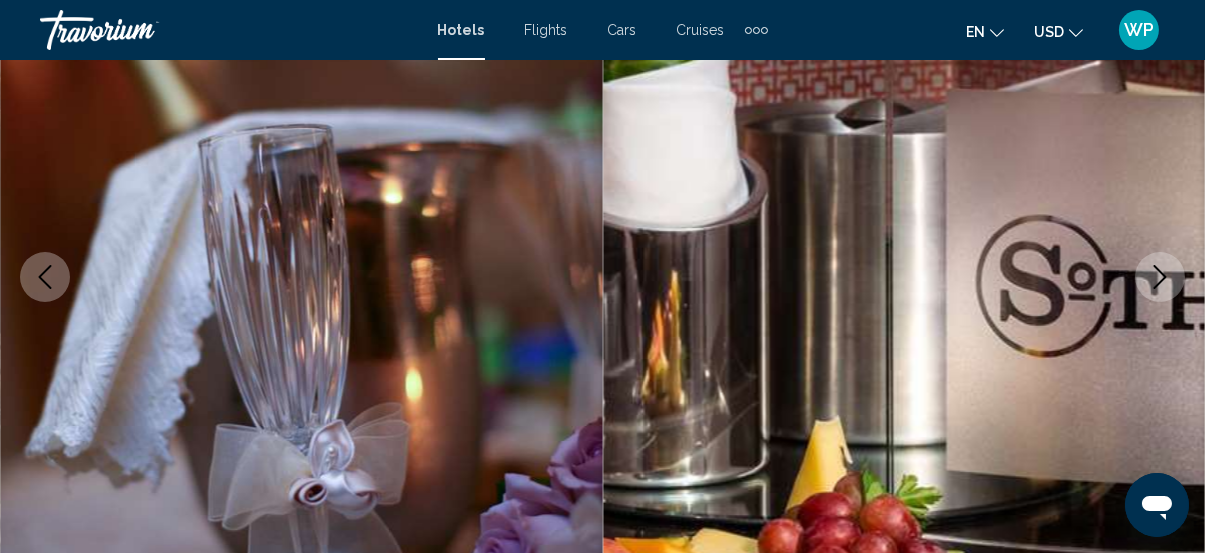 click 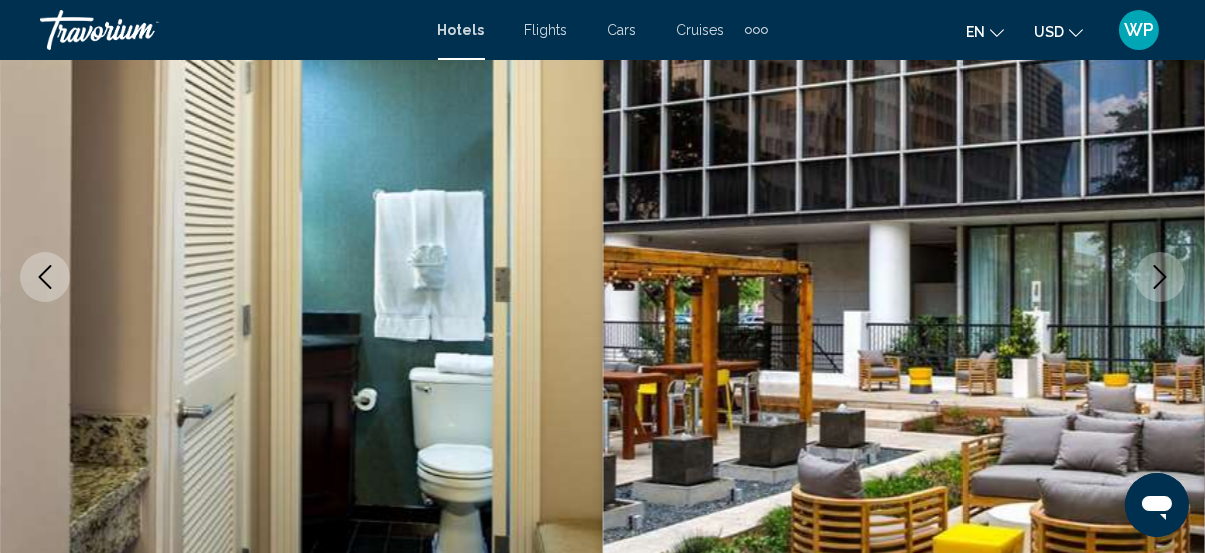 click 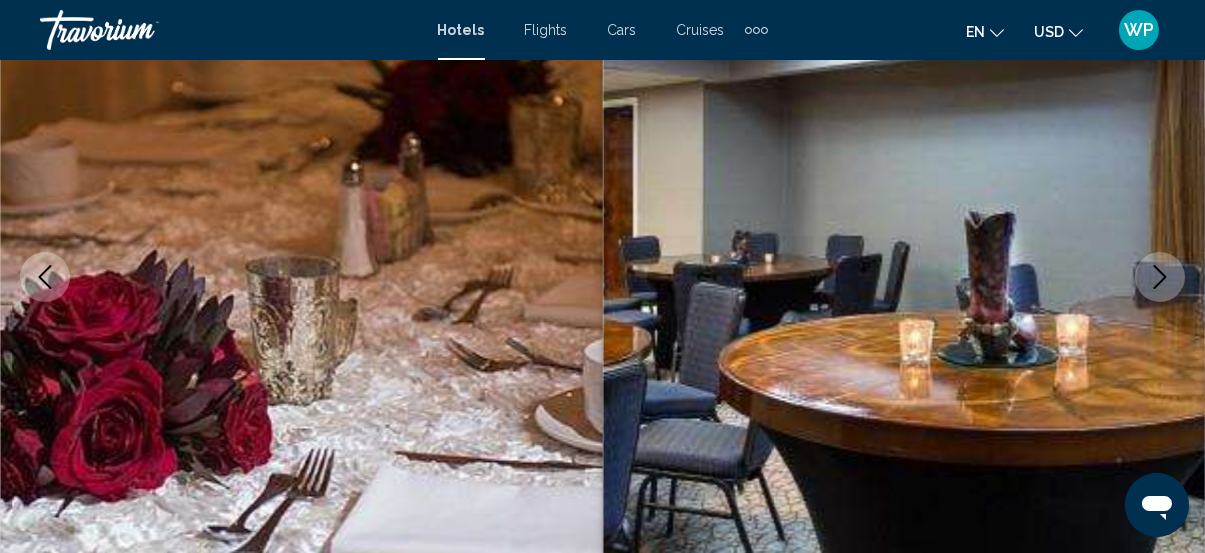 click 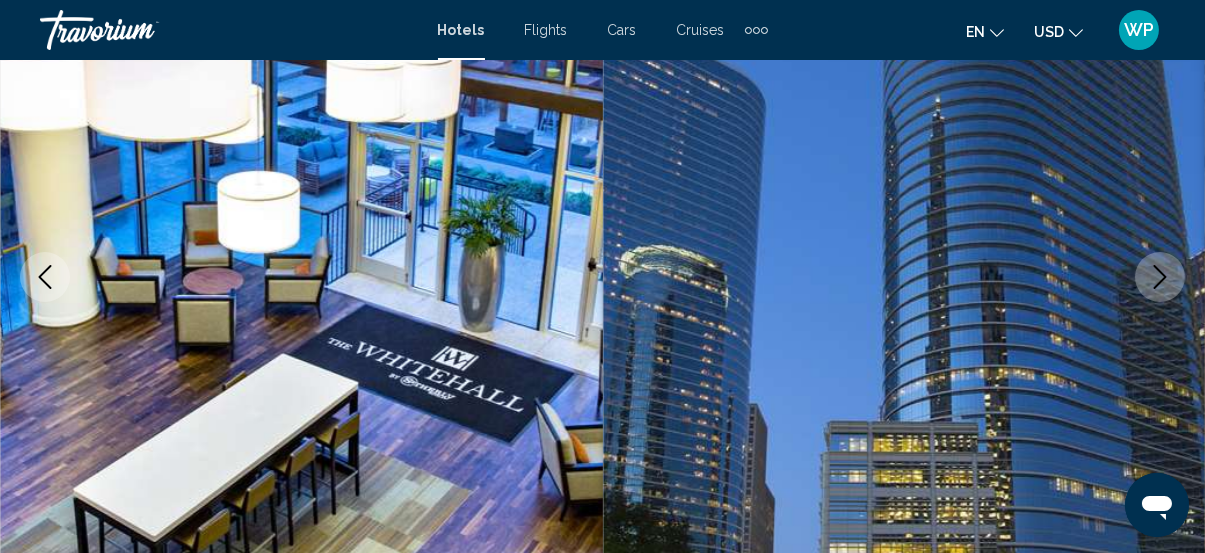 click 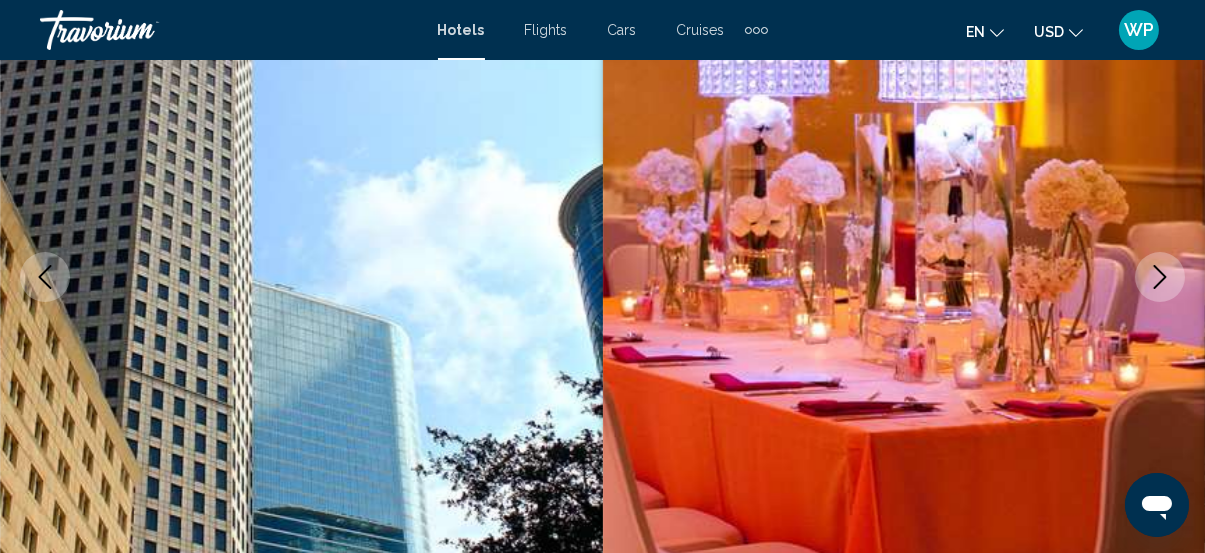 click 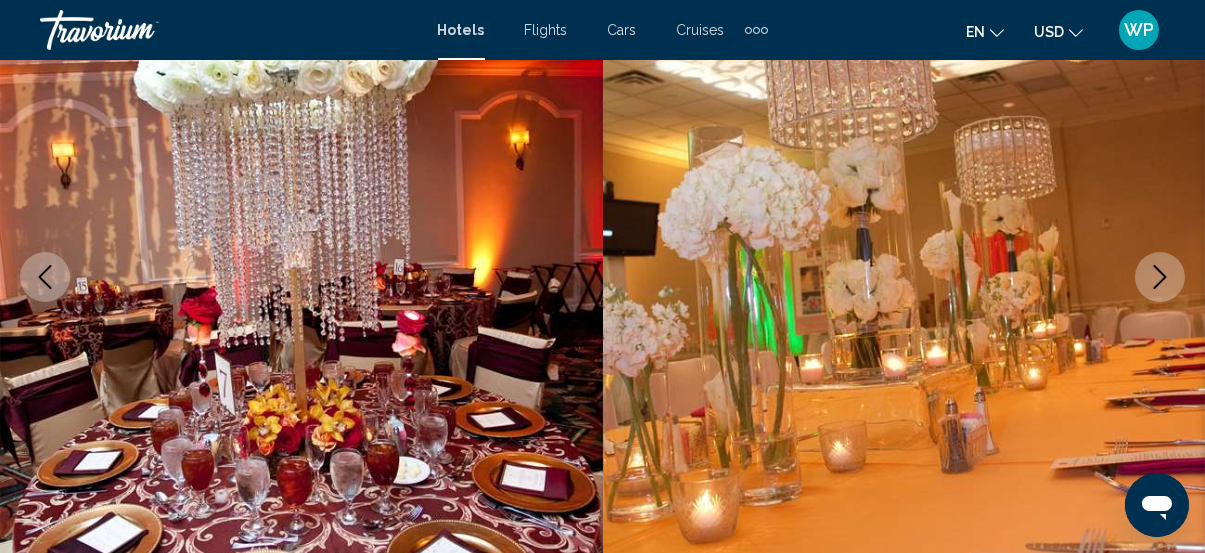 click 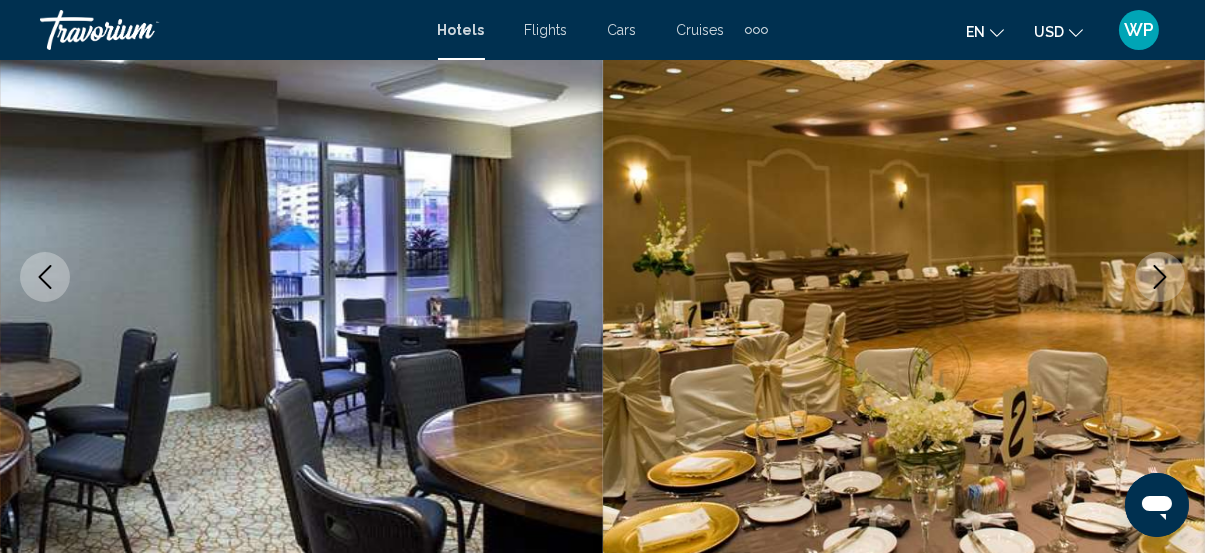 click 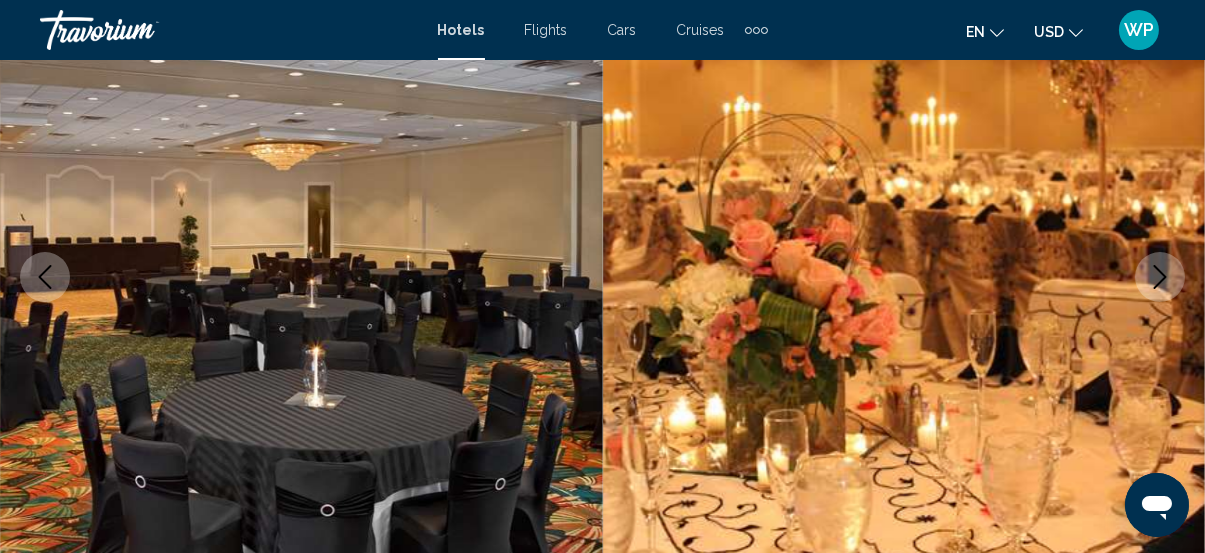 click 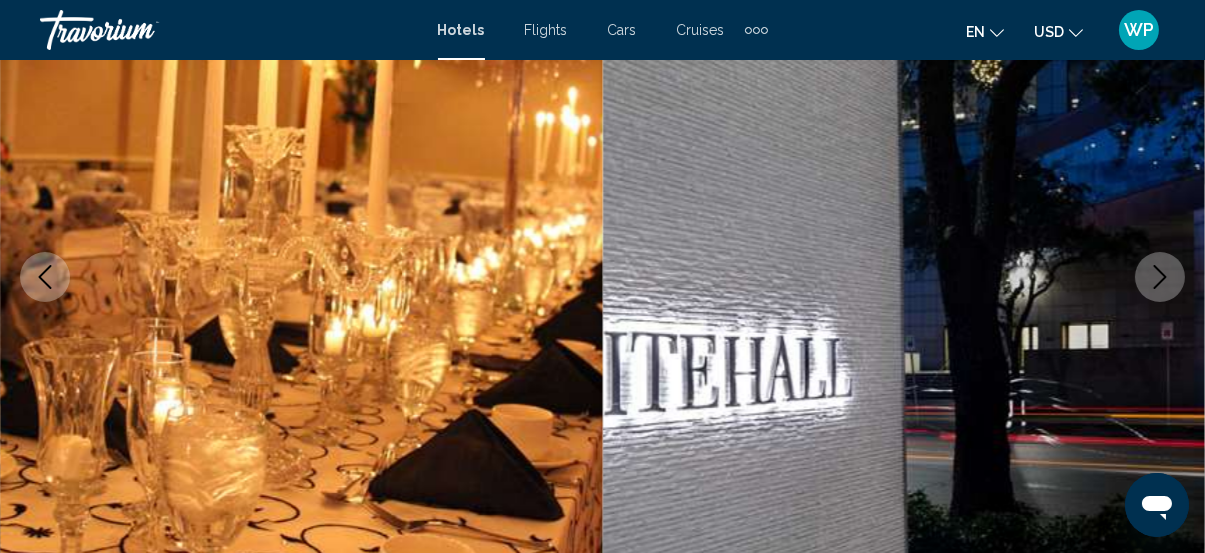 click 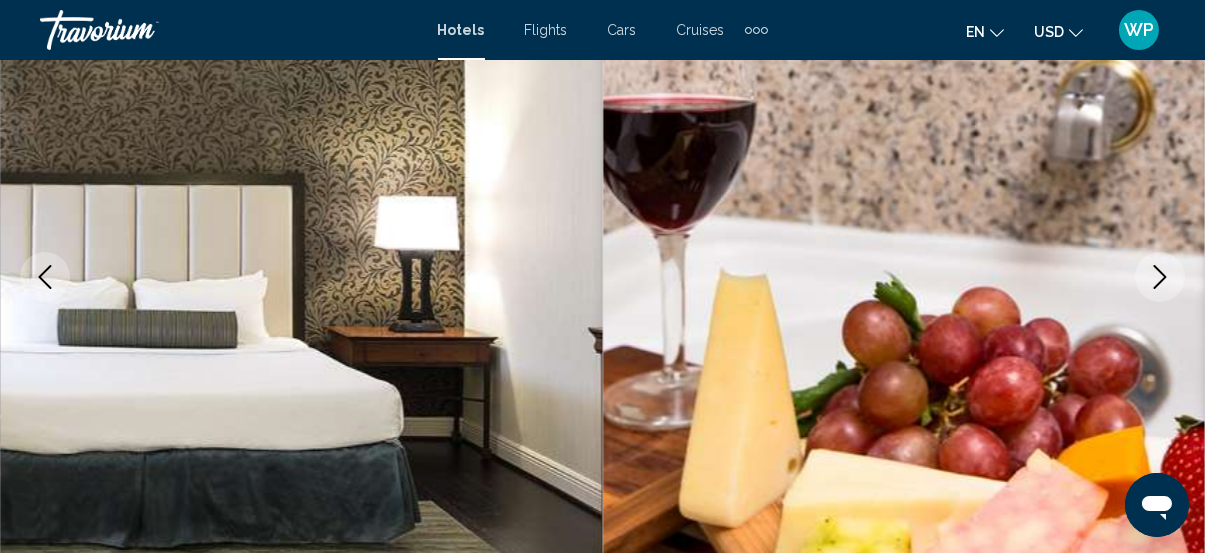 click 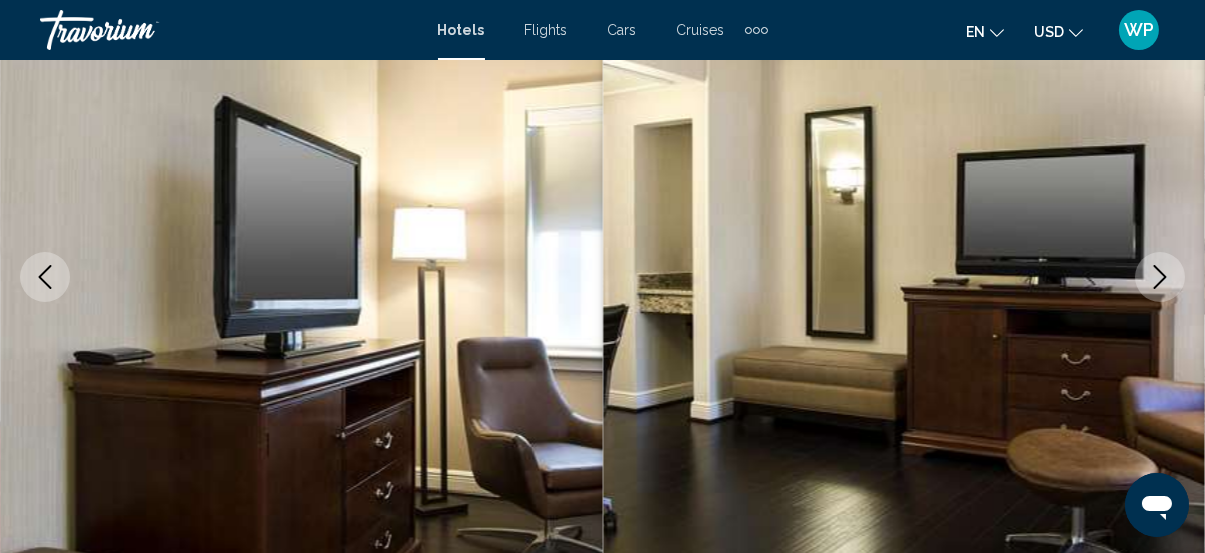 click 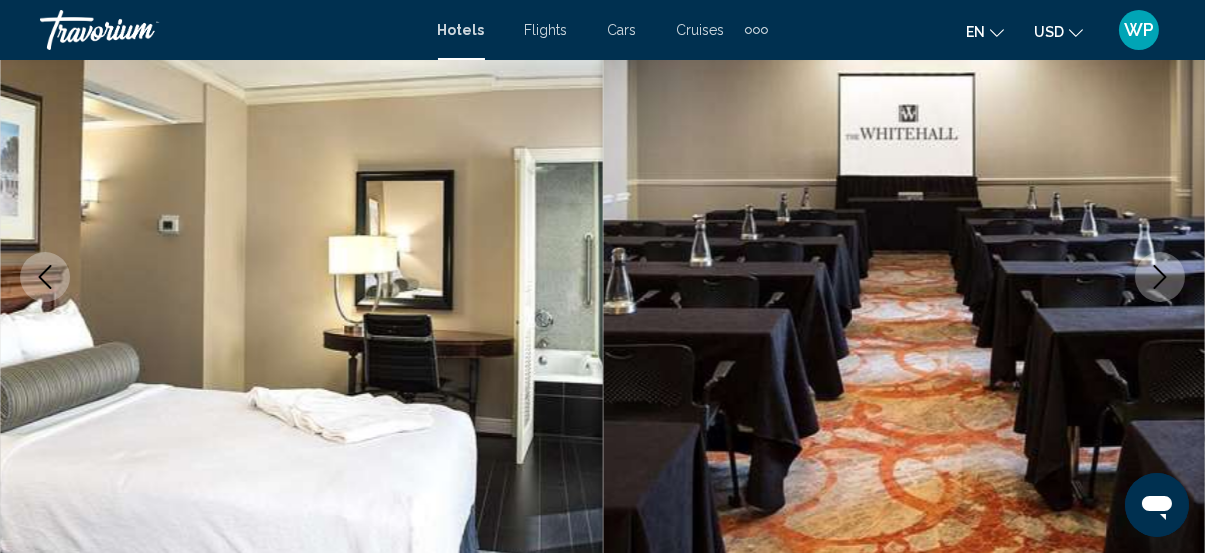 click 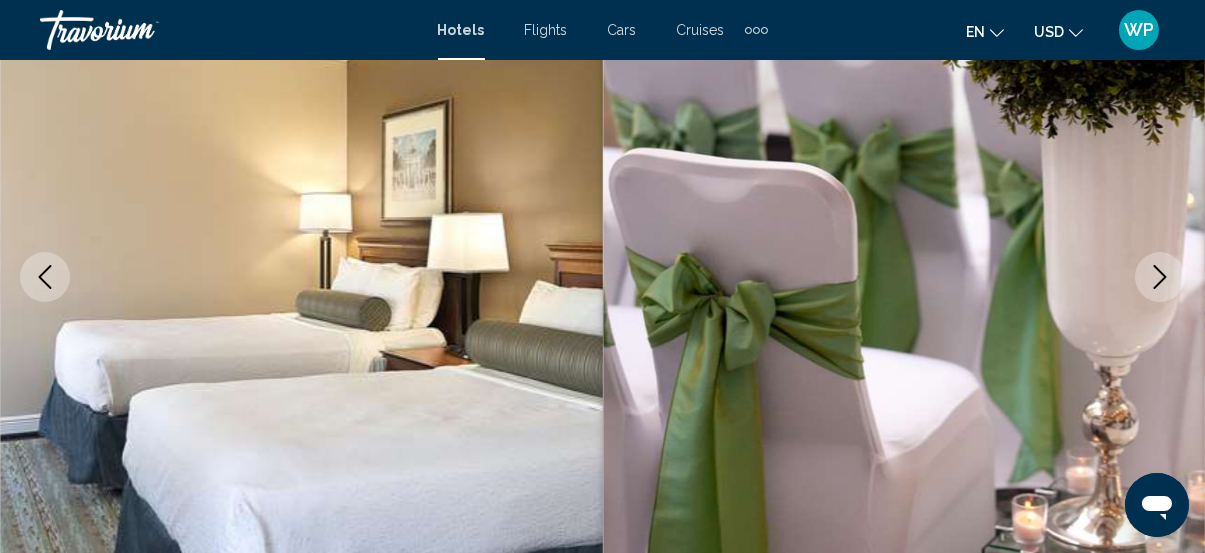 click 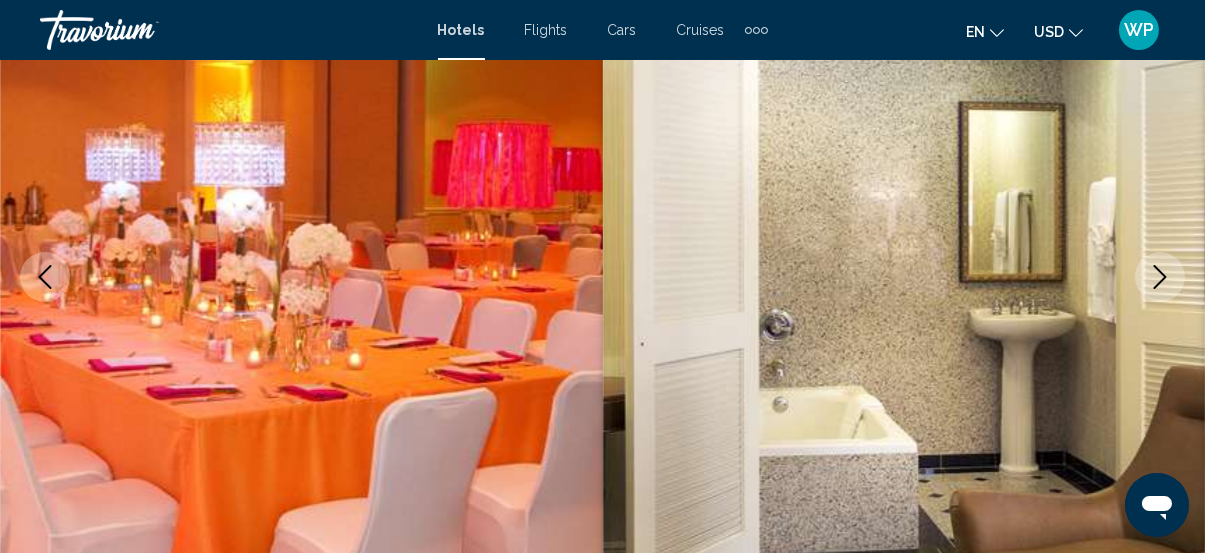 click 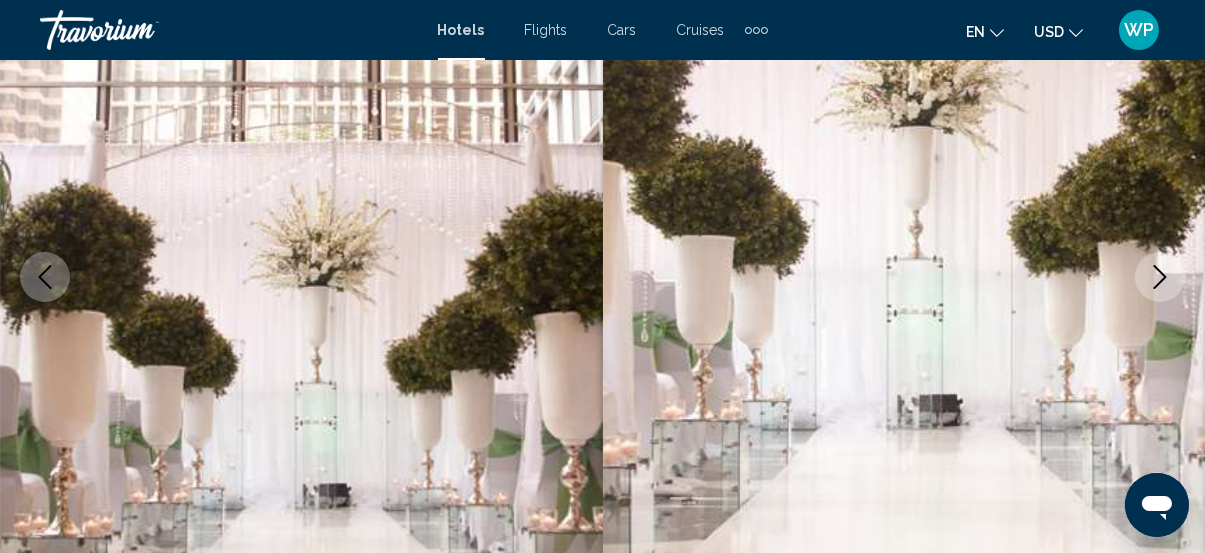 click 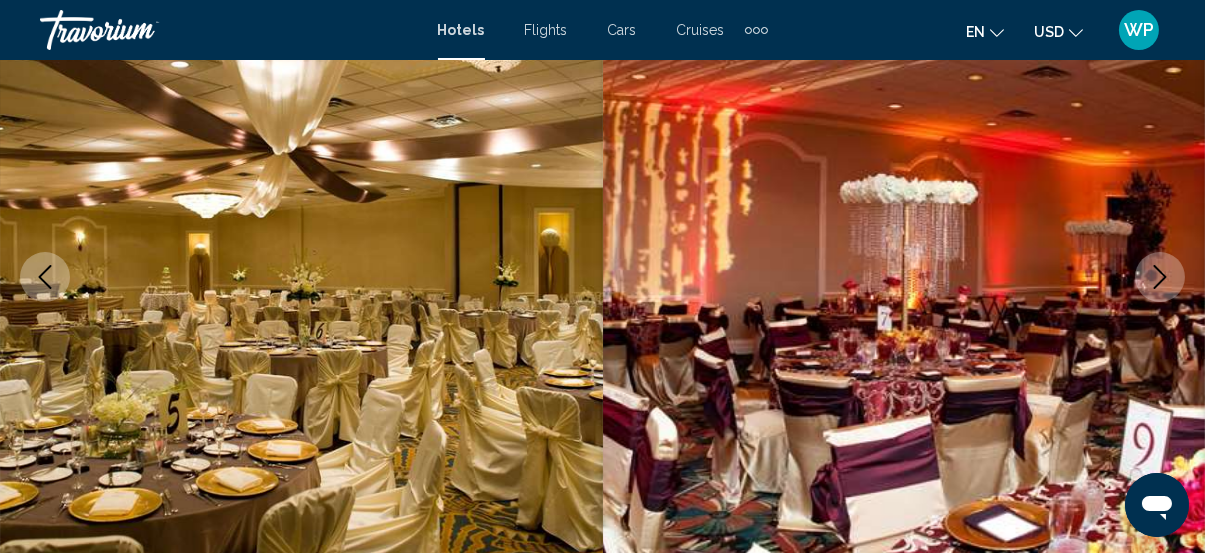 click 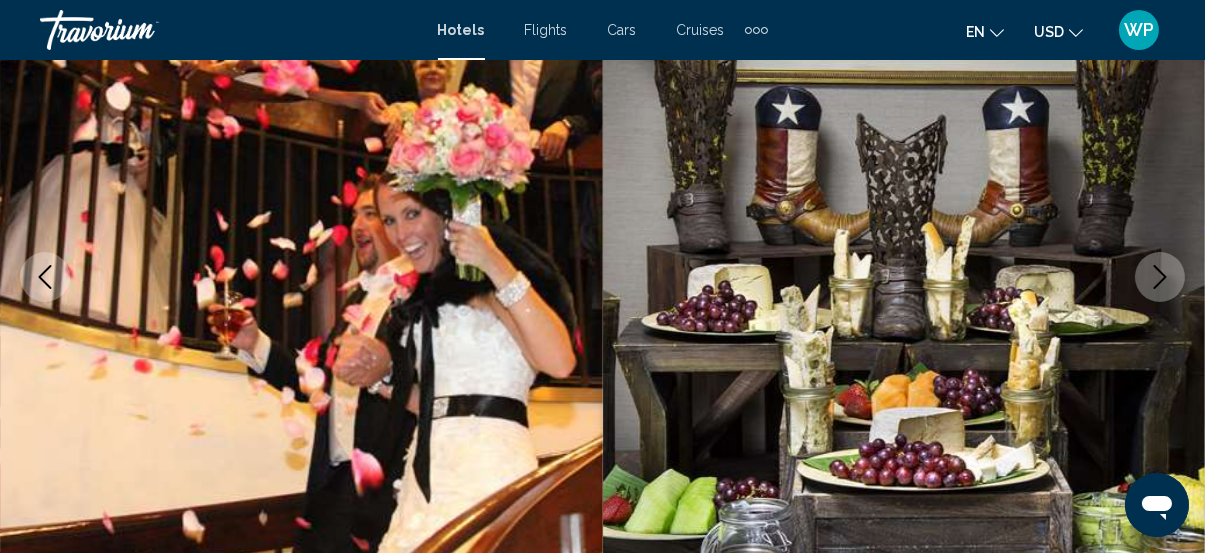 click 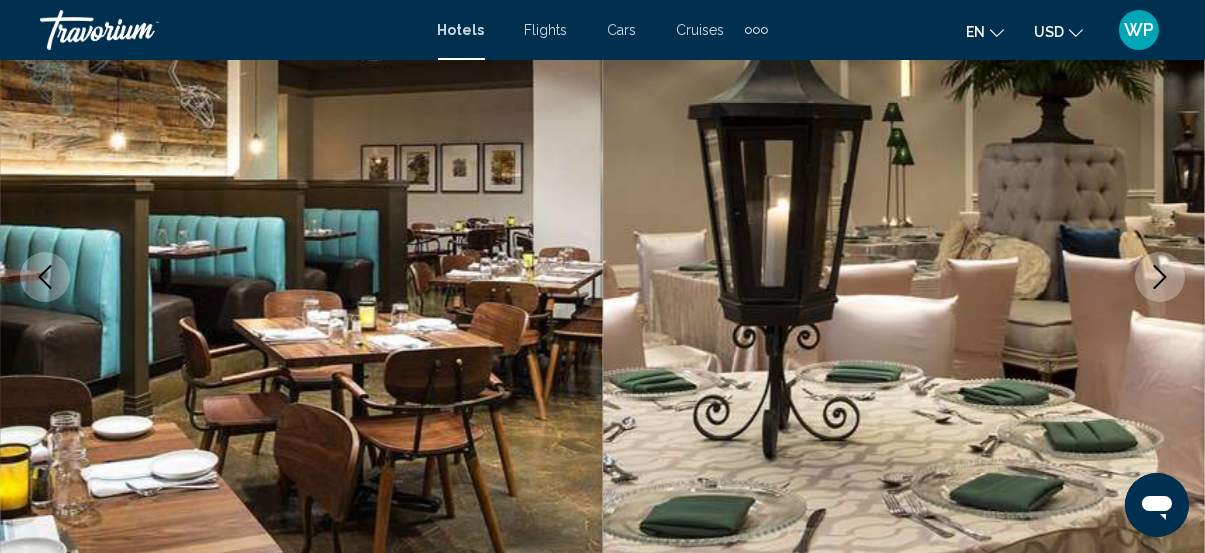 click 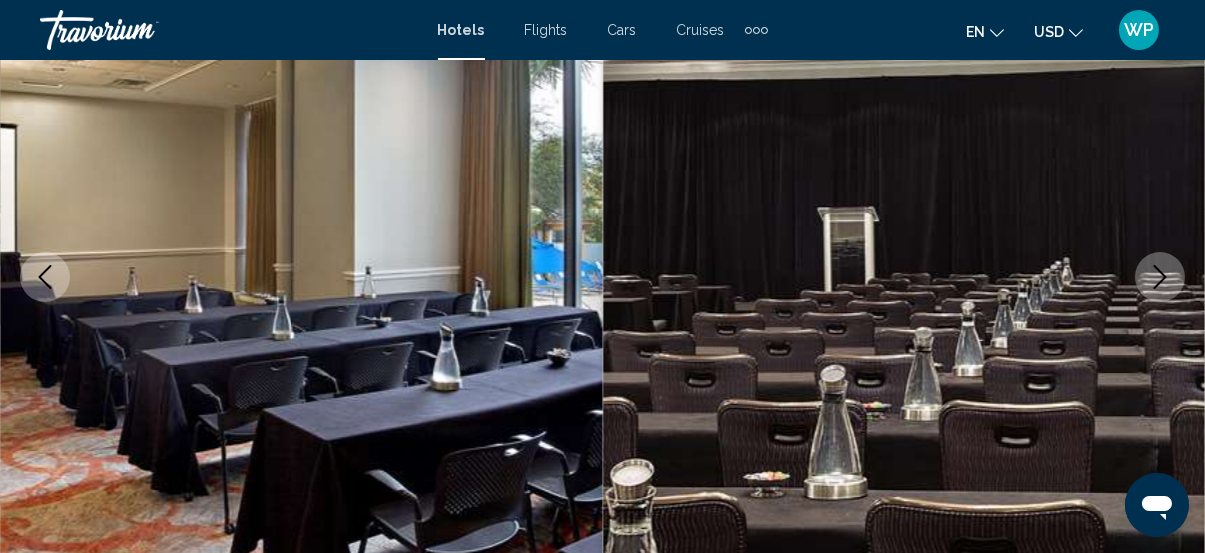 click 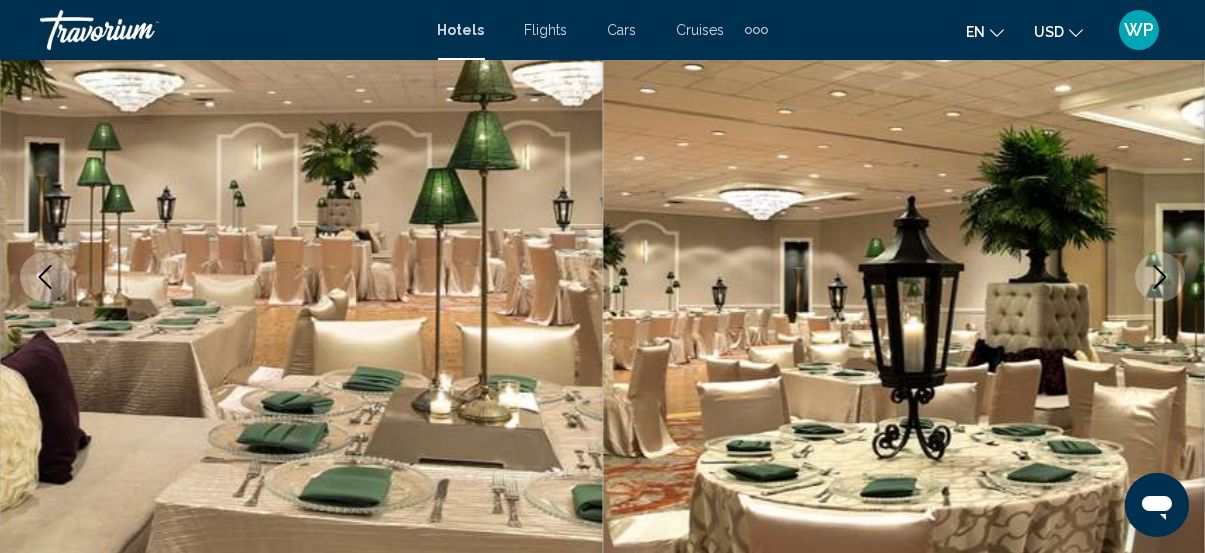 click 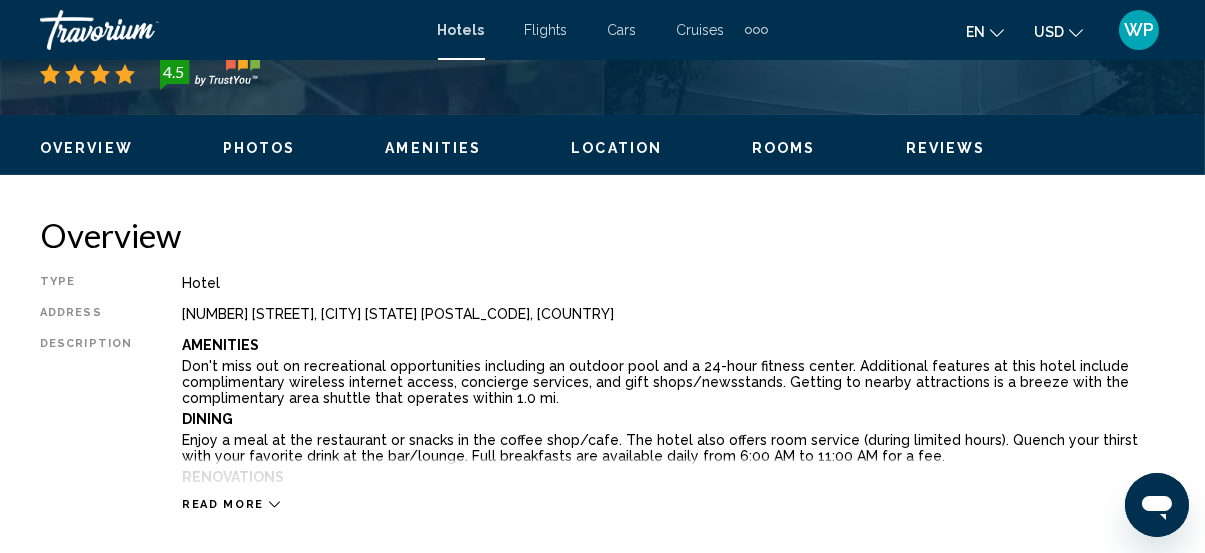 scroll, scrollTop: 985, scrollLeft: 0, axis: vertical 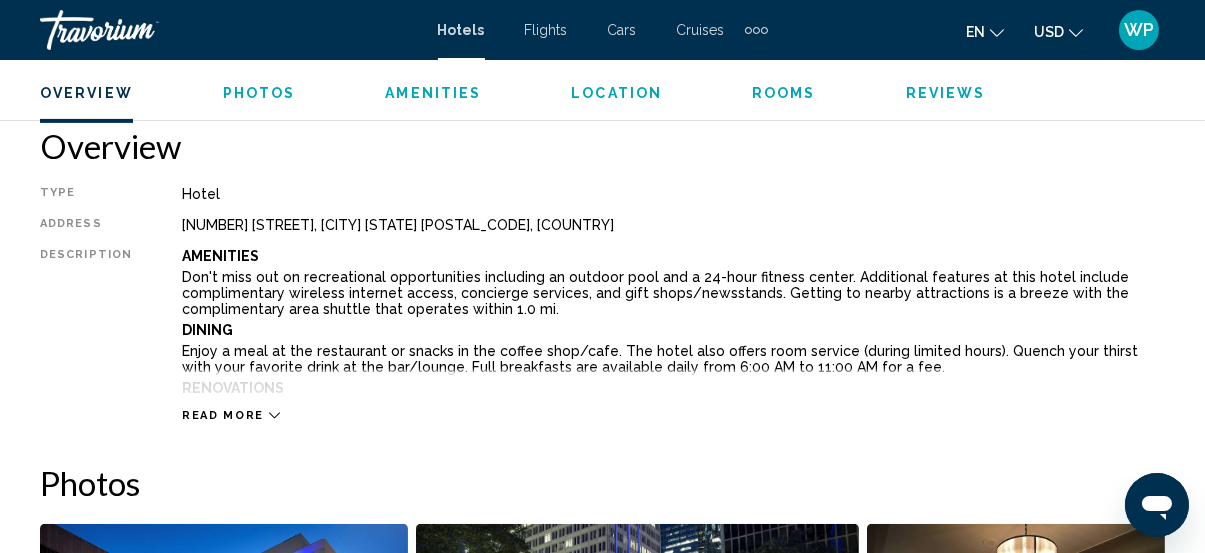 click on "Read more" at bounding box center (223, 415) 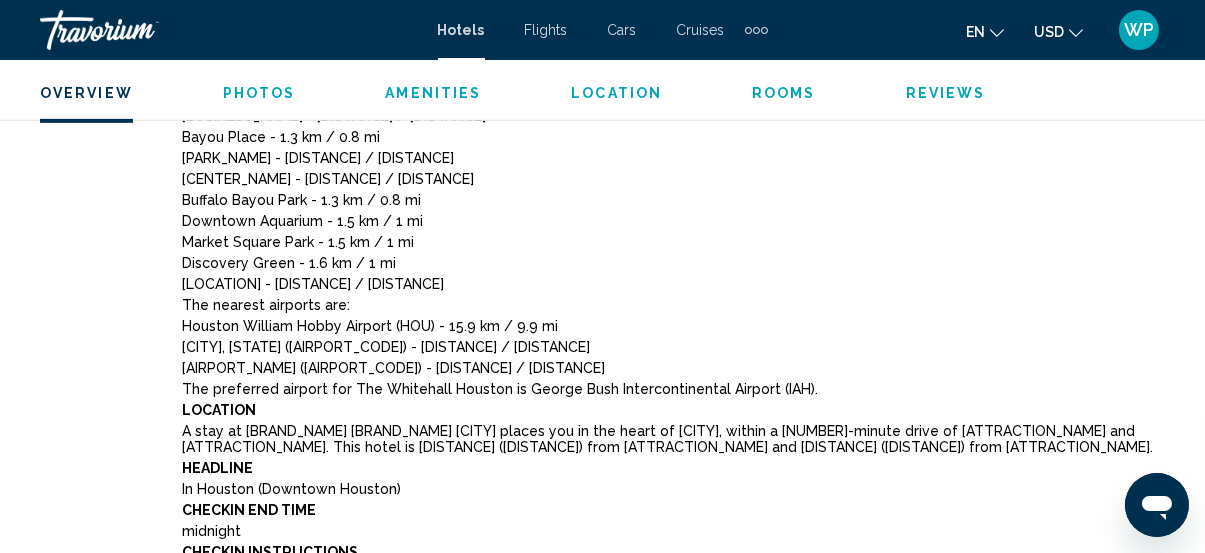 scroll, scrollTop: 1622, scrollLeft: 0, axis: vertical 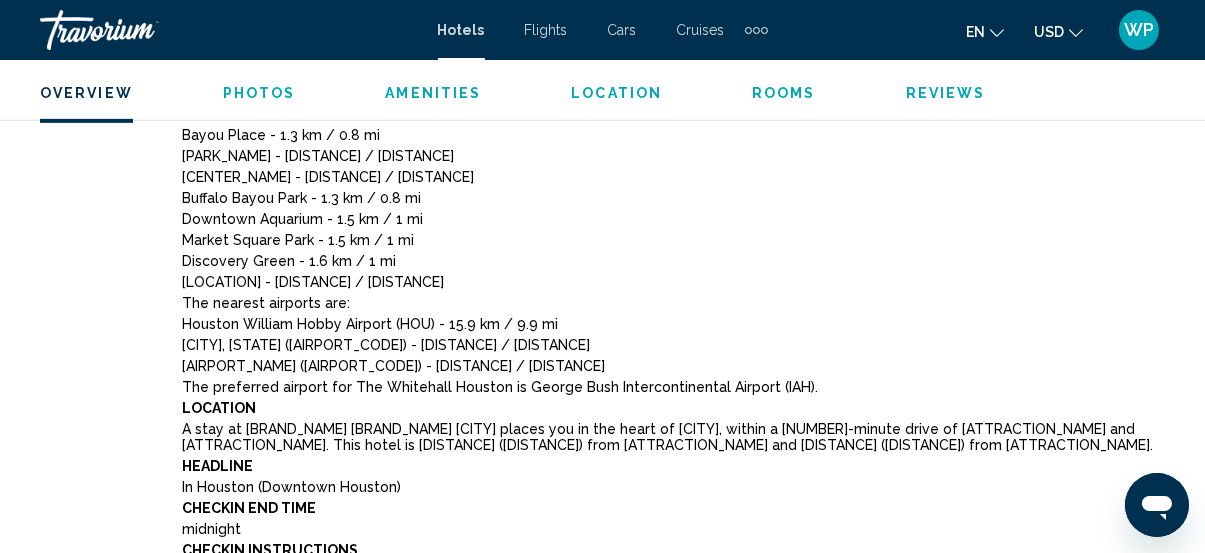 click on "Location" at bounding box center (616, 93) 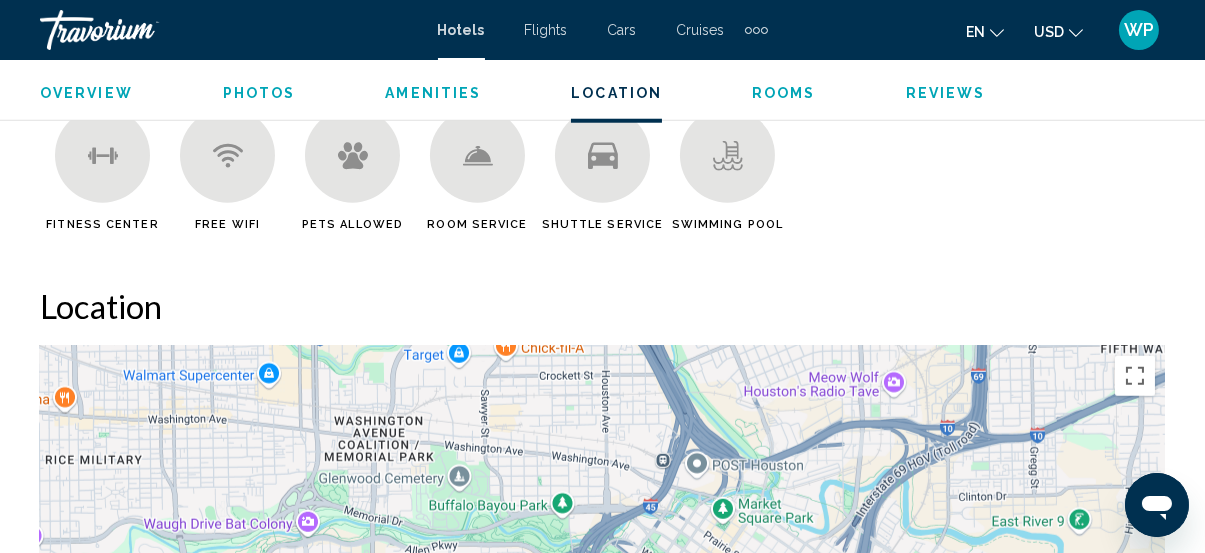 scroll, scrollTop: 3214, scrollLeft: 0, axis: vertical 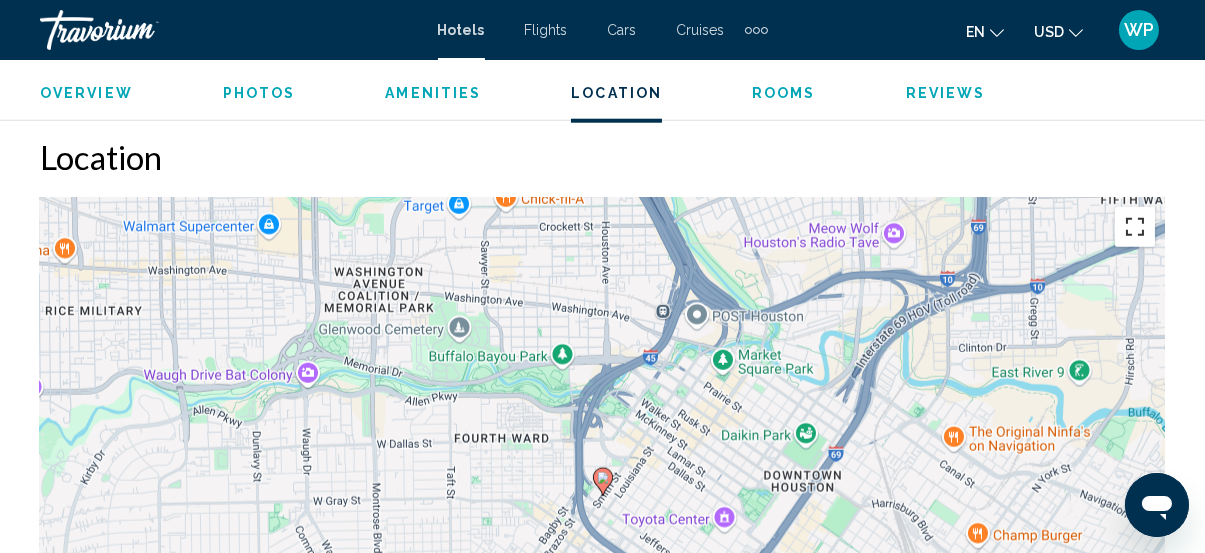 click at bounding box center [1135, 227] 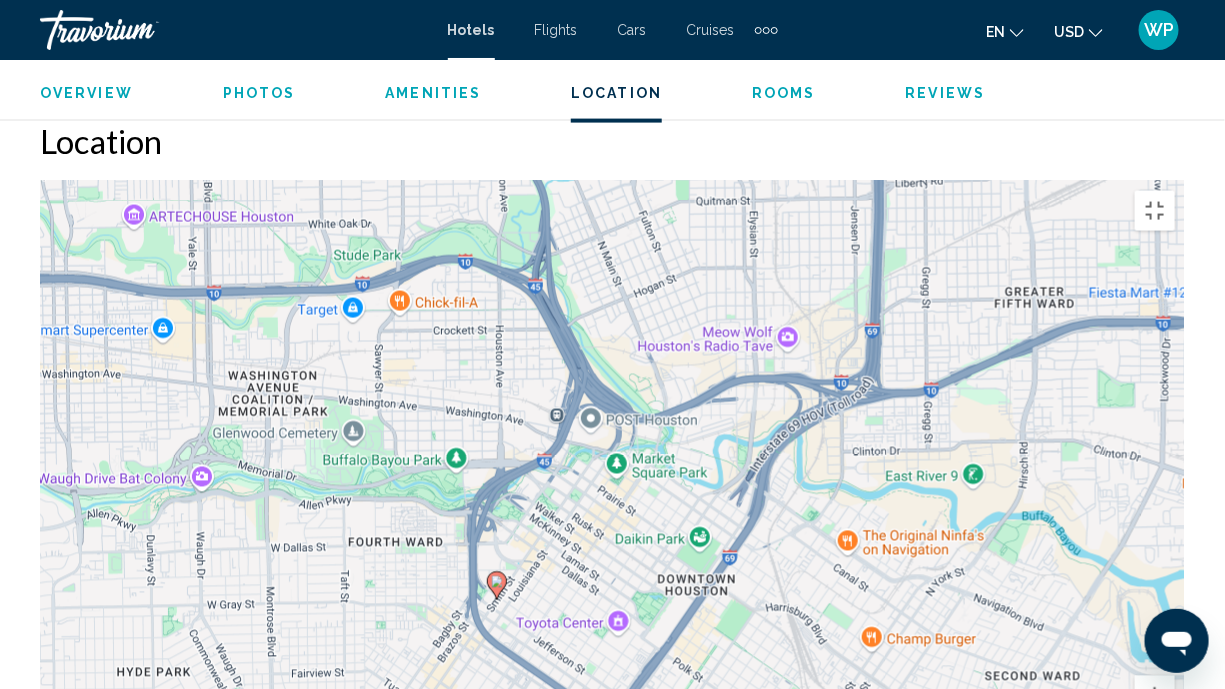 drag, startPoint x: 507, startPoint y: 329, endPoint x: 391, endPoint y: 449, distance: 166.90117 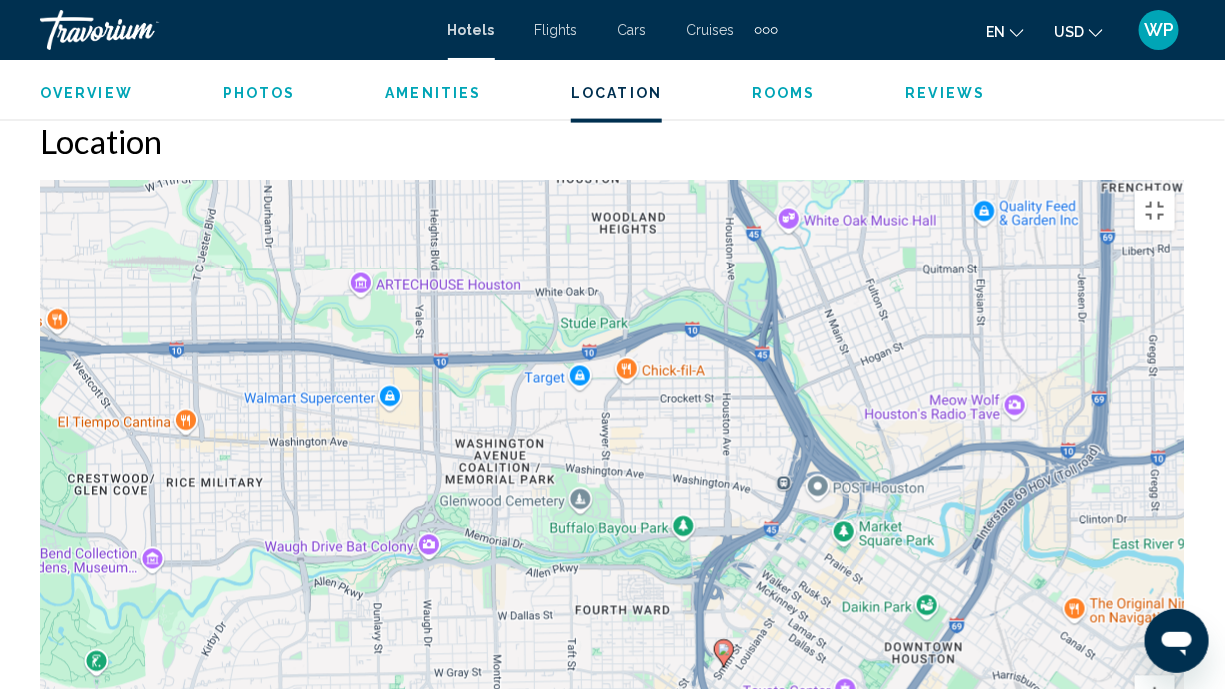 drag, startPoint x: 803, startPoint y: 125, endPoint x: 1031, endPoint y: 193, distance: 237.92436 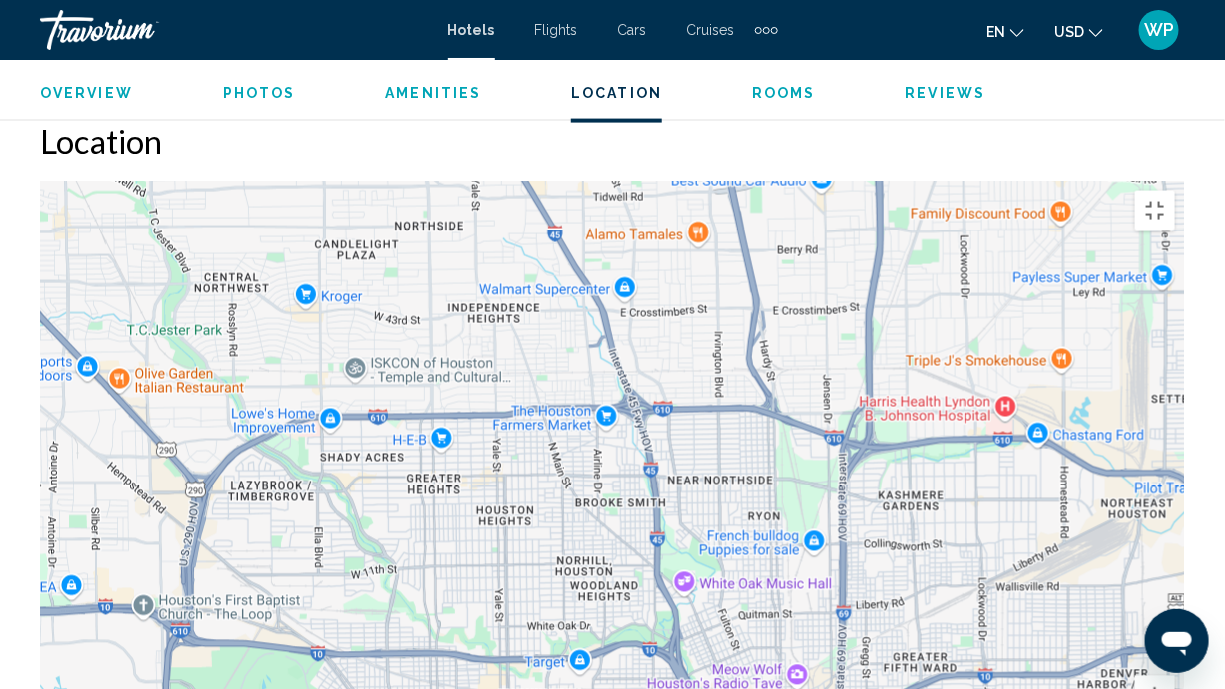 drag, startPoint x: 705, startPoint y: 204, endPoint x: 613, endPoint y: 459, distance: 271.08853 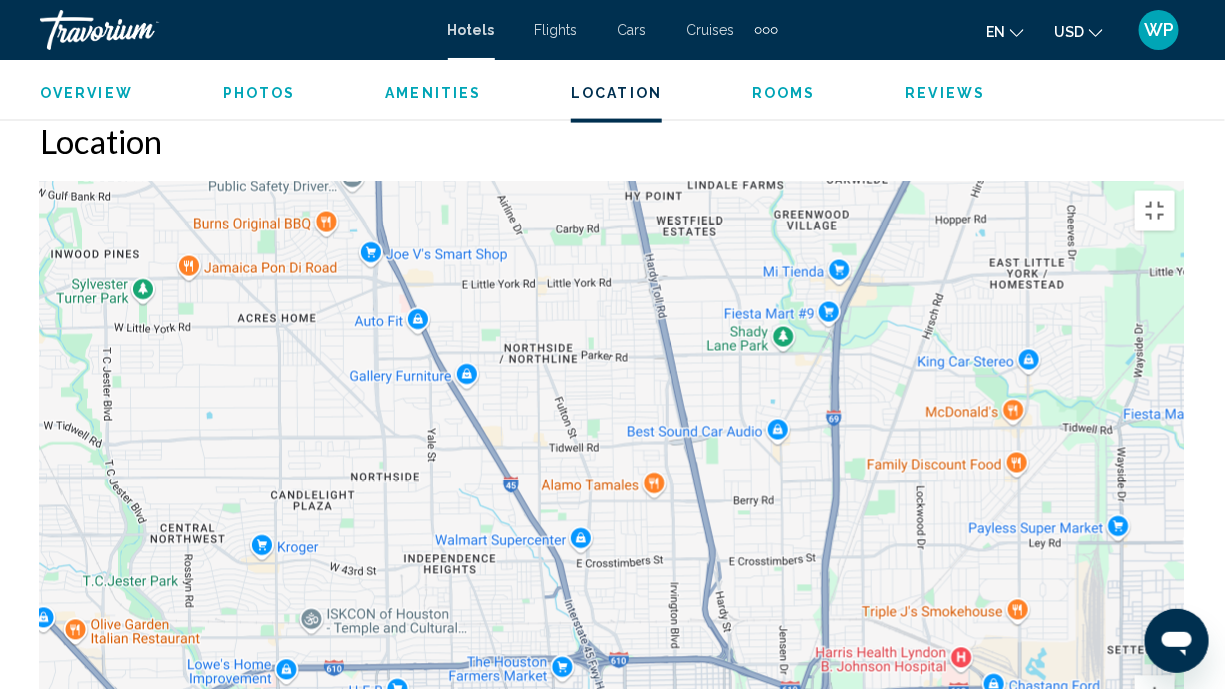 drag, startPoint x: 667, startPoint y: 184, endPoint x: 625, endPoint y: 381, distance: 201.4274 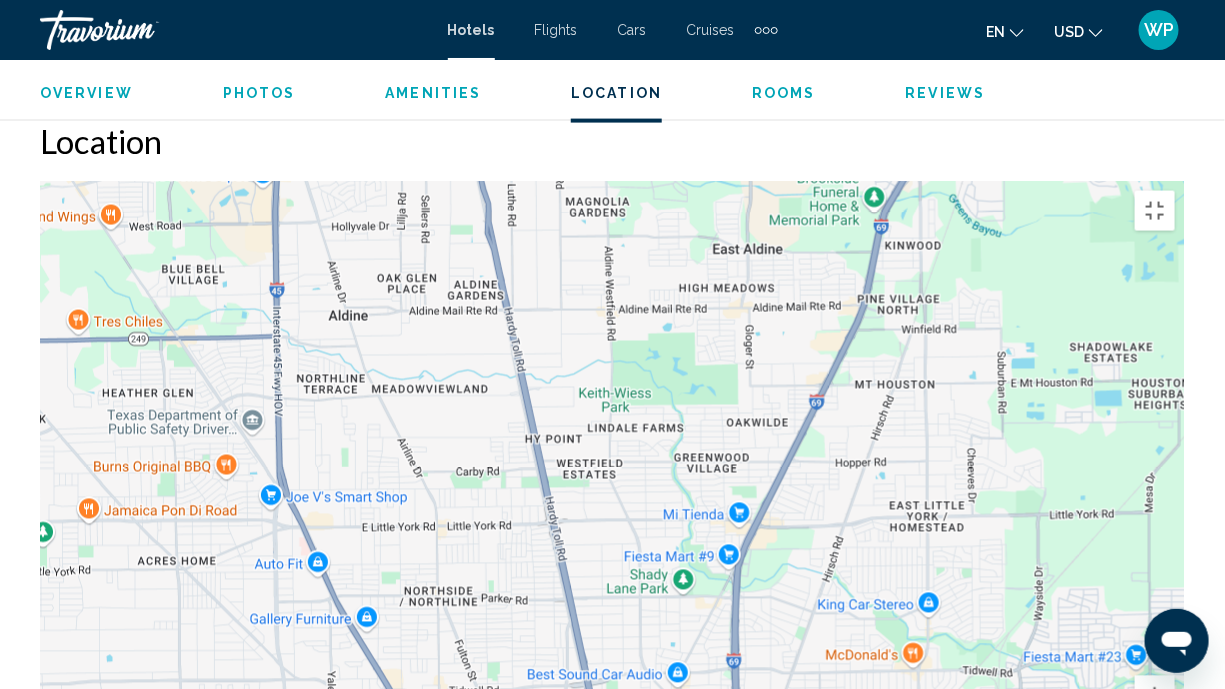 drag, startPoint x: 709, startPoint y: 218, endPoint x: 637, endPoint y: 389, distance: 185.53975 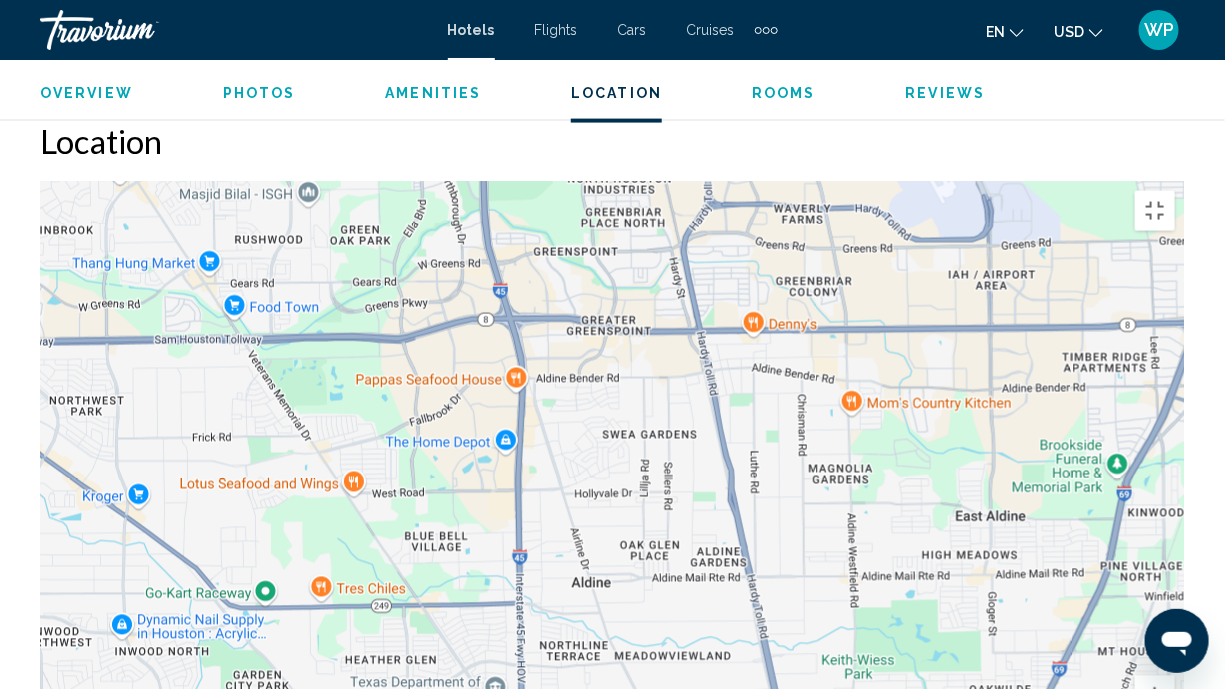 drag, startPoint x: 635, startPoint y: 119, endPoint x: 863, endPoint y: 339, distance: 316.83435 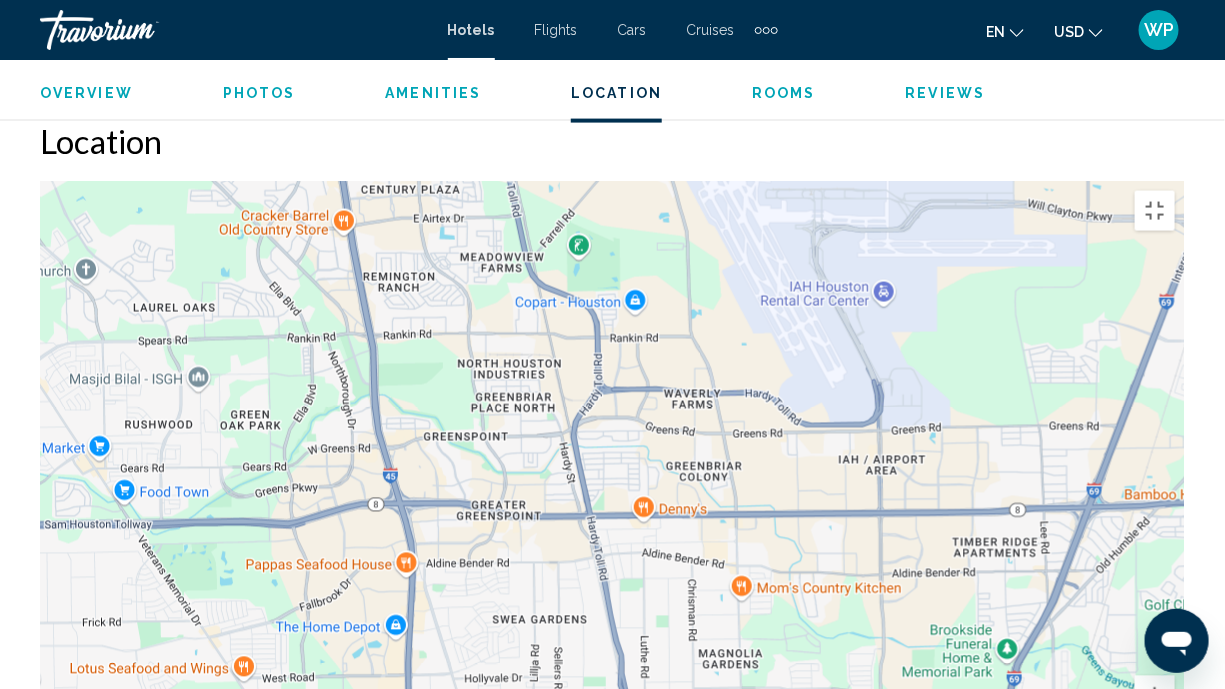 drag, startPoint x: 865, startPoint y: 156, endPoint x: 763, endPoint y: 337, distance: 207.76189 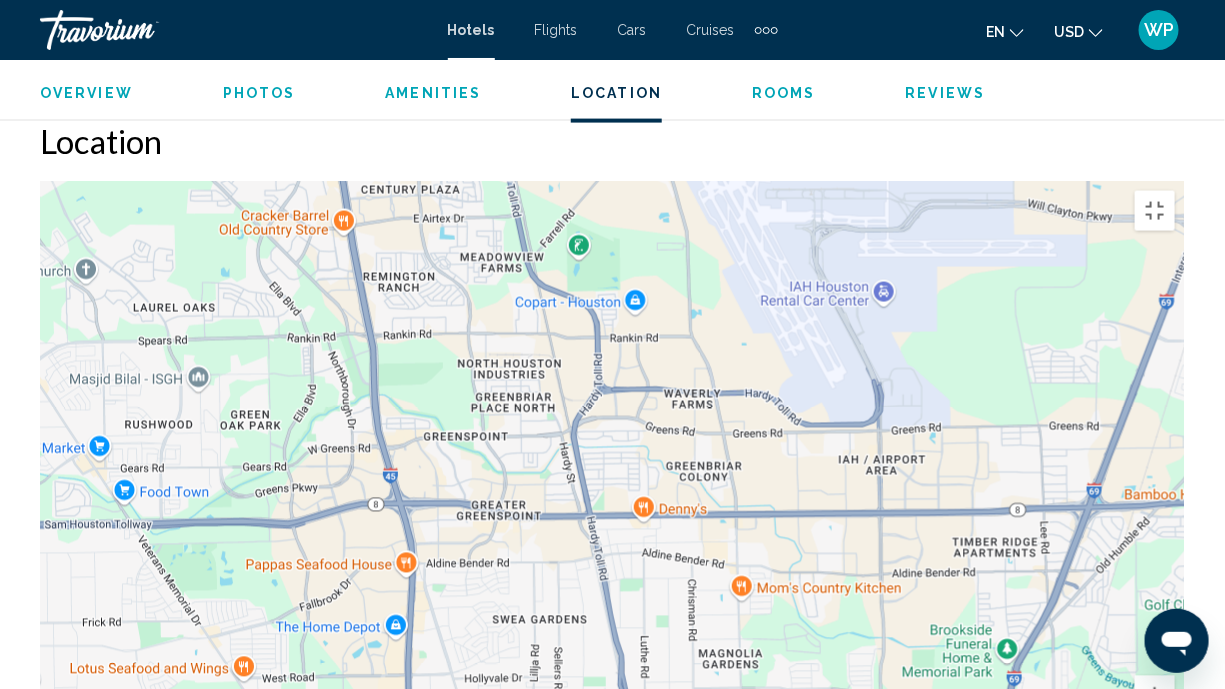 click on "To navigate, press the arrow keys." at bounding box center [612, 481] 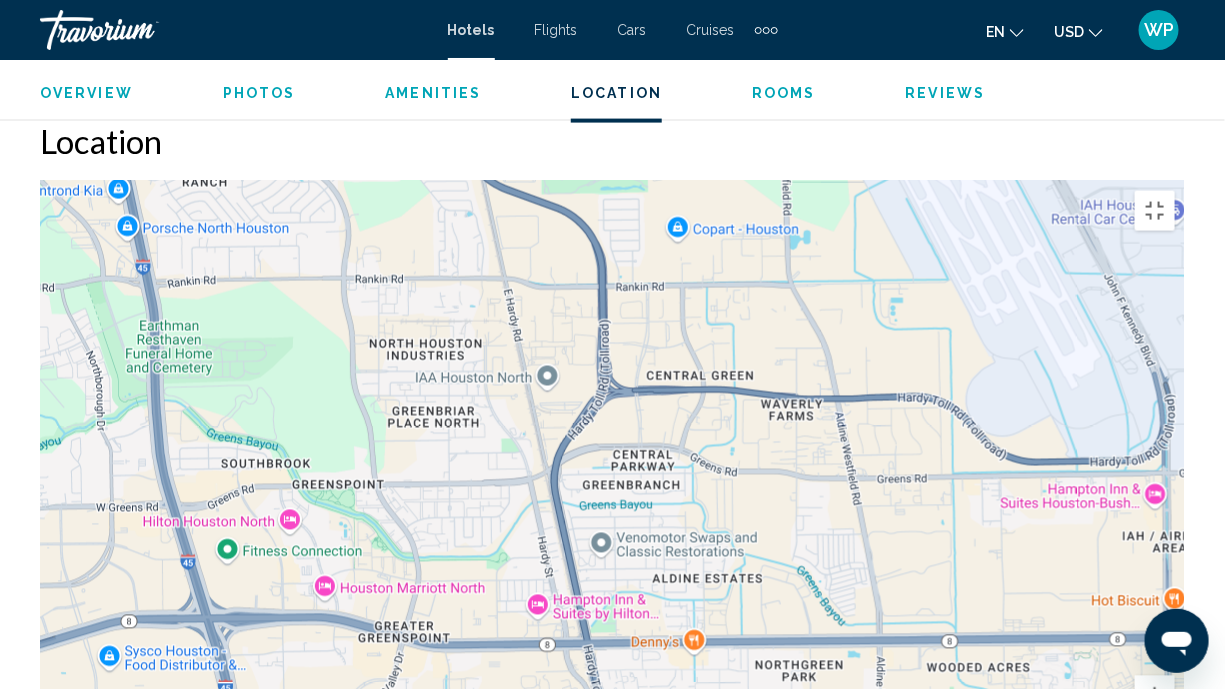 drag, startPoint x: 1015, startPoint y: 227, endPoint x: 997, endPoint y: 392, distance: 165.97891 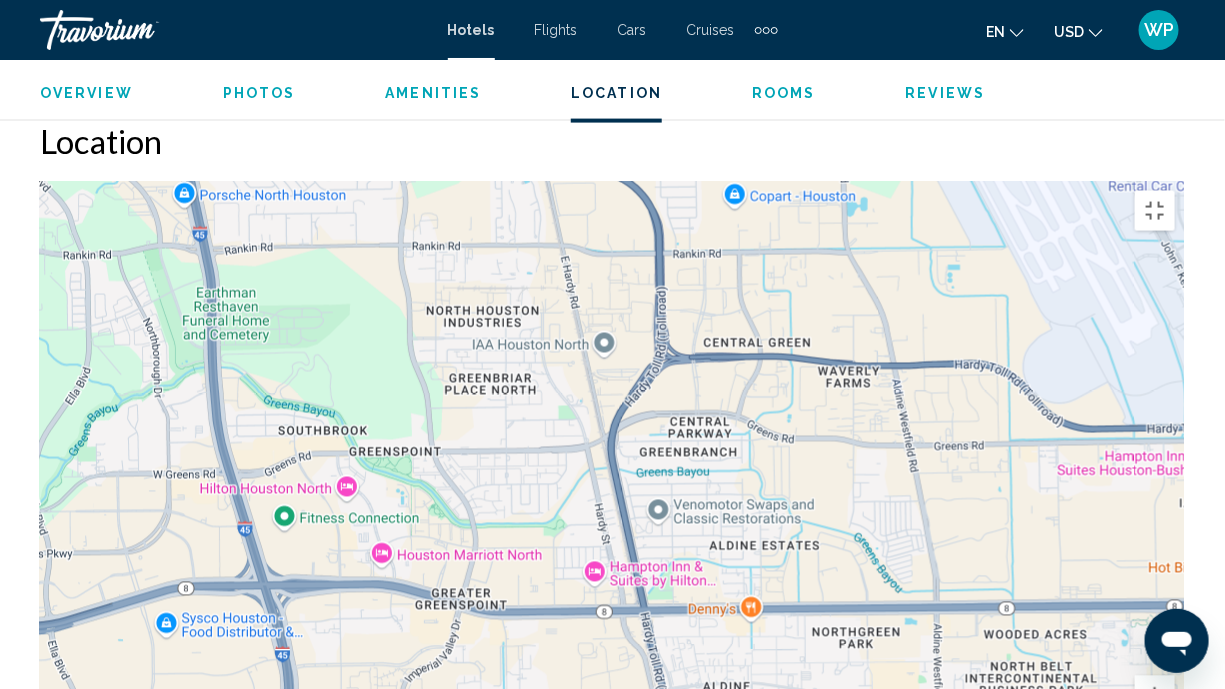 drag, startPoint x: 458, startPoint y: 385, endPoint x: 625, endPoint y: 269, distance: 203.3347 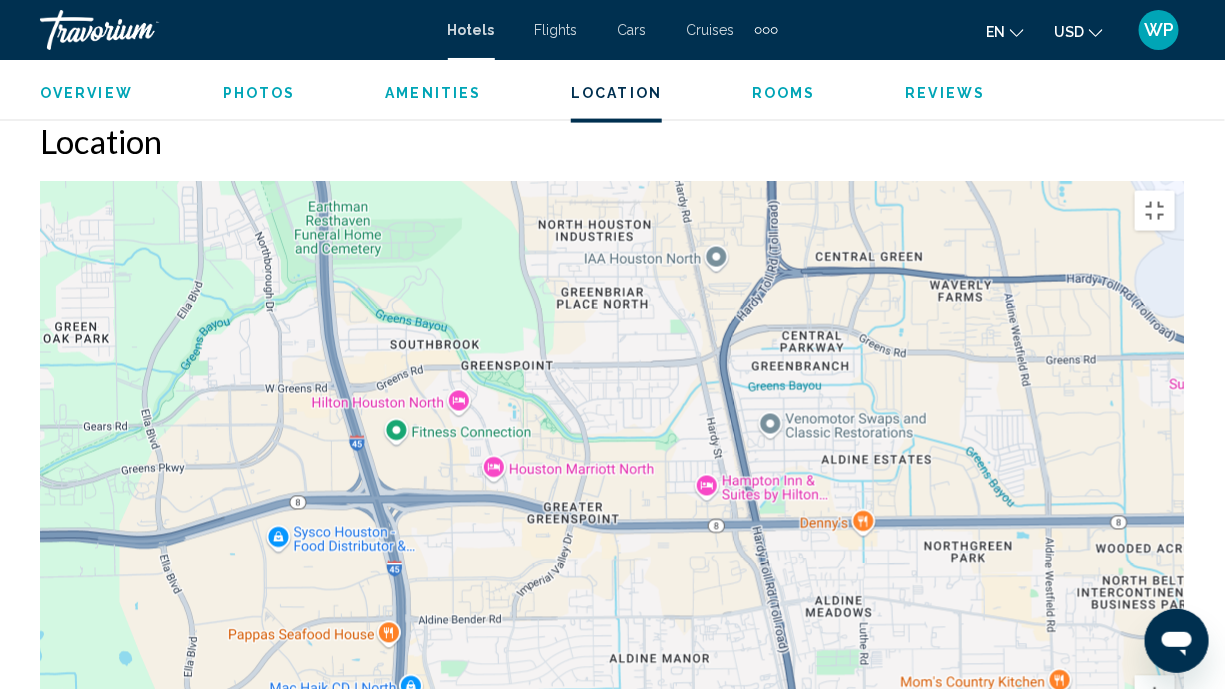 click on "To navigate, press the arrow keys." at bounding box center [612, 481] 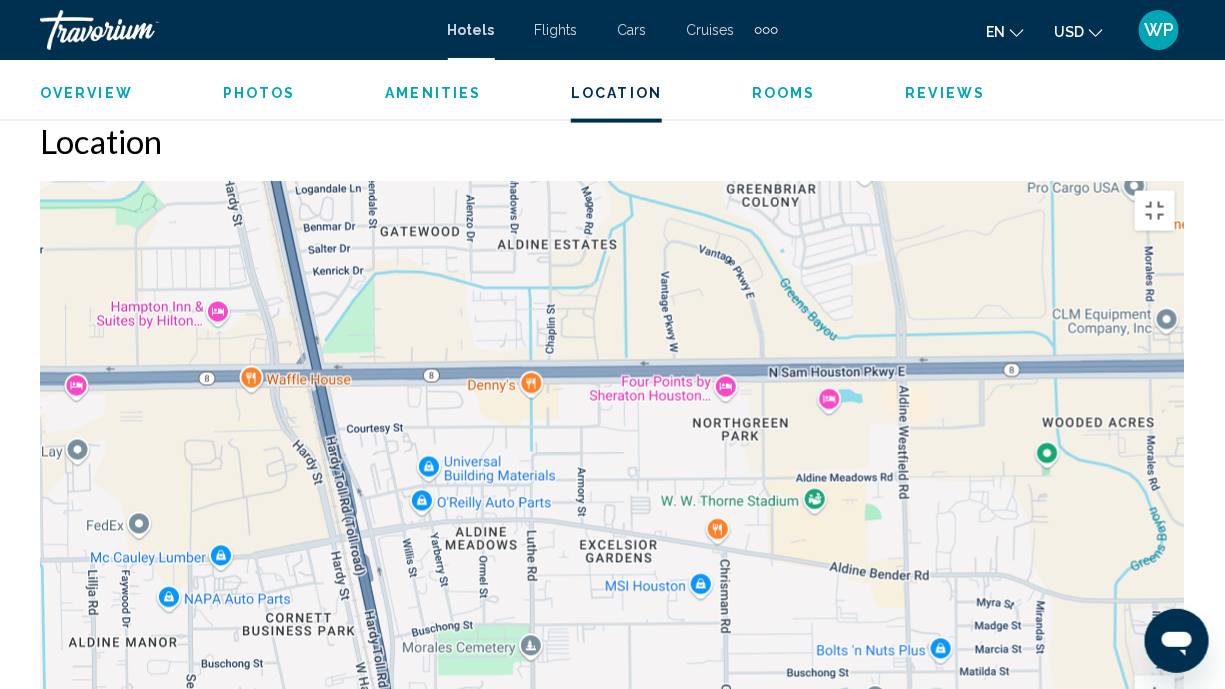 drag, startPoint x: 940, startPoint y: 375, endPoint x: 194, endPoint y: 348, distance: 746.48846 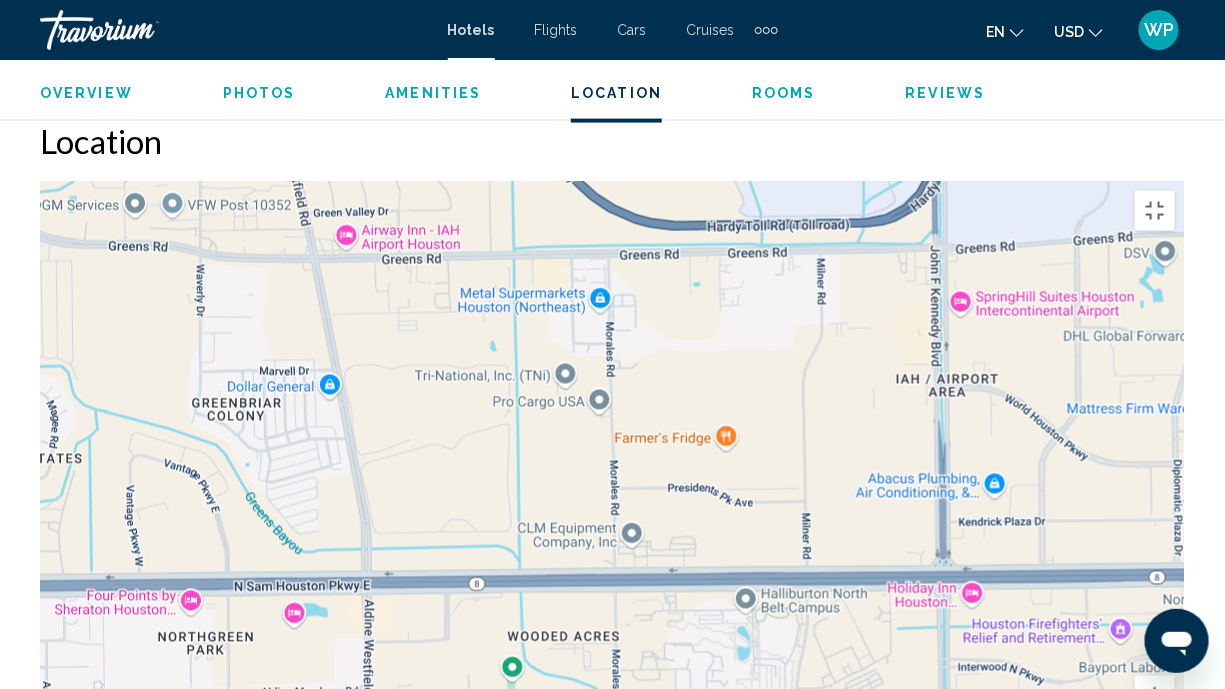 drag, startPoint x: 971, startPoint y: 206, endPoint x: 454, endPoint y: 412, distance: 556.5294 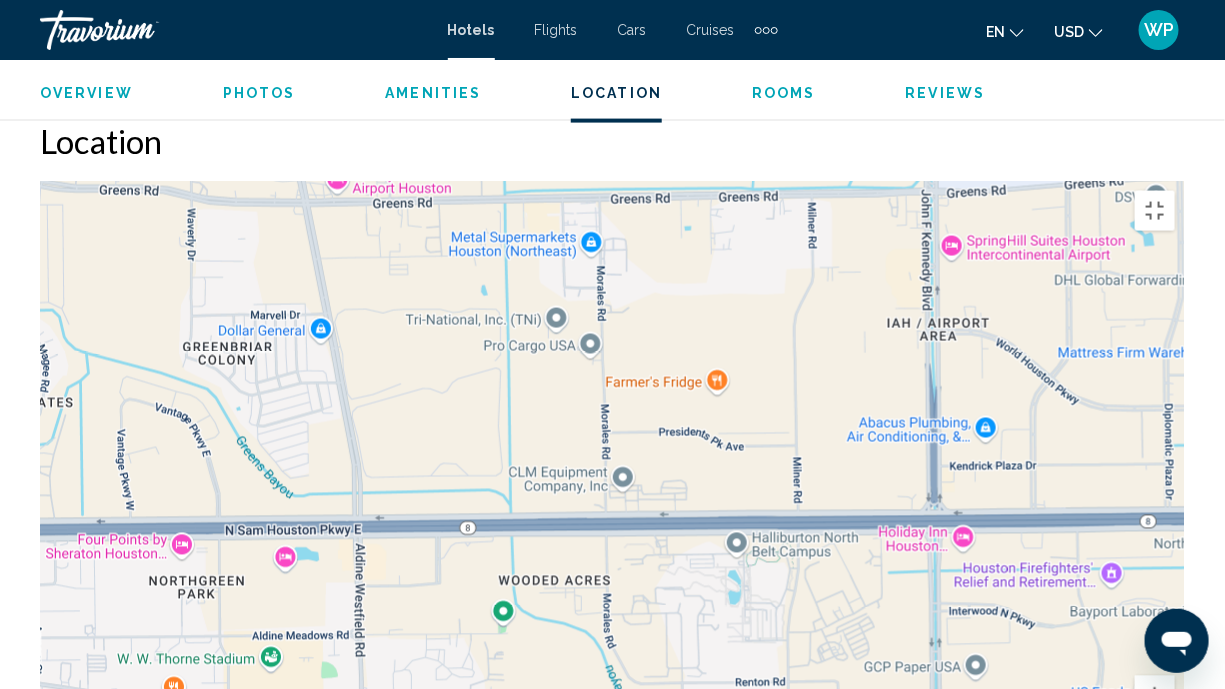 click on "To navigate, press the arrow keys." at bounding box center (612, 481) 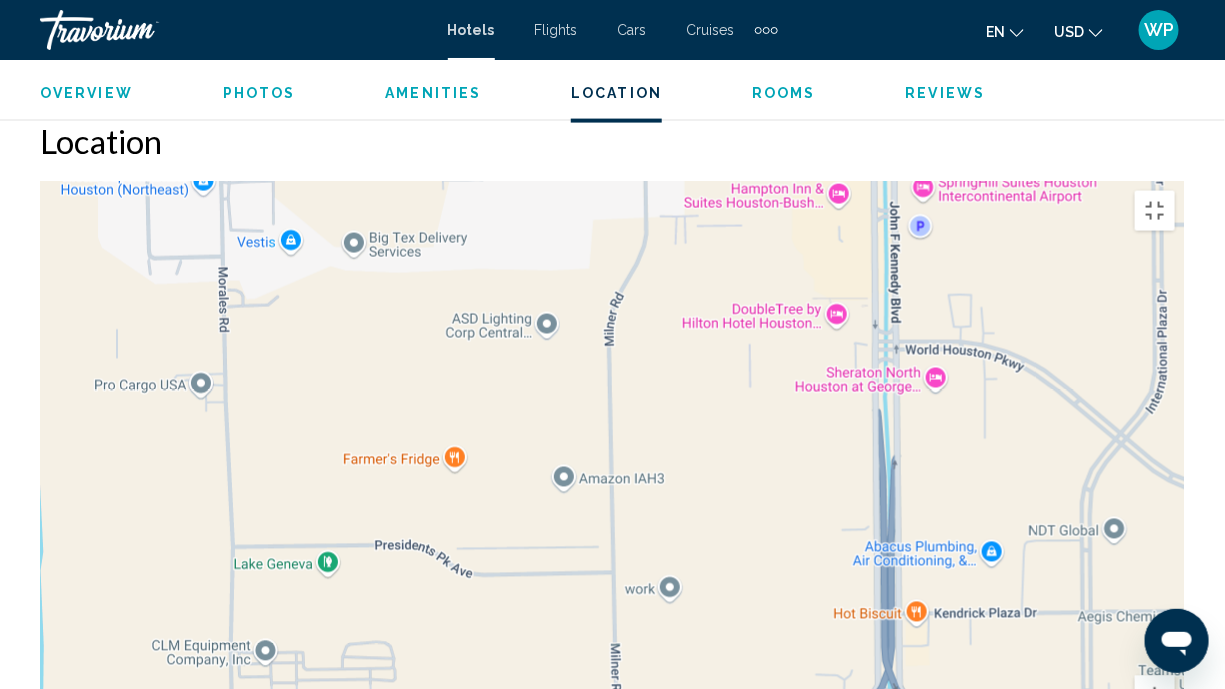 drag, startPoint x: 834, startPoint y: 183, endPoint x: 760, endPoint y: 493, distance: 318.7099 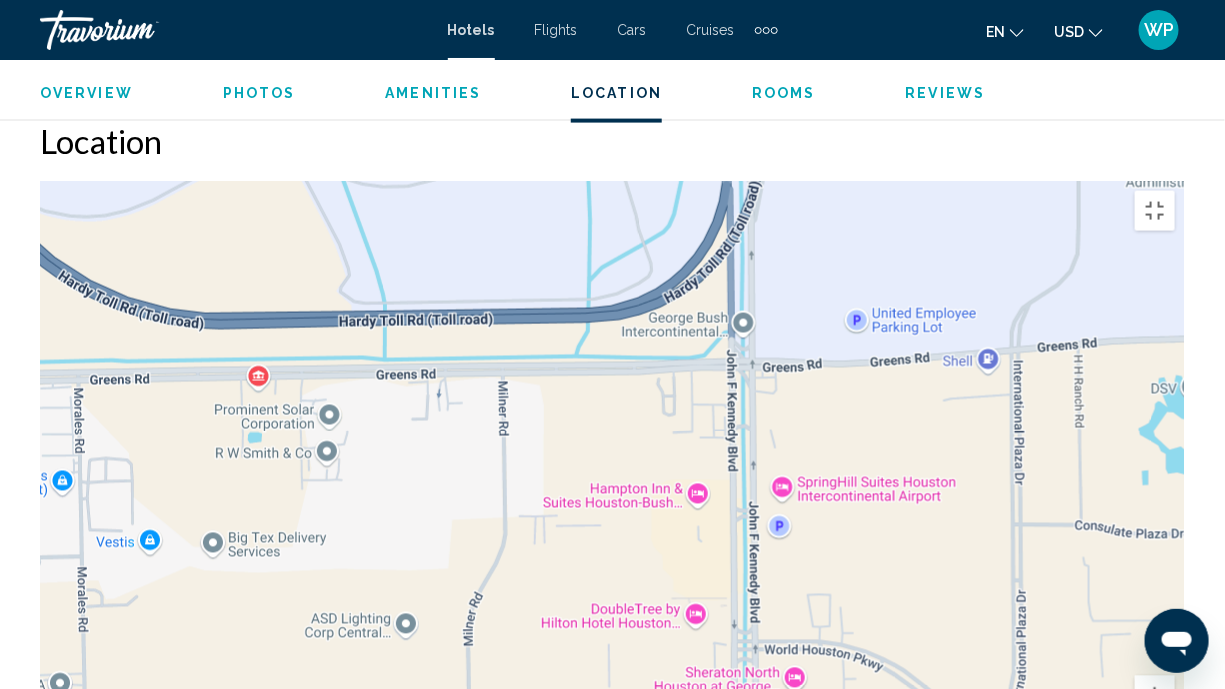 drag, startPoint x: 783, startPoint y: 121, endPoint x: 646, endPoint y: 405, distance: 315.3173 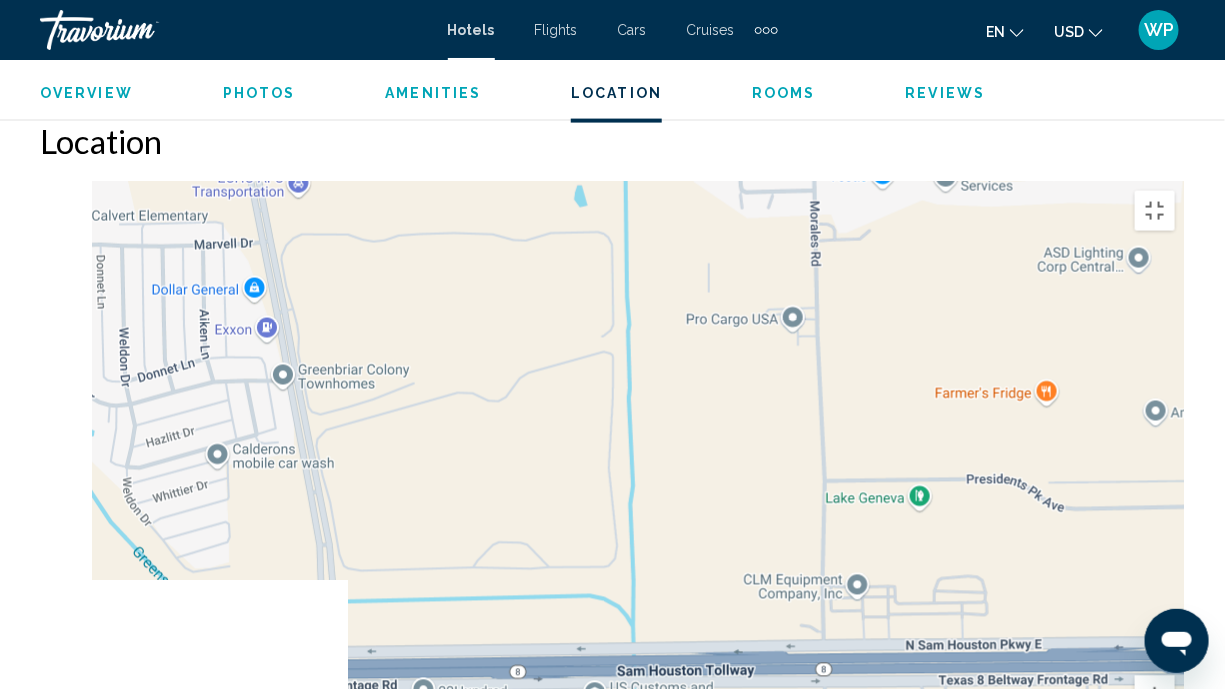 drag, startPoint x: 320, startPoint y: 420, endPoint x: 1171, endPoint y: 55, distance: 925.973 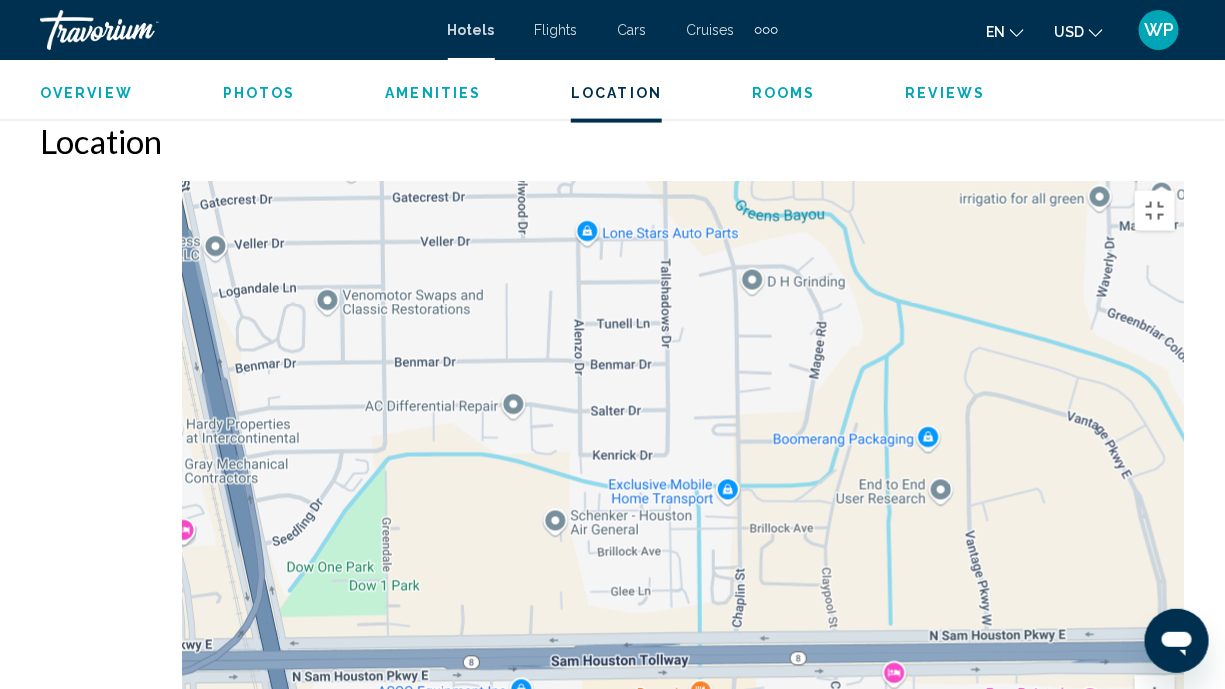 drag, startPoint x: 561, startPoint y: 302, endPoint x: 1167, endPoint y: 396, distance: 613.2471 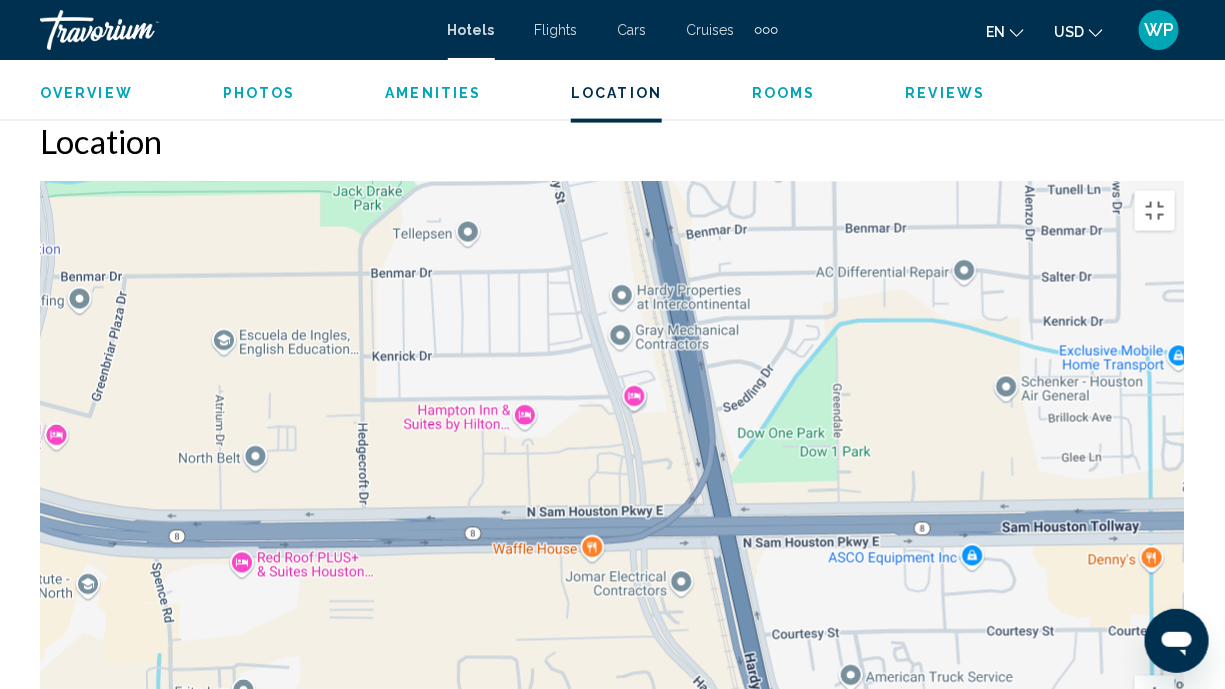 drag, startPoint x: 581, startPoint y: 350, endPoint x: 897, endPoint y: 205, distance: 347.67944 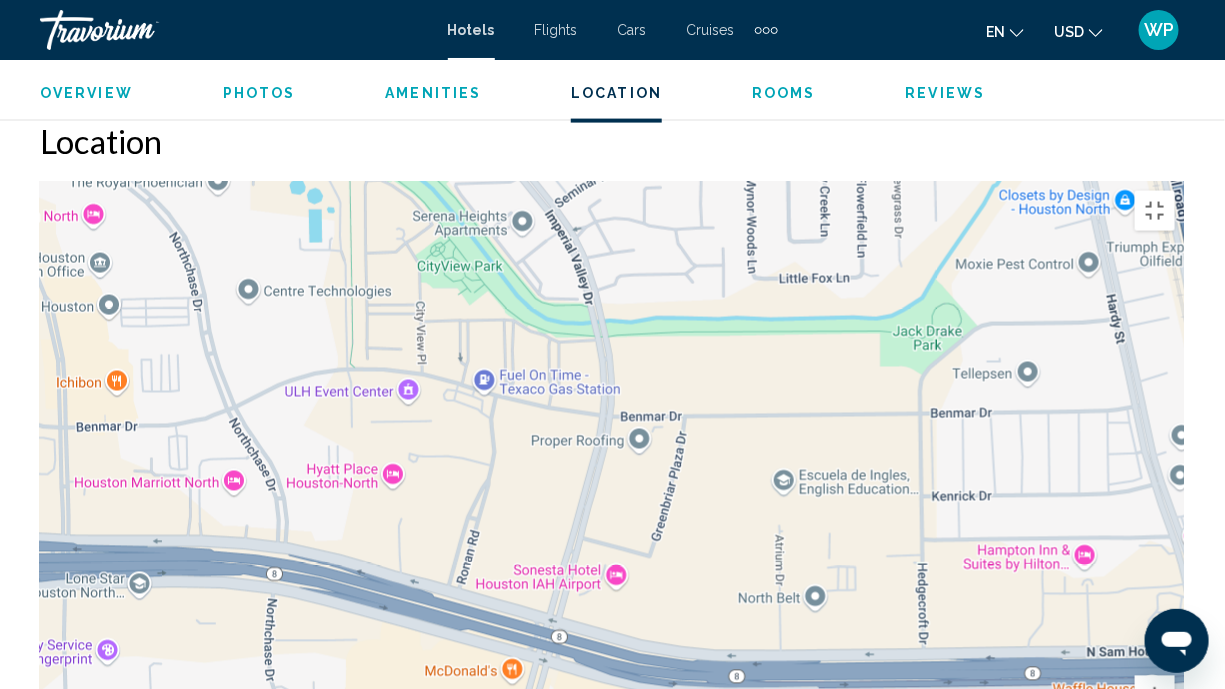 drag, startPoint x: 612, startPoint y: 348, endPoint x: 1088, endPoint y: 482, distance: 494.50177 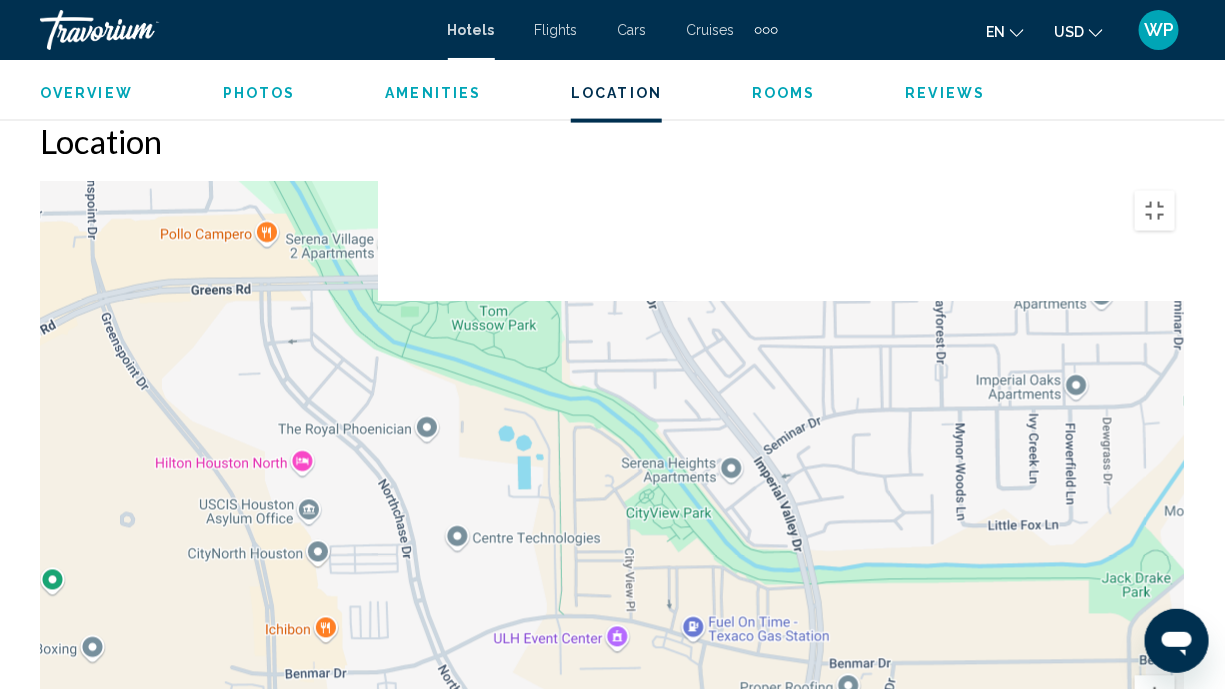 drag, startPoint x: 540, startPoint y: 391, endPoint x: 736, endPoint y: 659, distance: 332.0241 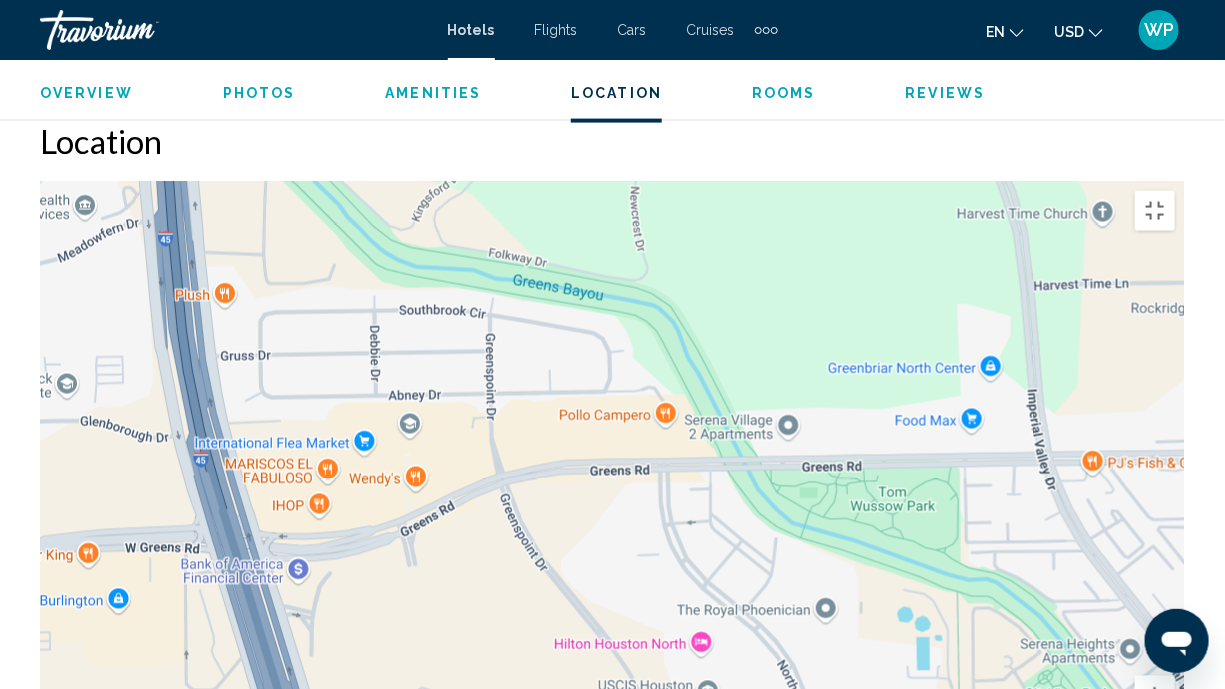 drag, startPoint x: 810, startPoint y: 235, endPoint x: 1221, endPoint y: 392, distance: 439.9659 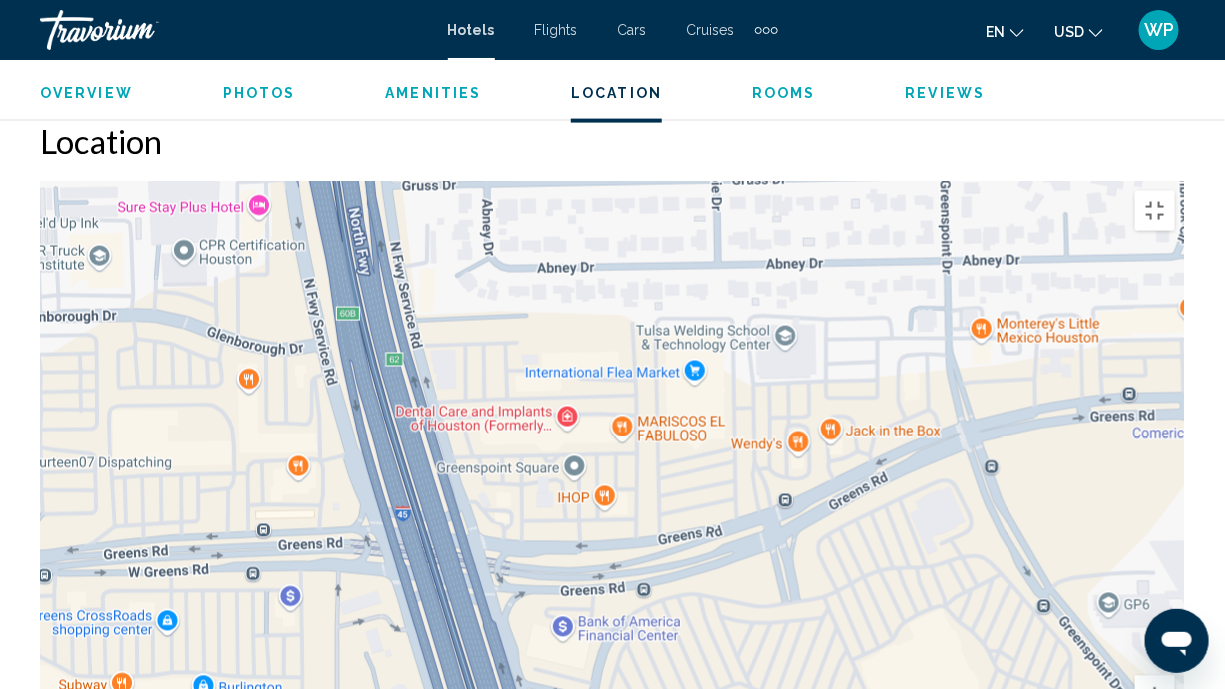 drag, startPoint x: 326, startPoint y: 368, endPoint x: 697, endPoint y: 348, distance: 371.5387 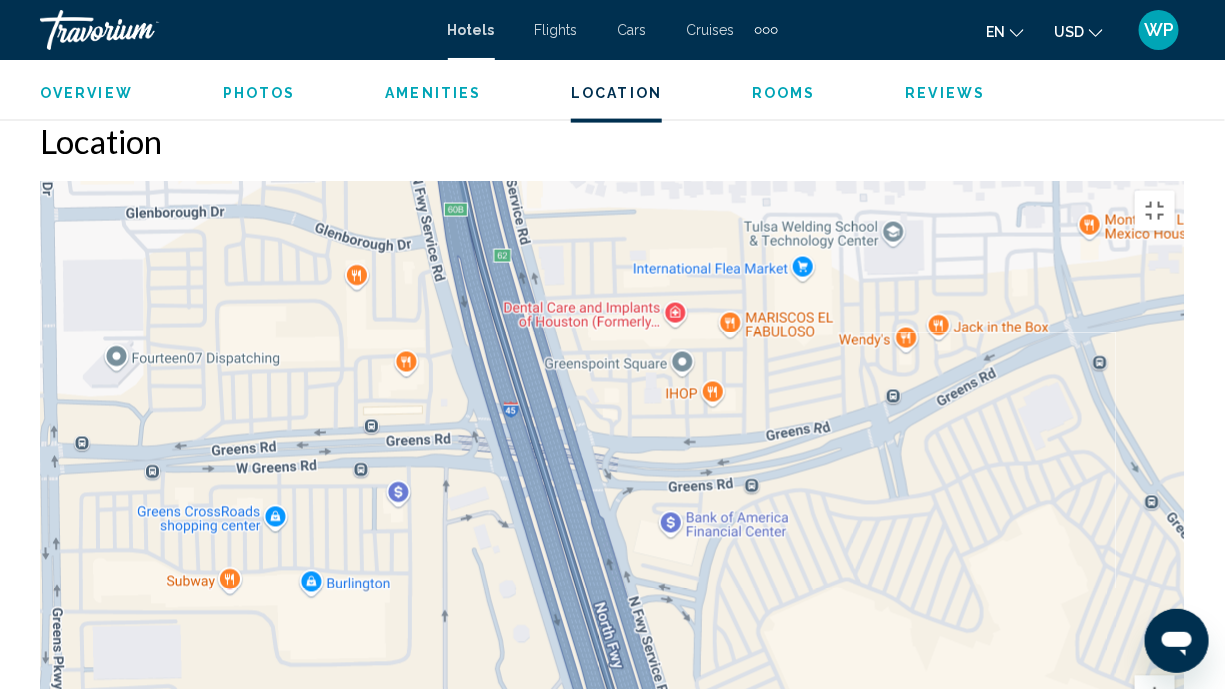 drag, startPoint x: 477, startPoint y: 537, endPoint x: 611, endPoint y: 415, distance: 181.2181 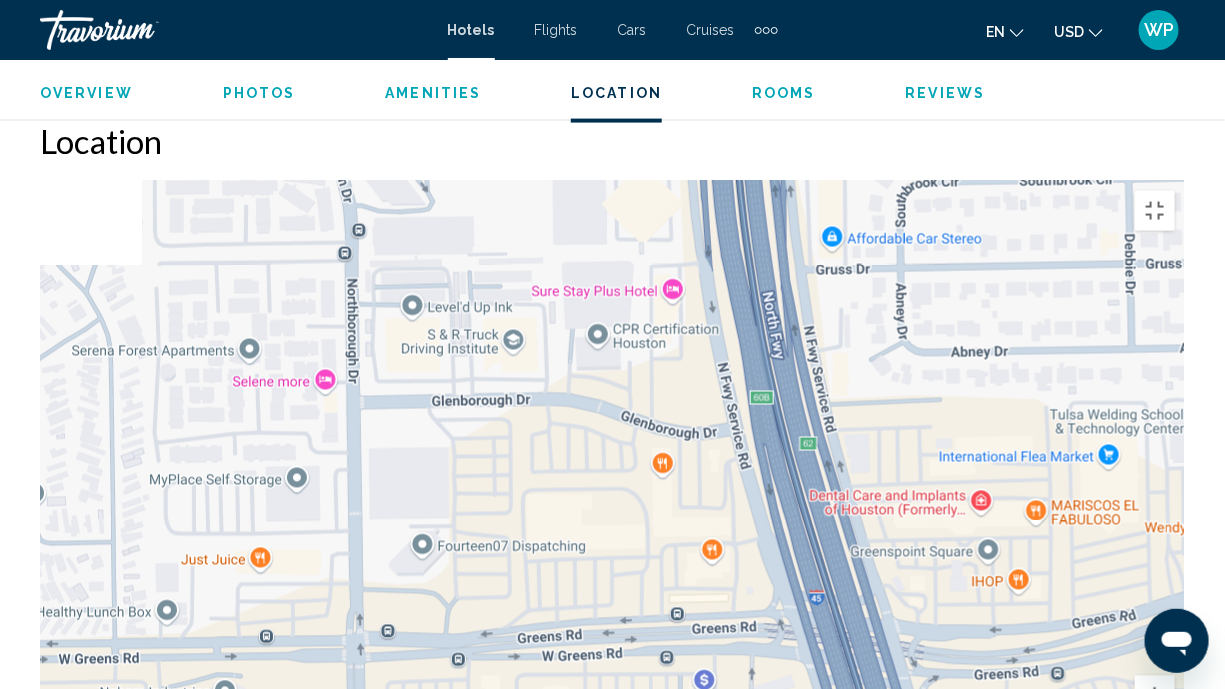 drag, startPoint x: 482, startPoint y: 431, endPoint x: 751, endPoint y: 671, distance: 360.50104 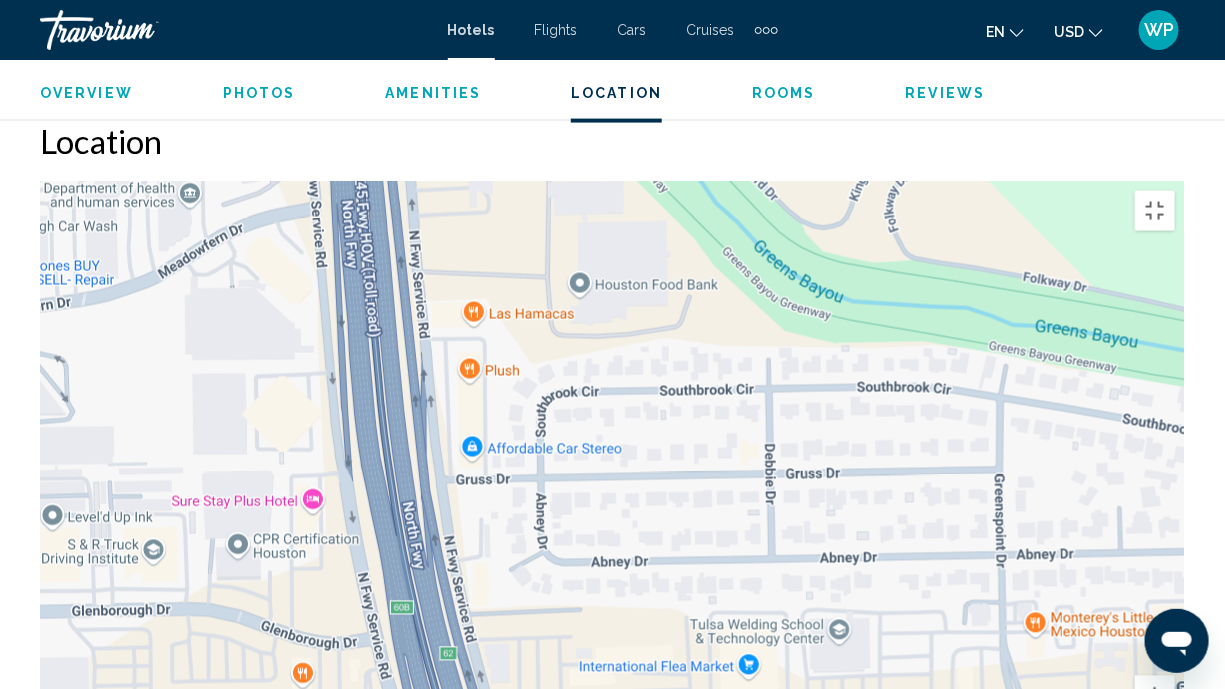drag, startPoint x: 805, startPoint y: 269, endPoint x: 346, endPoint y: 300, distance: 460.04565 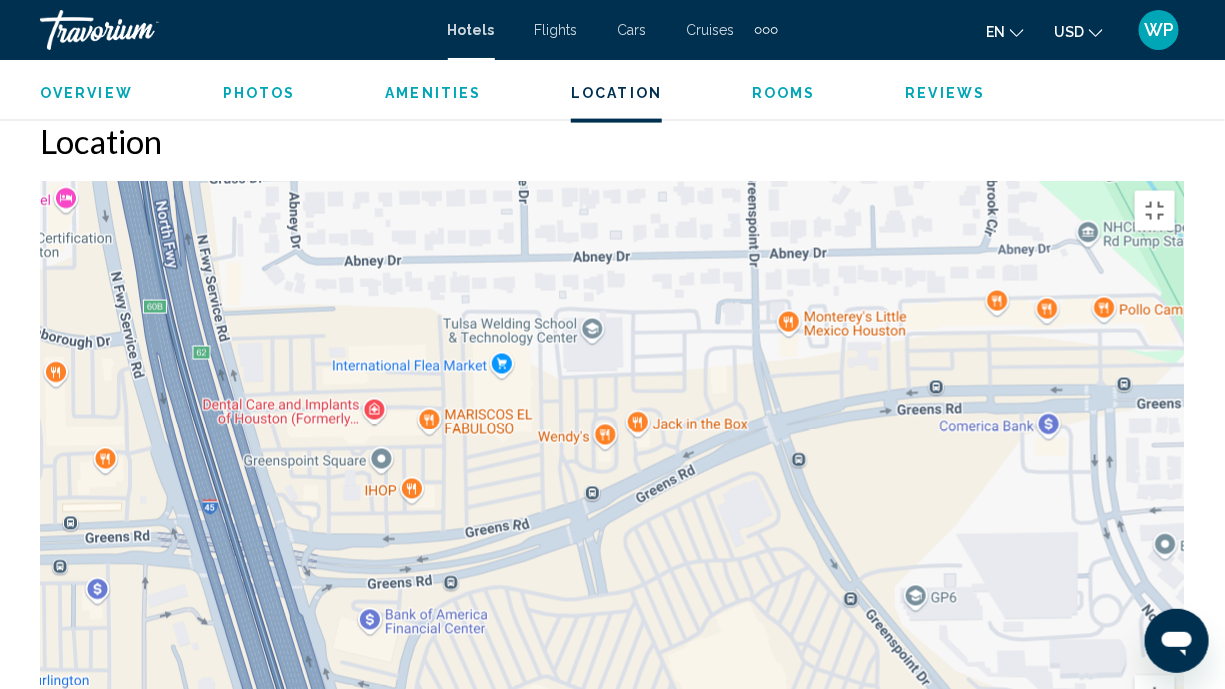 click on "To navigate, press the arrow keys." at bounding box center [612, 481] 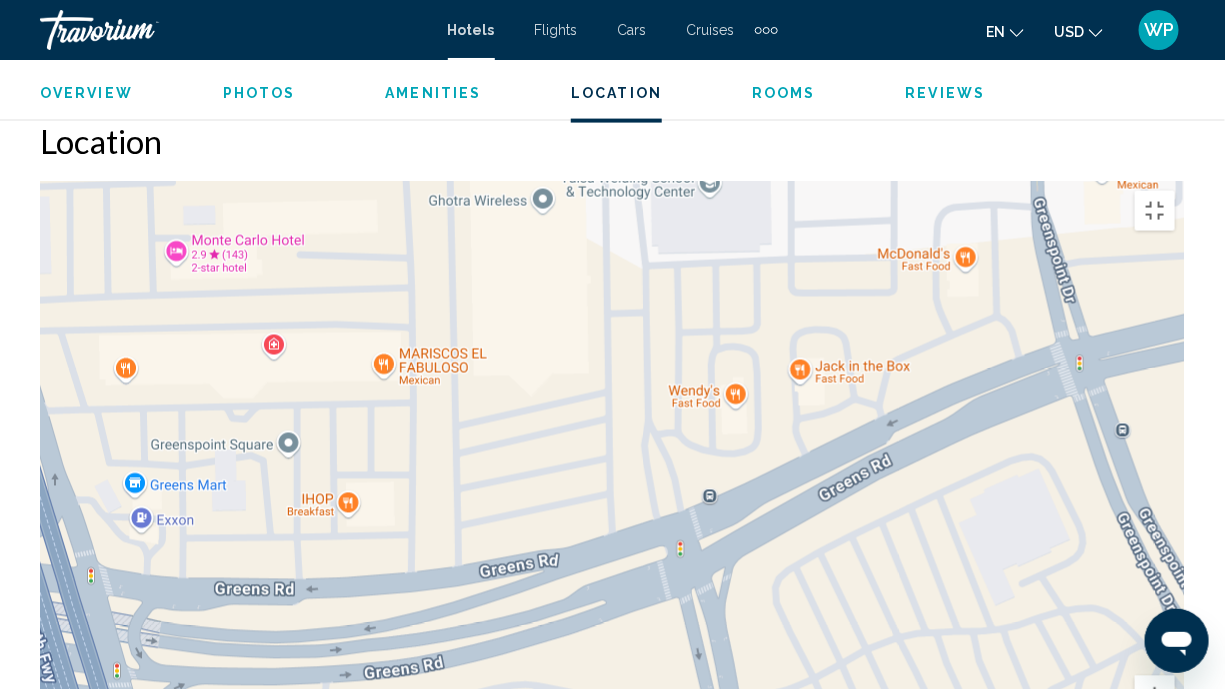 click on "To navigate, press the arrow keys." at bounding box center [612, 481] 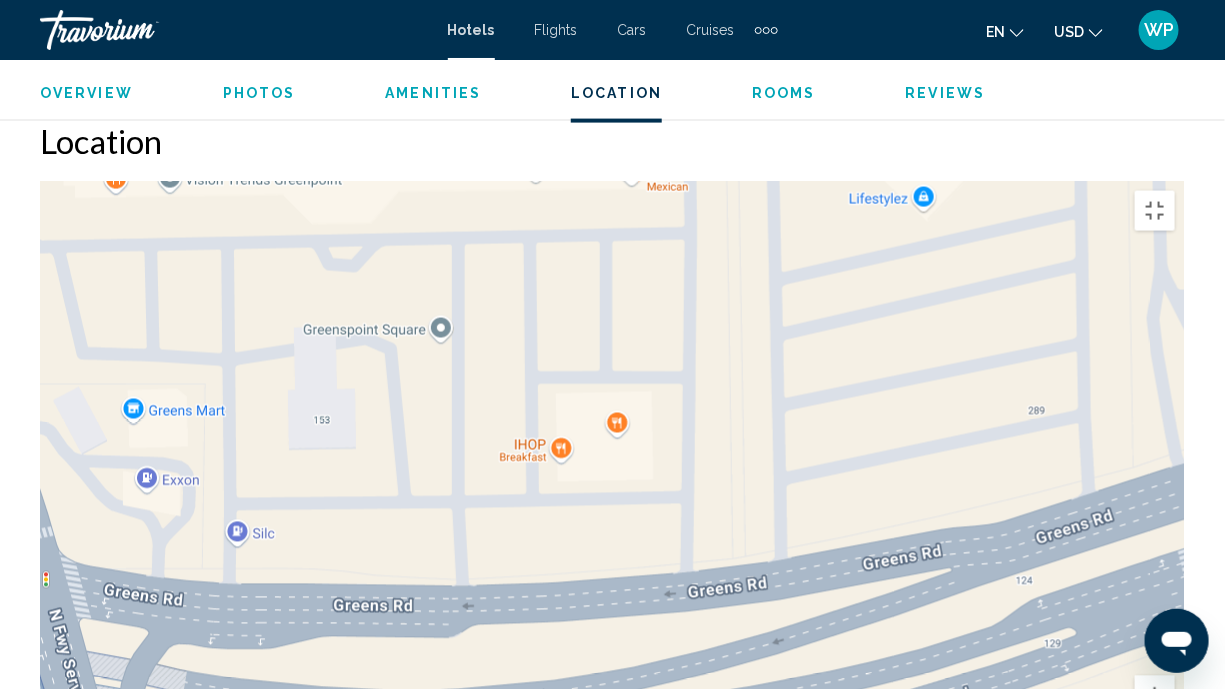 drag, startPoint x: 382, startPoint y: 283, endPoint x: 704, endPoint y: 308, distance: 322.96902 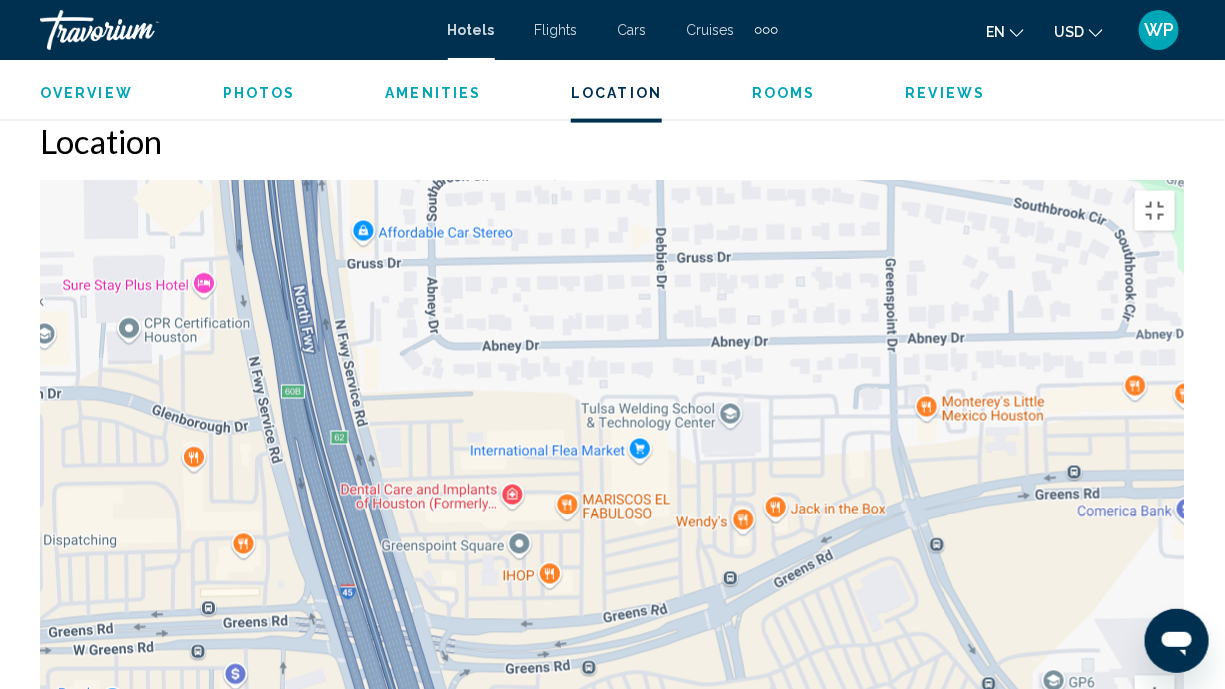 drag, startPoint x: 1027, startPoint y: 336, endPoint x: 721, endPoint y: 567, distance: 383.4019 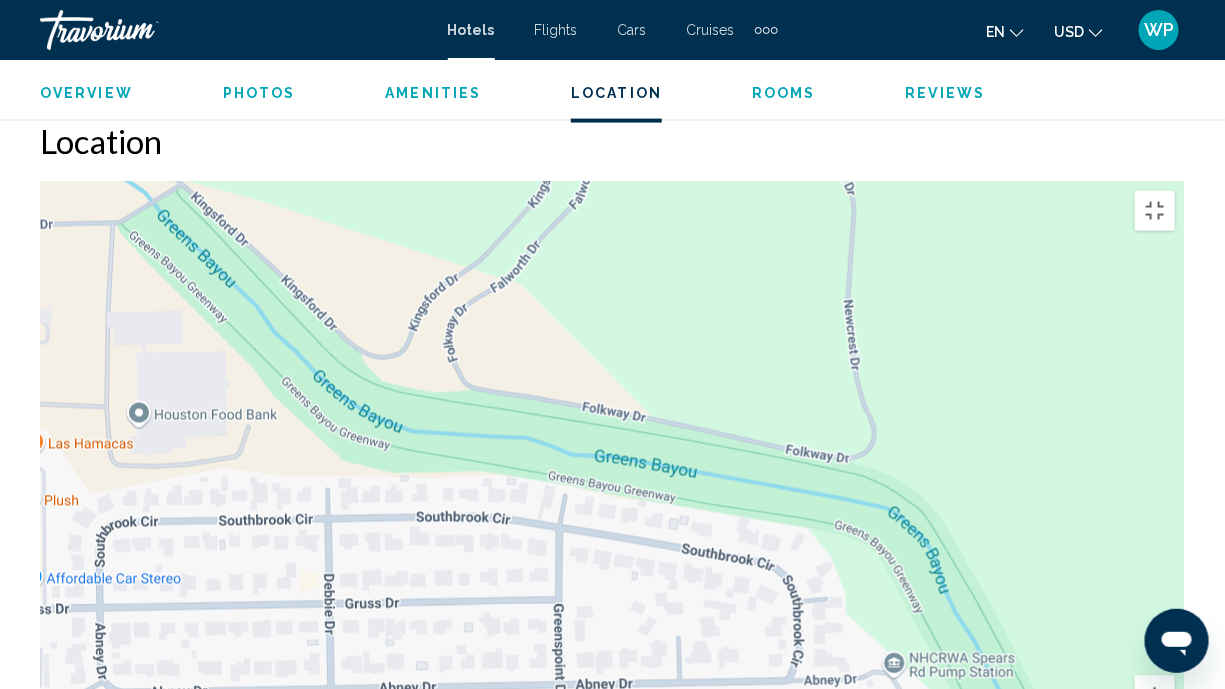 drag, startPoint x: 550, startPoint y: 389, endPoint x: 562, endPoint y: 448, distance: 60.207973 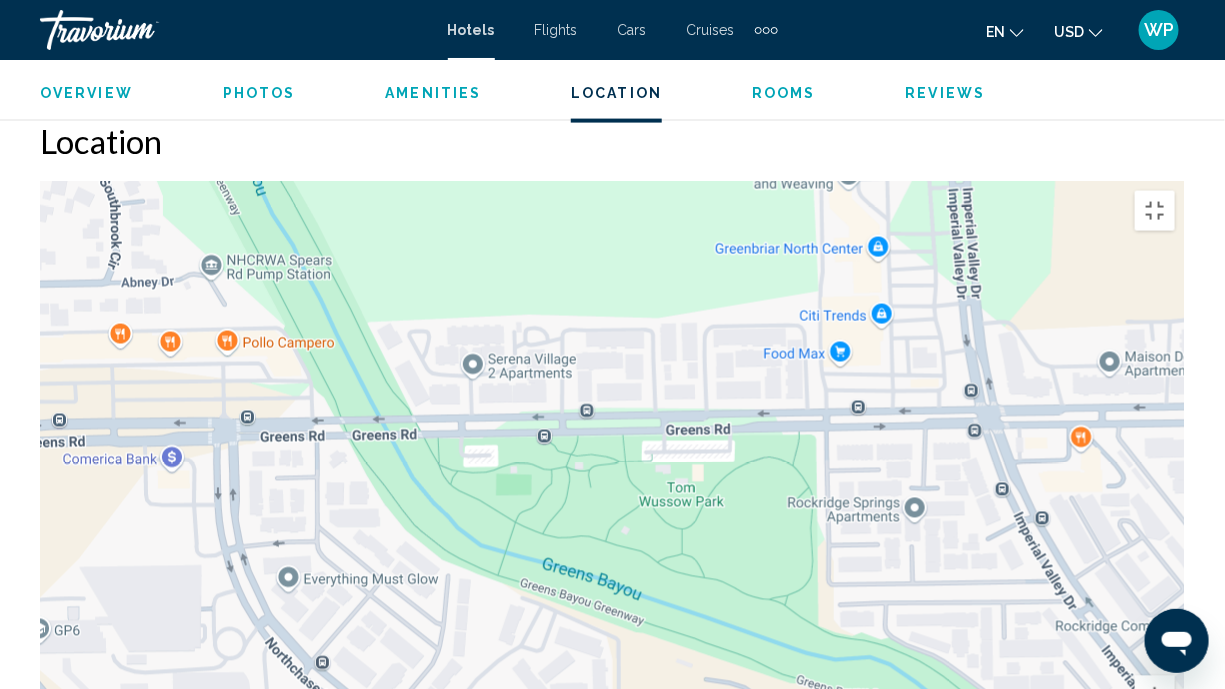 drag, startPoint x: 828, startPoint y: 555, endPoint x: 518, endPoint y: 385, distance: 353.5534 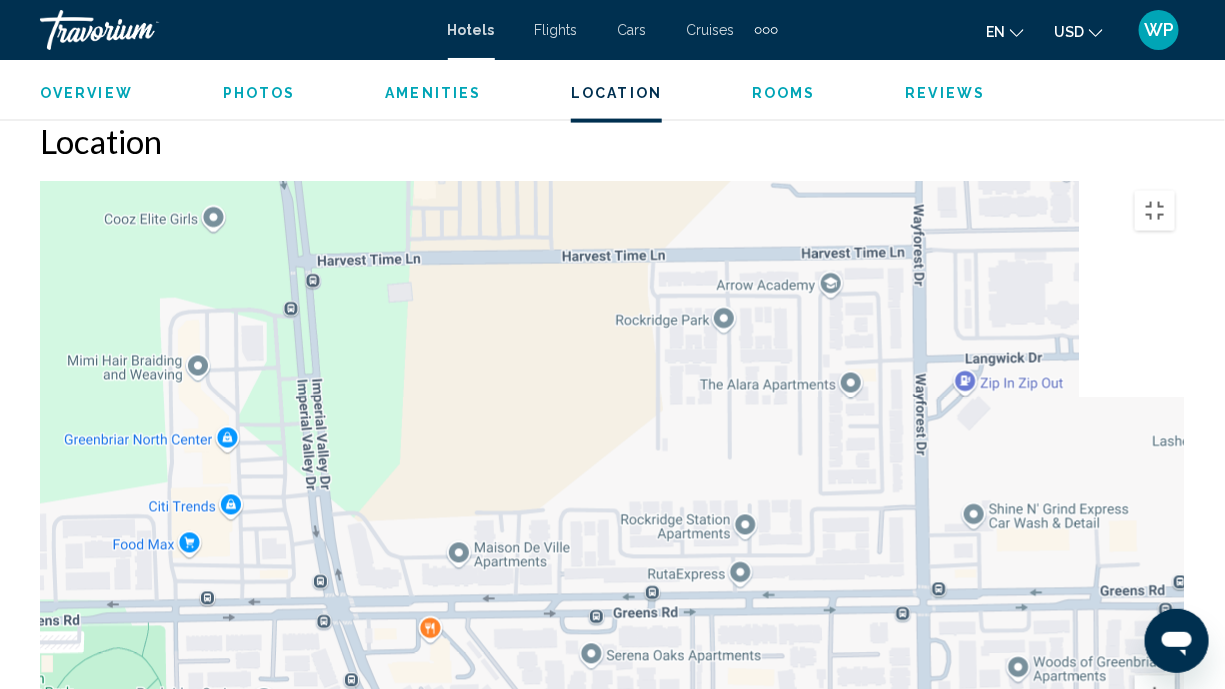 drag, startPoint x: 653, startPoint y: 365, endPoint x: 431, endPoint y: 688, distance: 391.93494 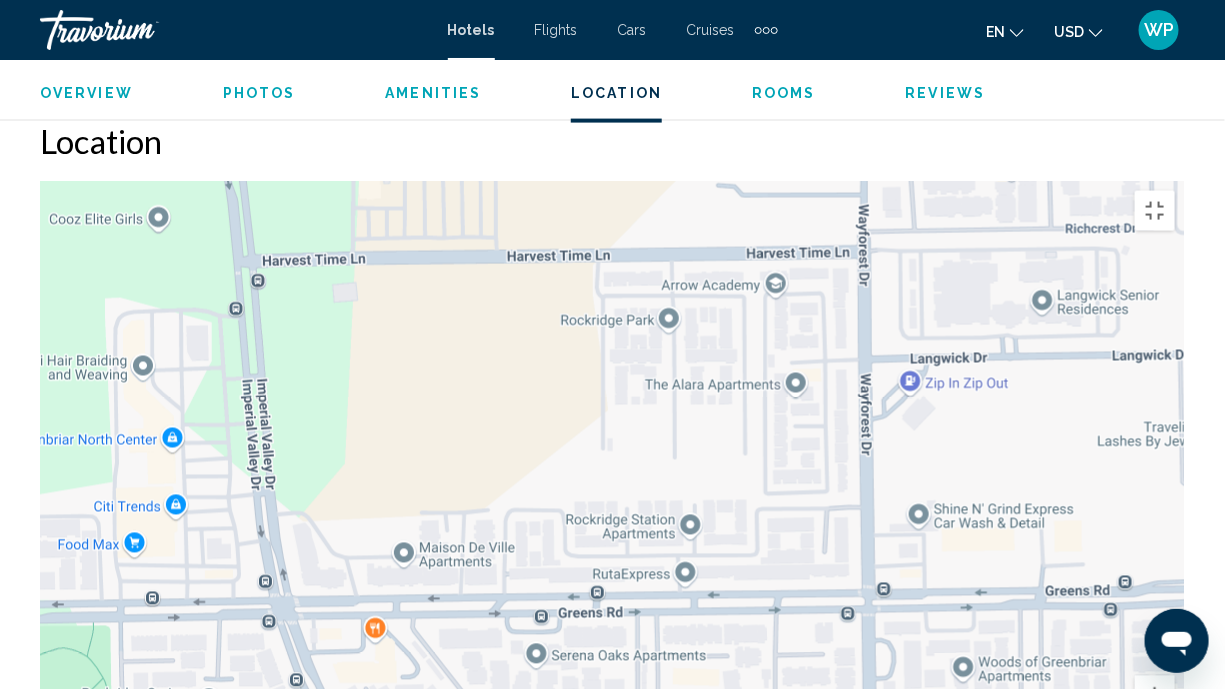 click on "To navigate, press the arrow keys." at bounding box center (612, 481) 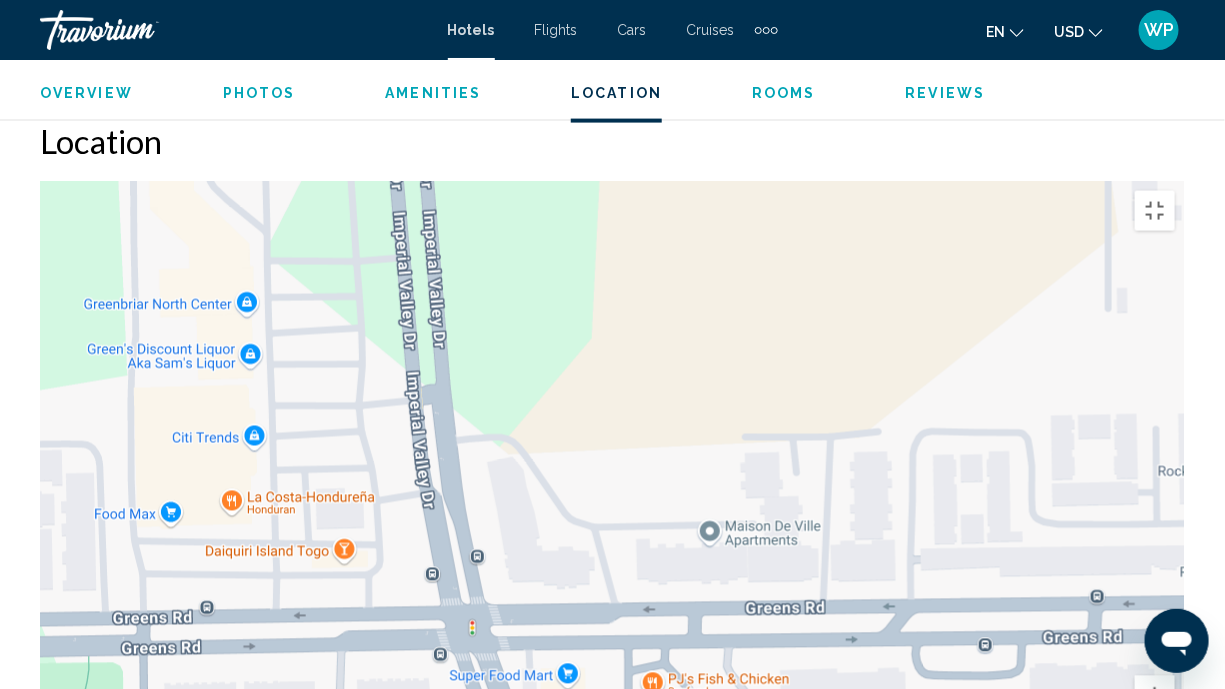 drag, startPoint x: 378, startPoint y: 435, endPoint x: 562, endPoint y: 429, distance: 184.0978 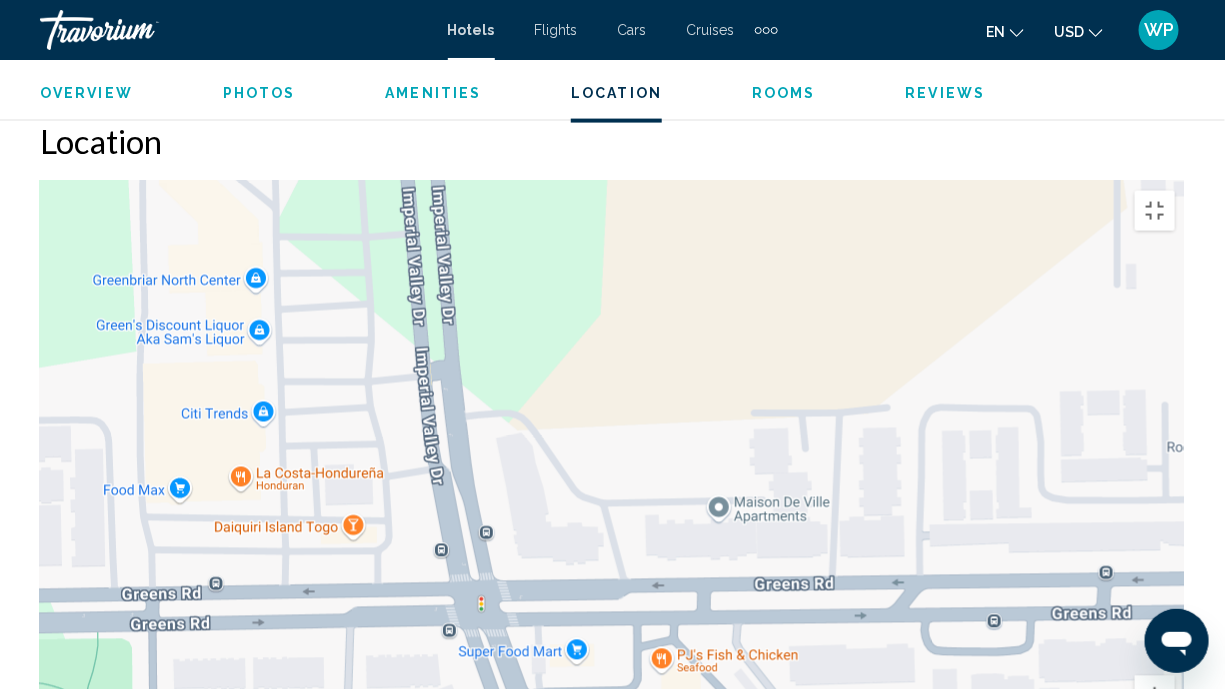 drag, startPoint x: 890, startPoint y: 564, endPoint x: 960, endPoint y: 427, distance: 153.84732 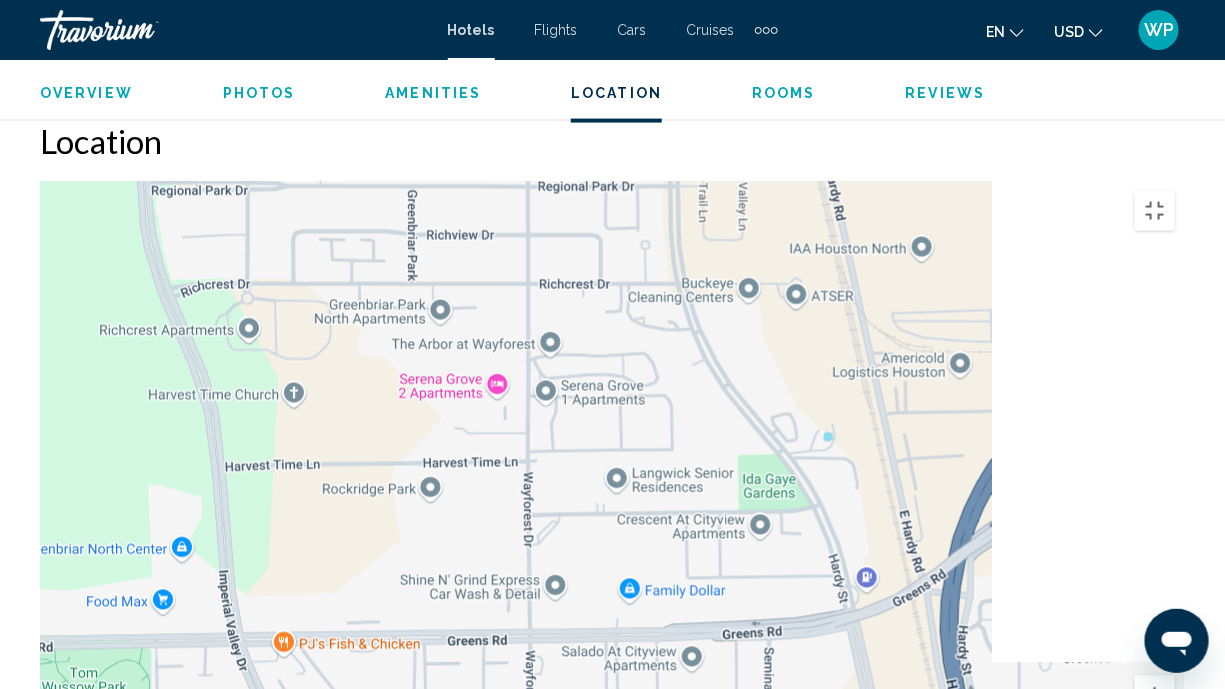 drag, startPoint x: 851, startPoint y: 354, endPoint x: 221, endPoint y: 433, distance: 634.93384 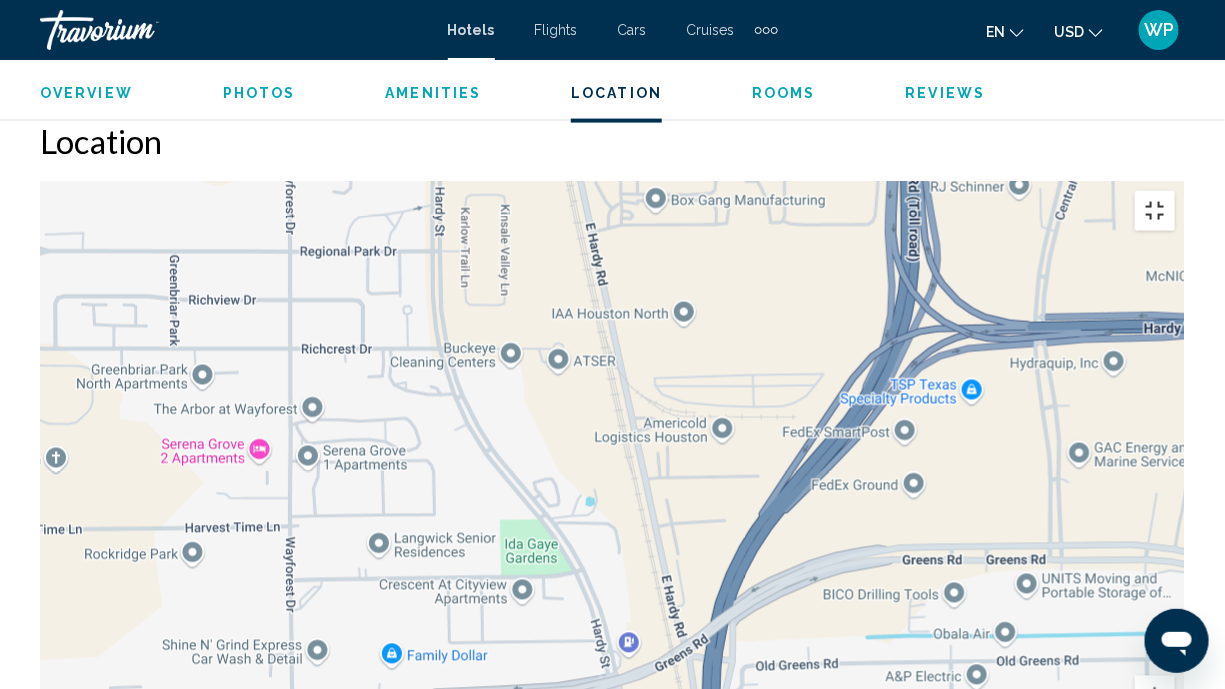 click at bounding box center [1155, 211] 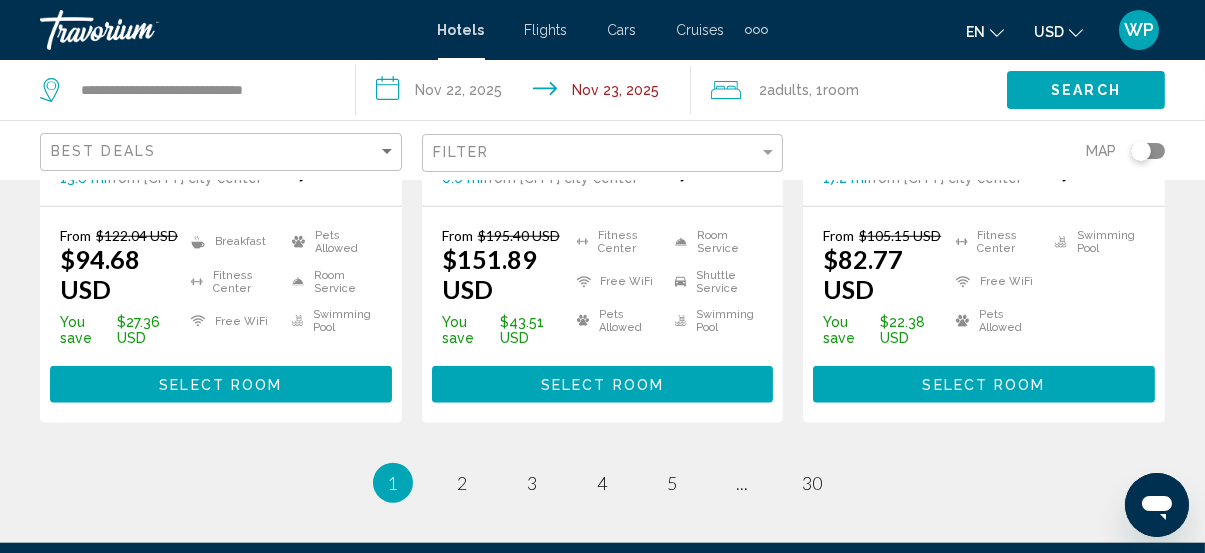 scroll, scrollTop: 3000, scrollLeft: 0, axis: vertical 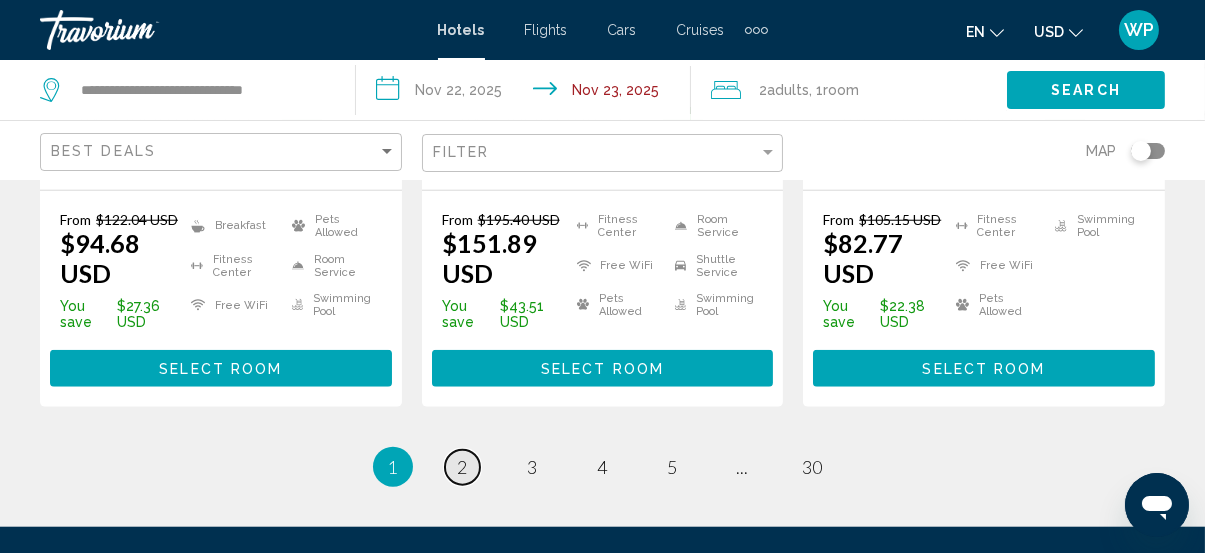 click on "2" at bounding box center [463, 467] 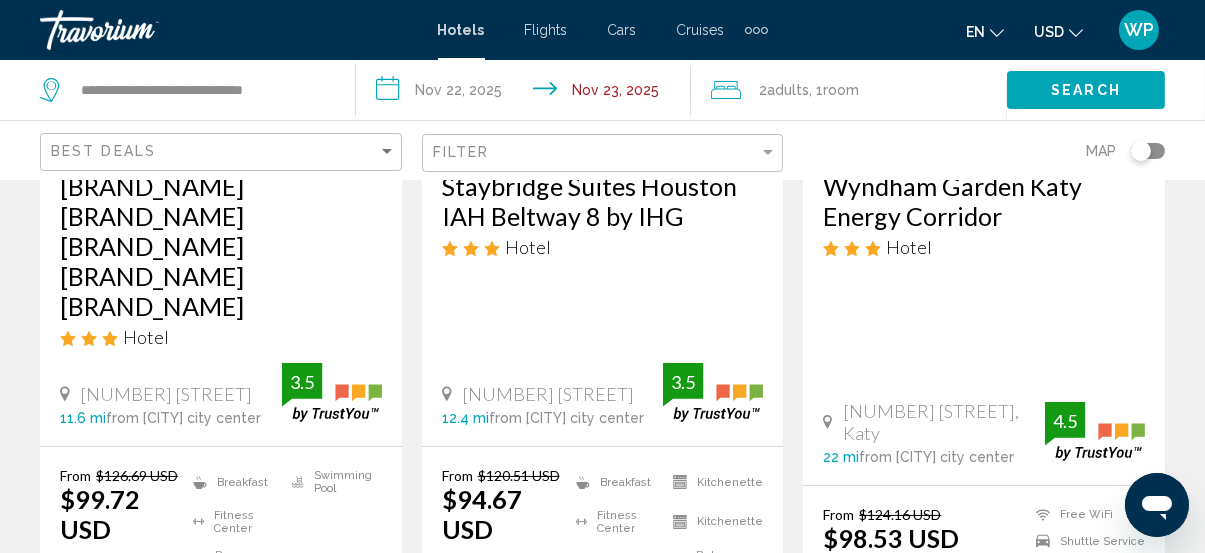 scroll, scrollTop: 545, scrollLeft: 0, axis: vertical 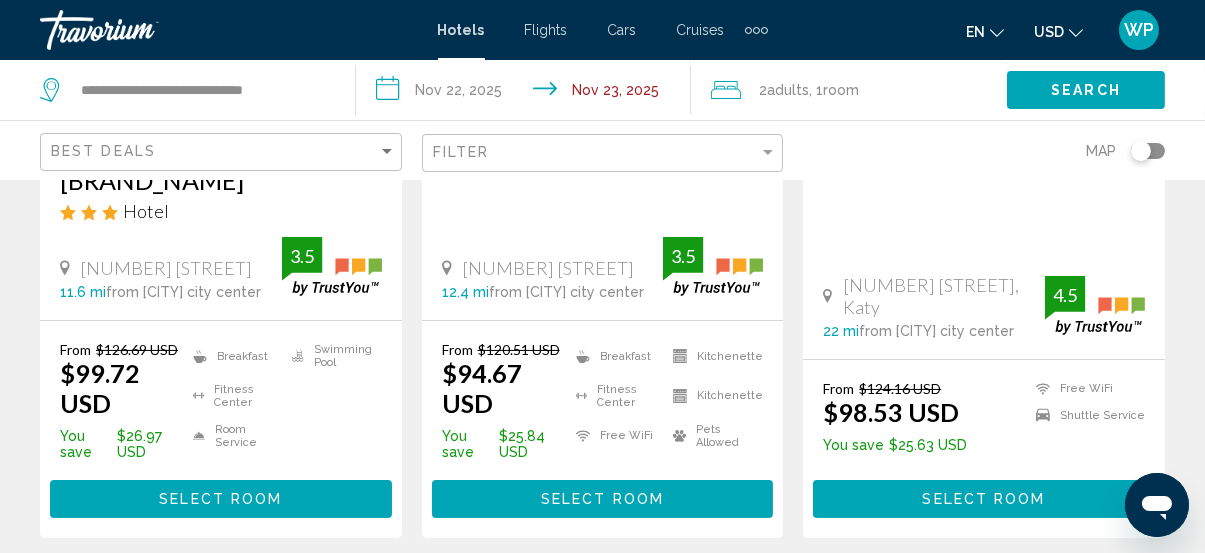 click on "Select Room" at bounding box center [602, 500] 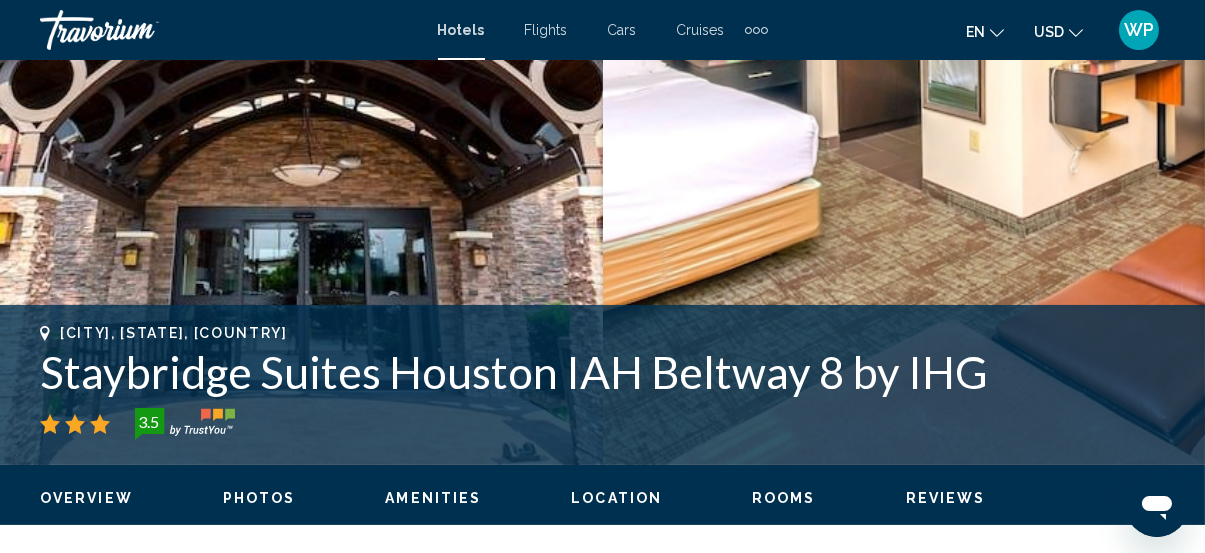 scroll, scrollTop: 258, scrollLeft: 0, axis: vertical 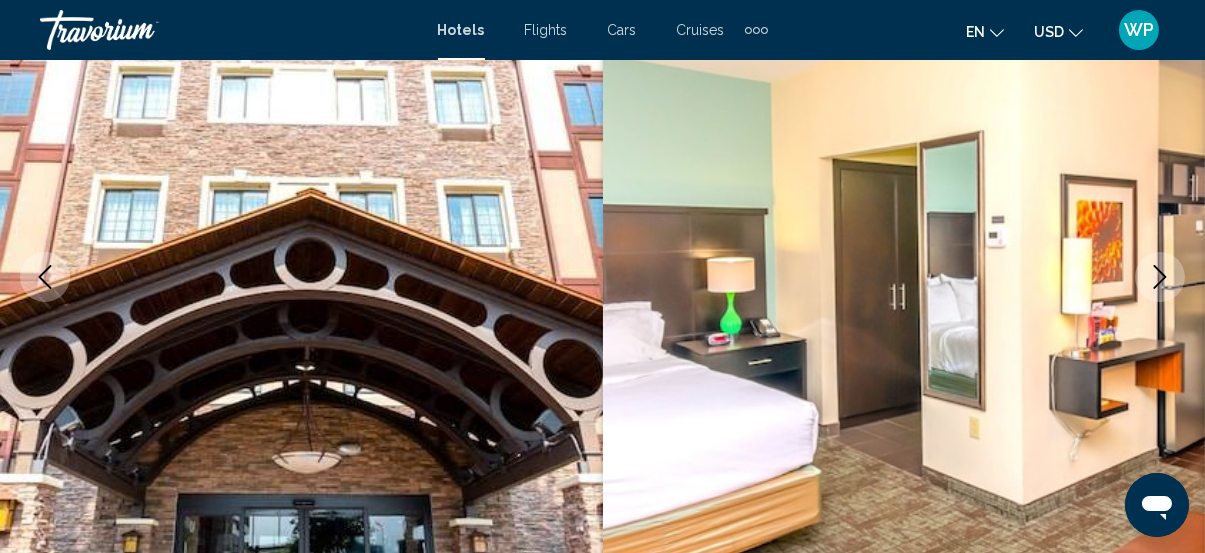 click 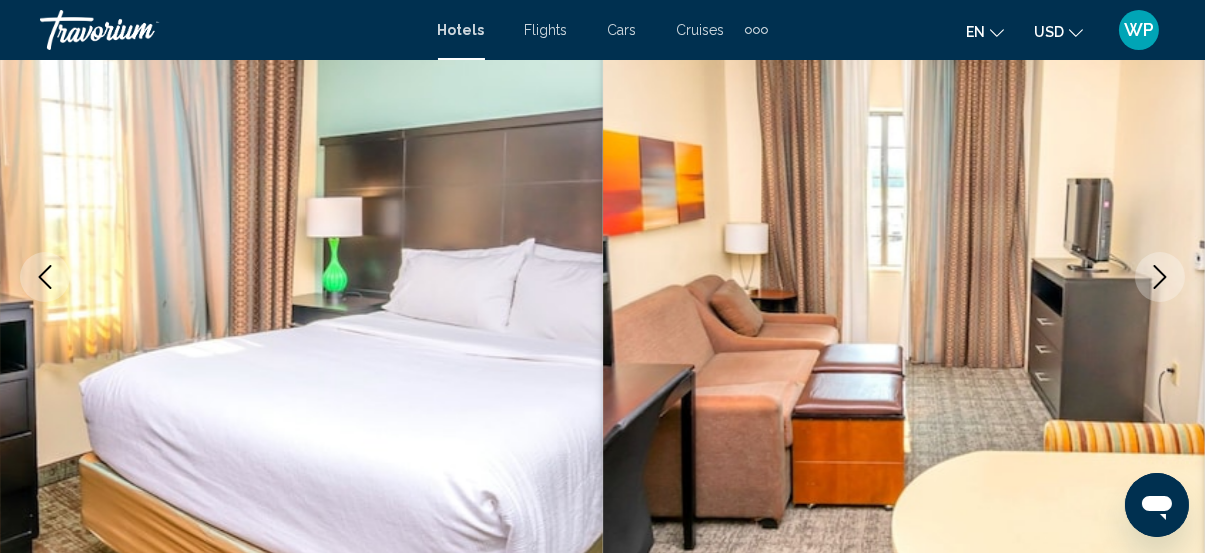 click 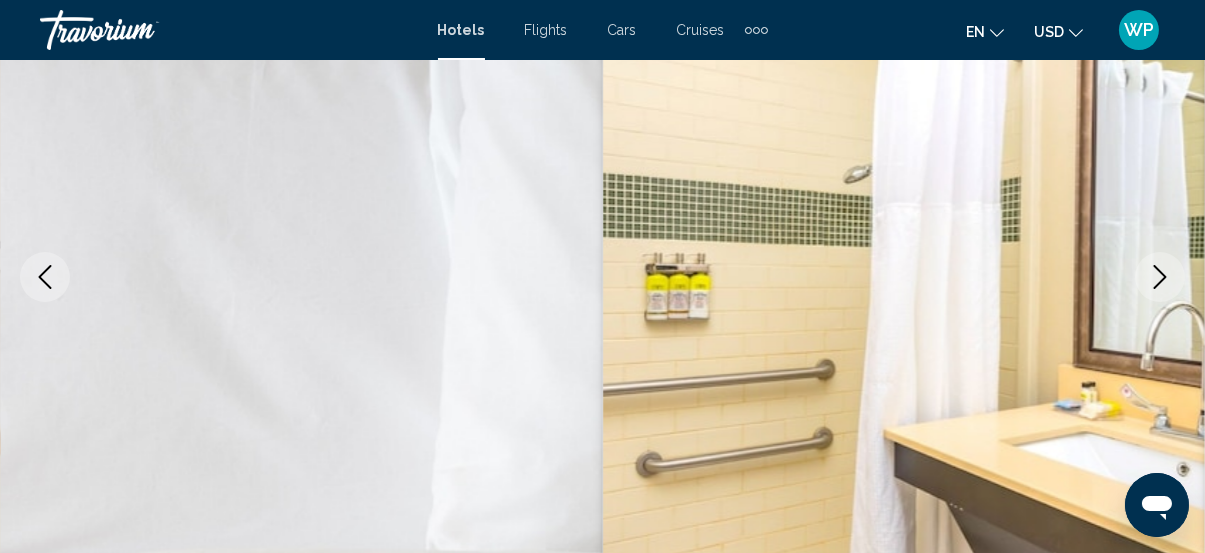 click 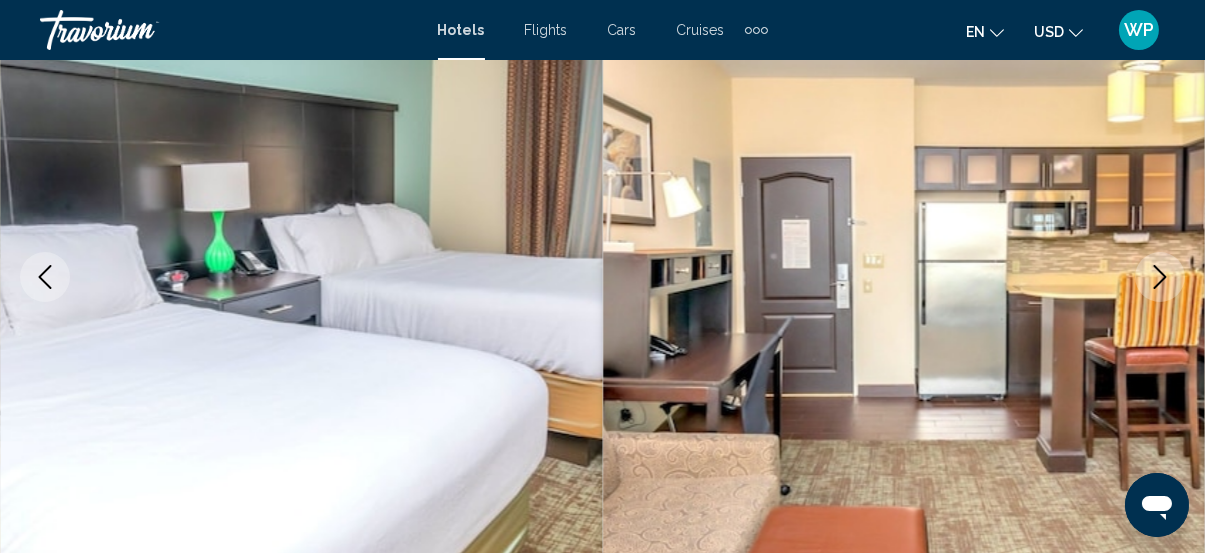 click 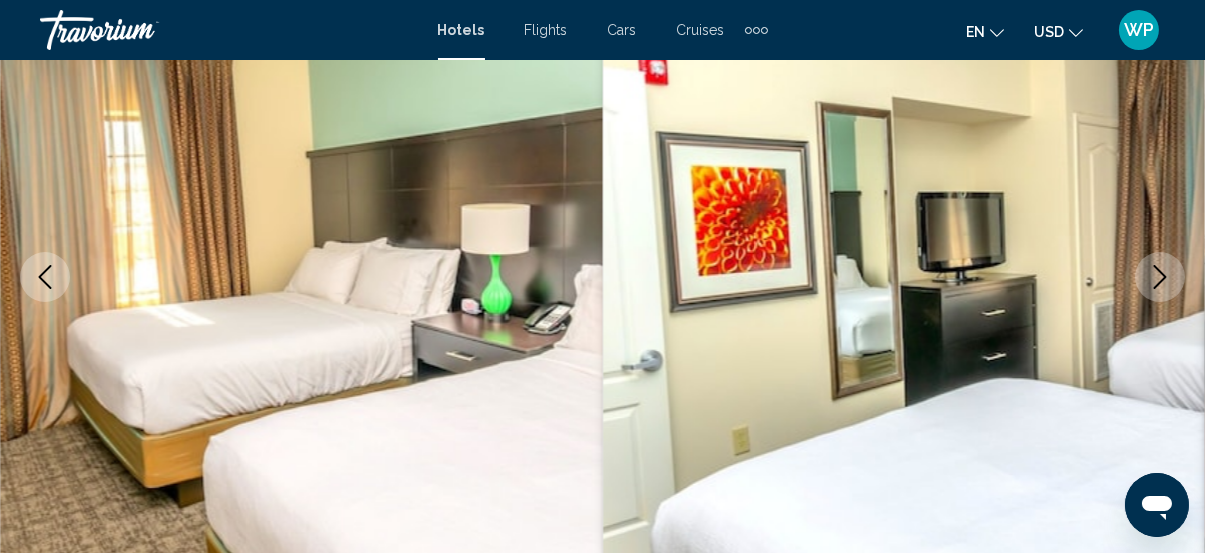 click 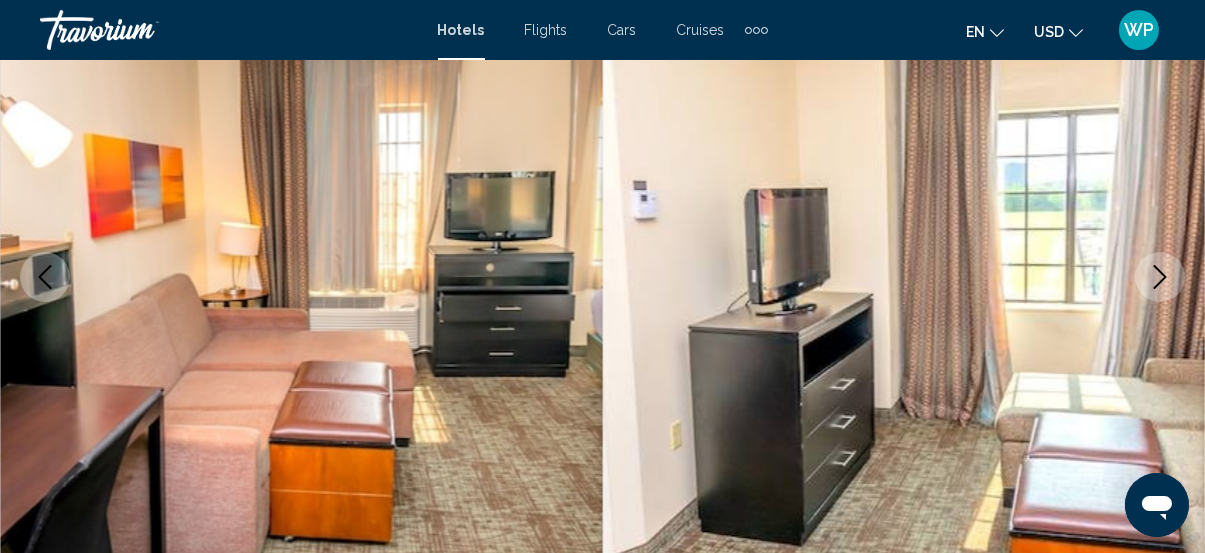 click 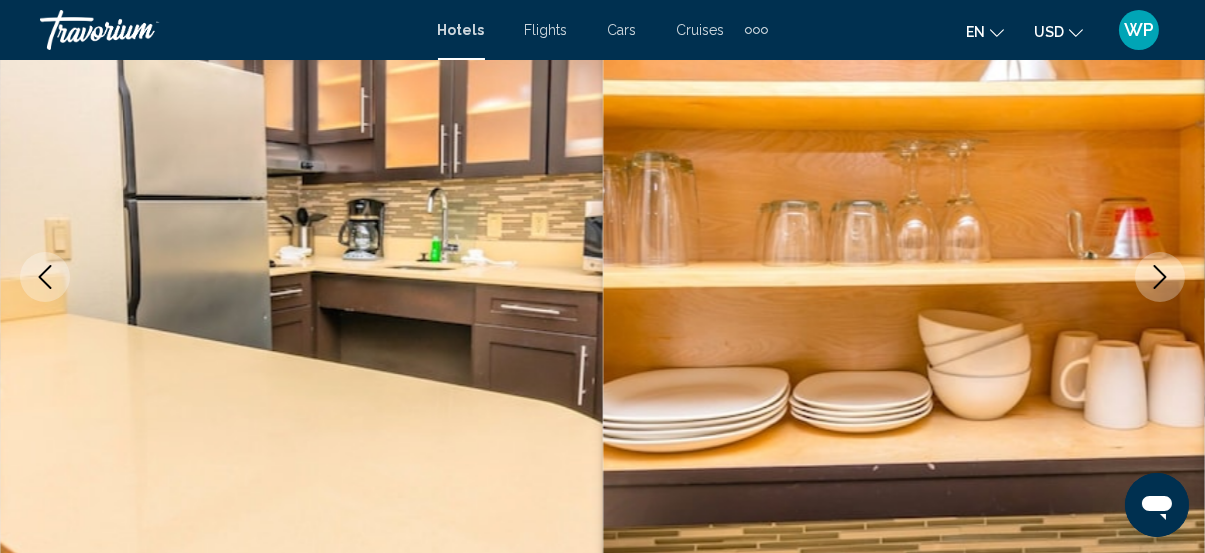 click 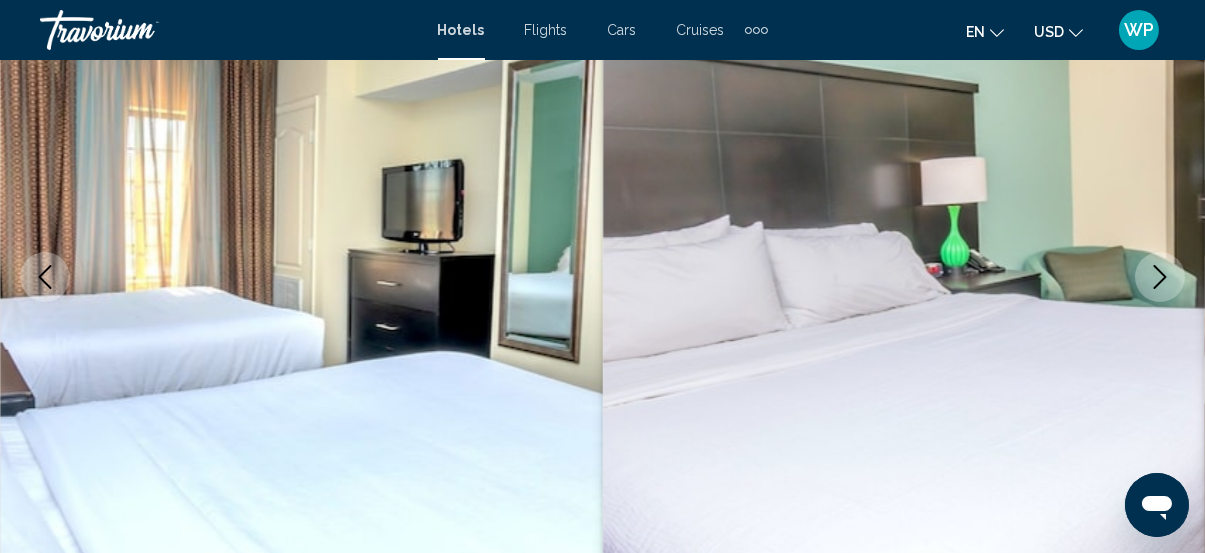 click 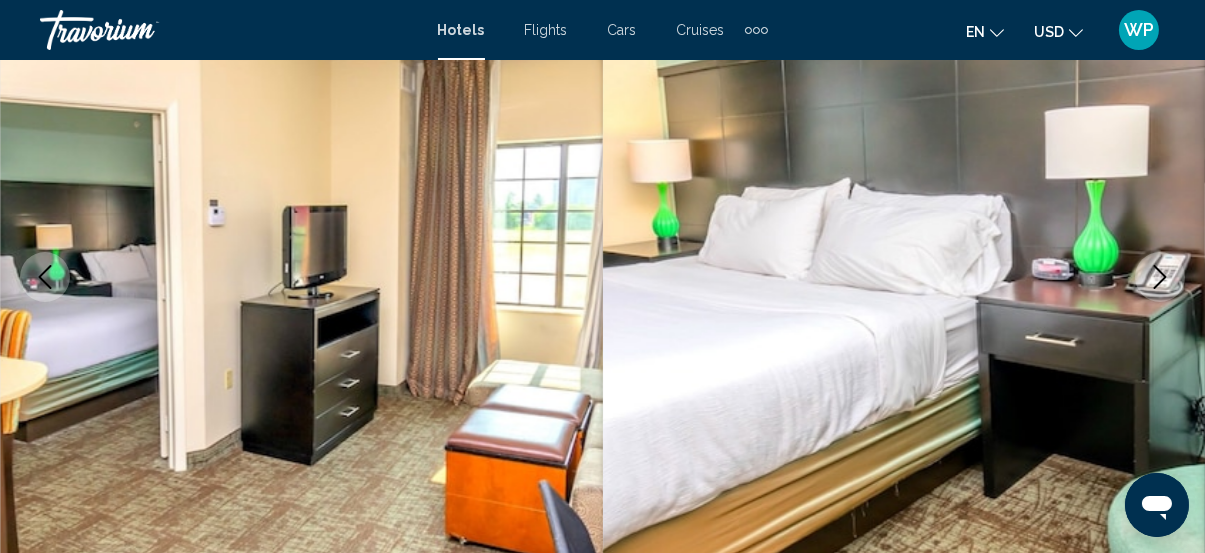 click 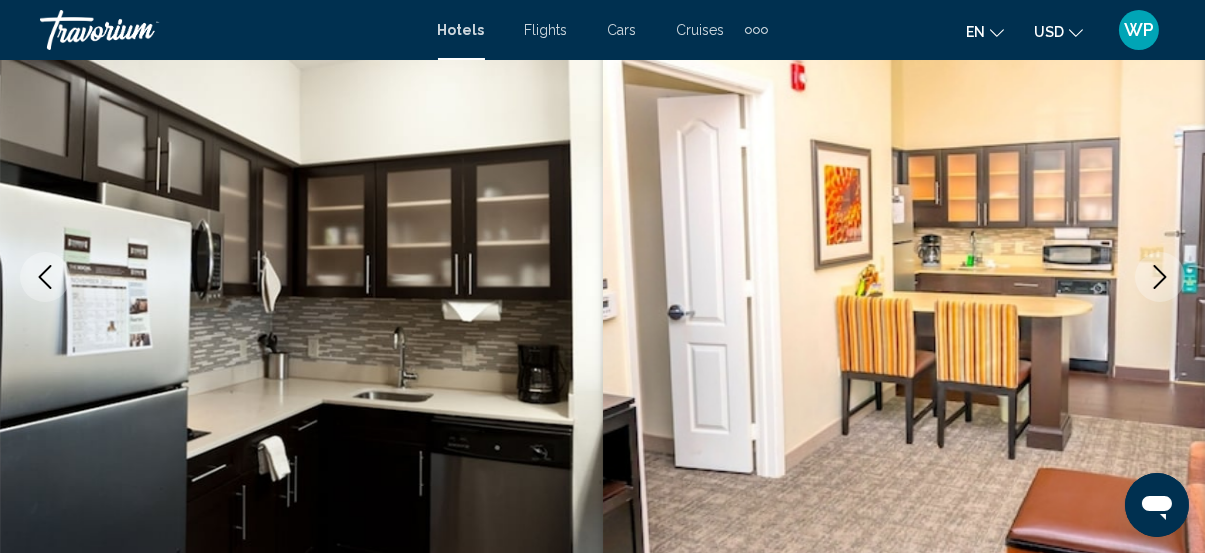 click 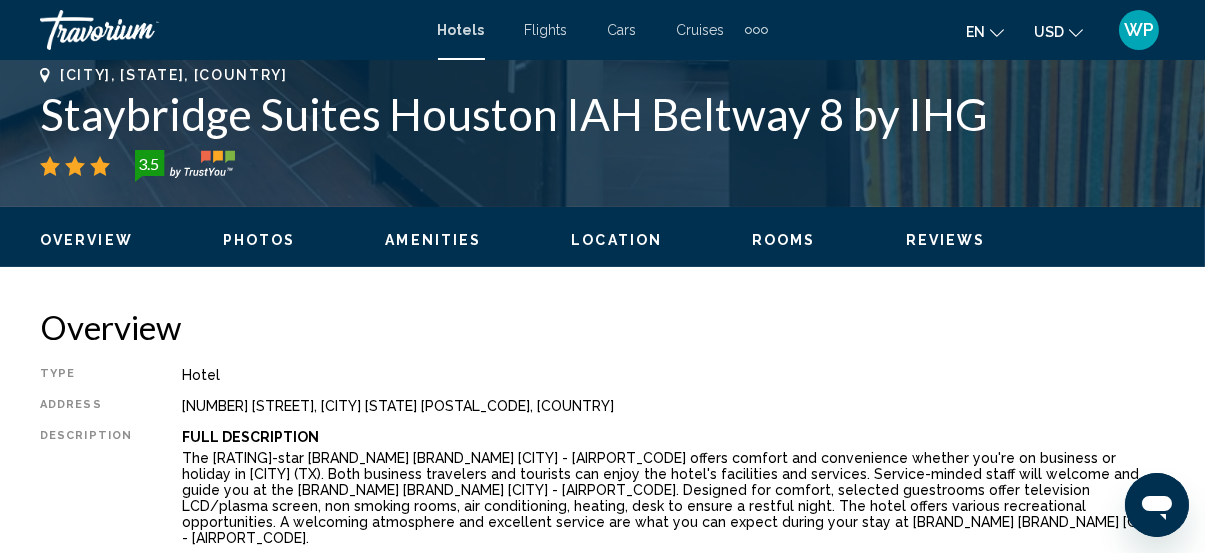 scroll, scrollTop: 895, scrollLeft: 0, axis: vertical 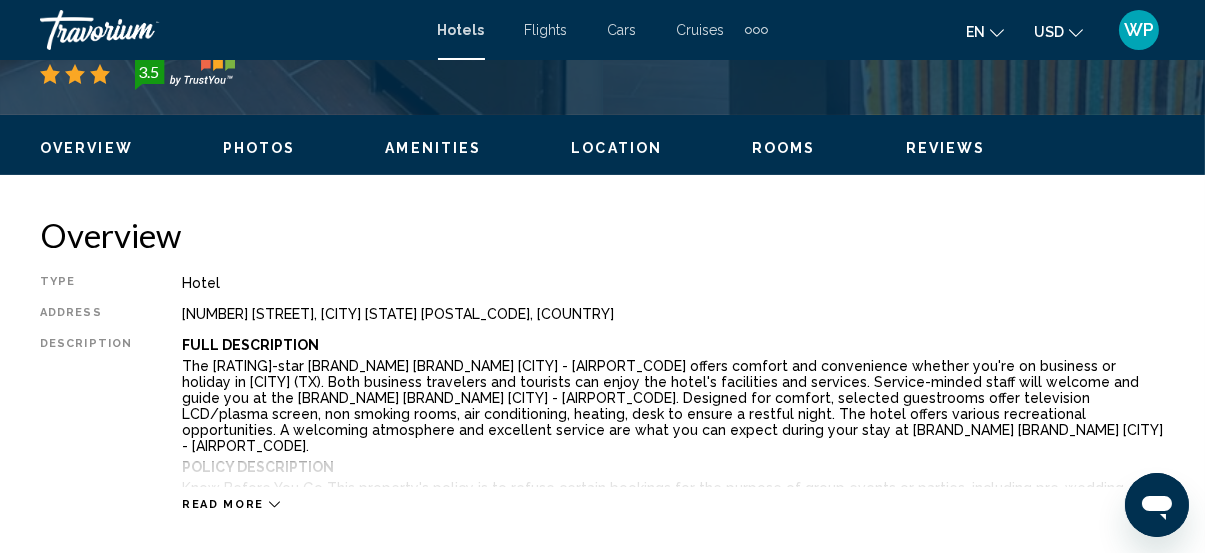 click on "Location" at bounding box center [616, 148] 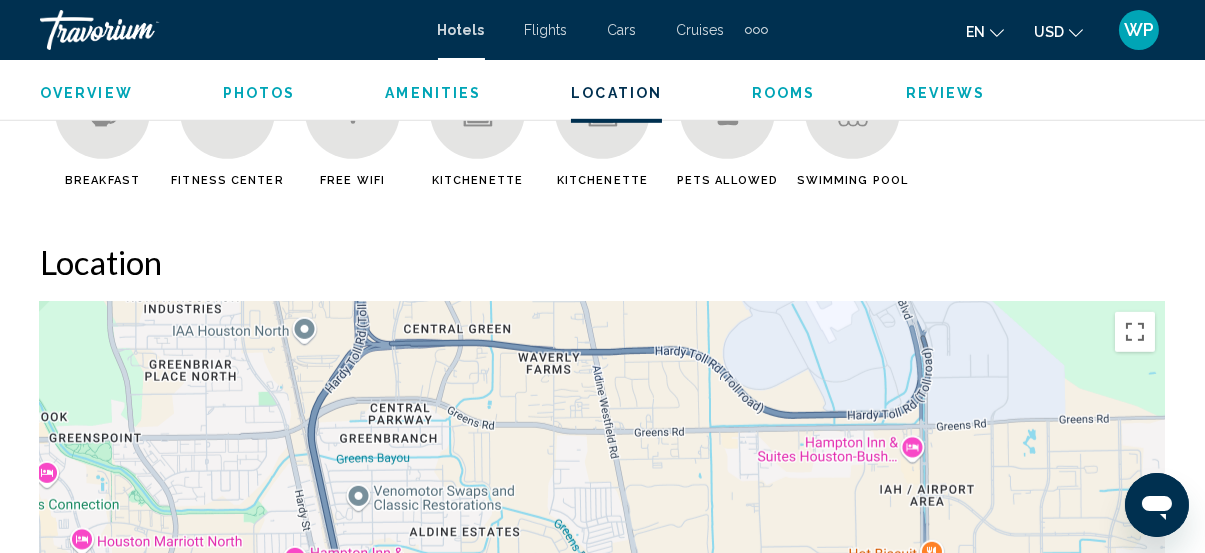scroll, scrollTop: 2181, scrollLeft: 0, axis: vertical 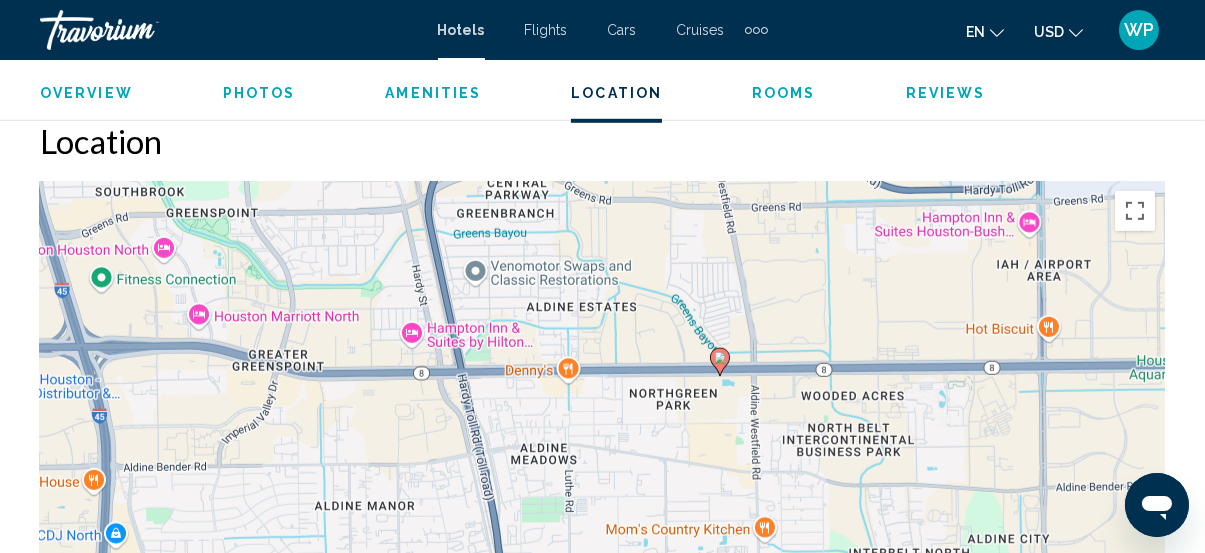 drag, startPoint x: 709, startPoint y: 385, endPoint x: 826, endPoint y: 280, distance: 157.20686 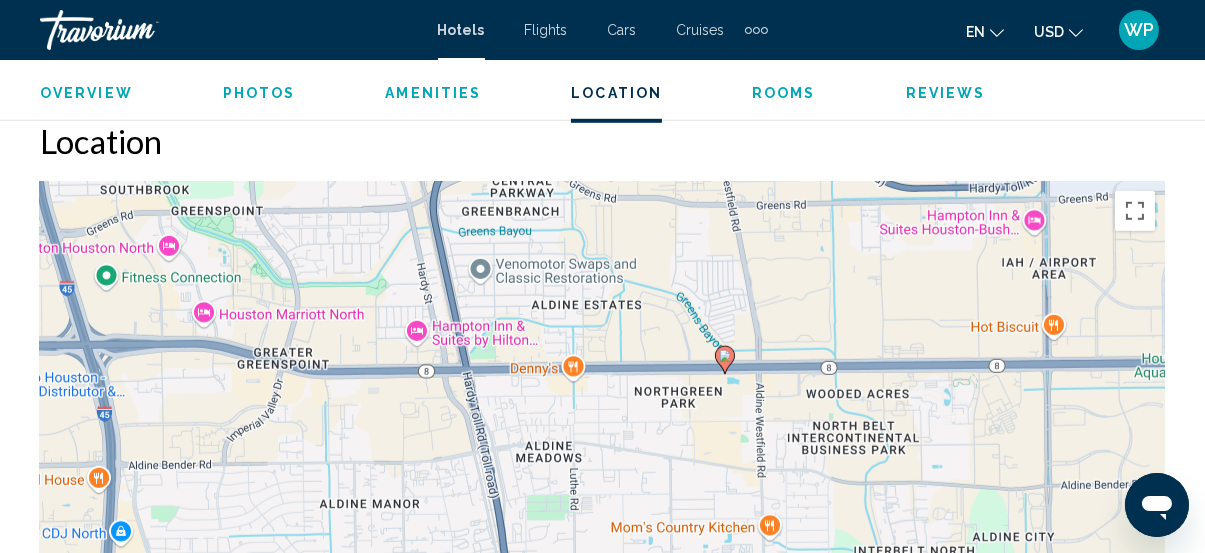 click on "To navigate, press the arrow keys. To activate drag with keyboard, press Alt + Enter. Once in keyboard drag state, use the arrow keys to move the marker. To complete the drag, press the Enter key. To cancel, press Escape." at bounding box center [602, 481] 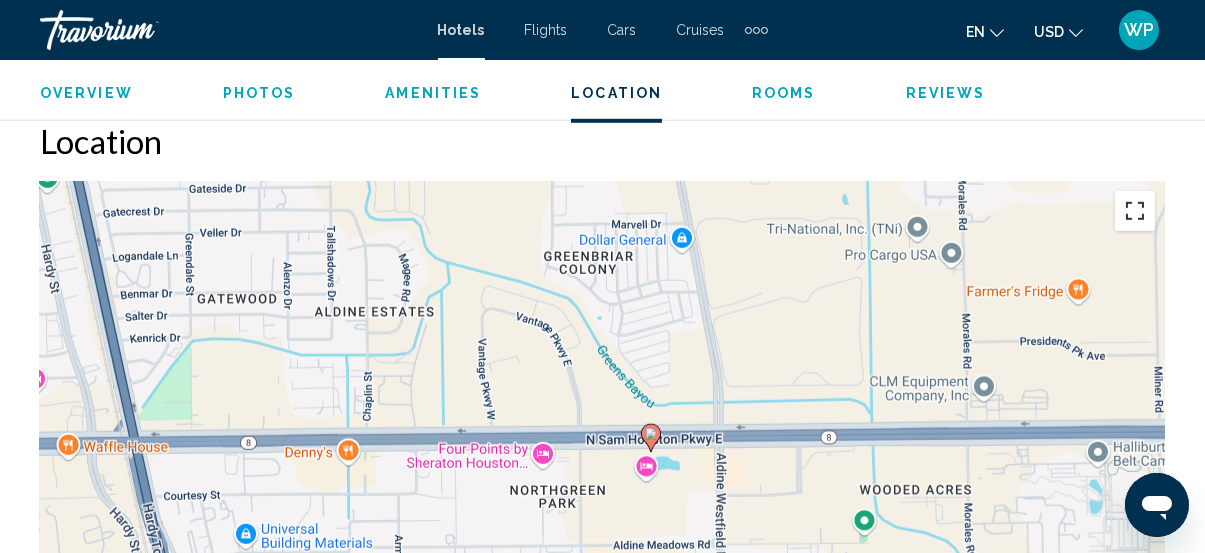 click at bounding box center (1135, 211) 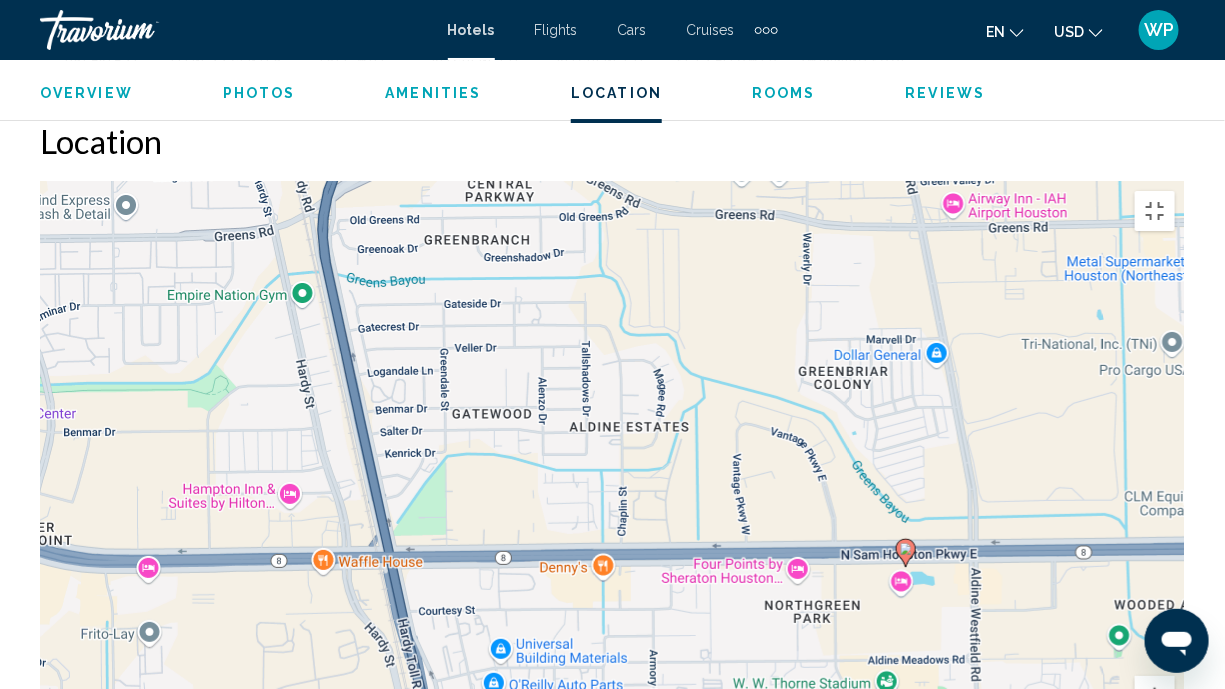 drag, startPoint x: 748, startPoint y: 391, endPoint x: 994, endPoint y: 509, distance: 272.83694 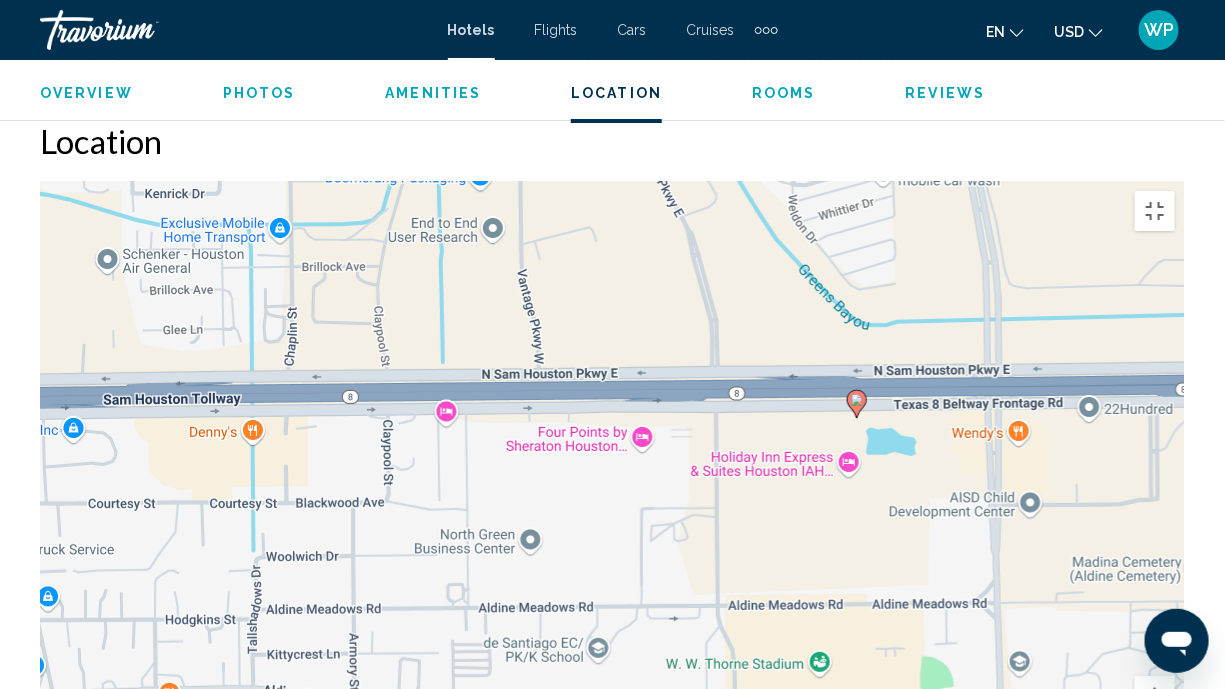 drag, startPoint x: 823, startPoint y: 505, endPoint x: 855, endPoint y: 412, distance: 98.35141 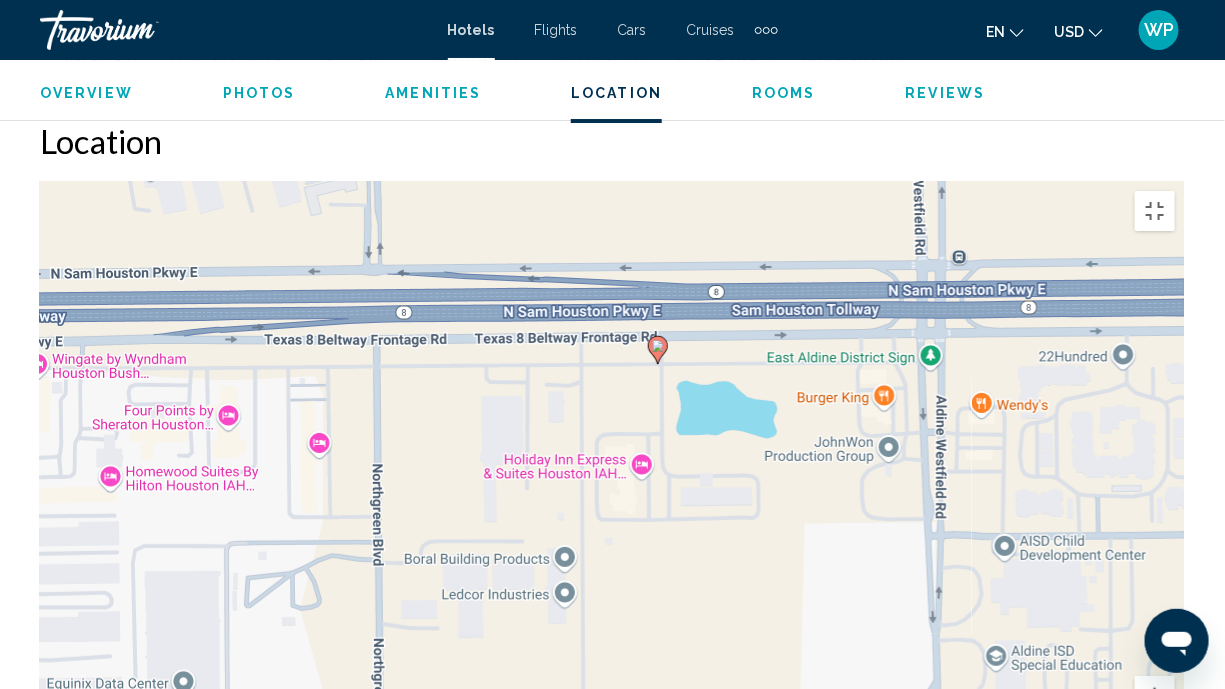 drag, startPoint x: 940, startPoint y: 389, endPoint x: 761, endPoint y: 472, distance: 197.30687 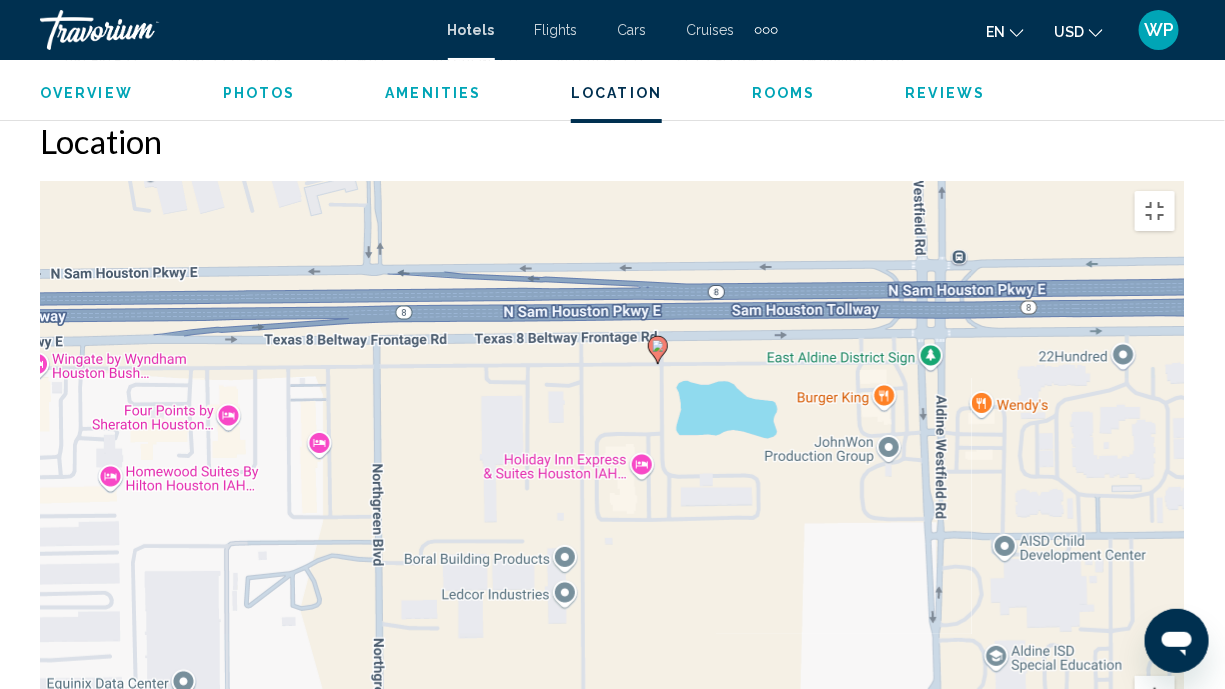 click on "To navigate, press the arrow keys. To activate drag with keyboard, press Alt + Enter. Once in keyboard drag state, use the arrow keys to move the marker. To complete the drag, press the Enter key. To cancel, press Escape." at bounding box center [612, 481] 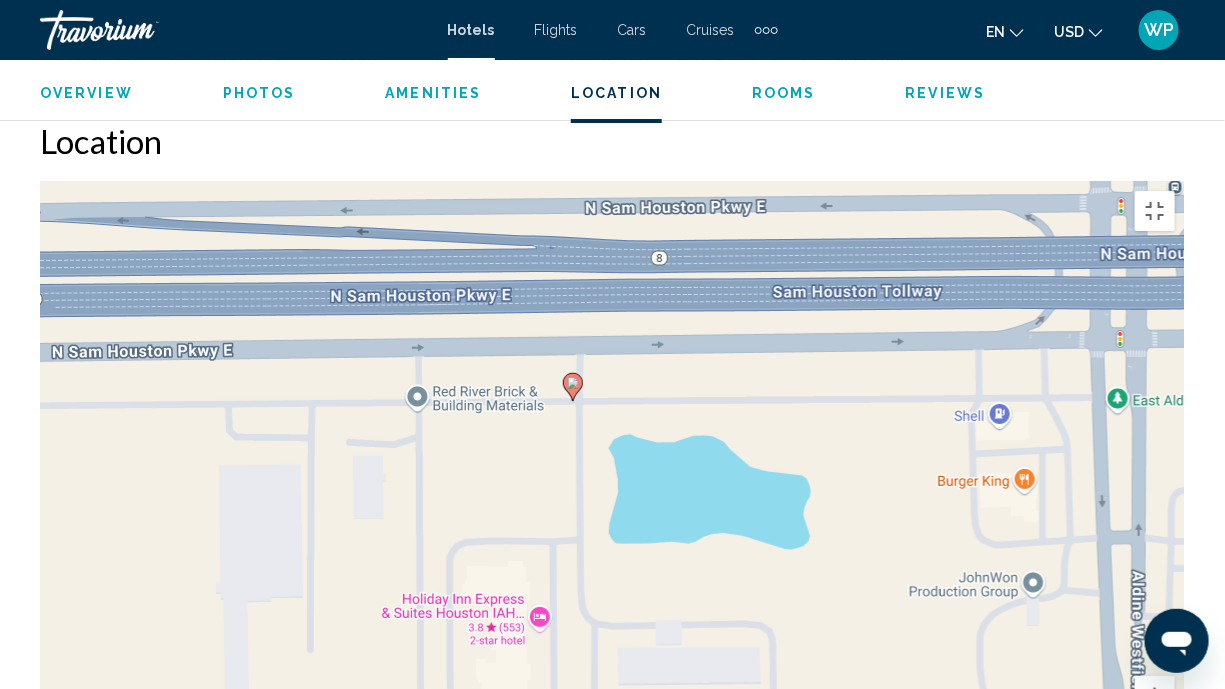 drag, startPoint x: 859, startPoint y: 255, endPoint x: 805, endPoint y: 532, distance: 282.21445 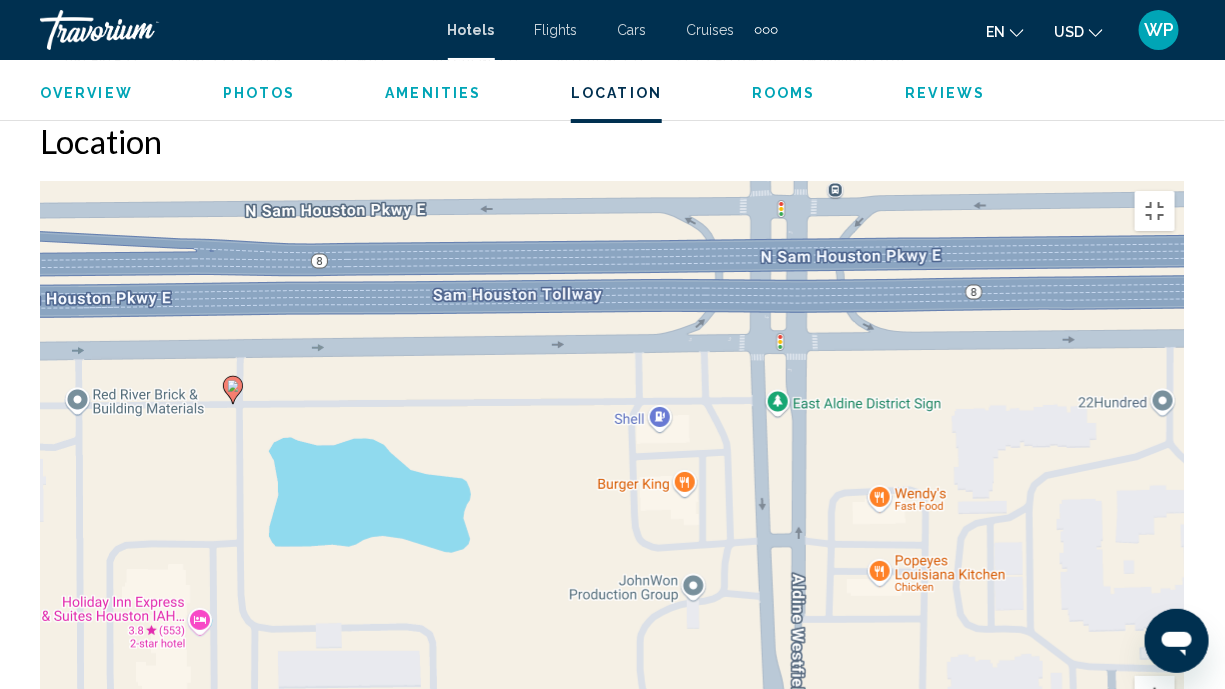 drag, startPoint x: 979, startPoint y: 561, endPoint x: 664, endPoint y: 525, distance: 317.05048 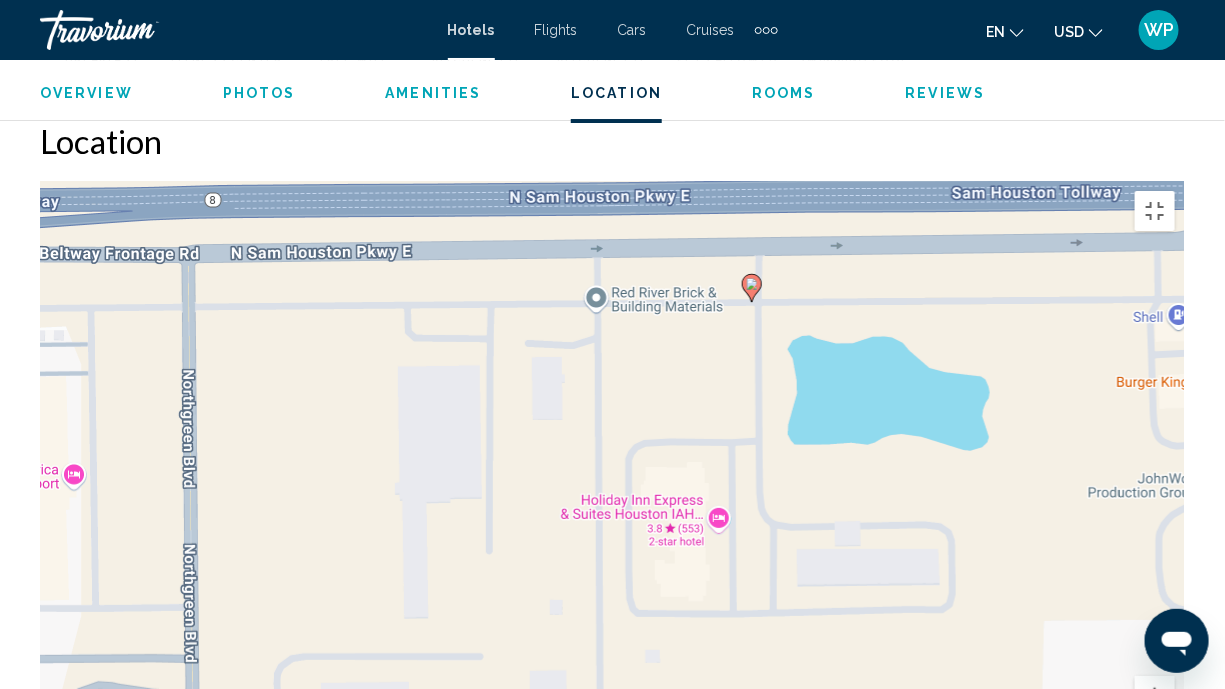 drag, startPoint x: 437, startPoint y: 505, endPoint x: 958, endPoint y: 410, distance: 529.5904 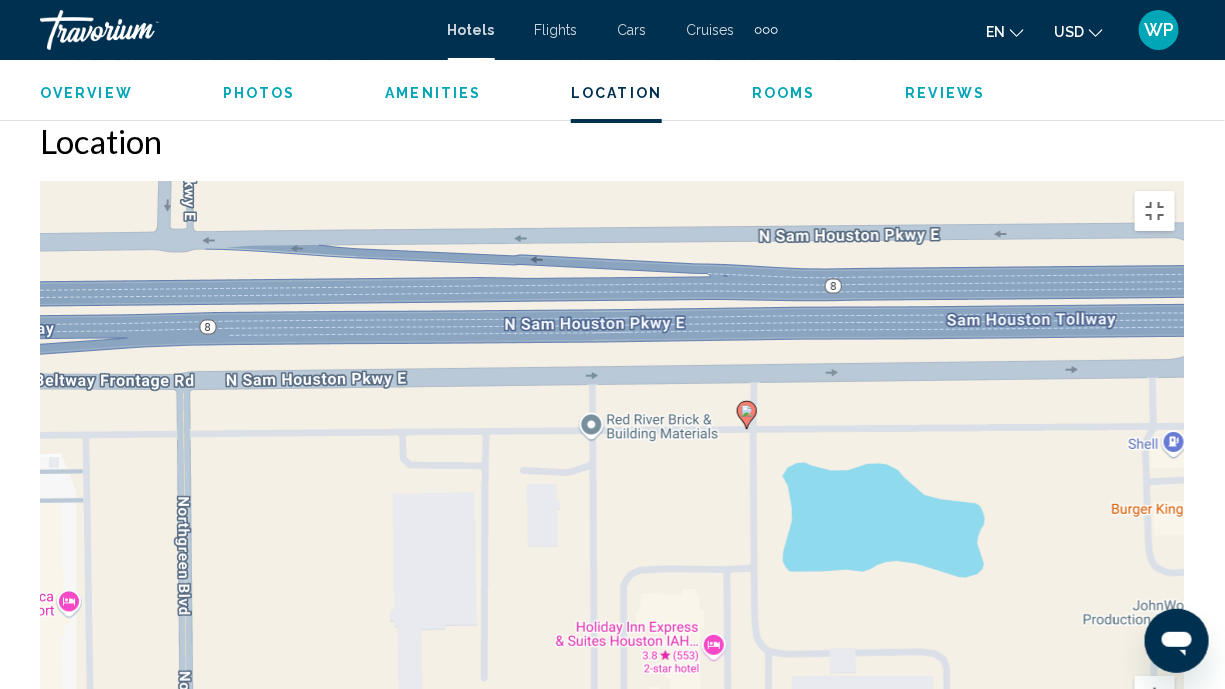 drag, startPoint x: 958, startPoint y: 442, endPoint x: 946, endPoint y: 552, distance: 110.65261 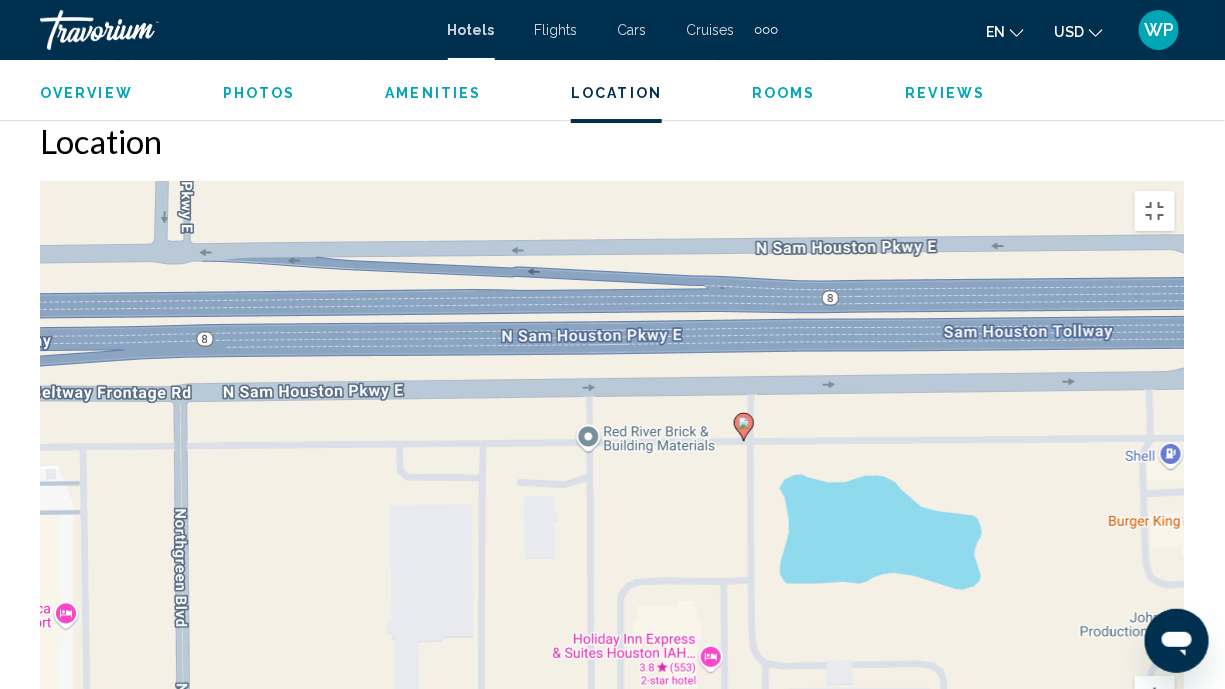click on "To navigate, press the arrow keys. To activate drag with keyboard, press Alt + Enter. Once in keyboard drag state, use the arrow keys to move the marker. To complete the drag, press the Enter key. To cancel, press Escape." at bounding box center [612, 481] 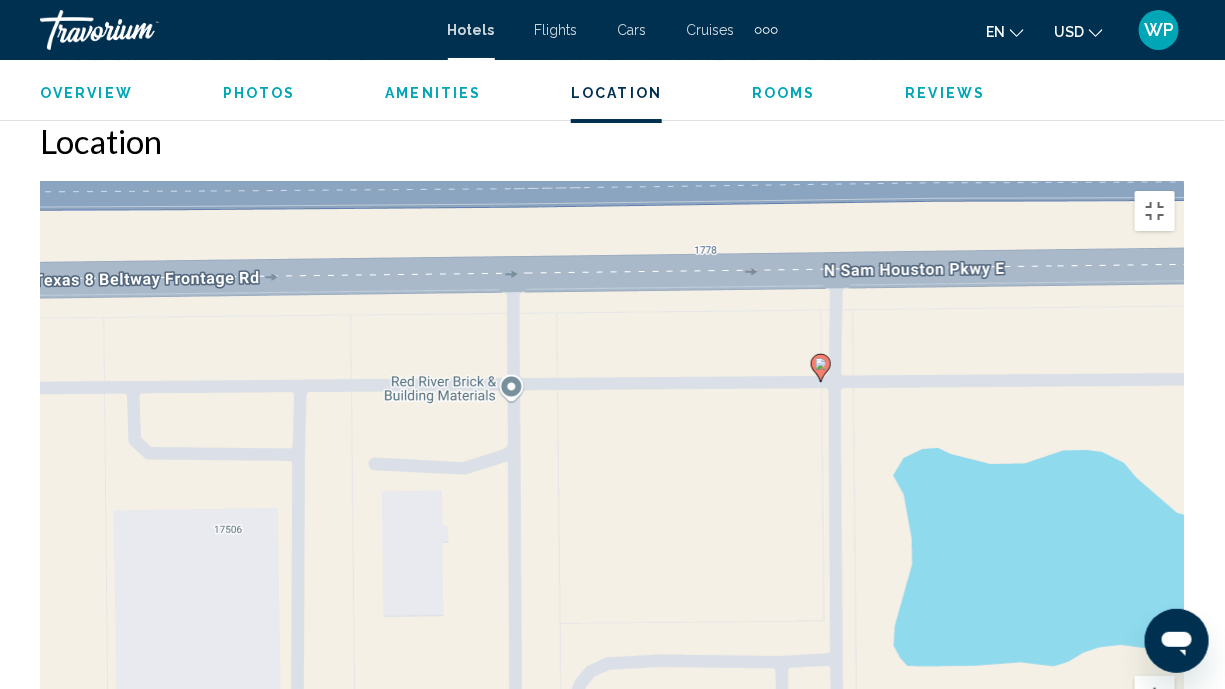 click on "To navigate, press the arrow keys. To activate drag with keyboard, press Alt + Enter. Once in keyboard drag state, use the arrow keys to move the marker. To complete the drag, press the Enter key. To cancel, press Escape." at bounding box center [612, 481] 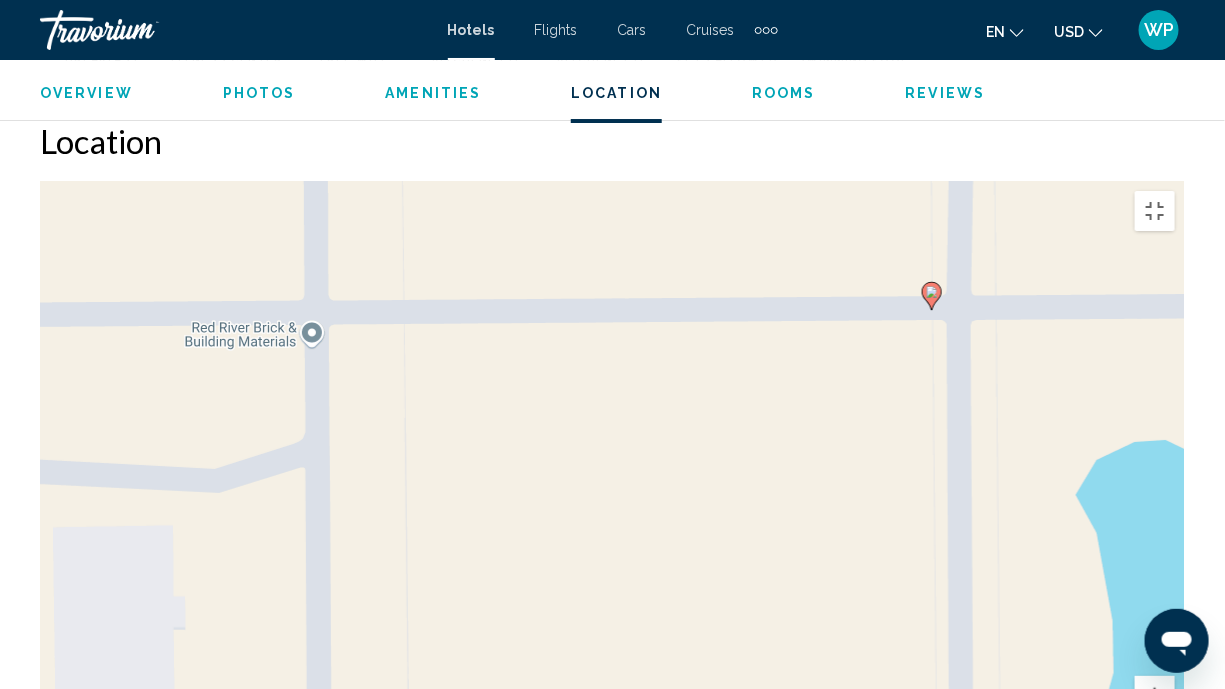 click on "To navigate, press the arrow keys. To activate drag with keyboard, press Alt + Enter. Once in keyboard drag state, use the arrow keys to move the marker. To complete the drag, press the Enter key. To cancel, press Escape." at bounding box center [612, 481] 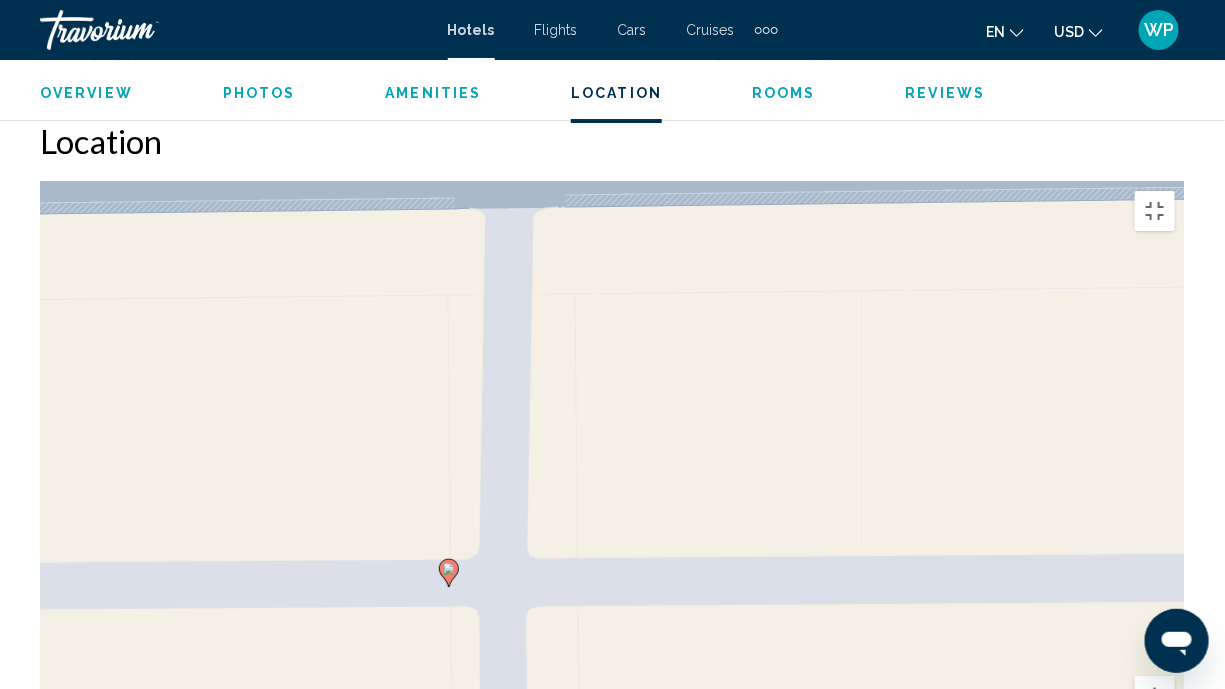 drag, startPoint x: 847, startPoint y: 306, endPoint x: 611, endPoint y: 456, distance: 279.63547 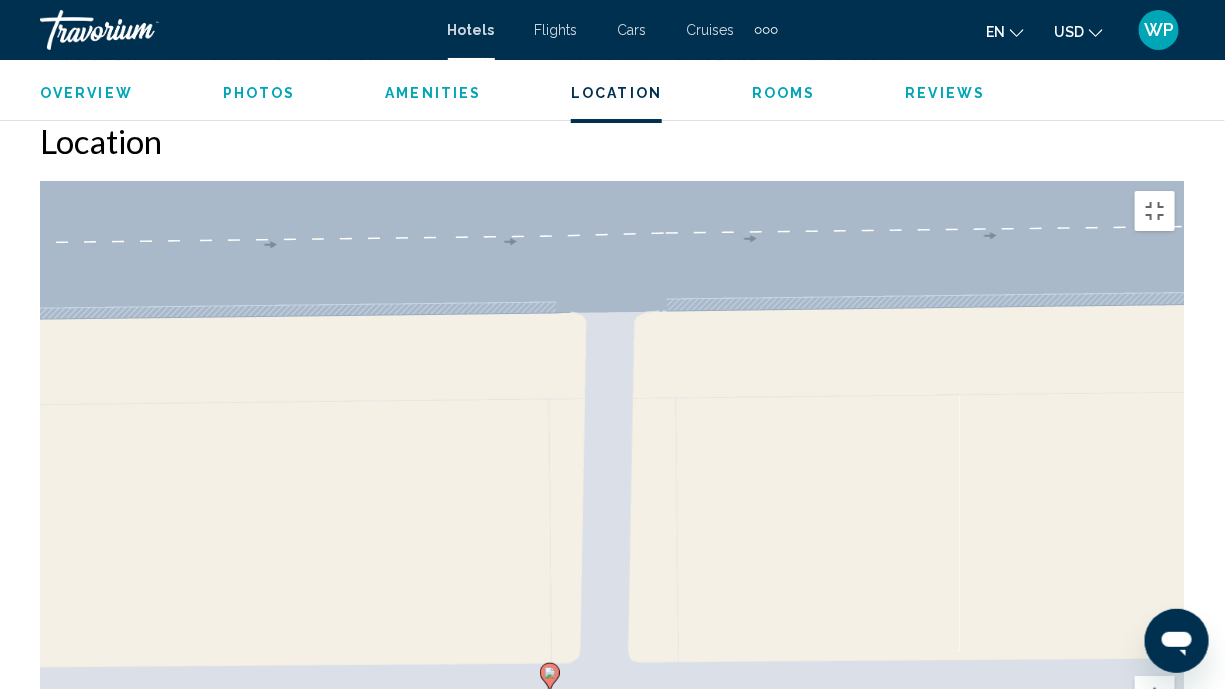drag, startPoint x: 765, startPoint y: 345, endPoint x: 910, endPoint y: 144, distance: 247.8427 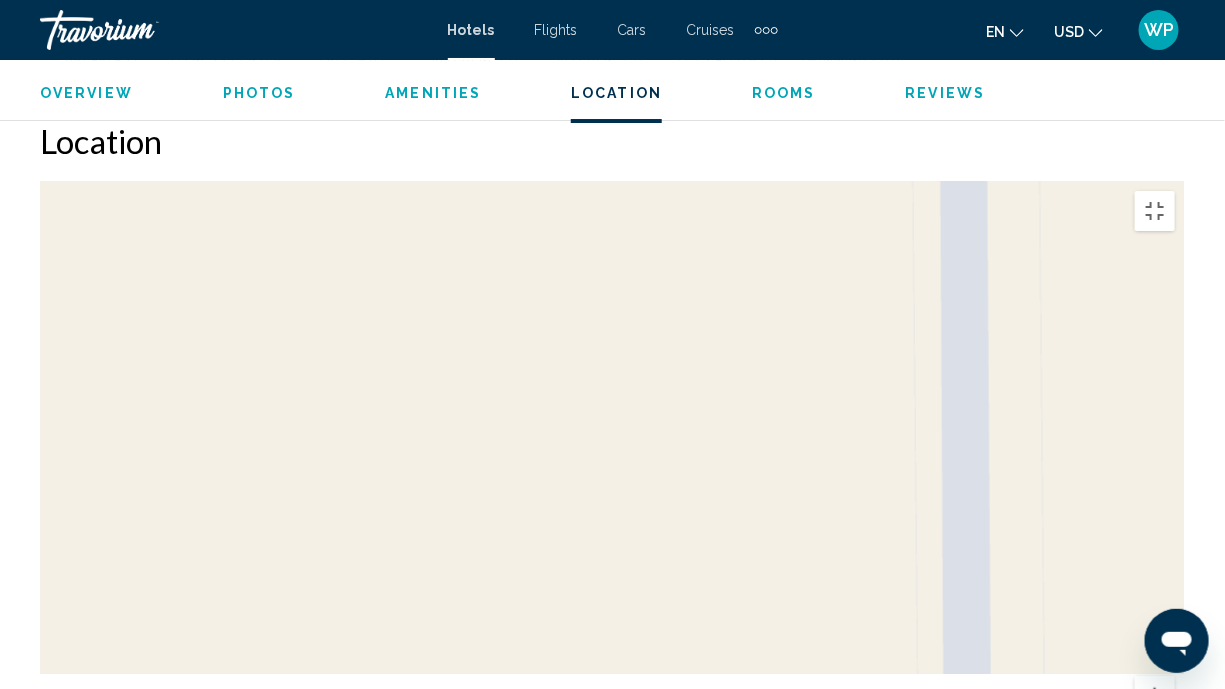 drag, startPoint x: 512, startPoint y: 265, endPoint x: 820, endPoint y: 99, distance: 349.88568 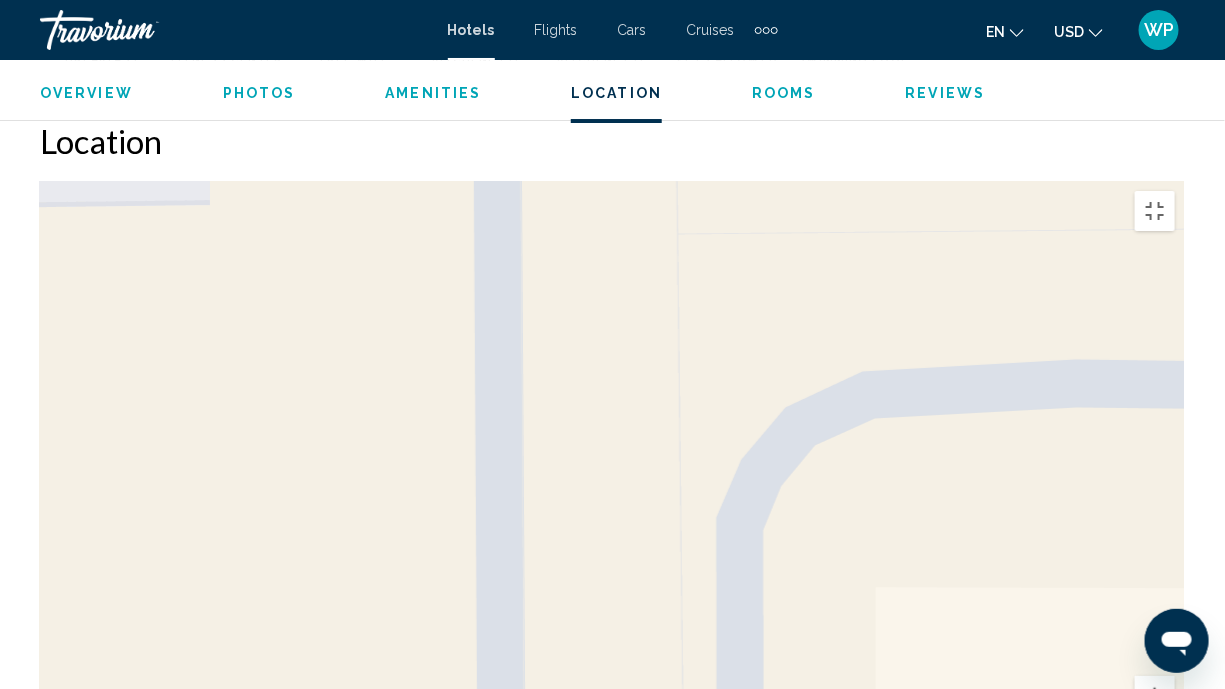 drag, startPoint x: 805, startPoint y: 283, endPoint x: 703, endPoint y: 153, distance: 165.23923 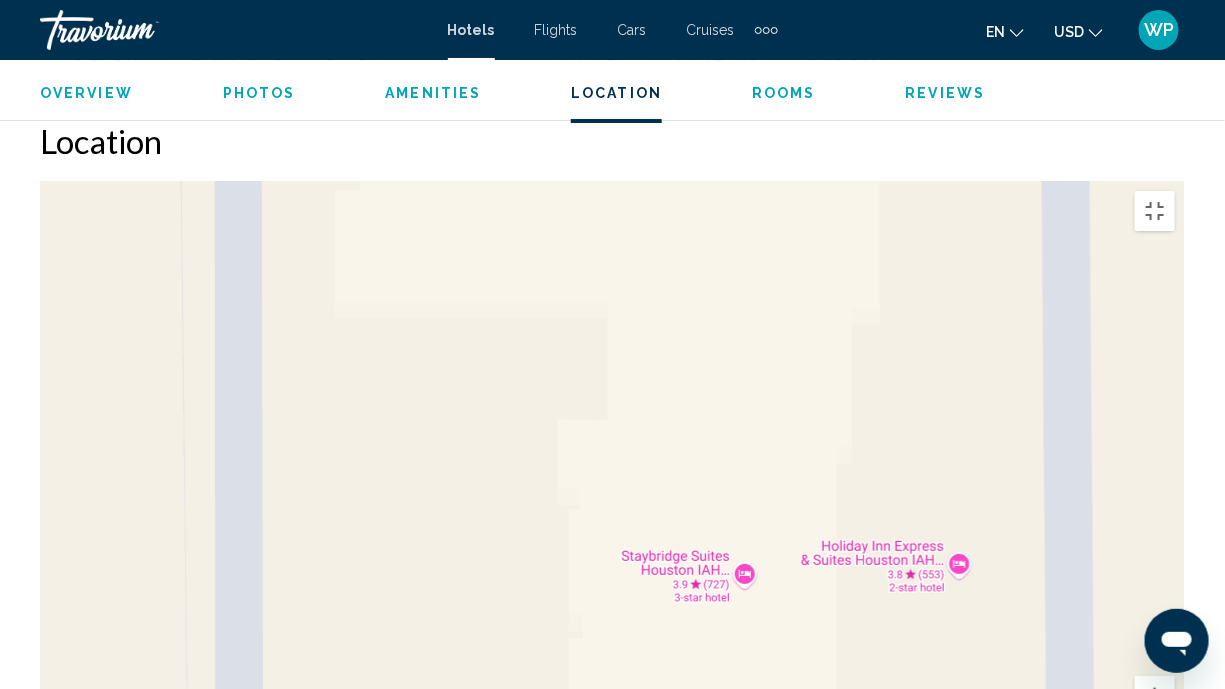 click on "To navigate, press the arrow keys." at bounding box center [612, 481] 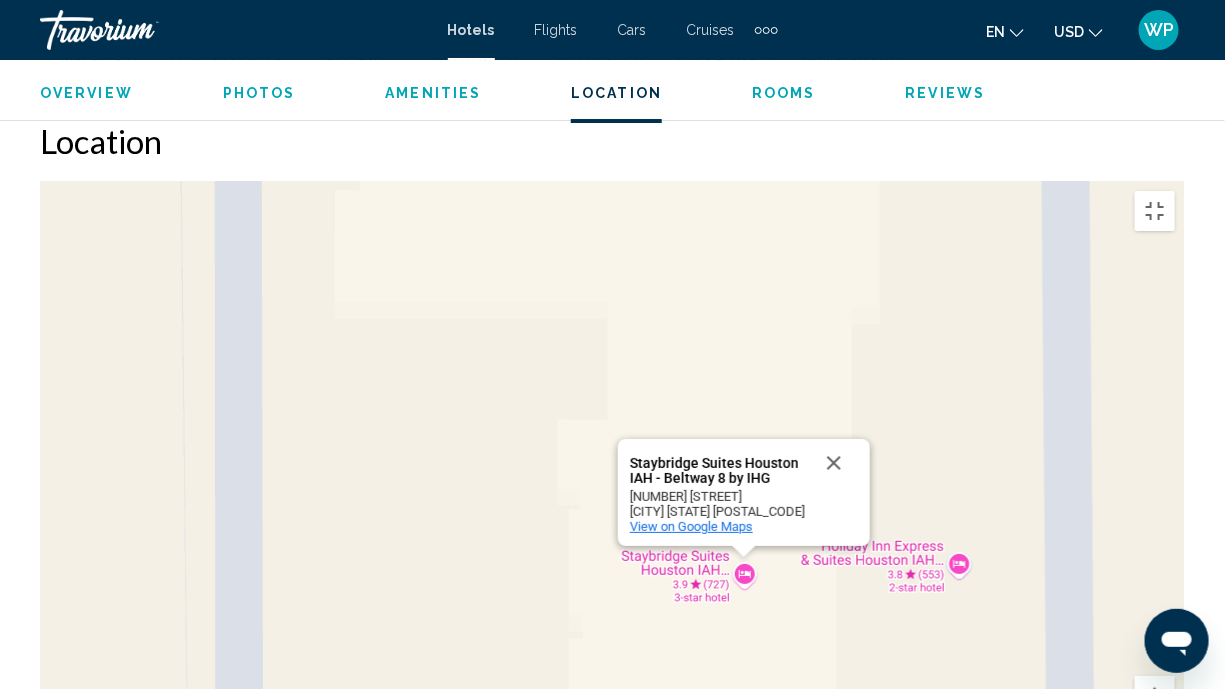 click on "View on Google Maps" at bounding box center (691, 526) 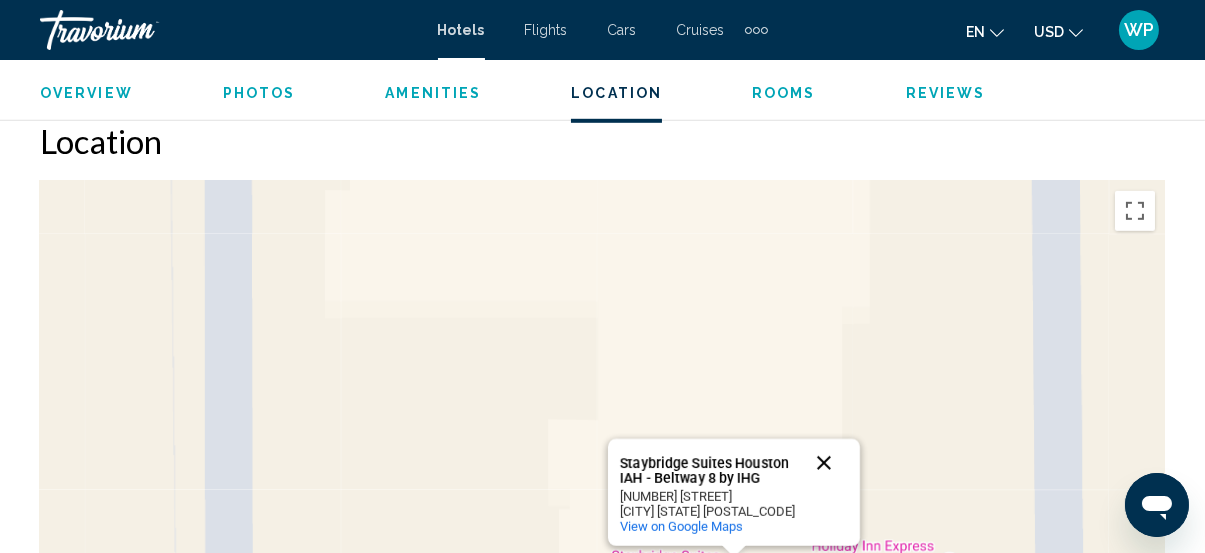 click at bounding box center [824, 463] 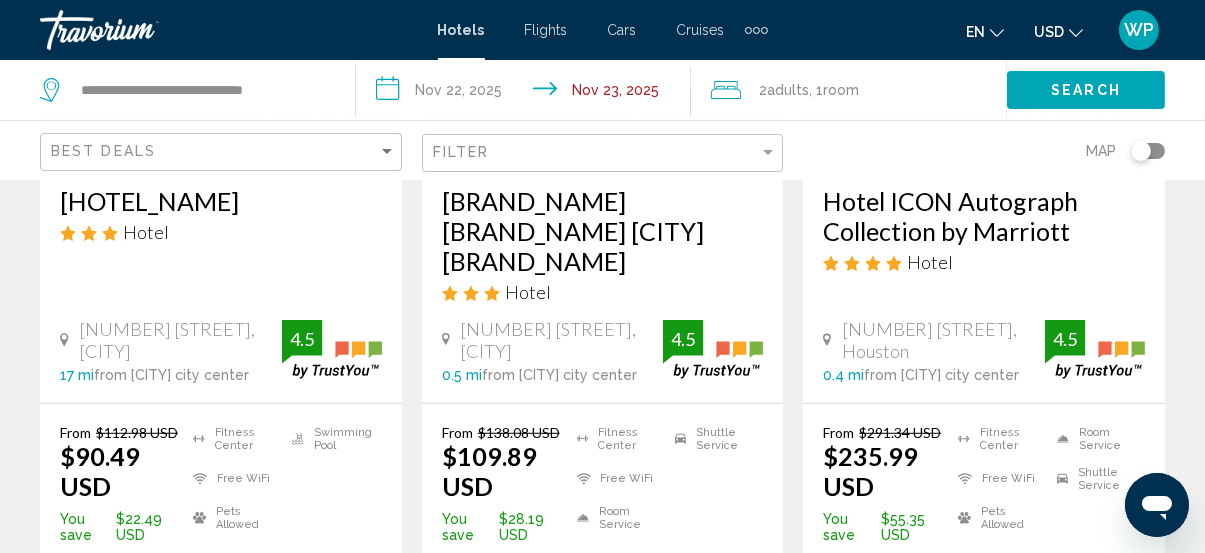 scroll, scrollTop: 2000, scrollLeft: 0, axis: vertical 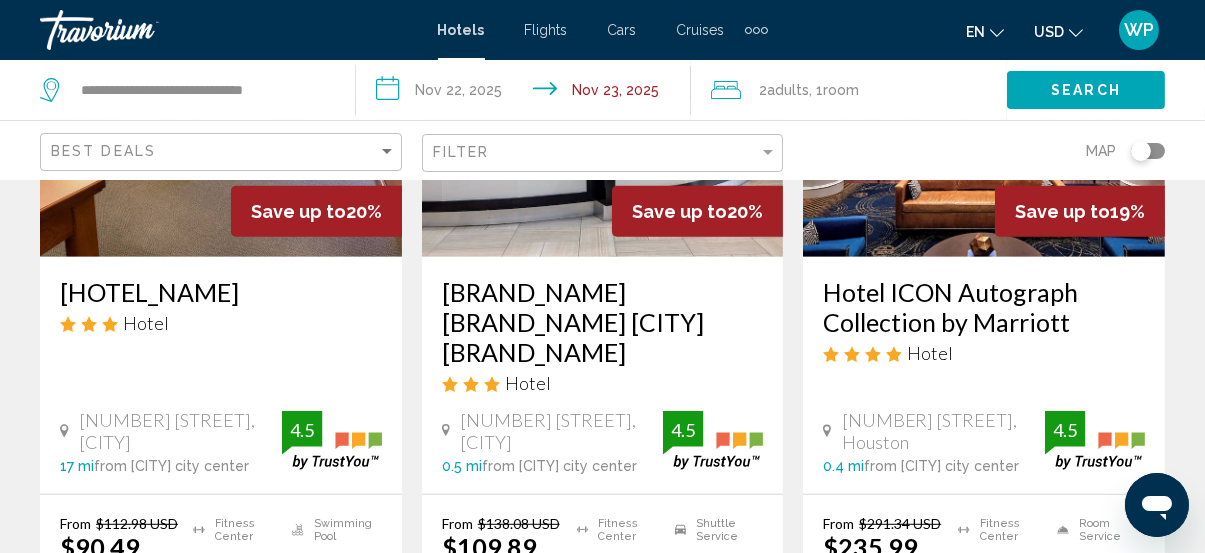 click on "Hotel" at bounding box center [221, 323] 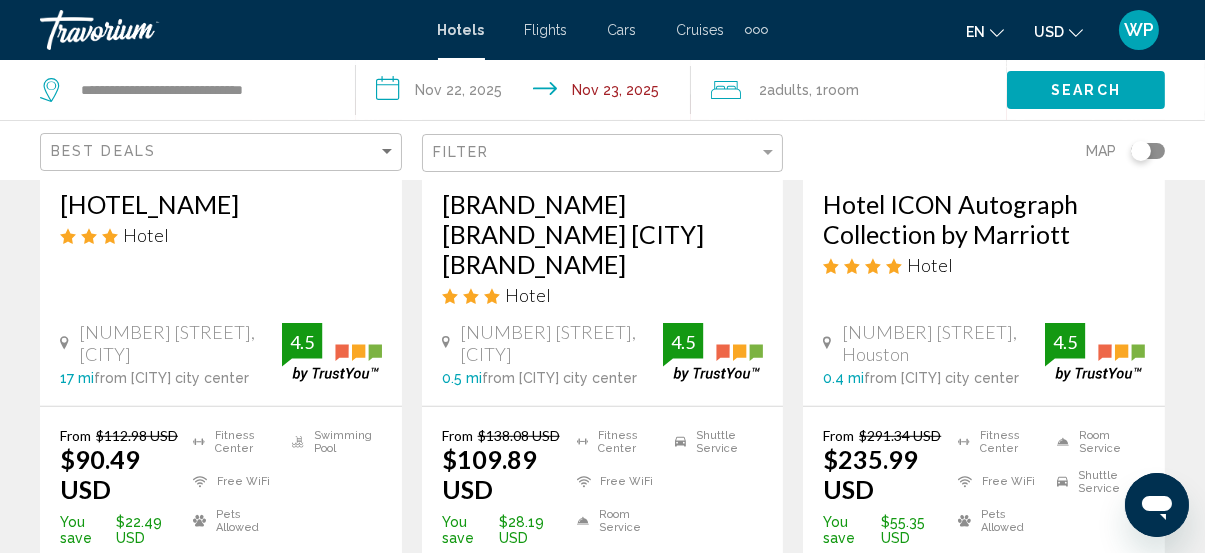 scroll, scrollTop: 2181, scrollLeft: 0, axis: vertical 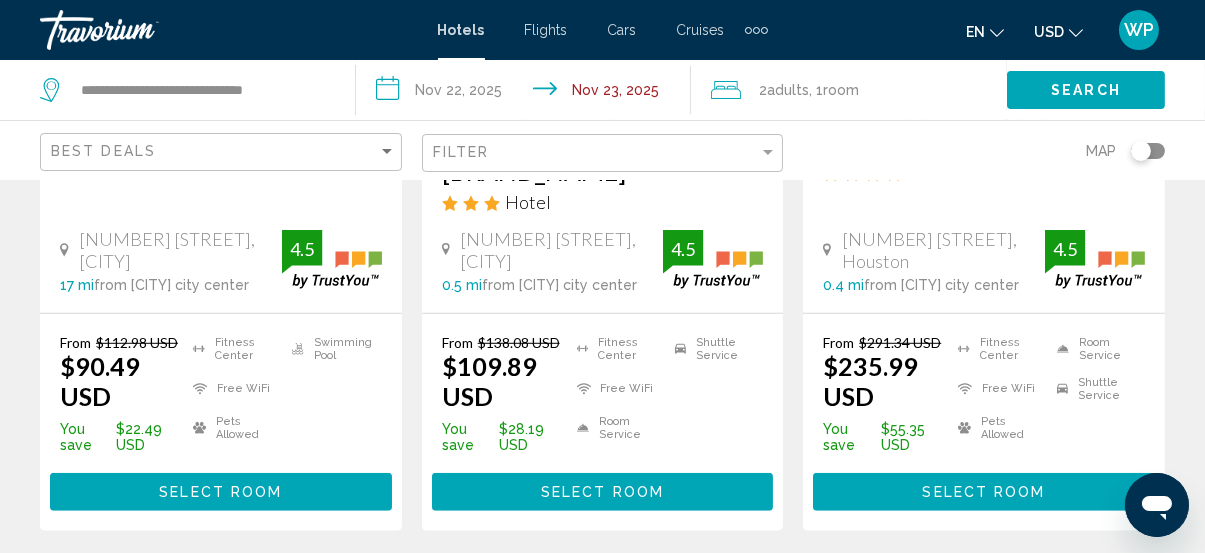 click on "Select Room" at bounding box center [220, 493] 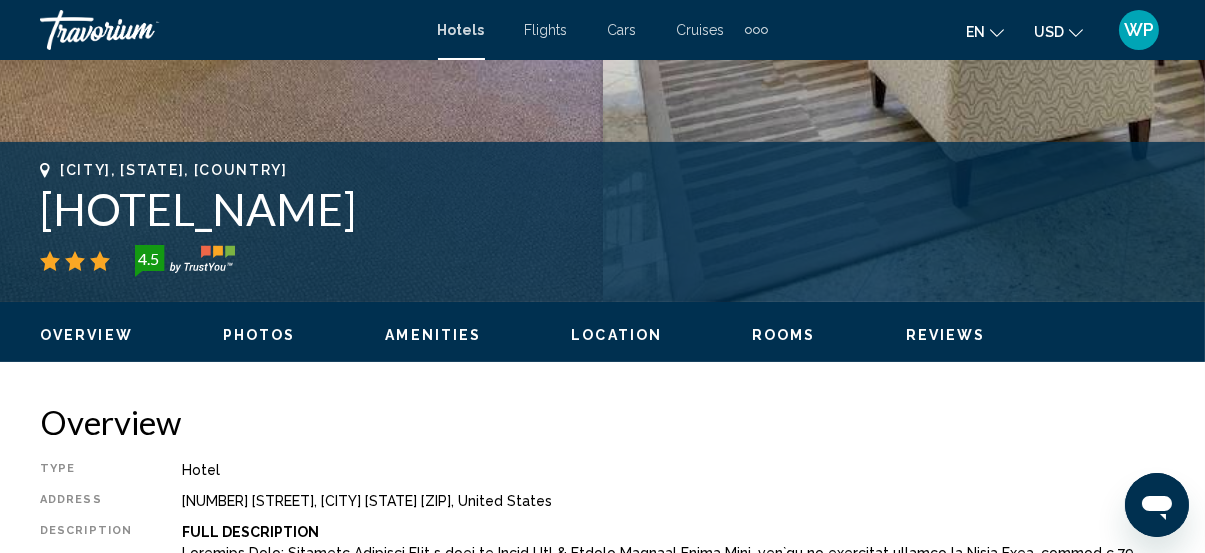 scroll, scrollTop: 713, scrollLeft: 0, axis: vertical 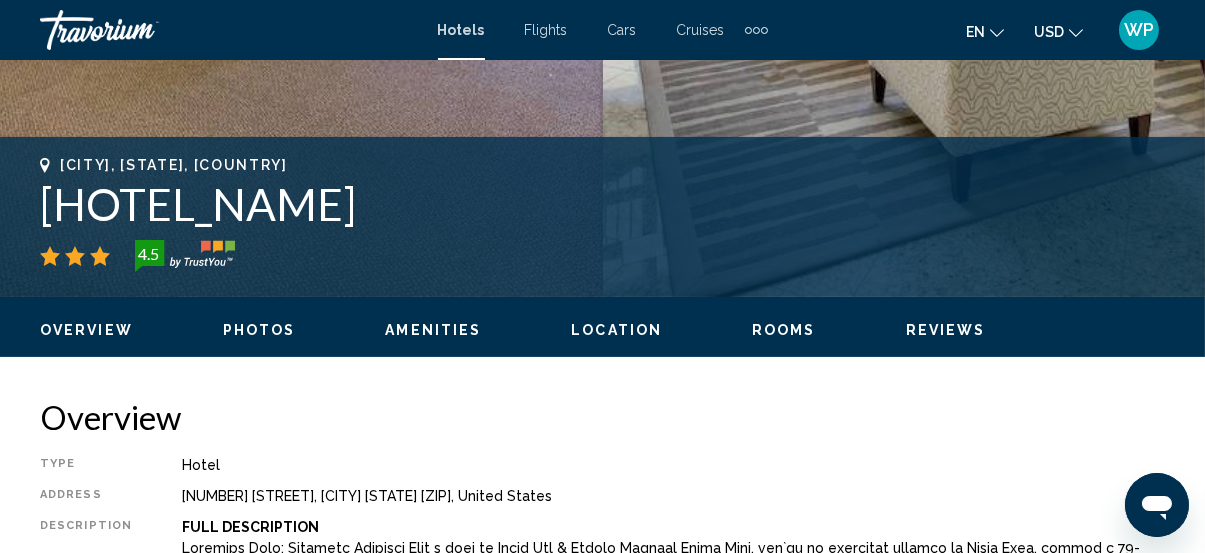 click on "Location" at bounding box center (616, 330) 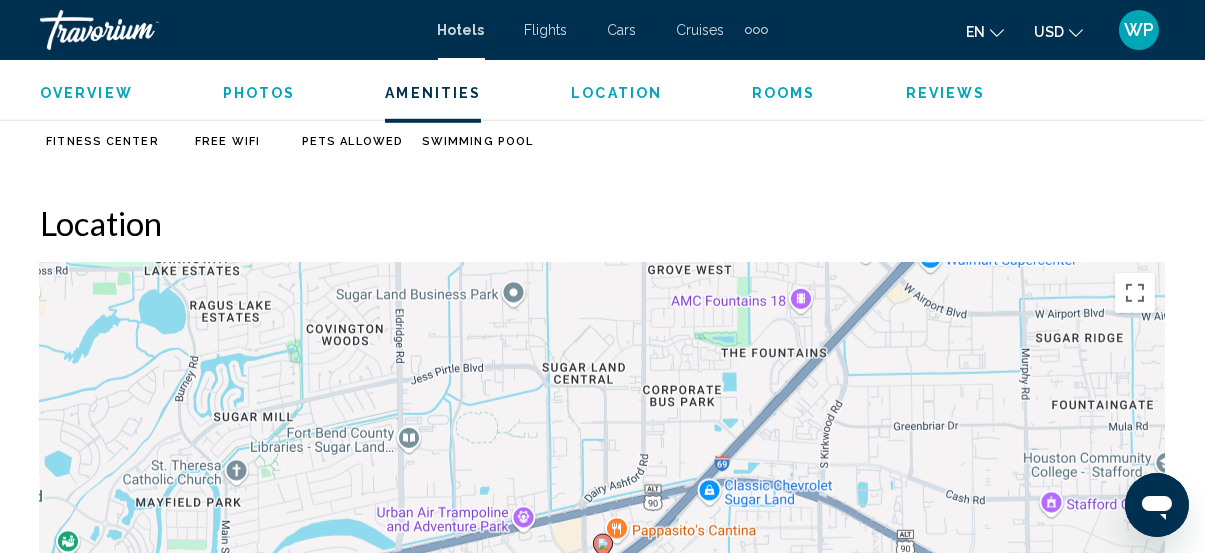 scroll, scrollTop: 2181, scrollLeft: 0, axis: vertical 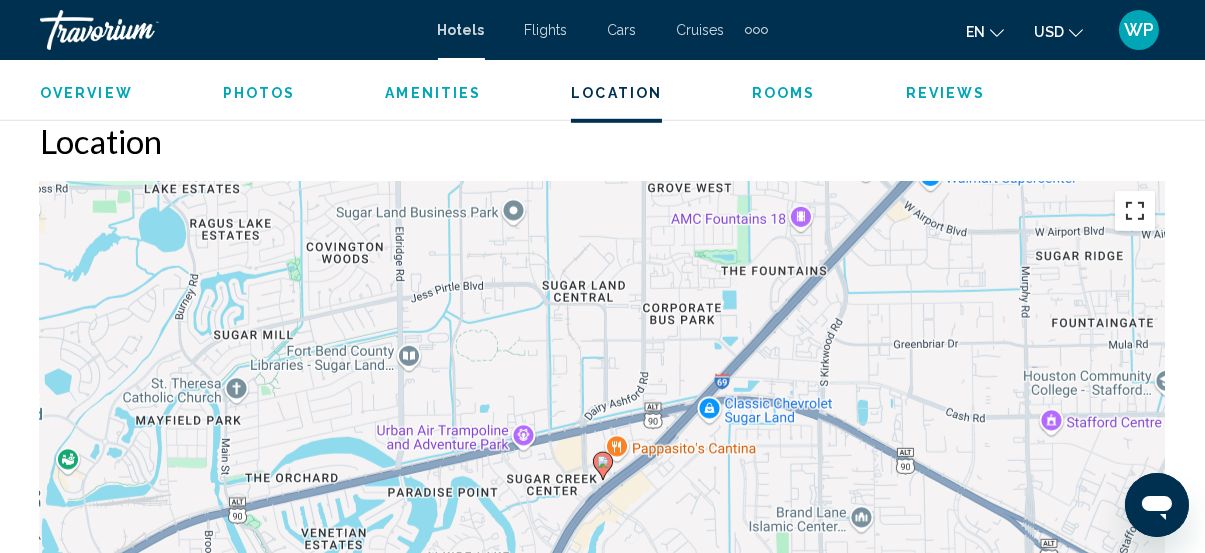 click at bounding box center [1135, 211] 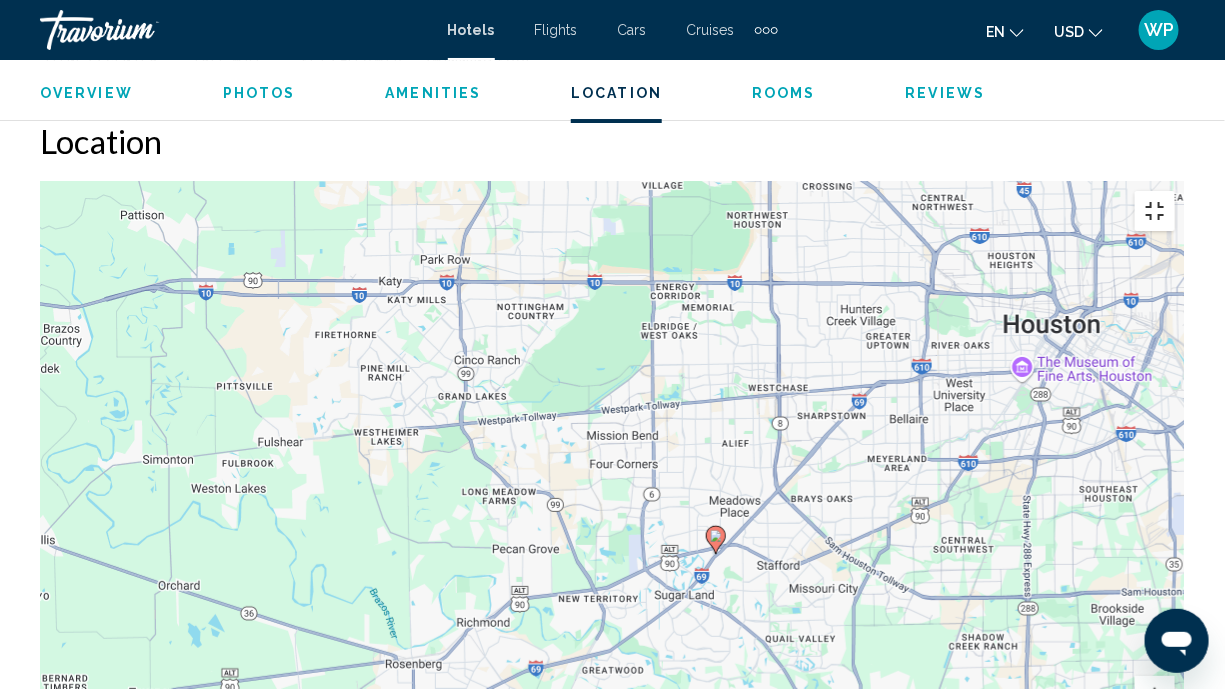 click at bounding box center (1155, 211) 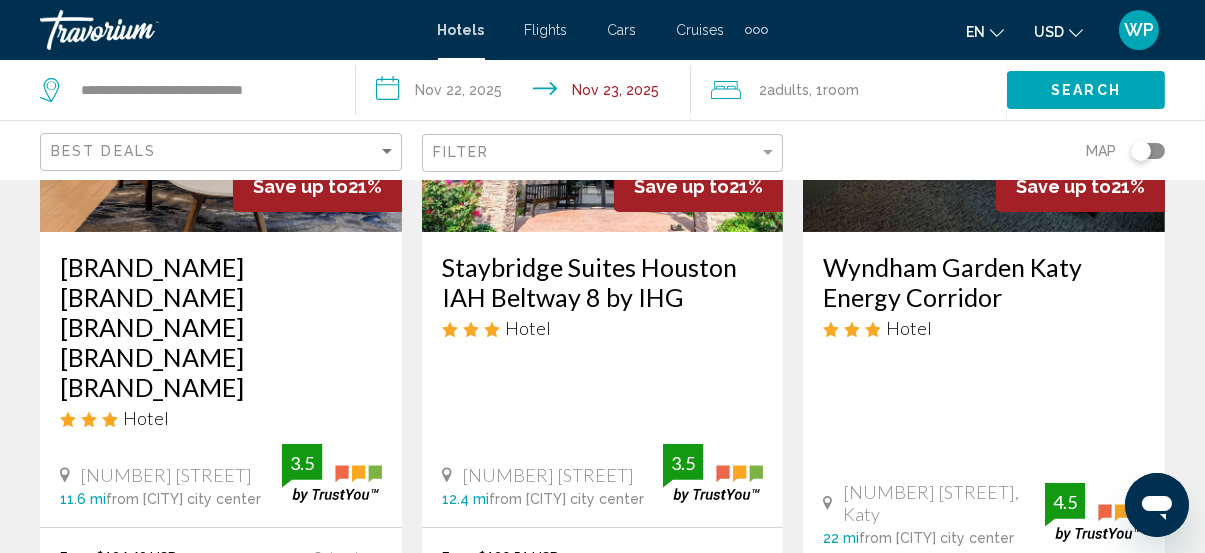 scroll, scrollTop: 454, scrollLeft: 0, axis: vertical 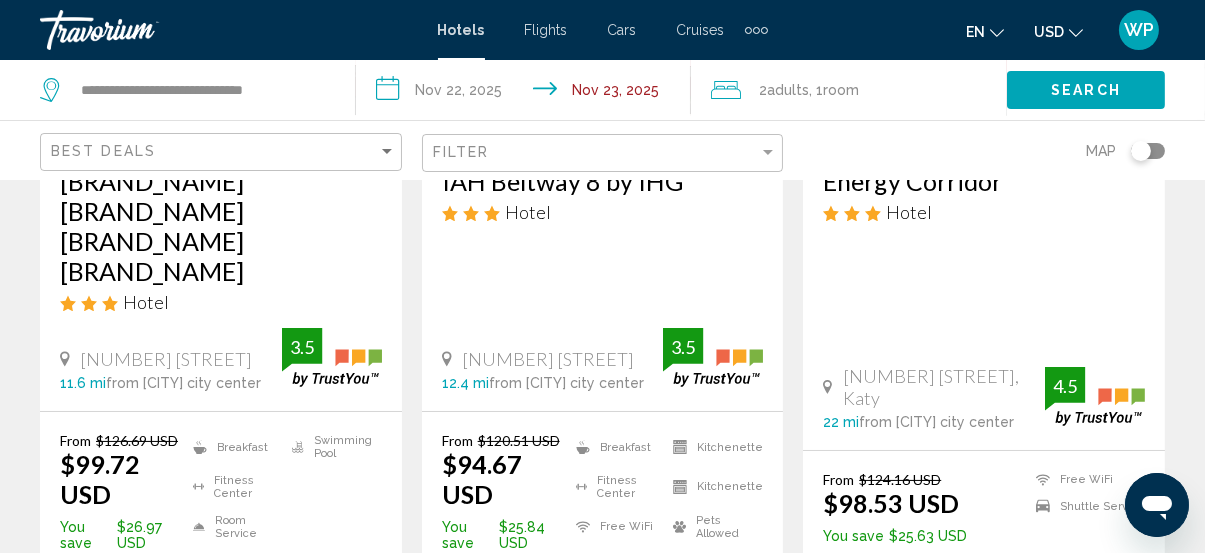click on "Select Room" at bounding box center [984, 591] 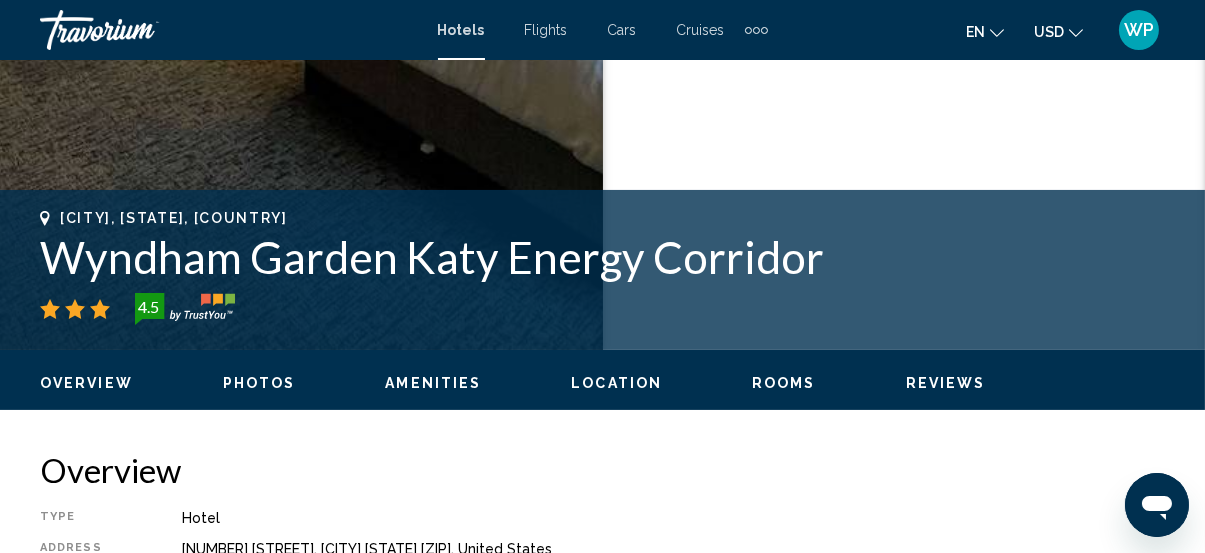 scroll, scrollTop: 803, scrollLeft: 0, axis: vertical 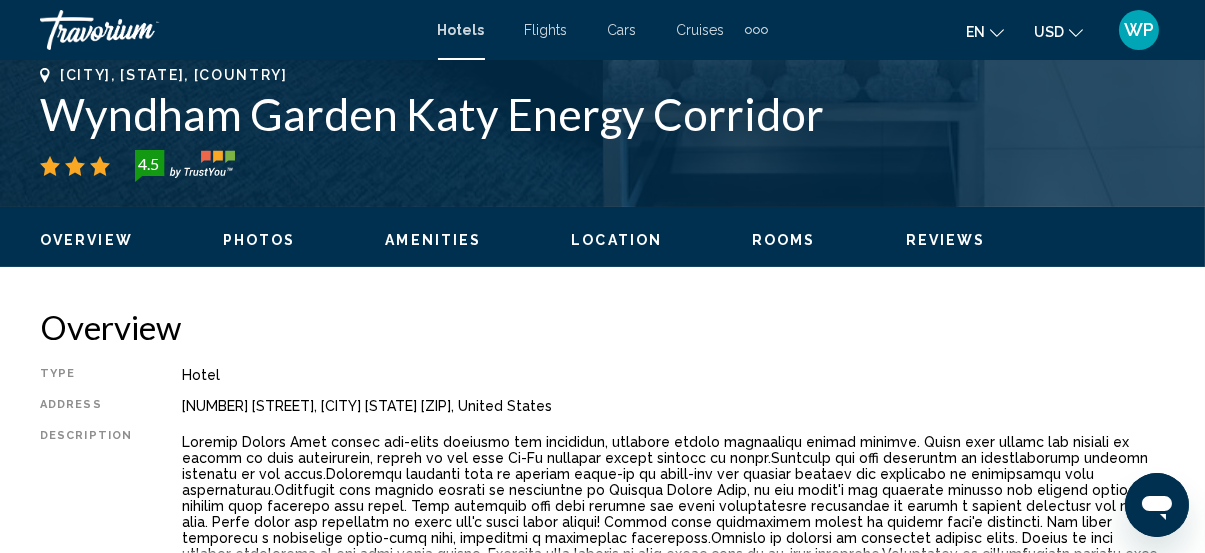 click on "Location" at bounding box center [616, 240] 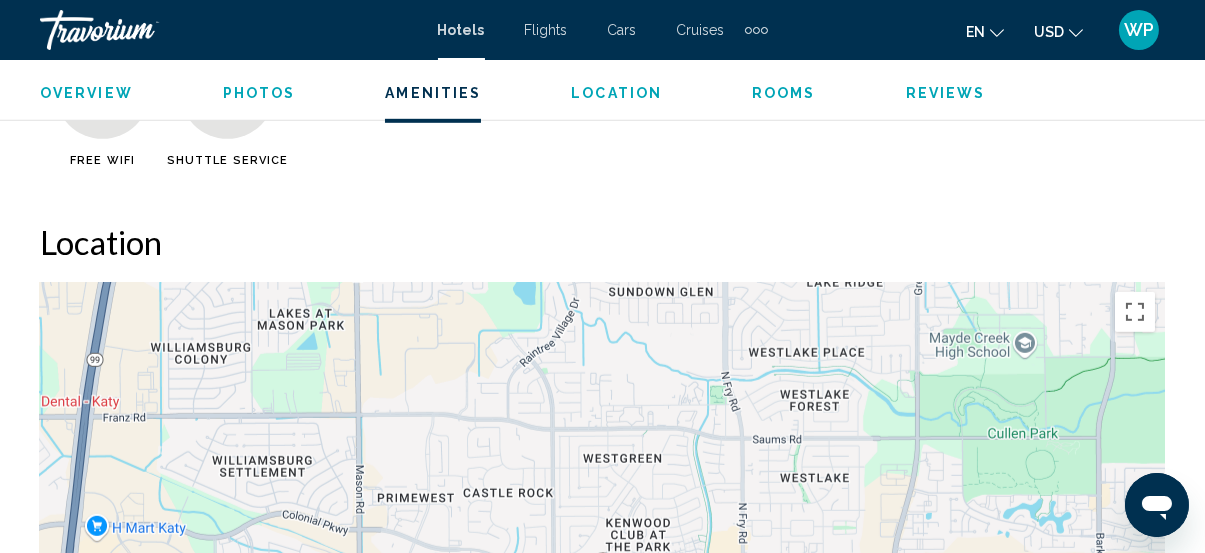 scroll, scrollTop: 2181, scrollLeft: 0, axis: vertical 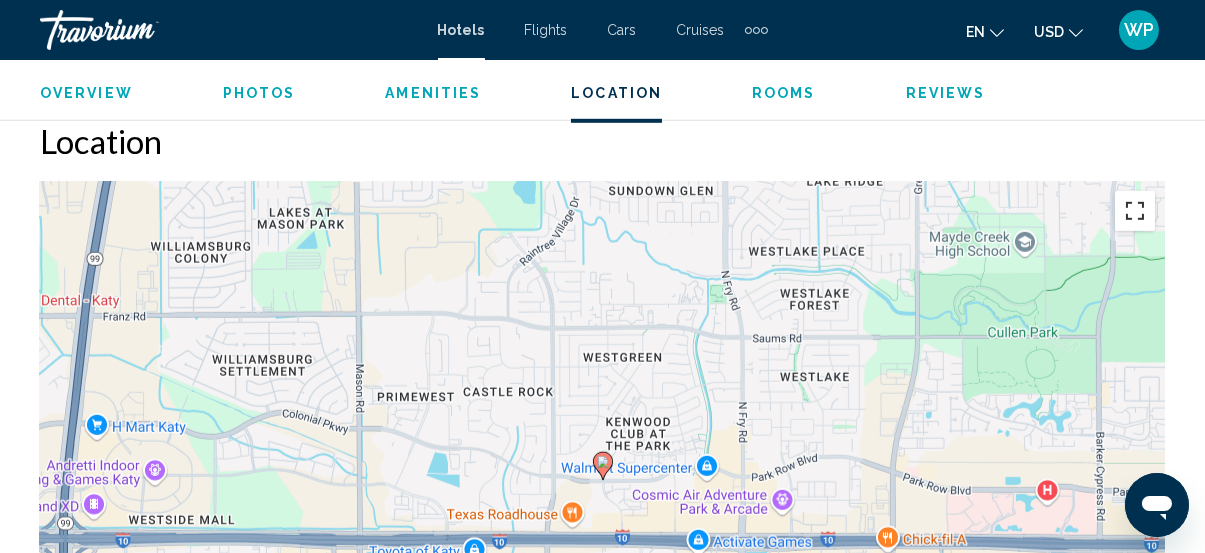 click at bounding box center [1135, 211] 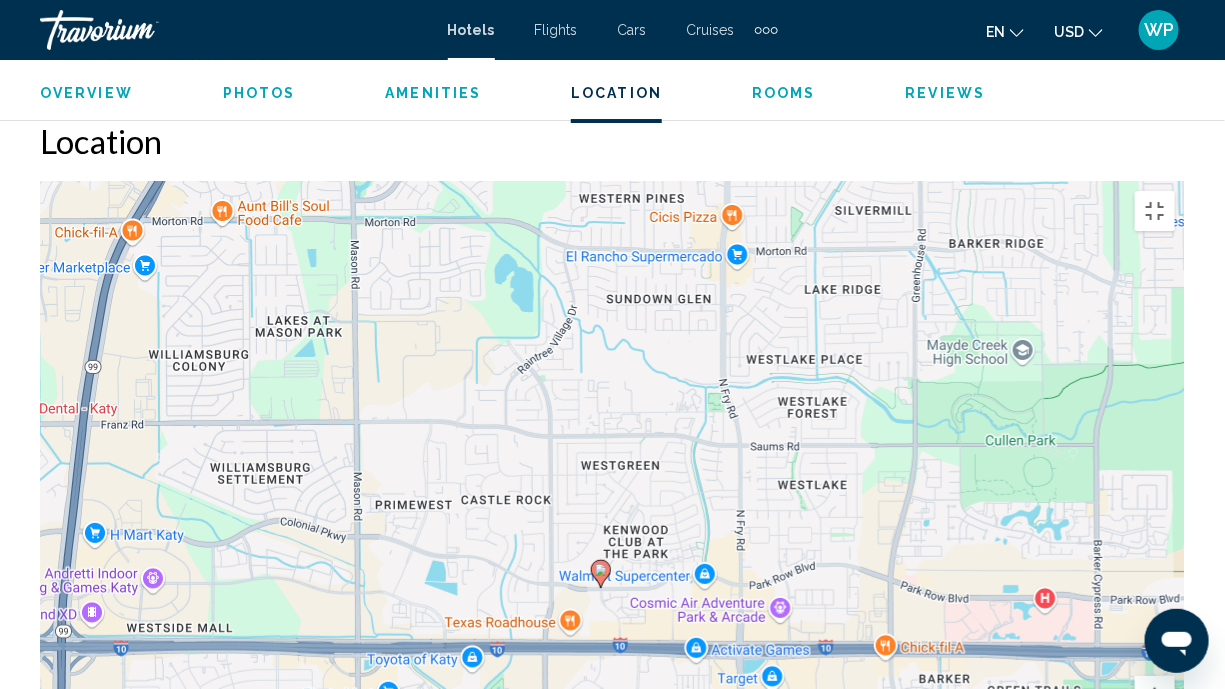 drag, startPoint x: 635, startPoint y: 398, endPoint x: 625, endPoint y: 512, distance: 114.43776 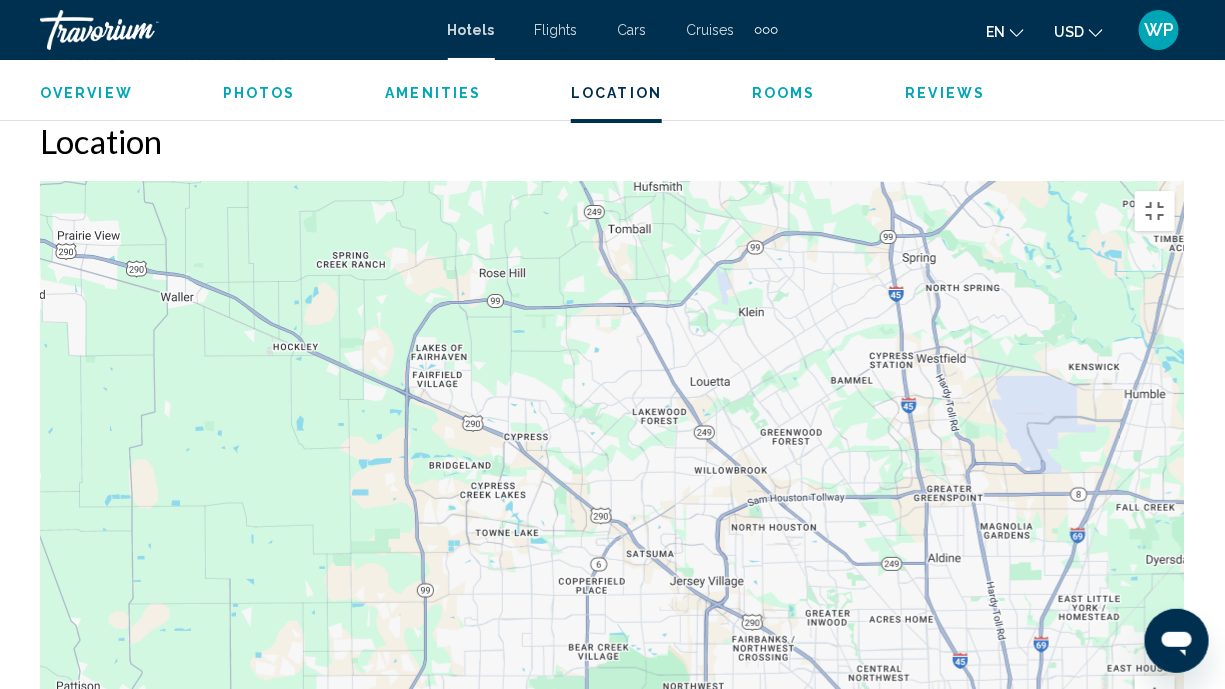drag, startPoint x: 907, startPoint y: 364, endPoint x: 696, endPoint y: 550, distance: 281.27744 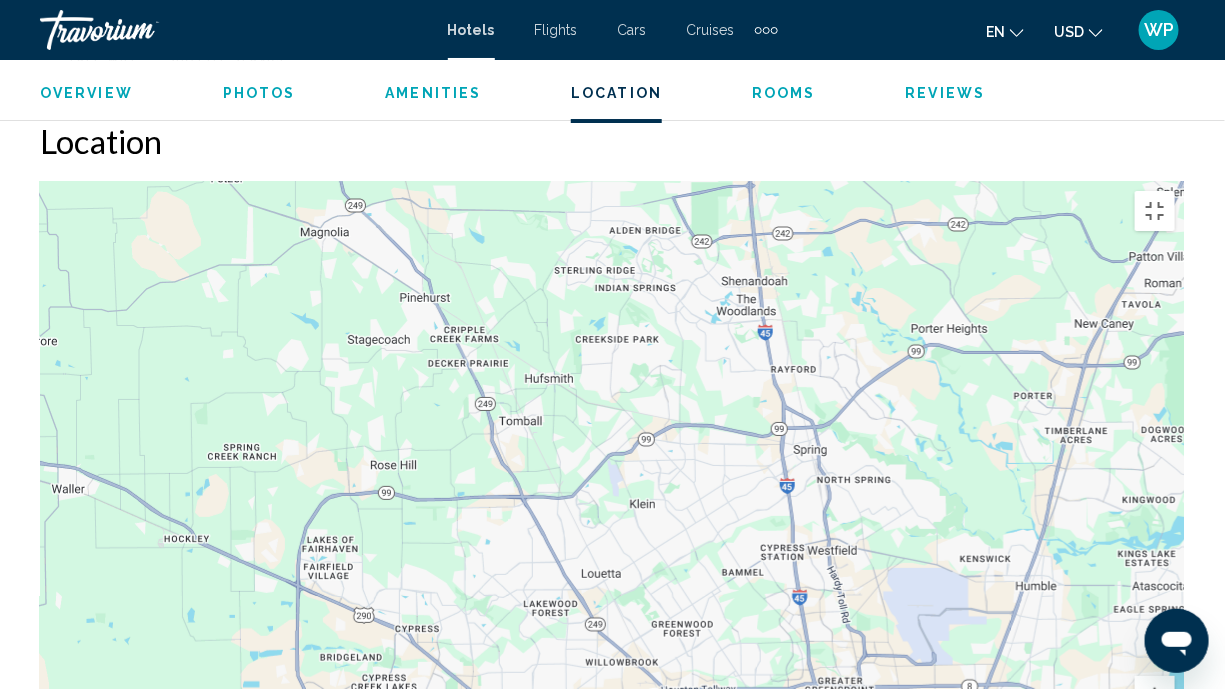 drag, startPoint x: 766, startPoint y: 459, endPoint x: 689, endPoint y: 599, distance: 159.77797 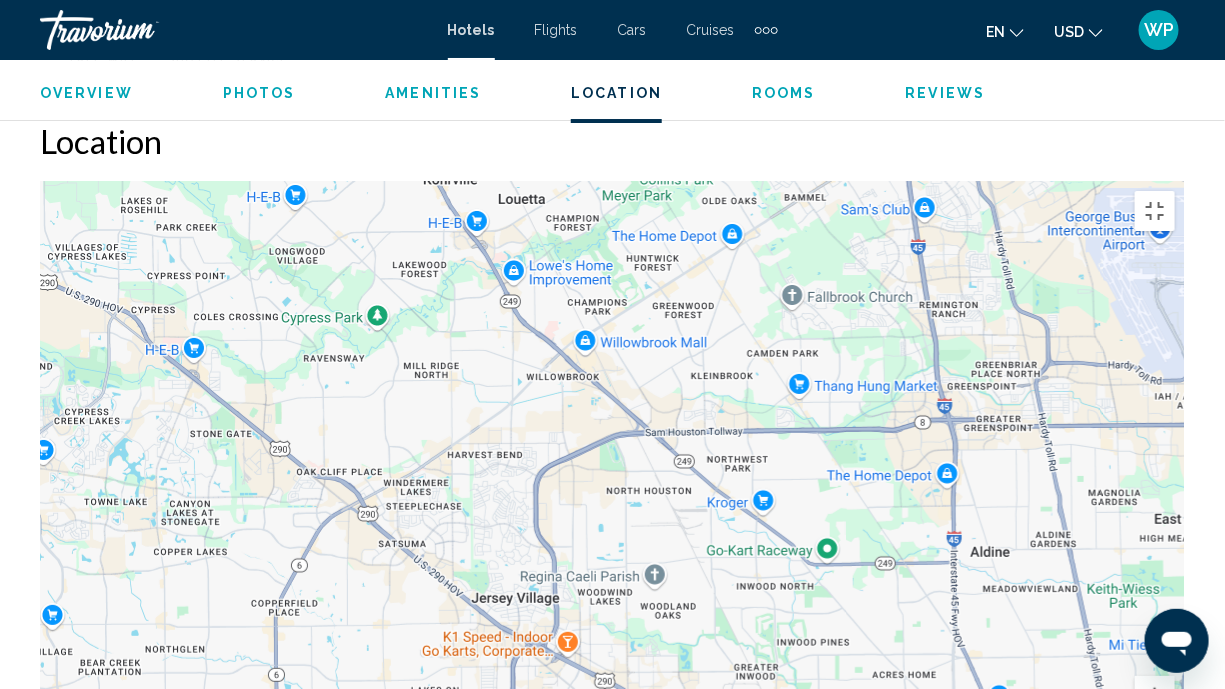 drag, startPoint x: 698, startPoint y: 643, endPoint x: 794, endPoint y: 358, distance: 300.7341 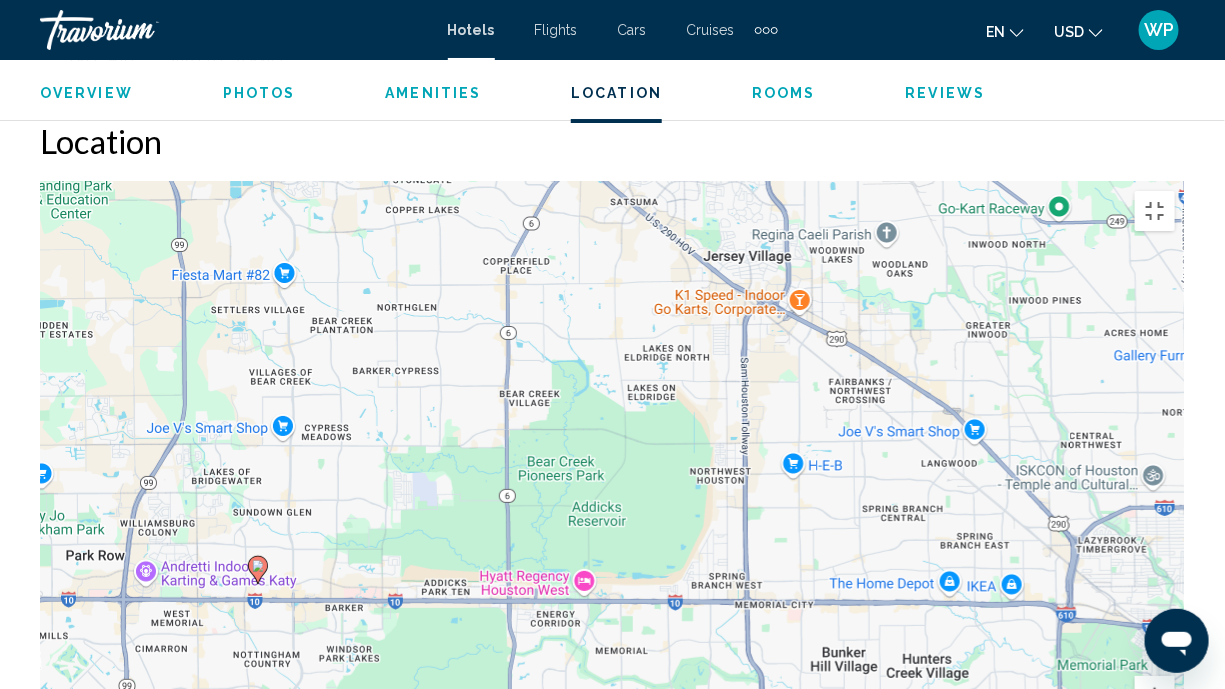 drag, startPoint x: 664, startPoint y: 602, endPoint x: 875, endPoint y: 323, distance: 349.8028 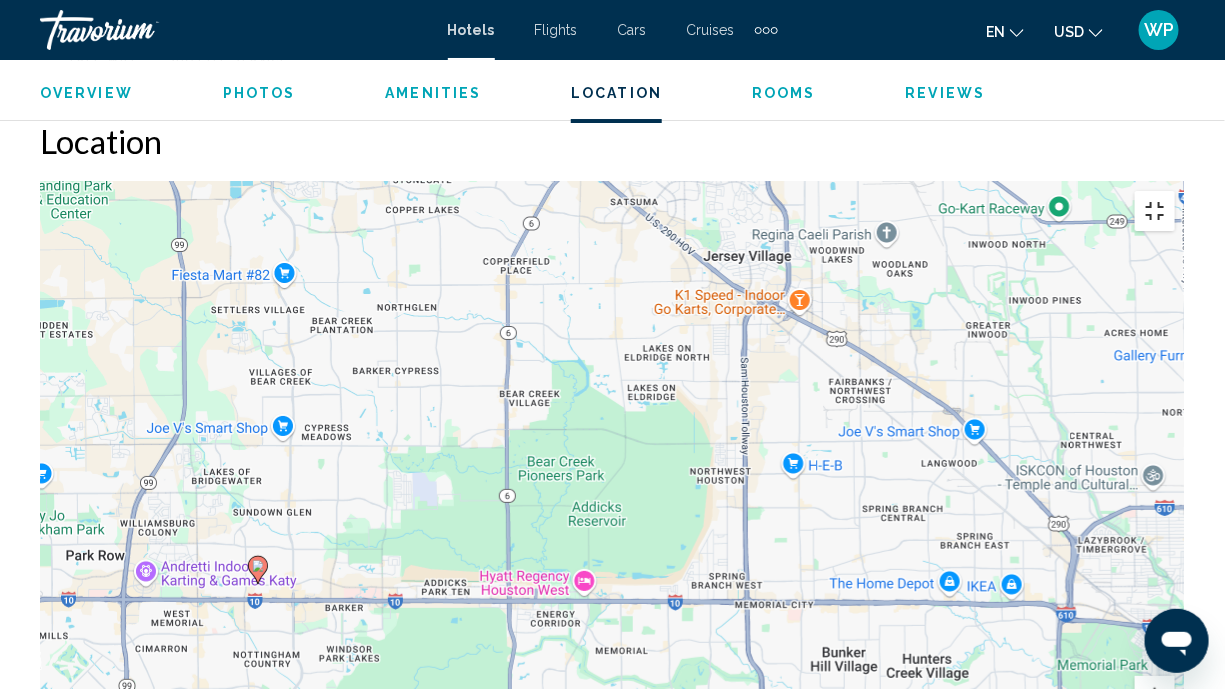 click at bounding box center [1155, 211] 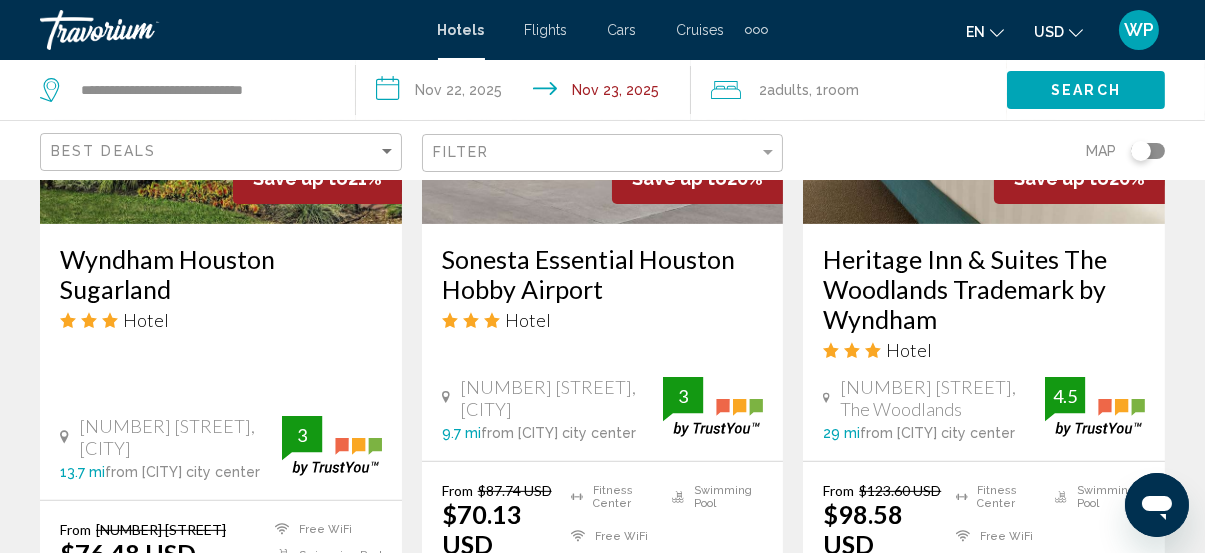 scroll, scrollTop: 1090, scrollLeft: 0, axis: vertical 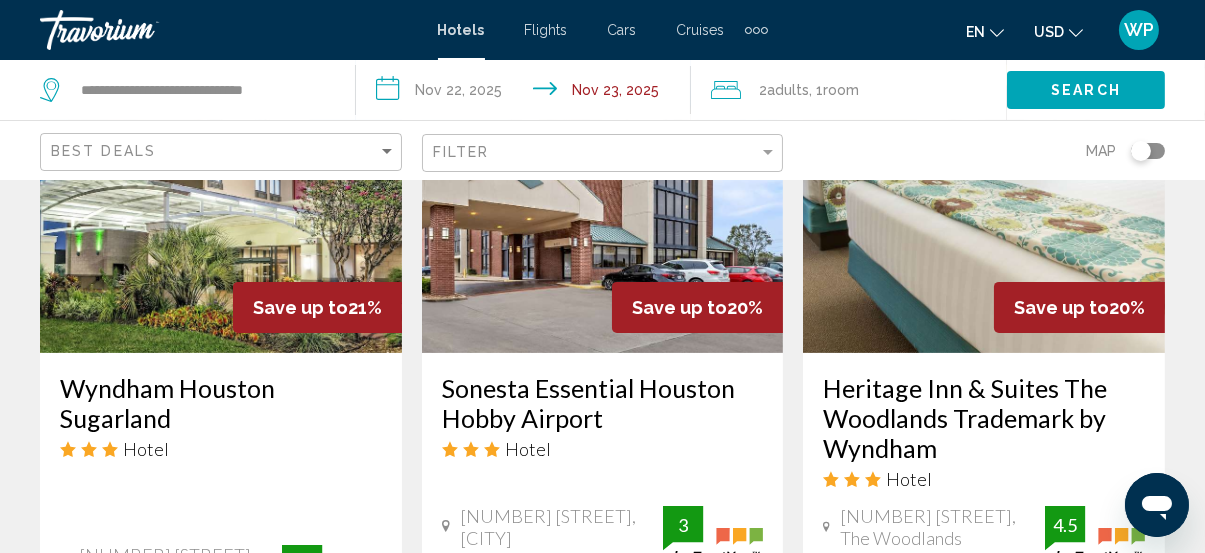 click at bounding box center (603, 193) 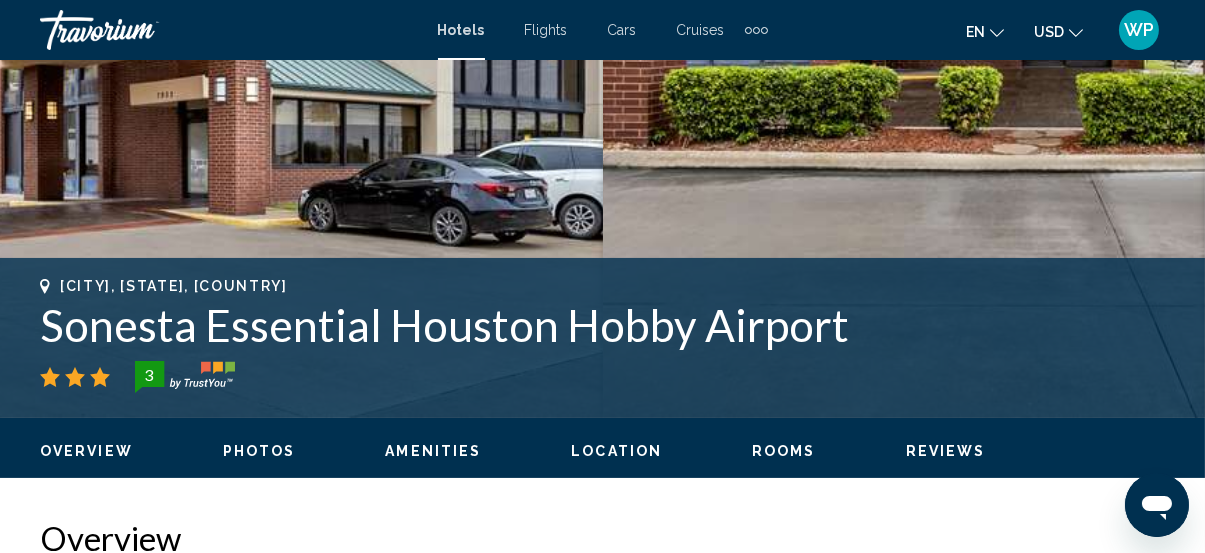 scroll, scrollTop: 622, scrollLeft: 0, axis: vertical 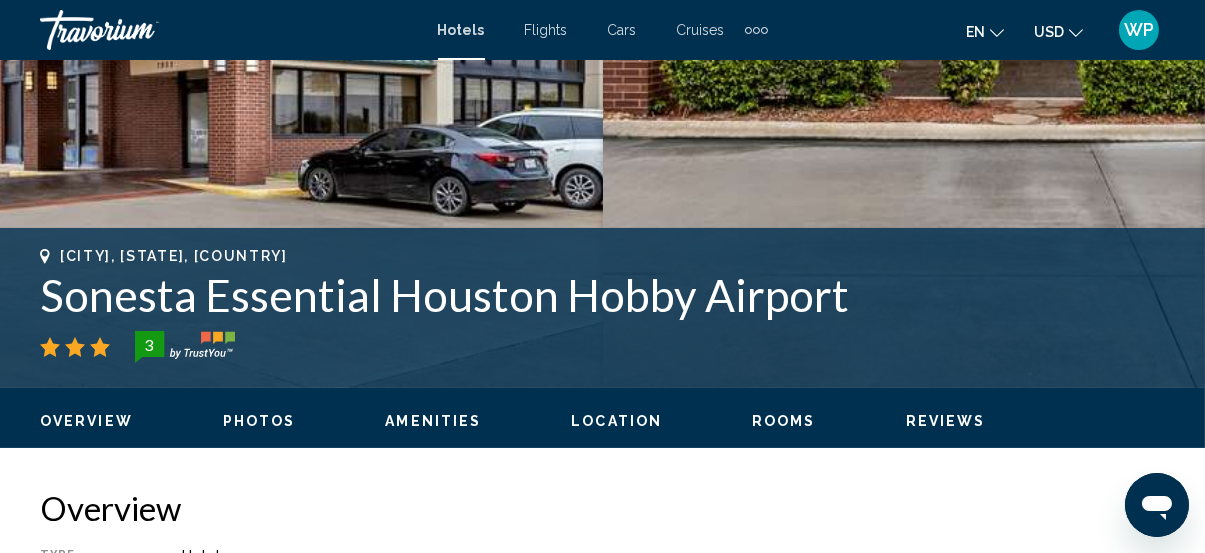 click on "Overview
Photos
Amenities
Location
Rooms
Reviews
Check Availability" 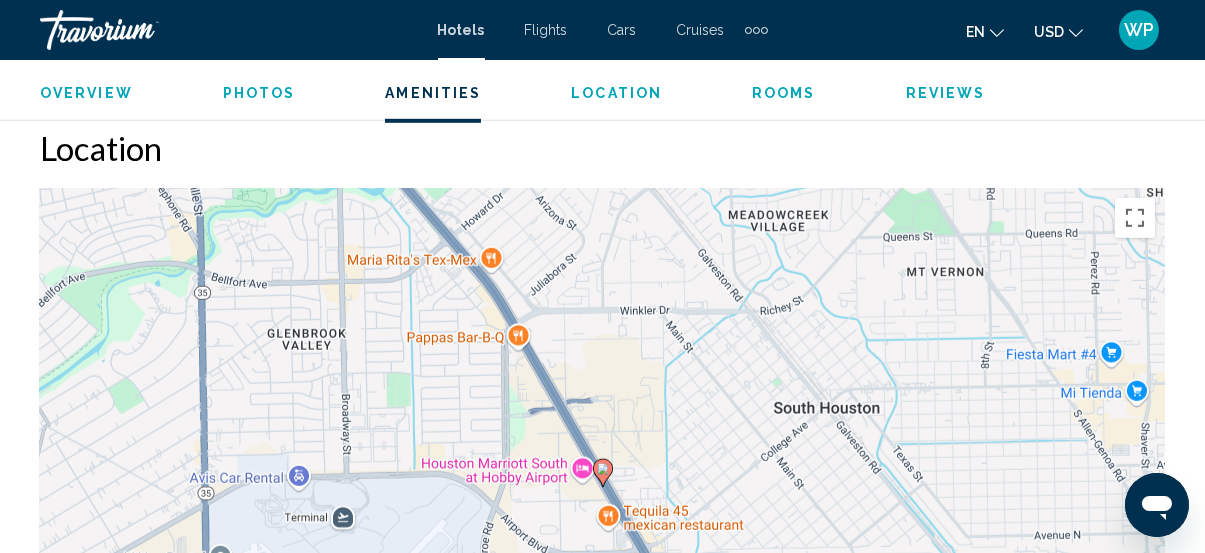 scroll, scrollTop: 2181, scrollLeft: 0, axis: vertical 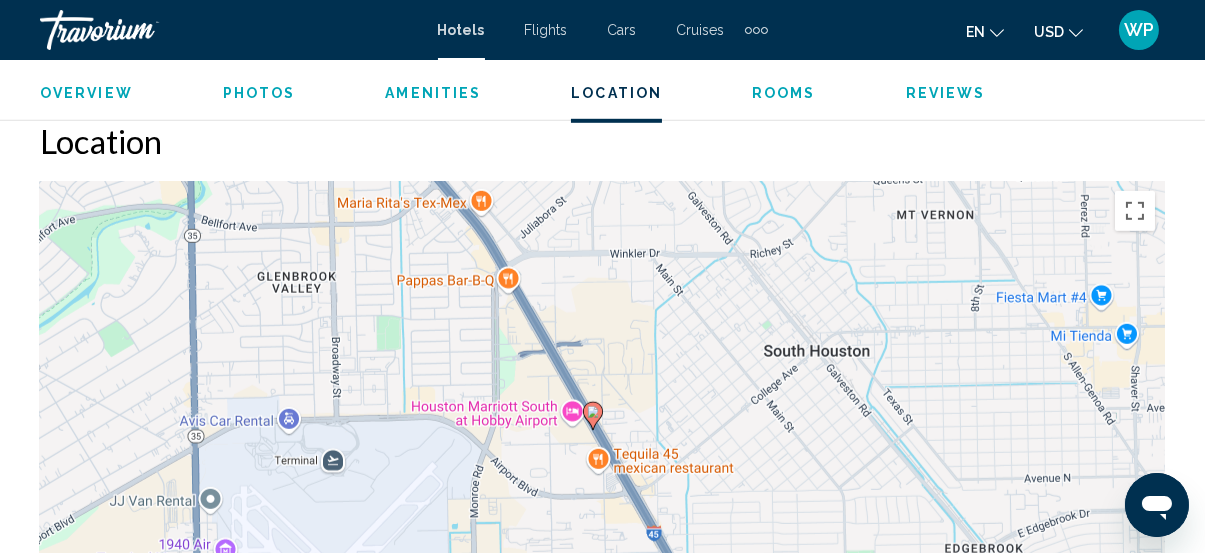 drag, startPoint x: 696, startPoint y: 459, endPoint x: 687, endPoint y: 407, distance: 52.773098 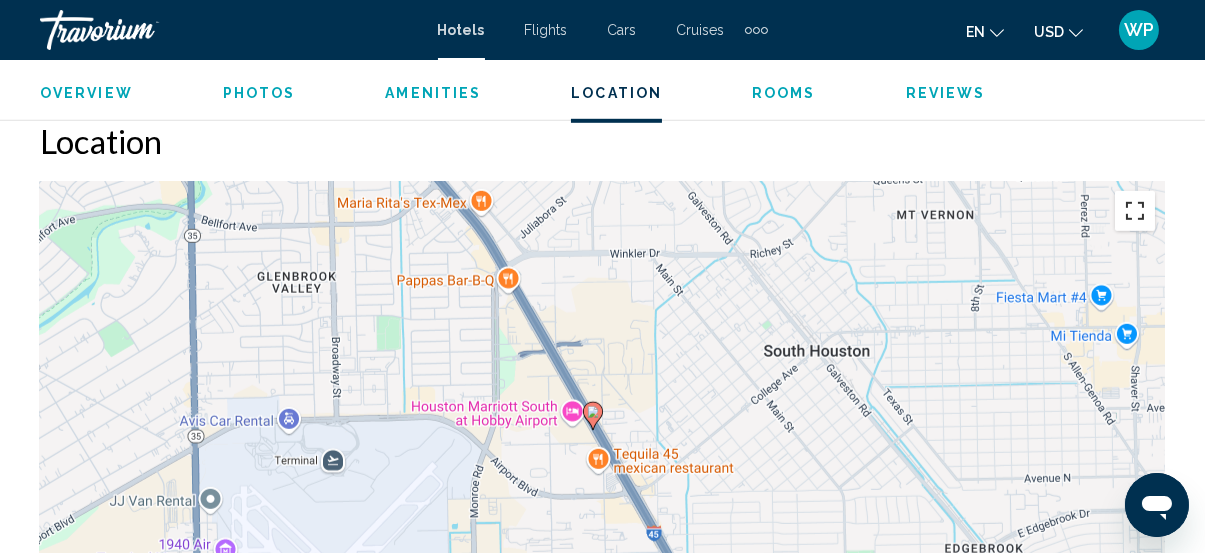 click at bounding box center (1135, 211) 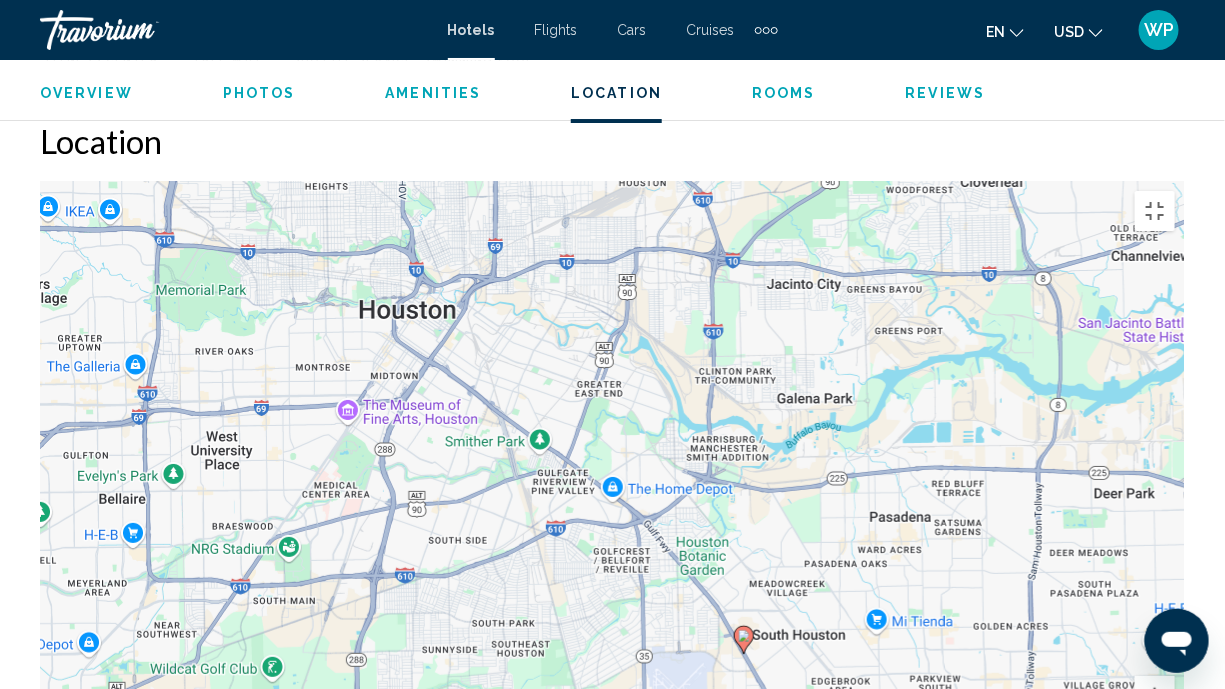 drag, startPoint x: 598, startPoint y: 306, endPoint x: 850, endPoint y: 419, distance: 276.17566 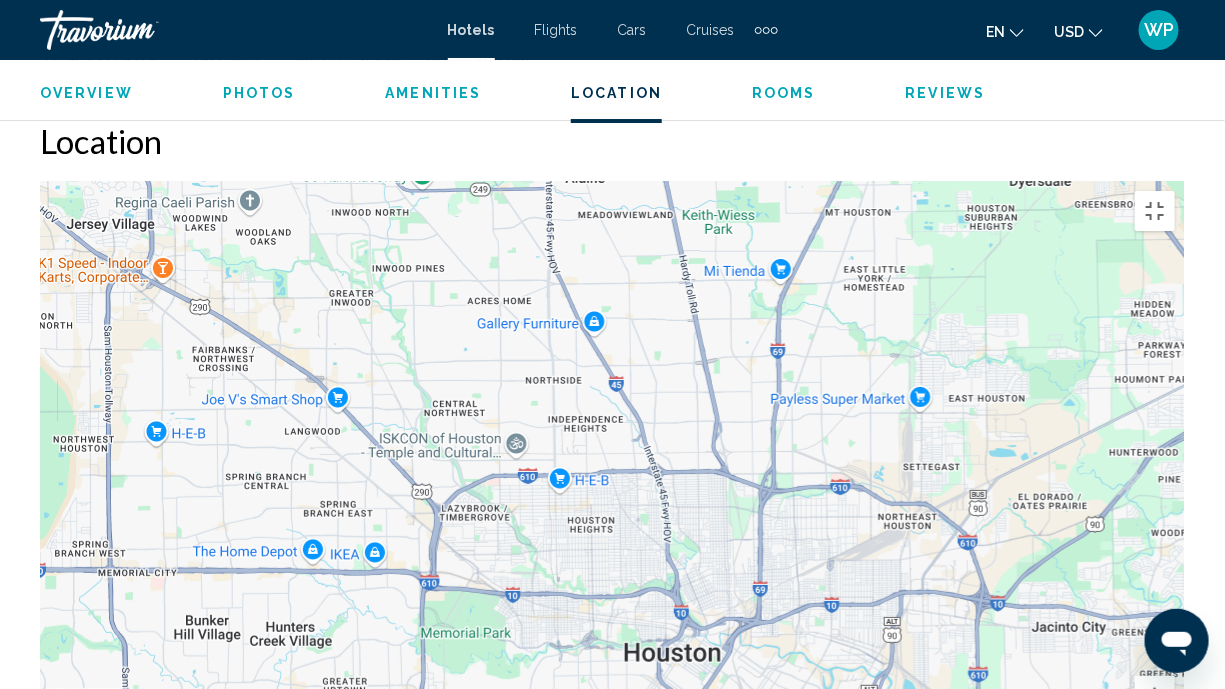 drag, startPoint x: 678, startPoint y: 297, endPoint x: 850, endPoint y: 512, distance: 275.33435 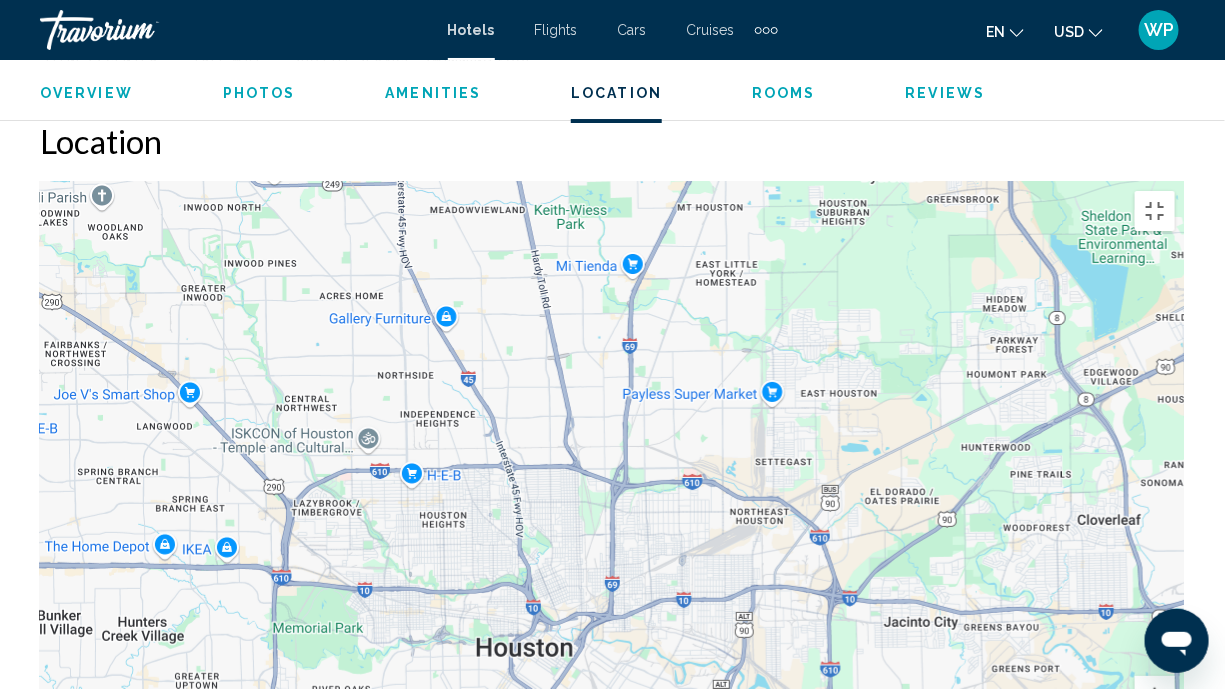 drag, startPoint x: 738, startPoint y: 304, endPoint x: 574, endPoint y: 275, distance: 166.54428 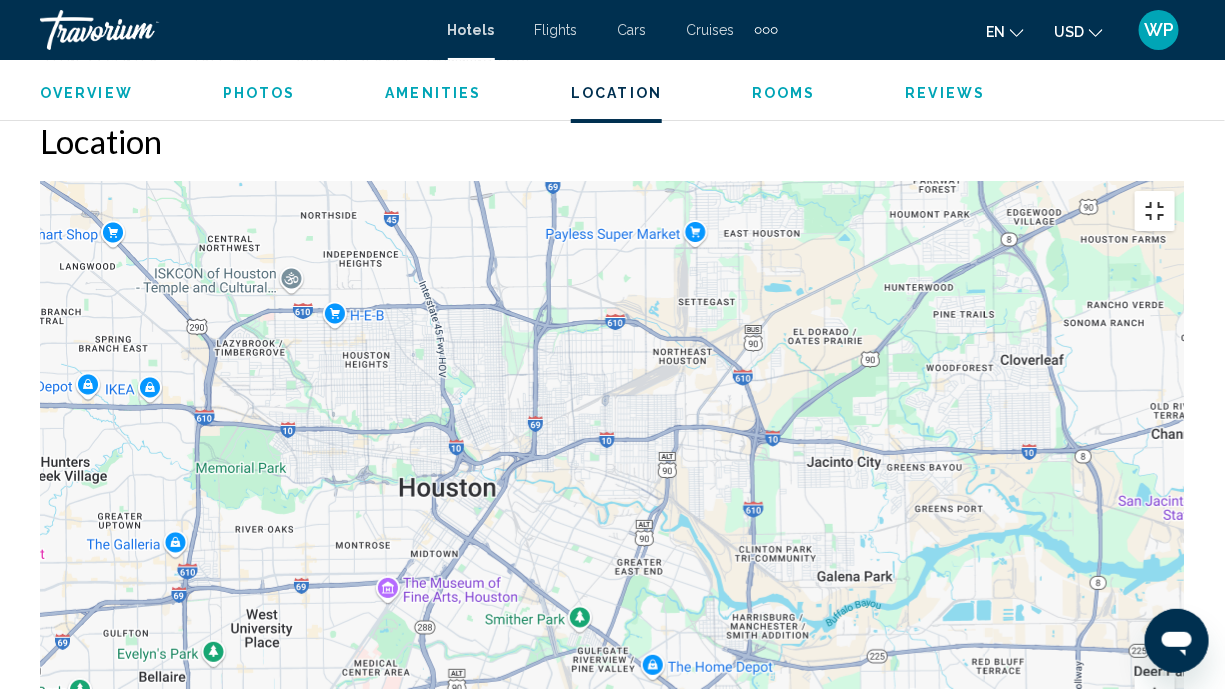 click at bounding box center [1155, 211] 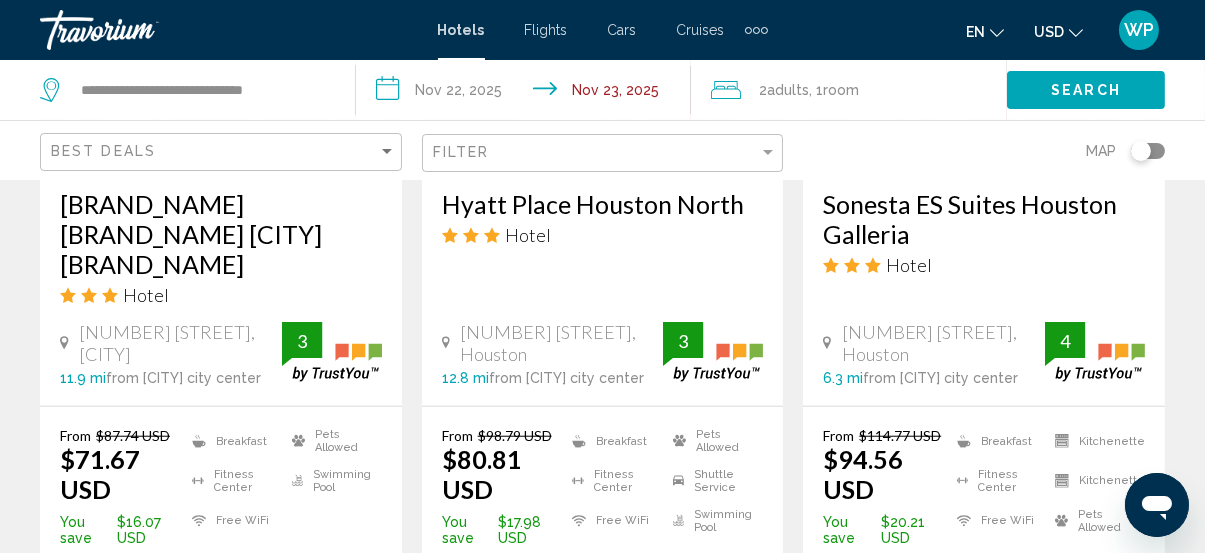 scroll, scrollTop: 2909, scrollLeft: 0, axis: vertical 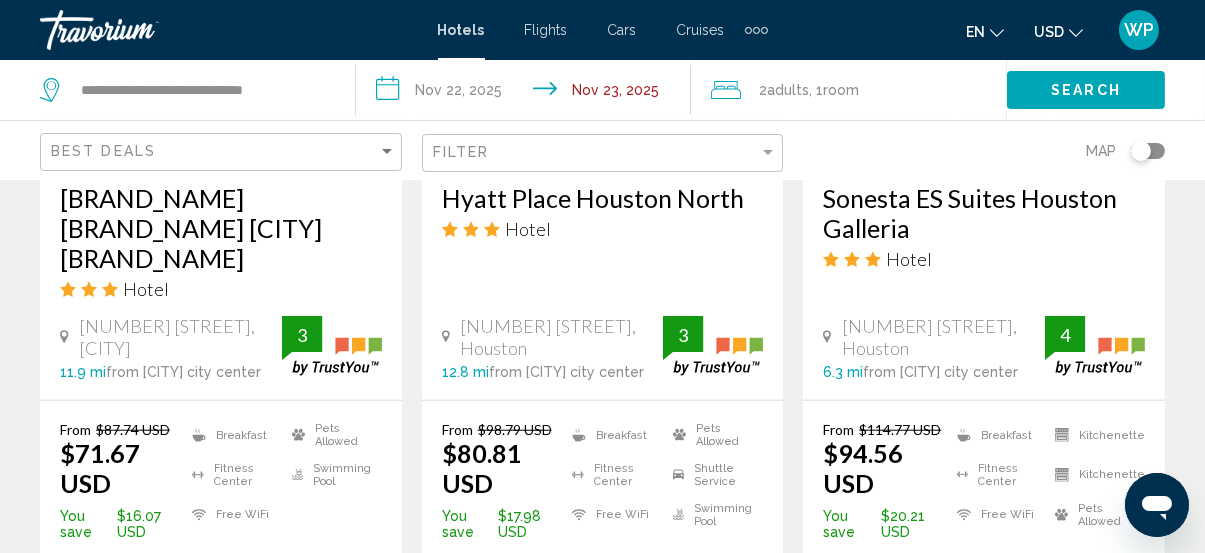 click on "Select Room" at bounding box center [984, 578] 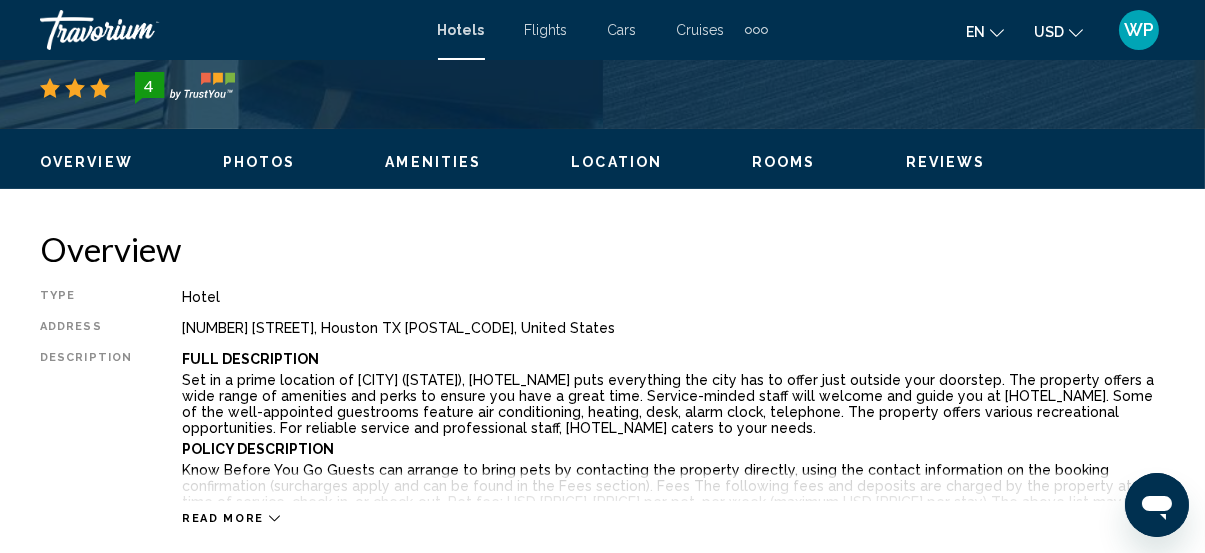 scroll, scrollTop: 895, scrollLeft: 0, axis: vertical 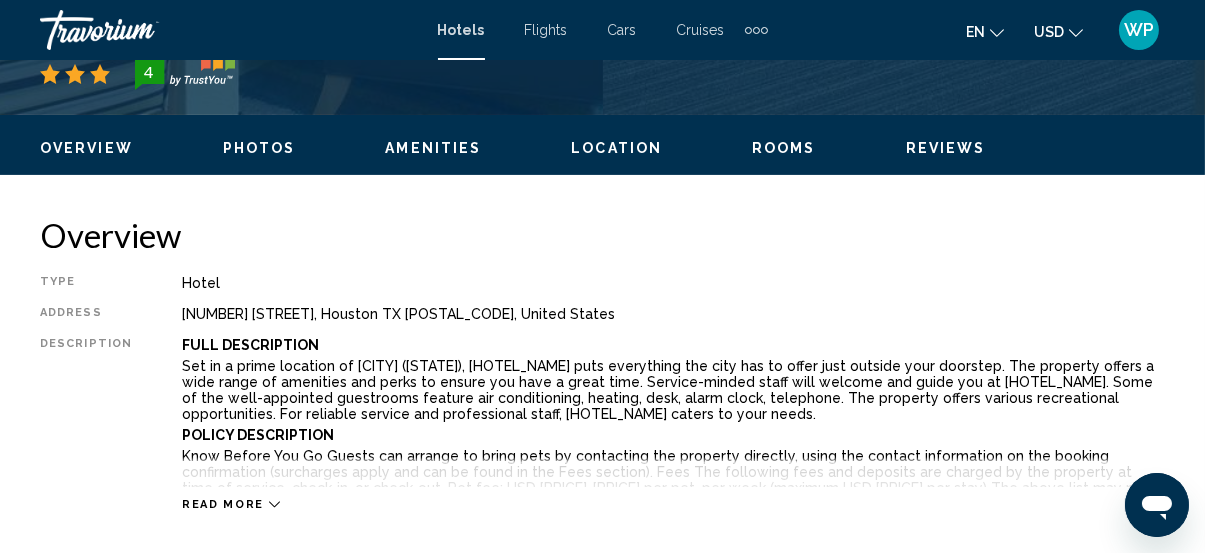 click on "Location" at bounding box center [616, 148] 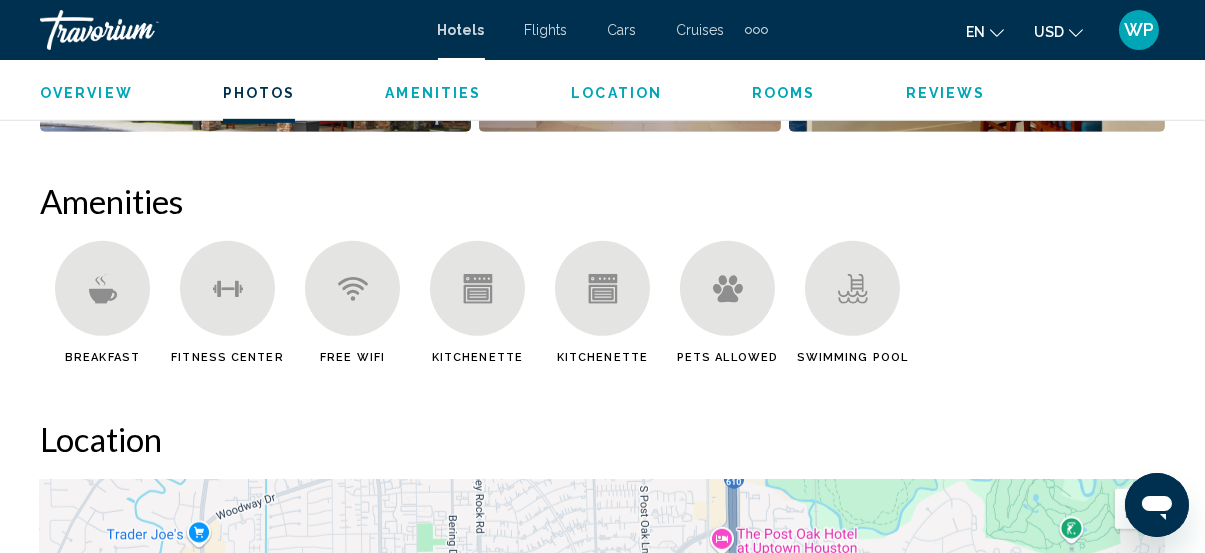 scroll, scrollTop: 2181, scrollLeft: 0, axis: vertical 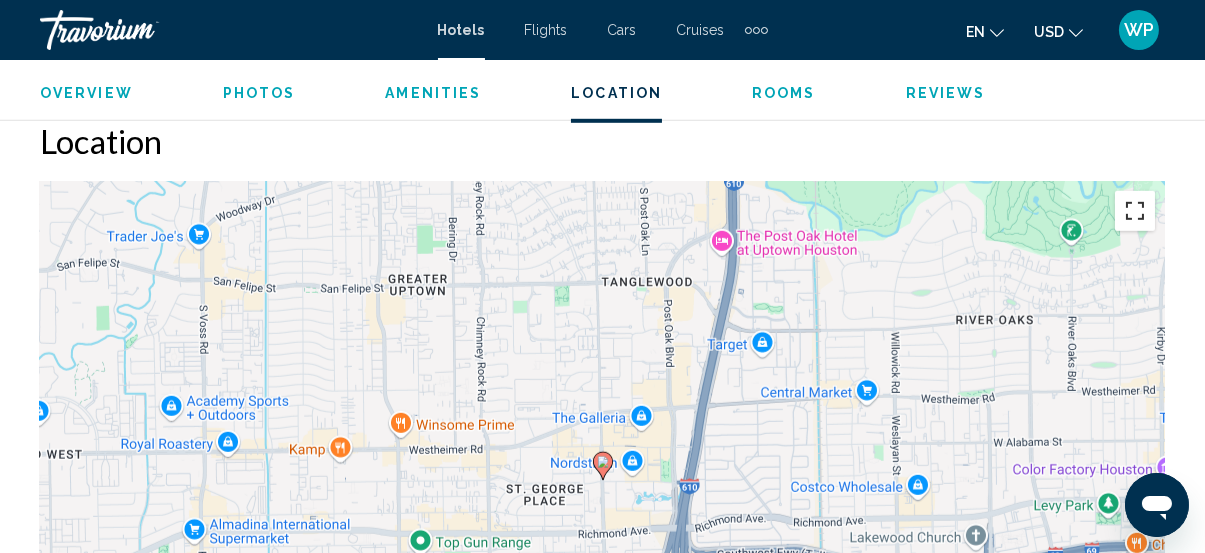 click at bounding box center [1135, 211] 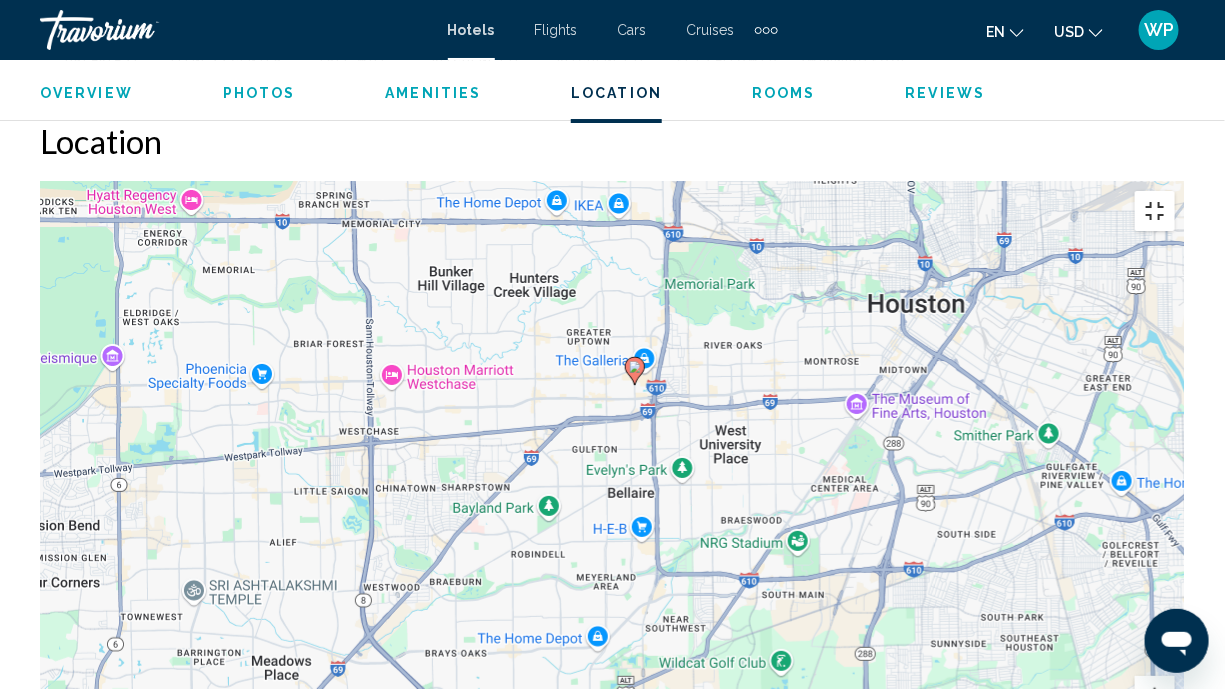 click at bounding box center [1155, 211] 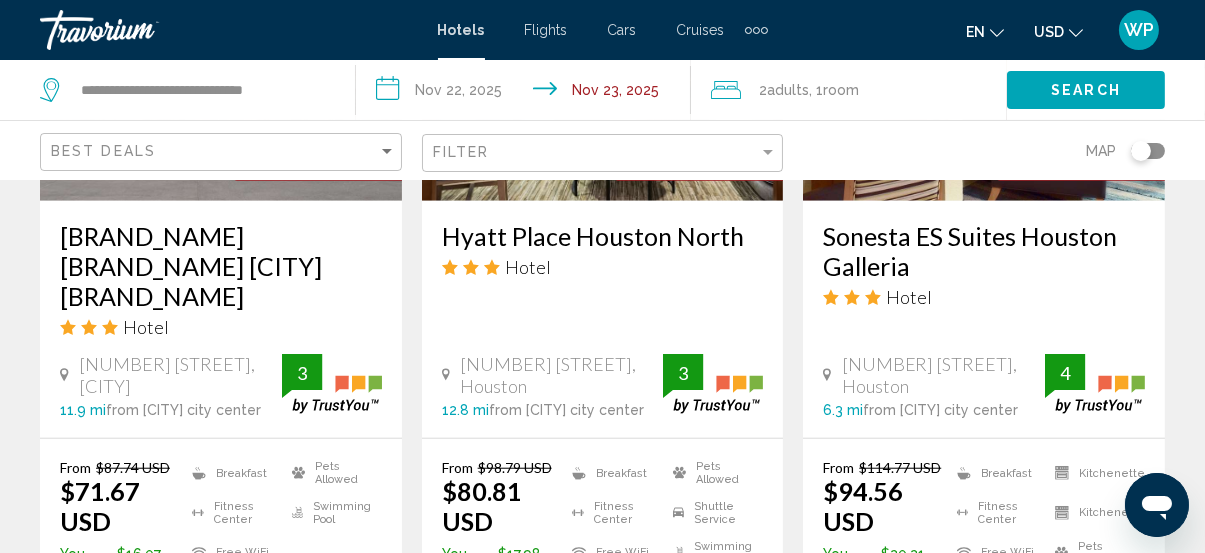 scroll, scrollTop: 3090, scrollLeft: 0, axis: vertical 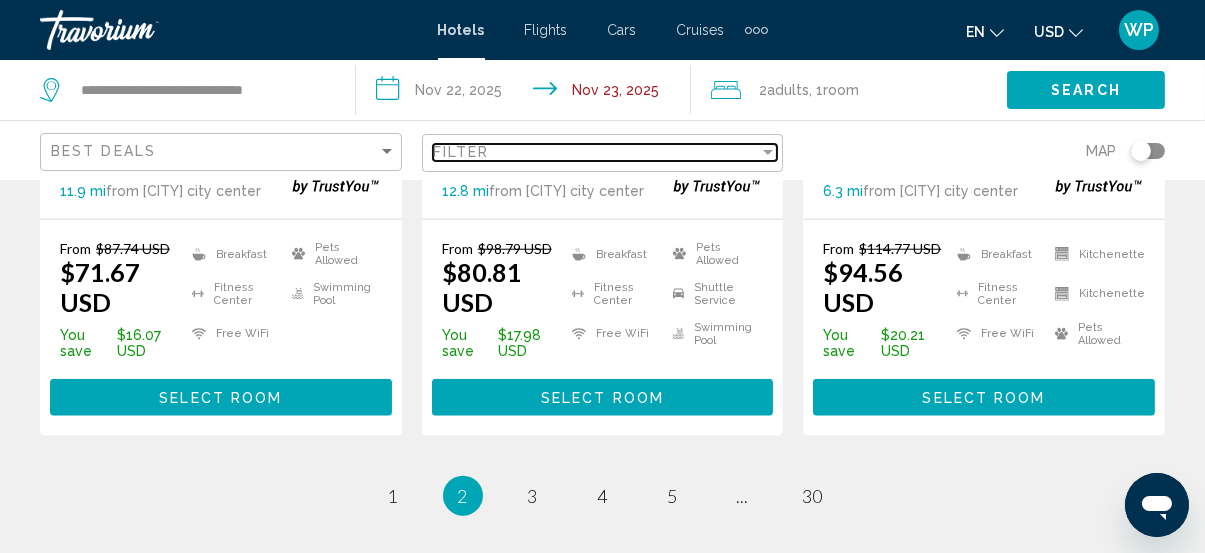 click on "Filter" at bounding box center (596, 152) 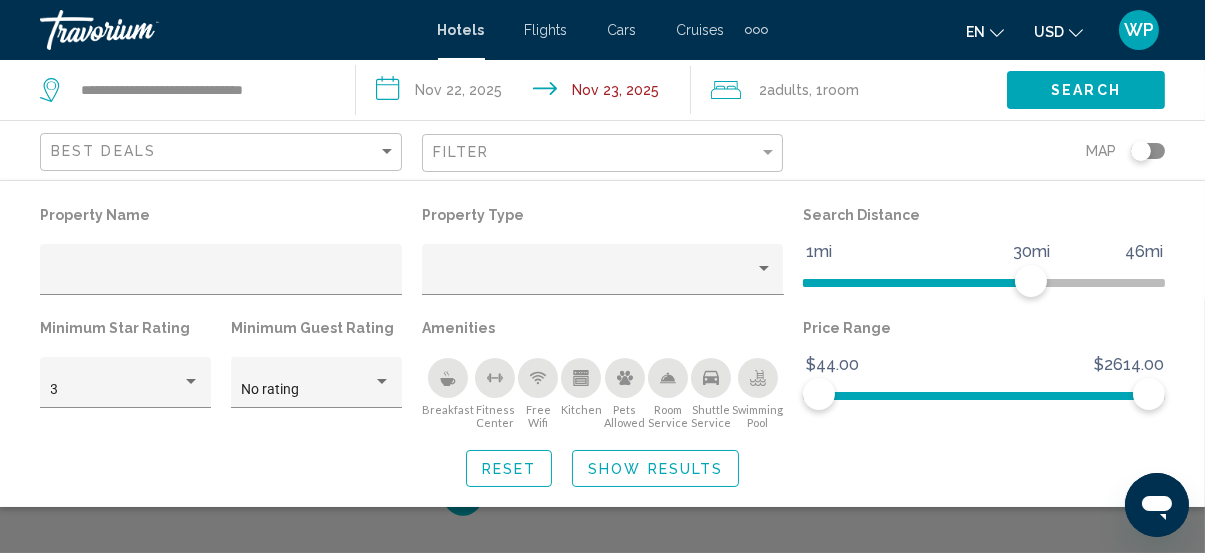 click 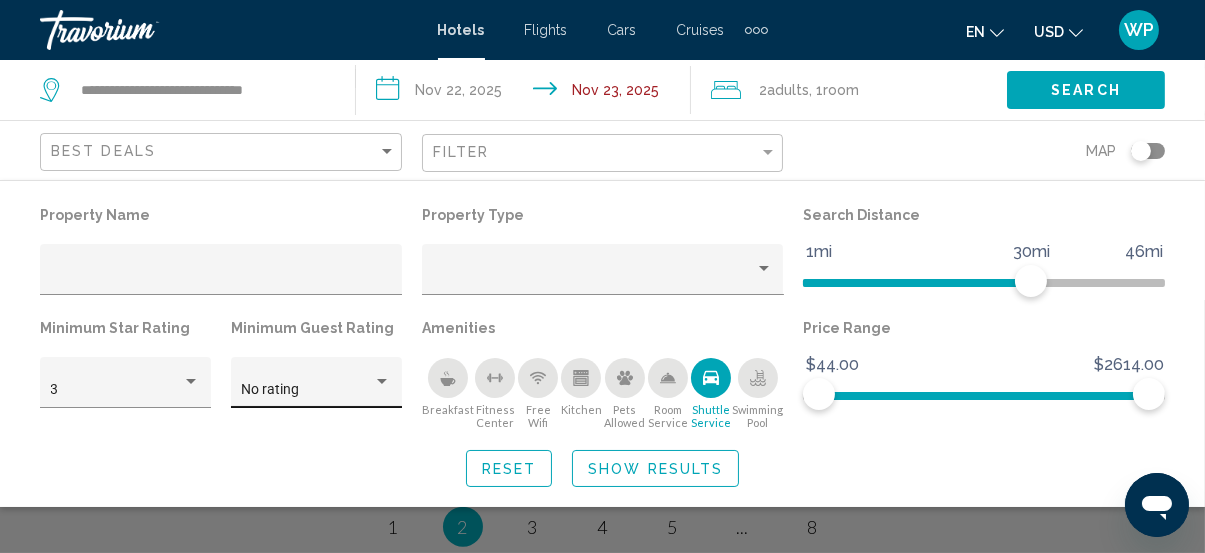 click at bounding box center [382, 382] 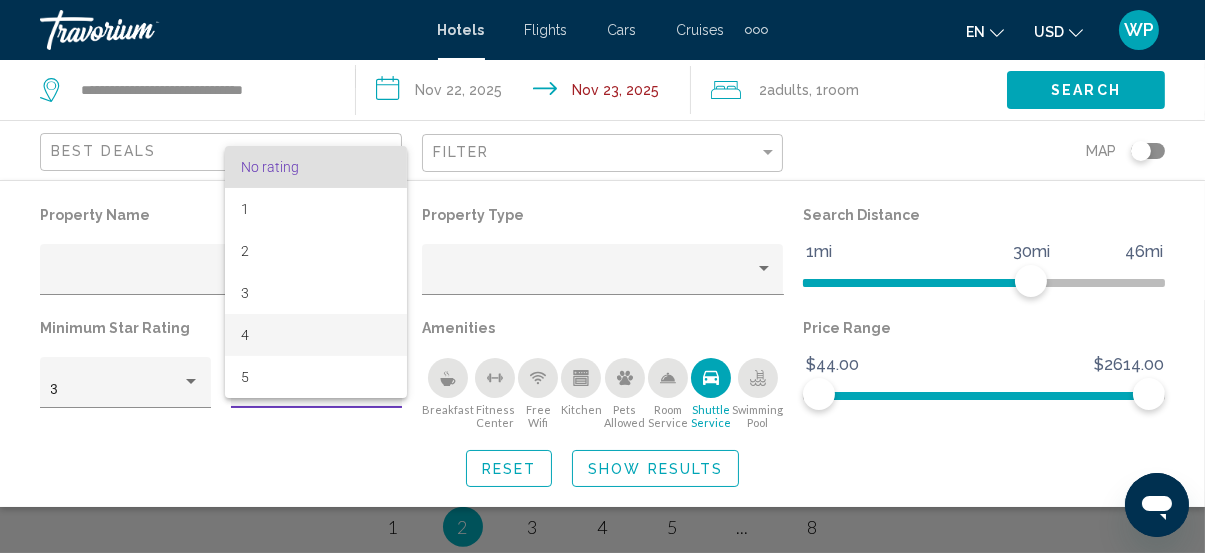 click on "4" at bounding box center [316, 335] 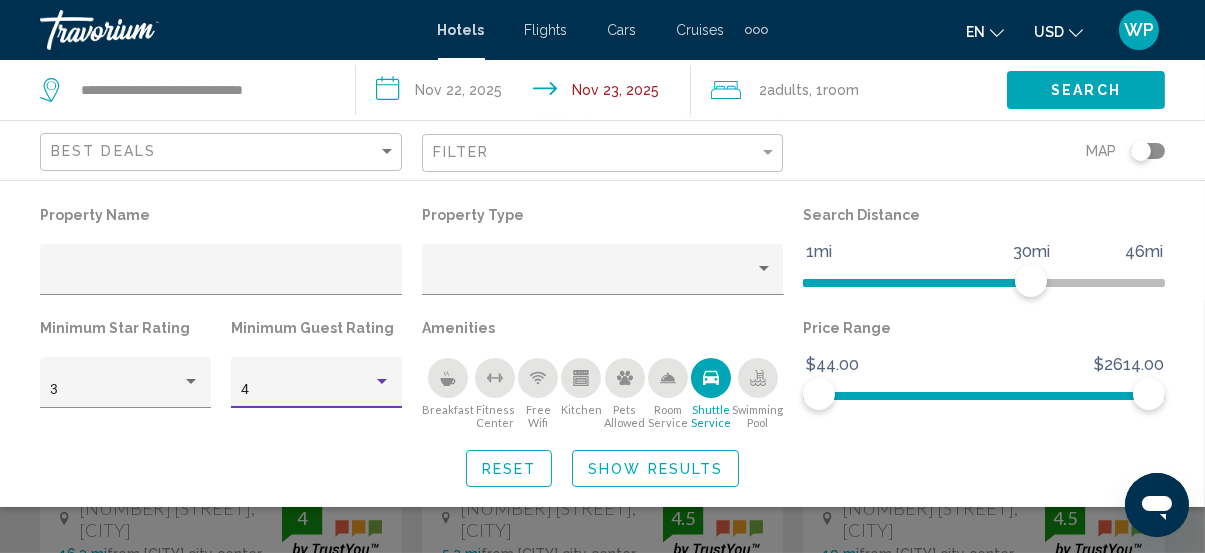 scroll, scrollTop: 680, scrollLeft: 0, axis: vertical 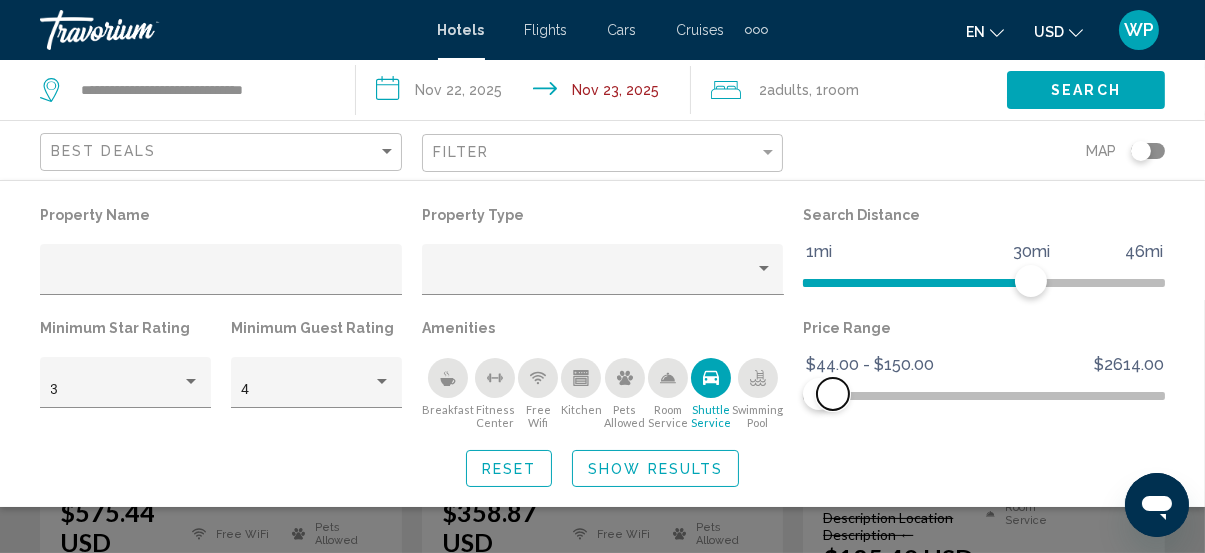 drag, startPoint x: 1150, startPoint y: 389, endPoint x: 833, endPoint y: 395, distance: 317.05676 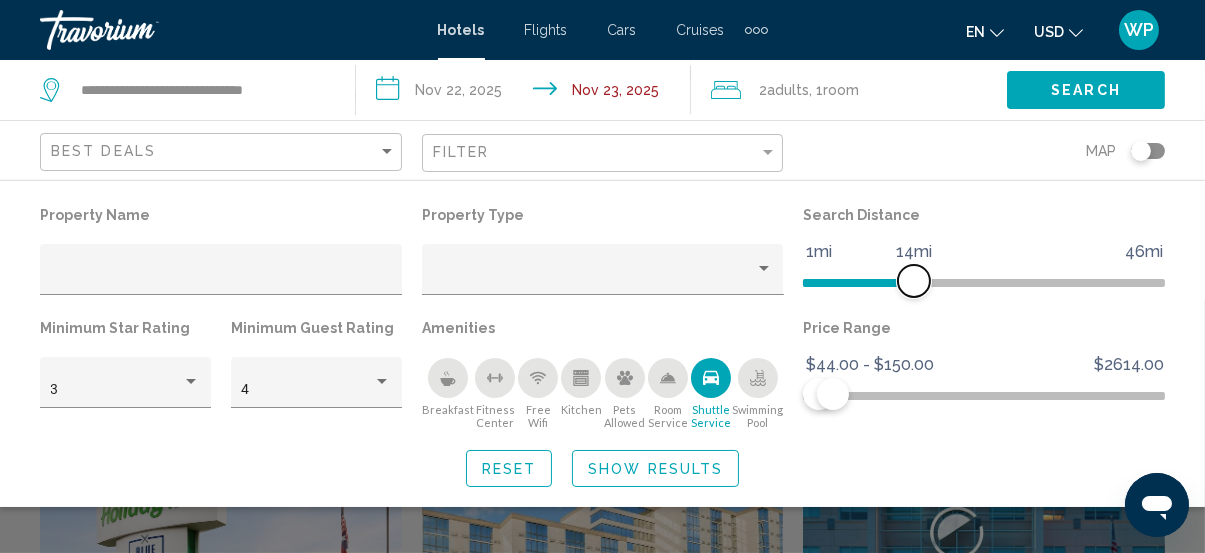 drag, startPoint x: 1036, startPoint y: 279, endPoint x: 916, endPoint y: 283, distance: 120.06665 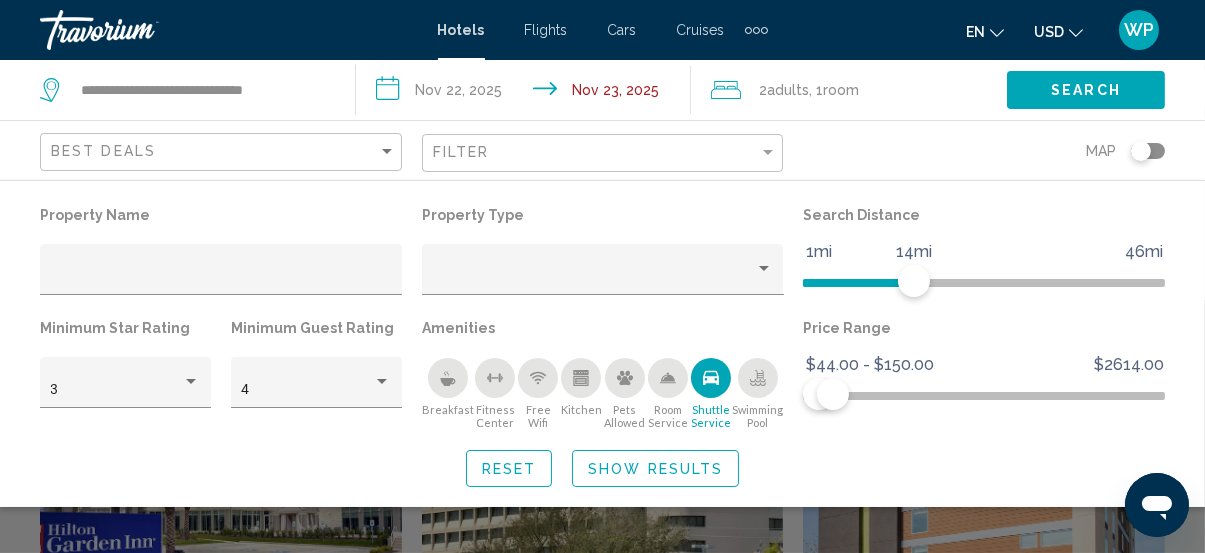 click on "Show Results" 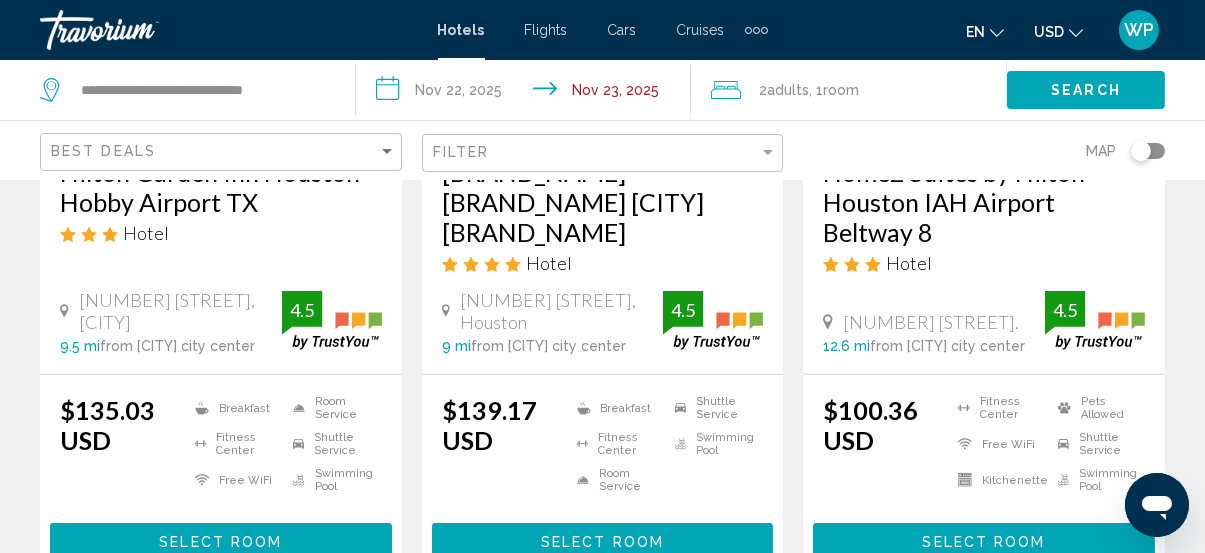 scroll, scrollTop: 1226, scrollLeft: 0, axis: vertical 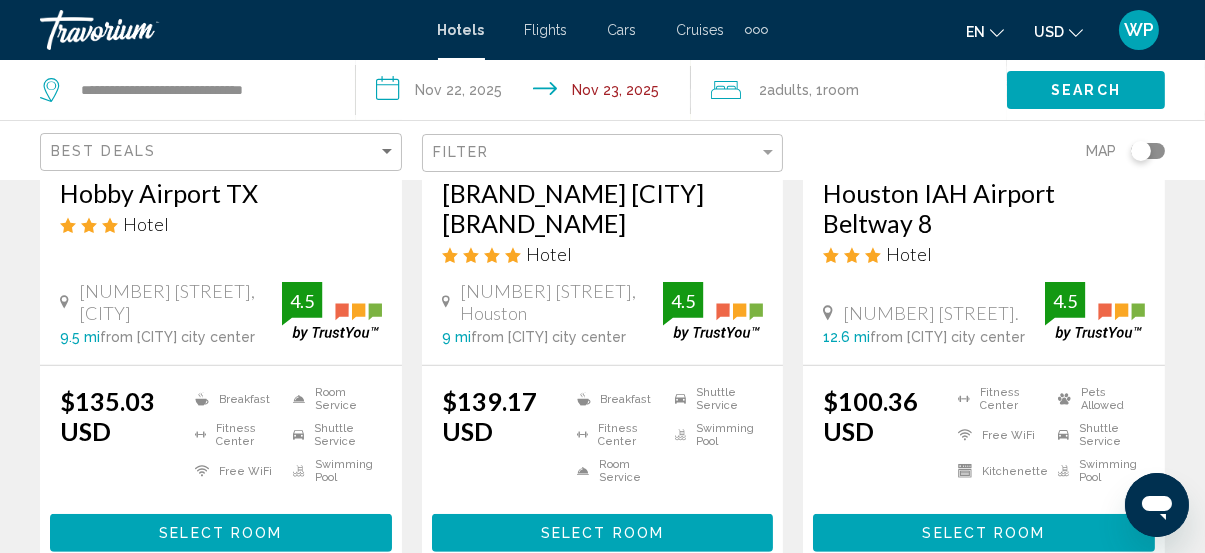 click on "Select Room" at bounding box center [984, 534] 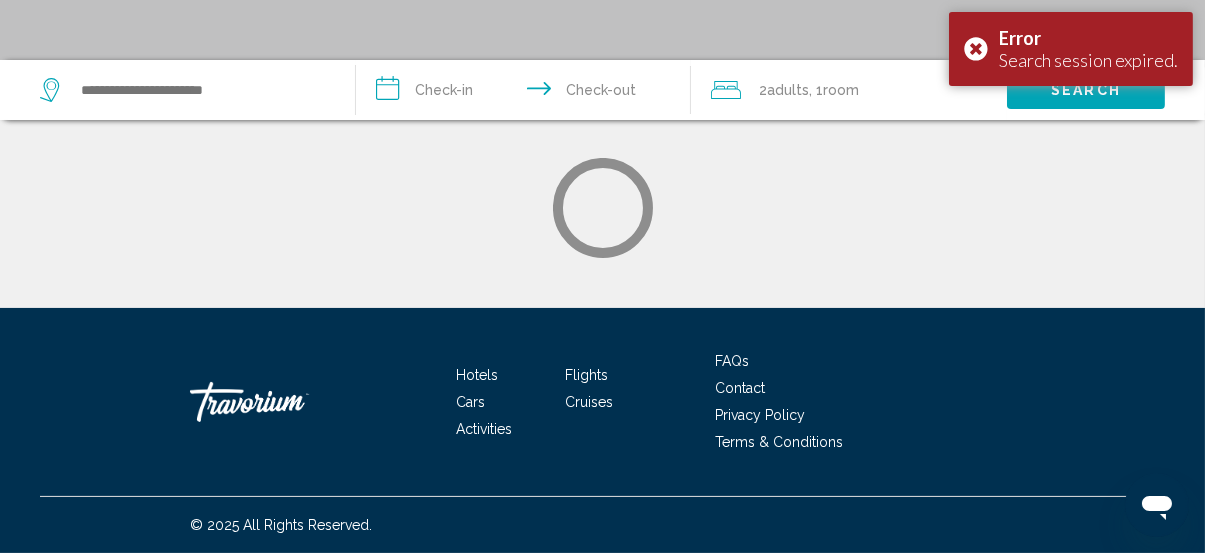 scroll, scrollTop: 0, scrollLeft: 0, axis: both 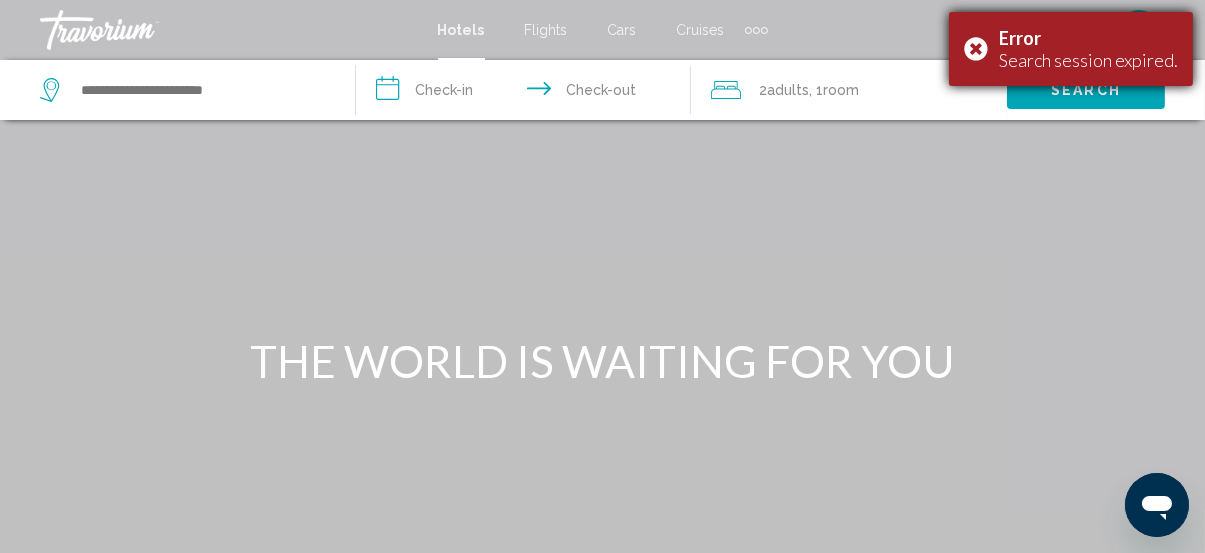 click on "Error   Search session expired." at bounding box center (1071, 49) 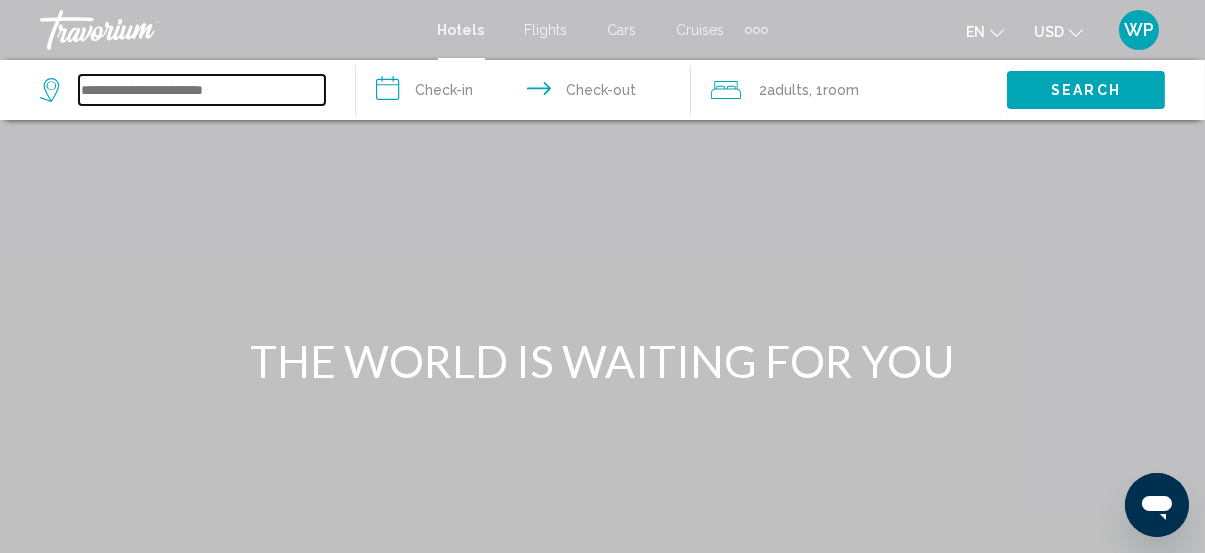 click at bounding box center (202, 90) 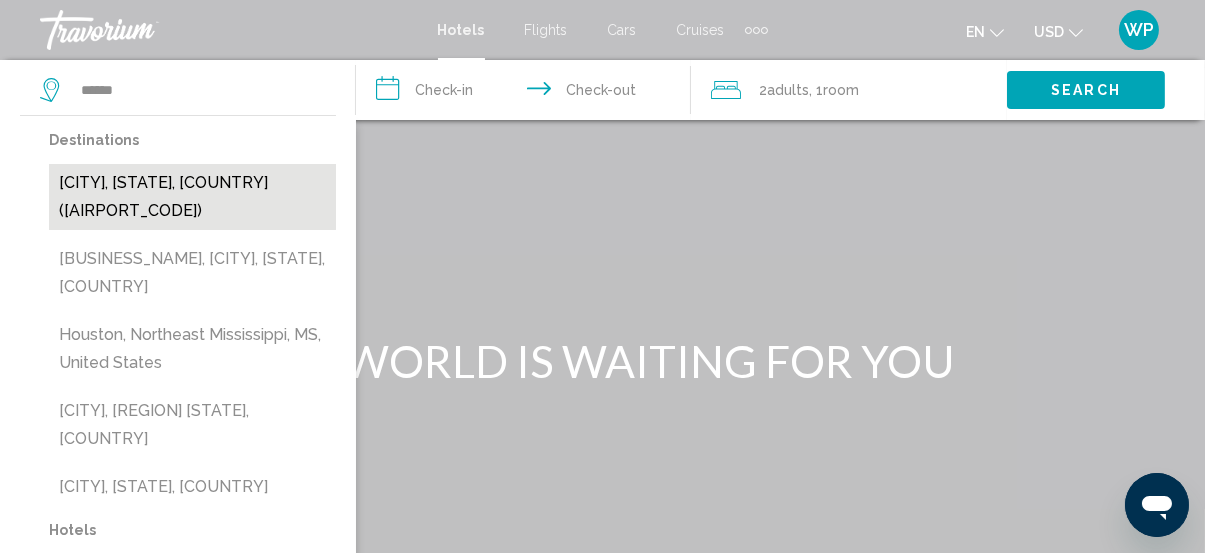 click on "[CITY], [STATE], [COUNTRY] ([AIRPORT_CODE])" at bounding box center [192, 197] 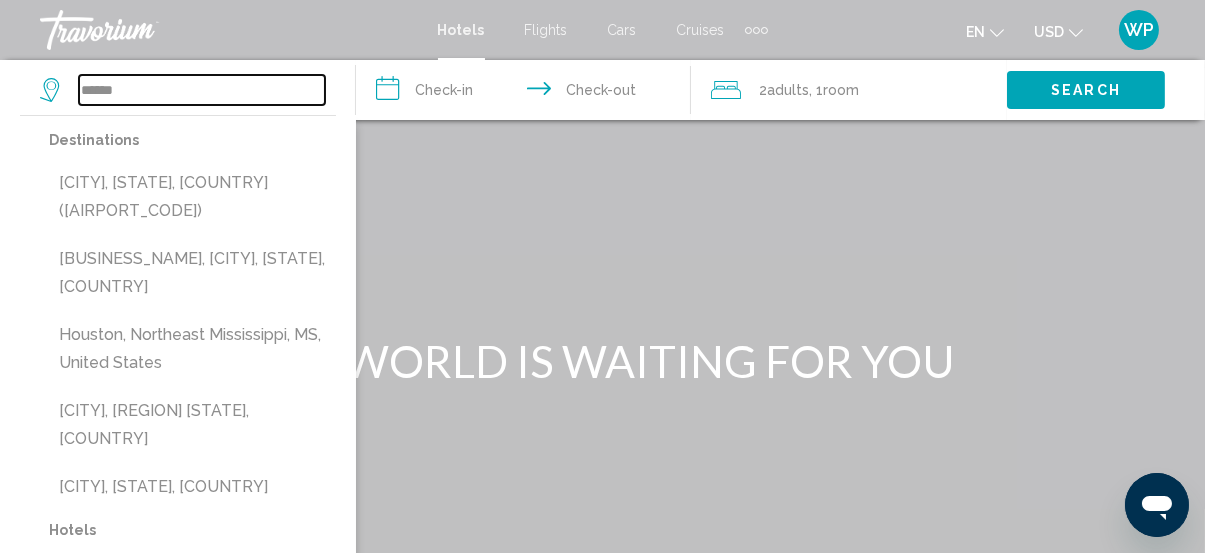 type on "**********" 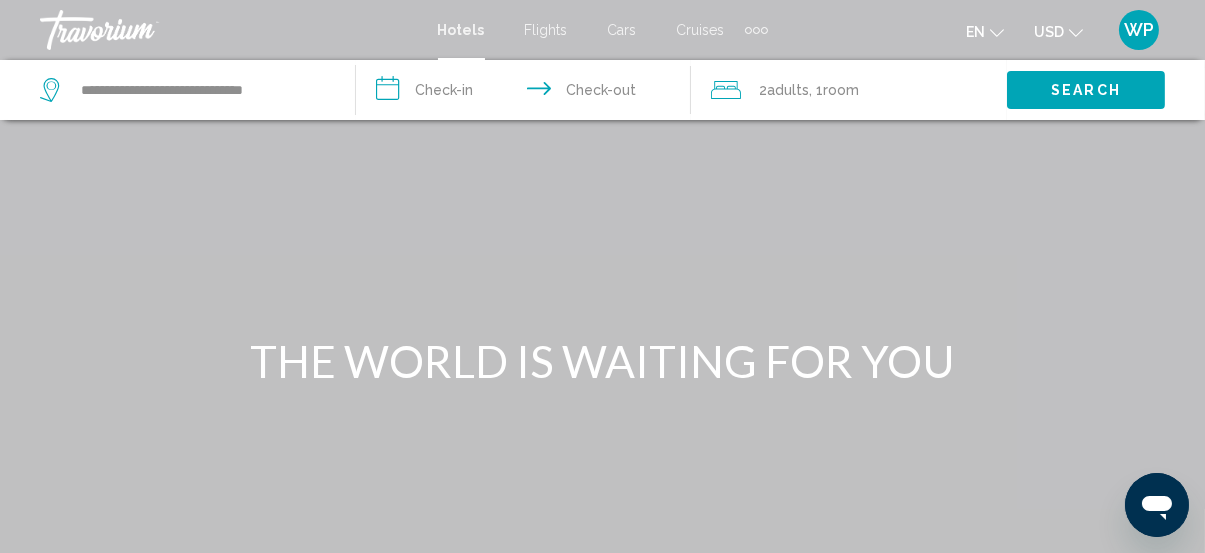 click on "**********" at bounding box center (528, 93) 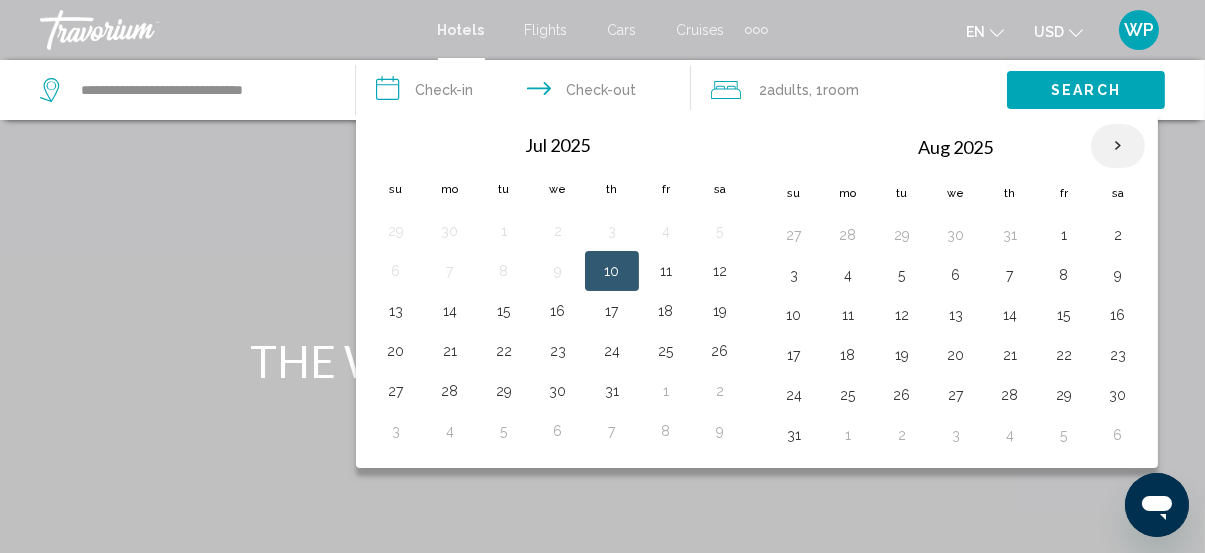 click at bounding box center (1118, 146) 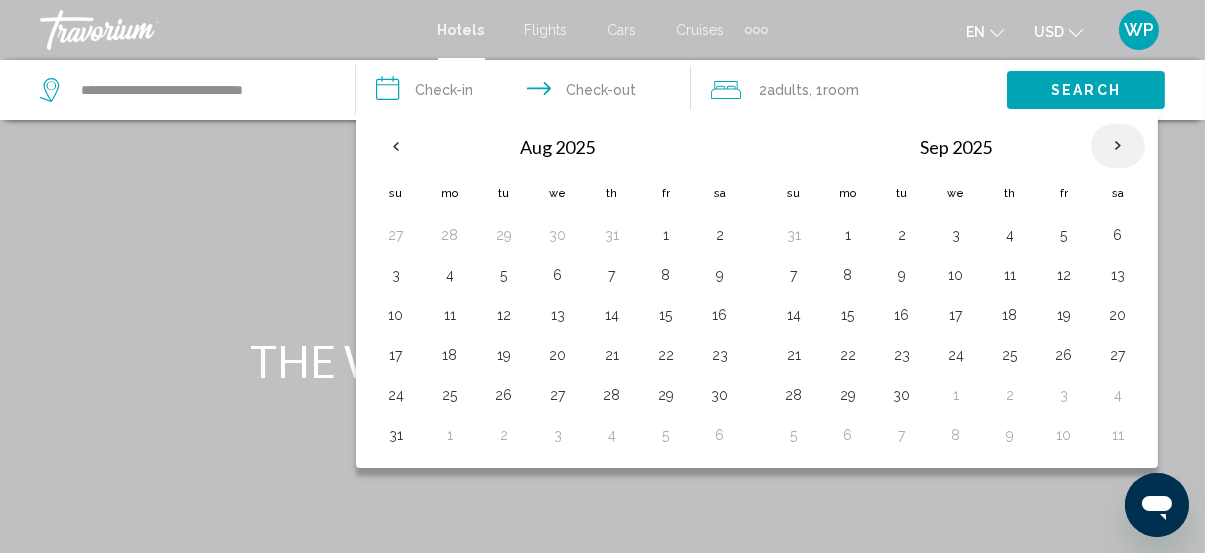click at bounding box center [1118, 146] 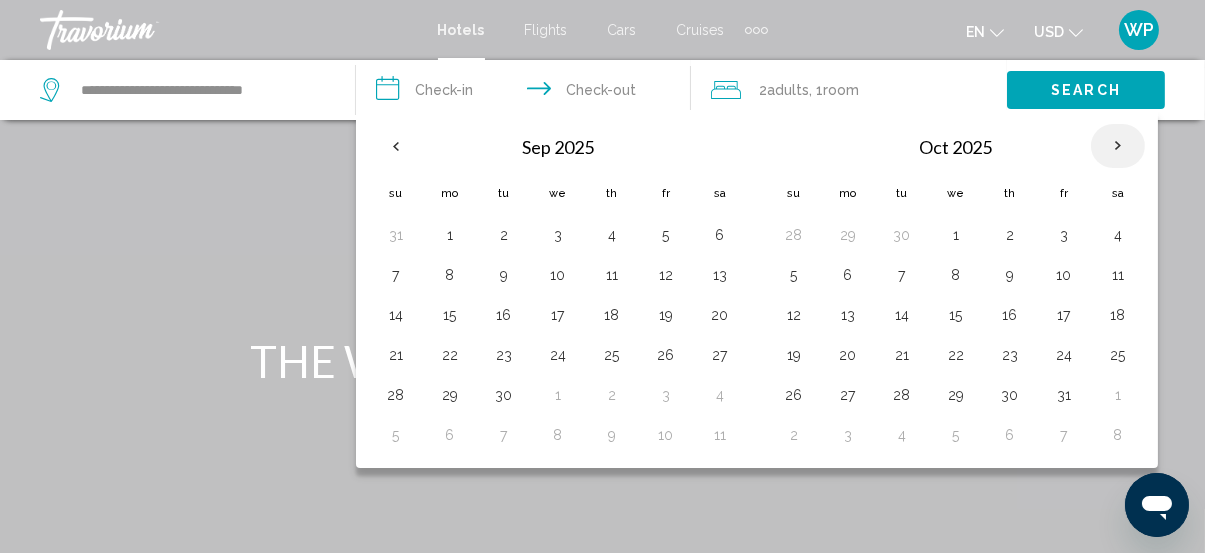 click at bounding box center [1118, 146] 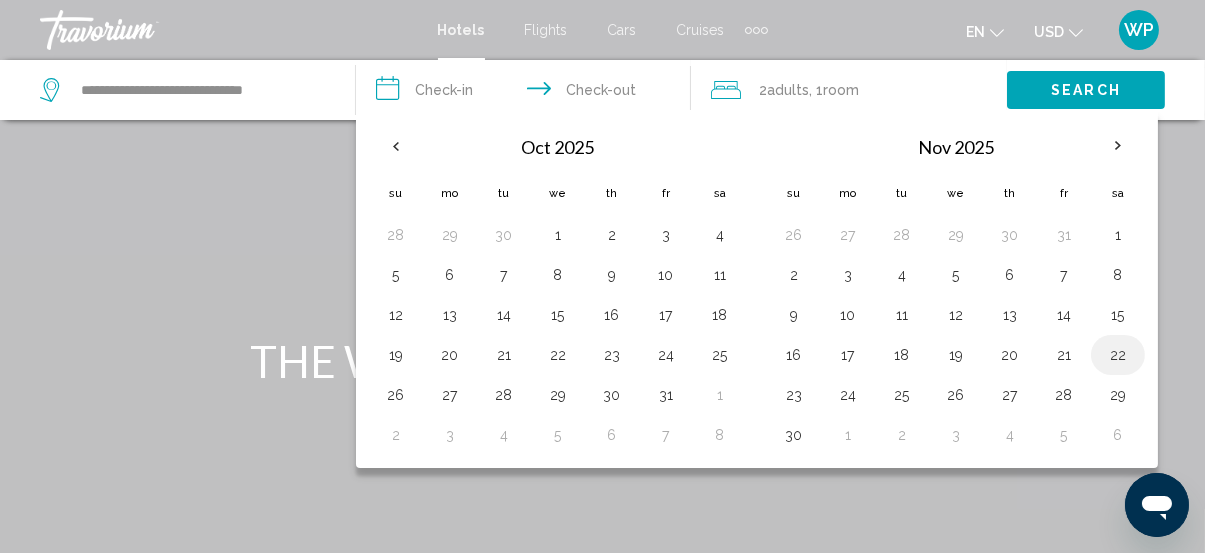 click on "22" at bounding box center [1118, 355] 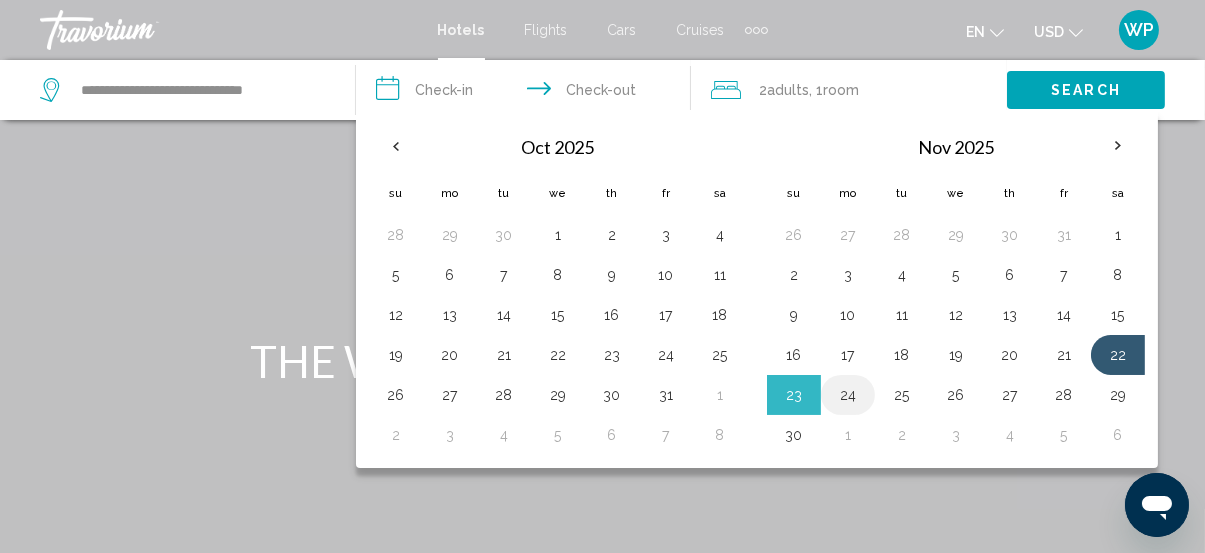 click on "24" at bounding box center (848, 395) 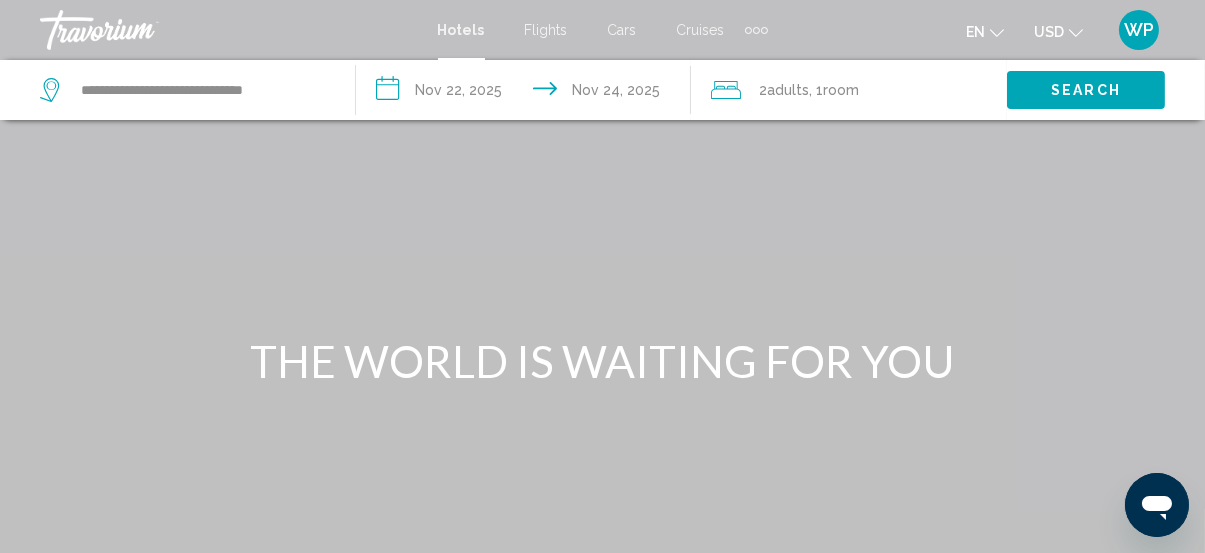click on "Search" at bounding box center (1086, 91) 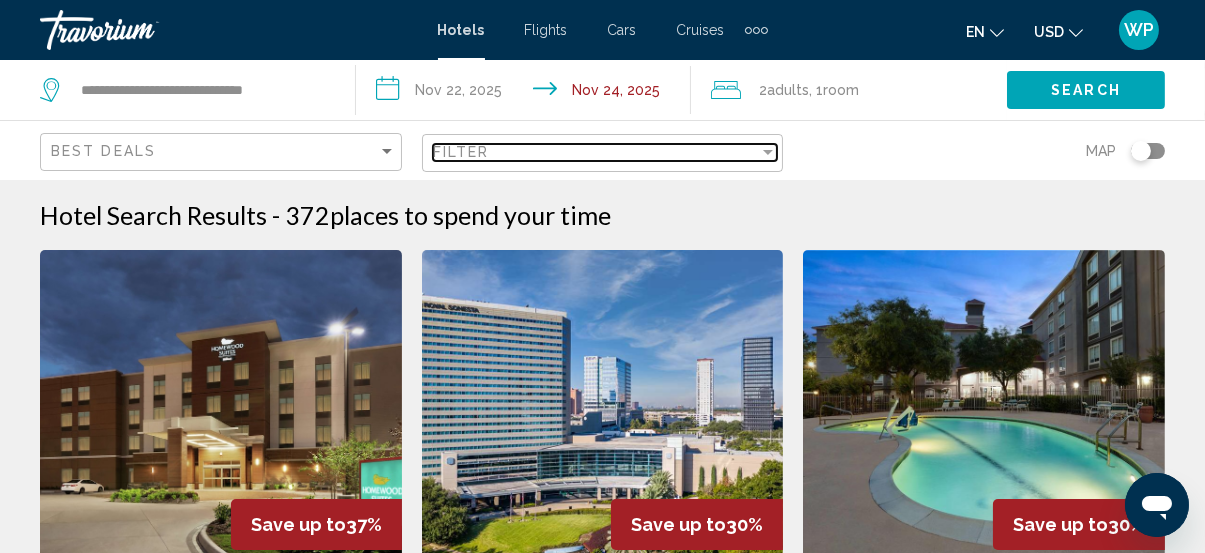 click on "Filter" at bounding box center (596, 152) 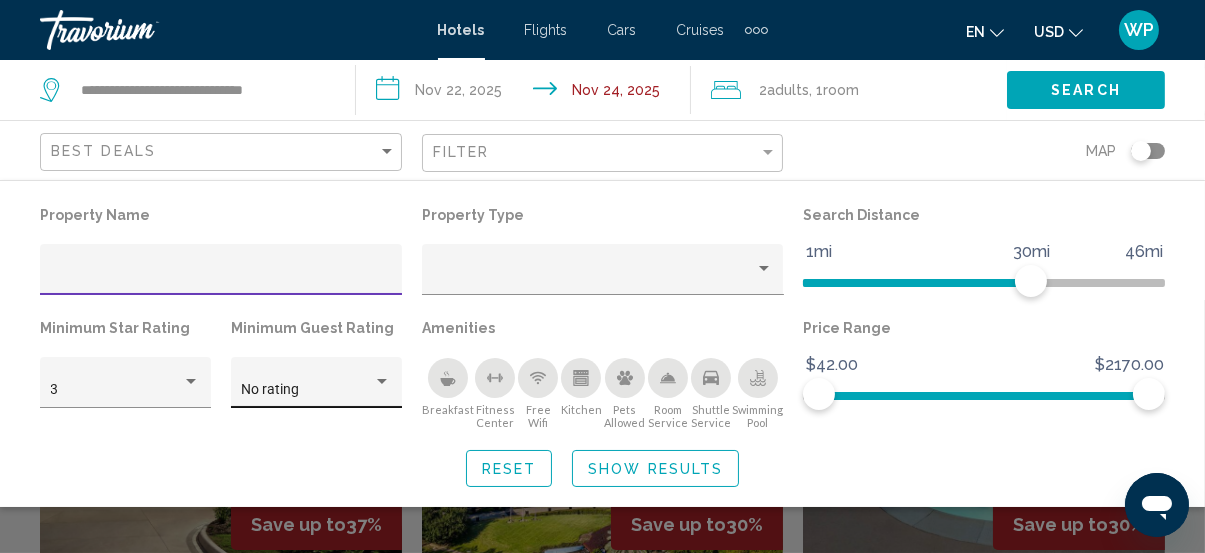 click at bounding box center (382, 381) 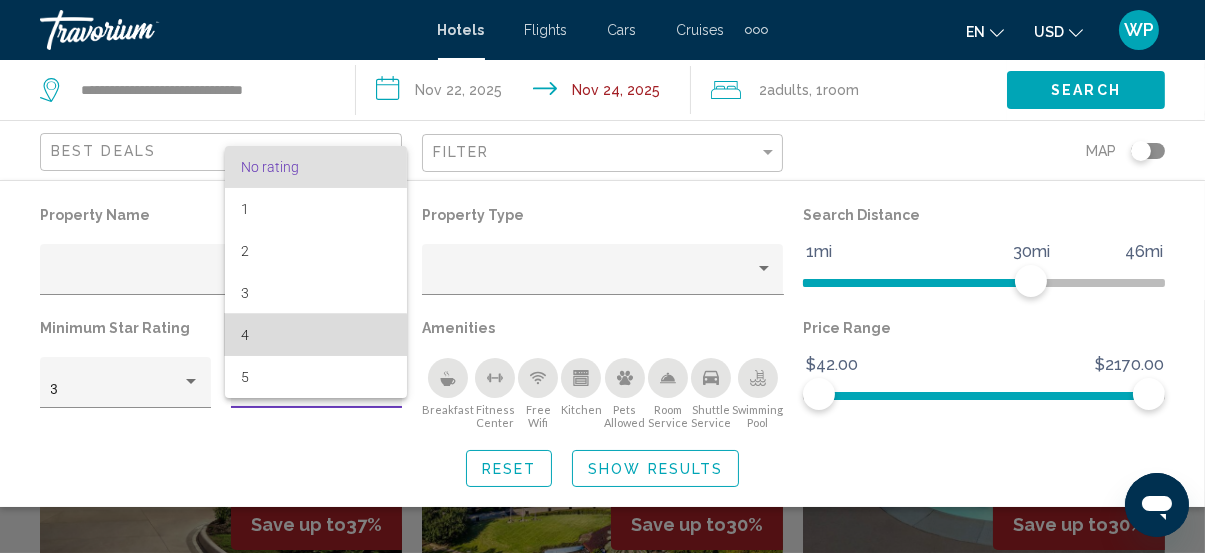 click on "4" at bounding box center (316, 335) 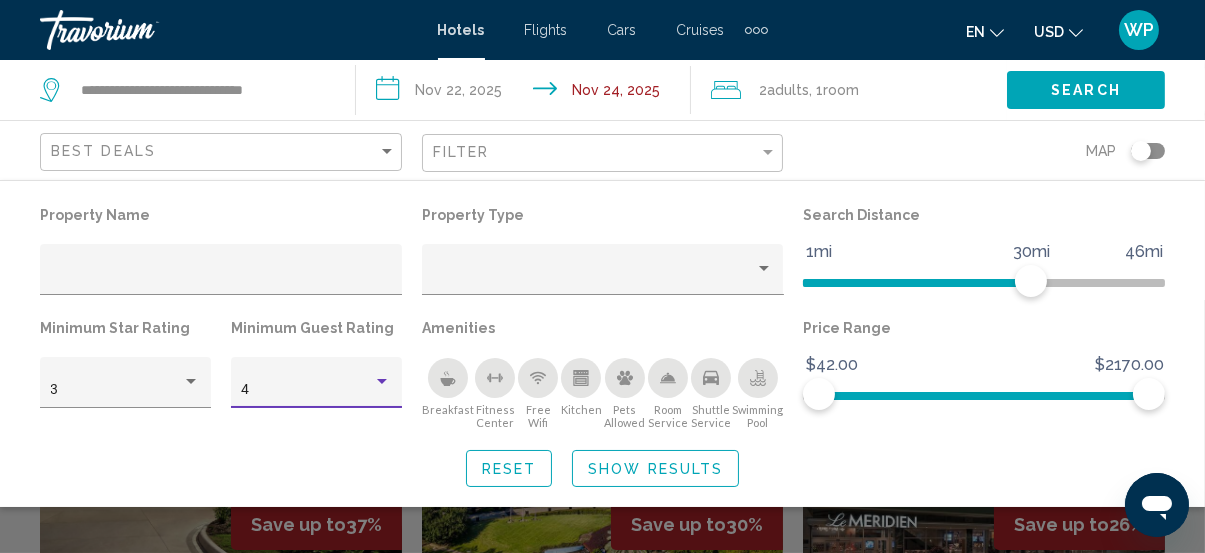 click 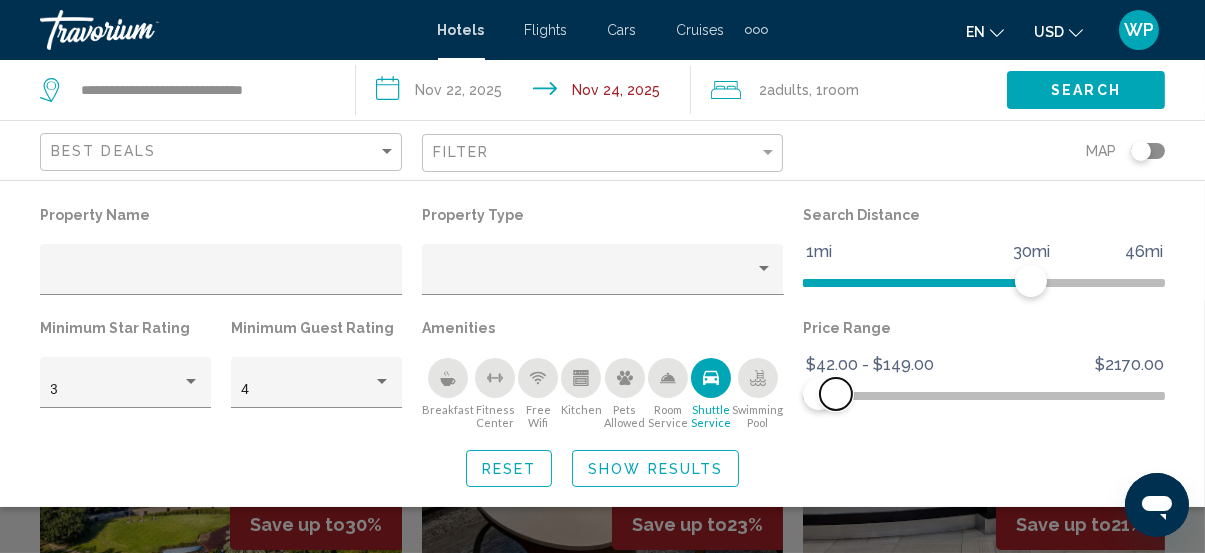 drag, startPoint x: 1154, startPoint y: 393, endPoint x: 836, endPoint y: 396, distance: 318.01416 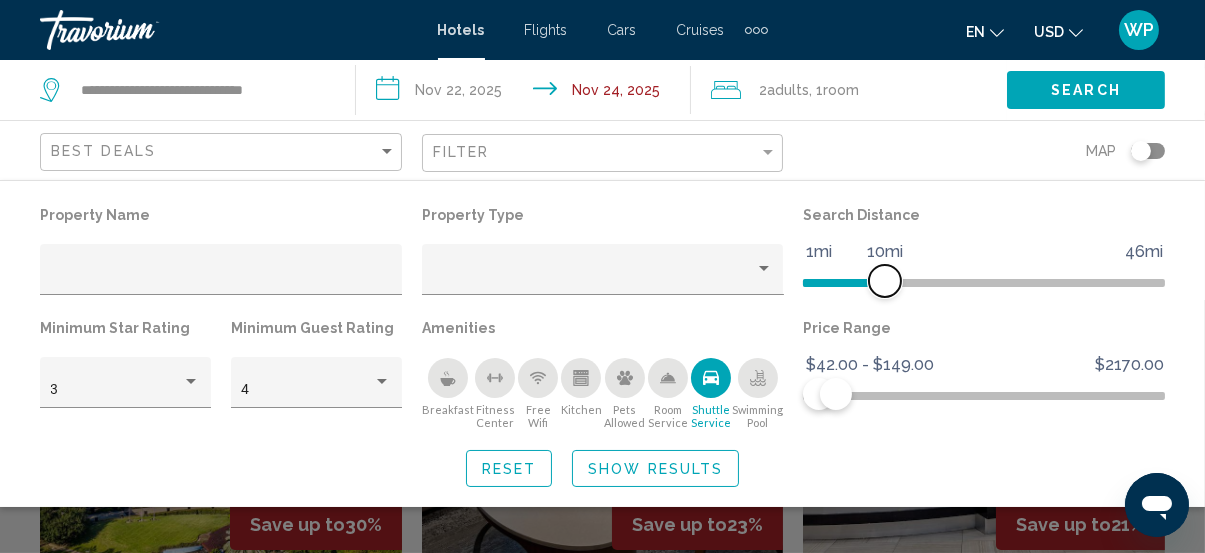 drag, startPoint x: 1034, startPoint y: 277, endPoint x: 888, endPoint y: 282, distance: 146.08559 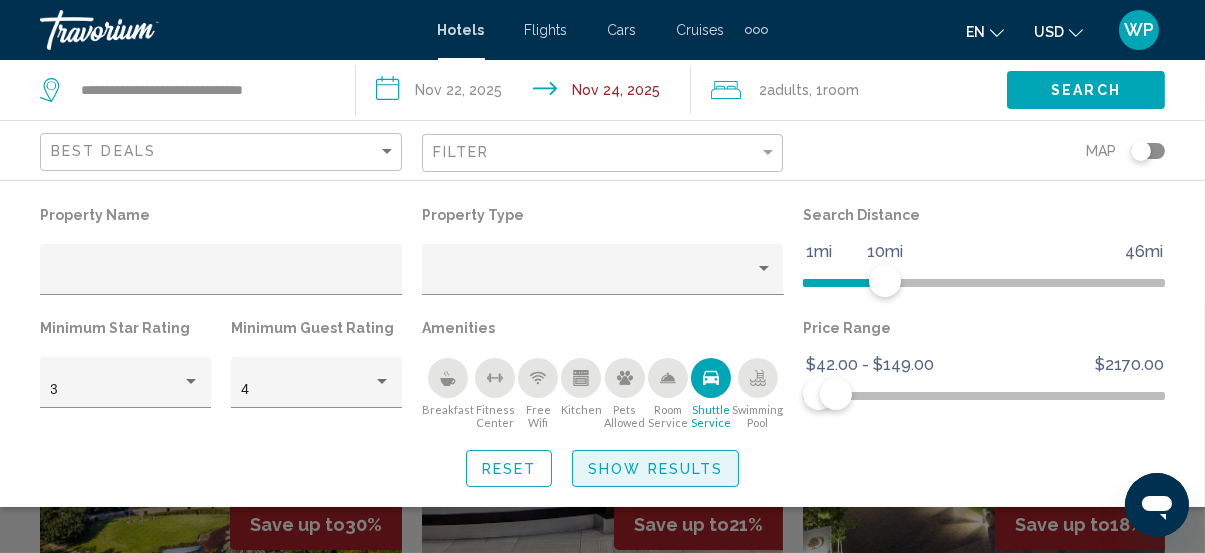 click on "Show Results" 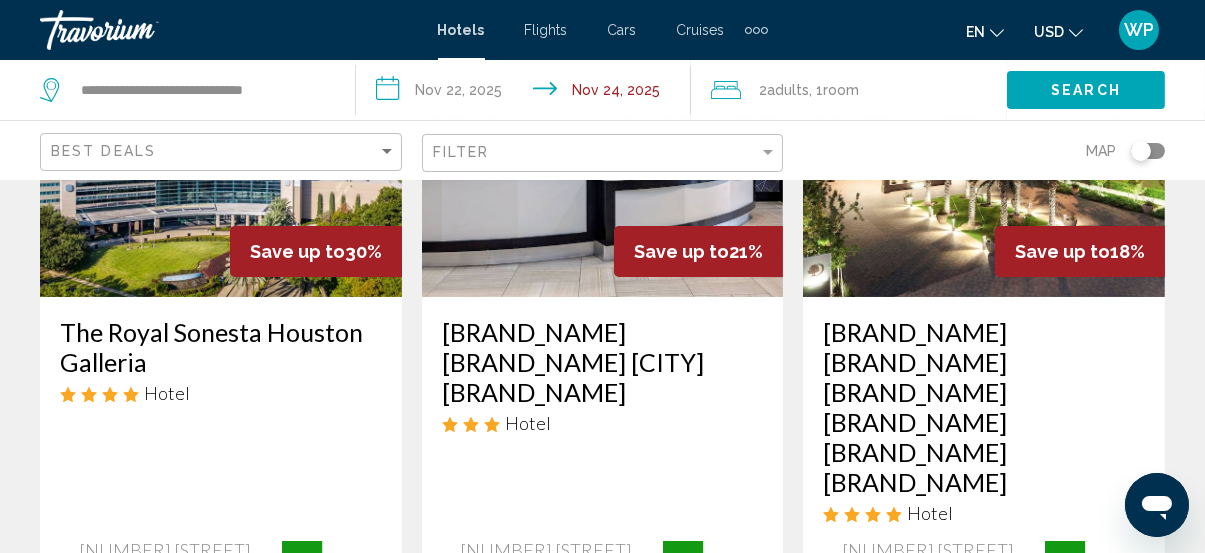 scroll, scrollTop: 454, scrollLeft: 0, axis: vertical 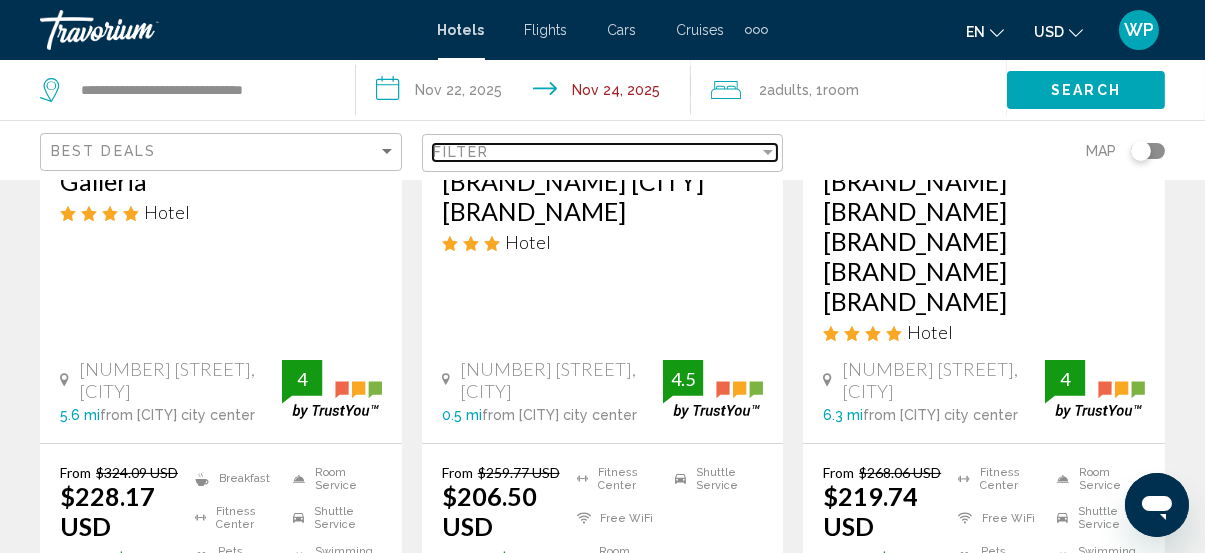 click on "Filter" at bounding box center (596, 152) 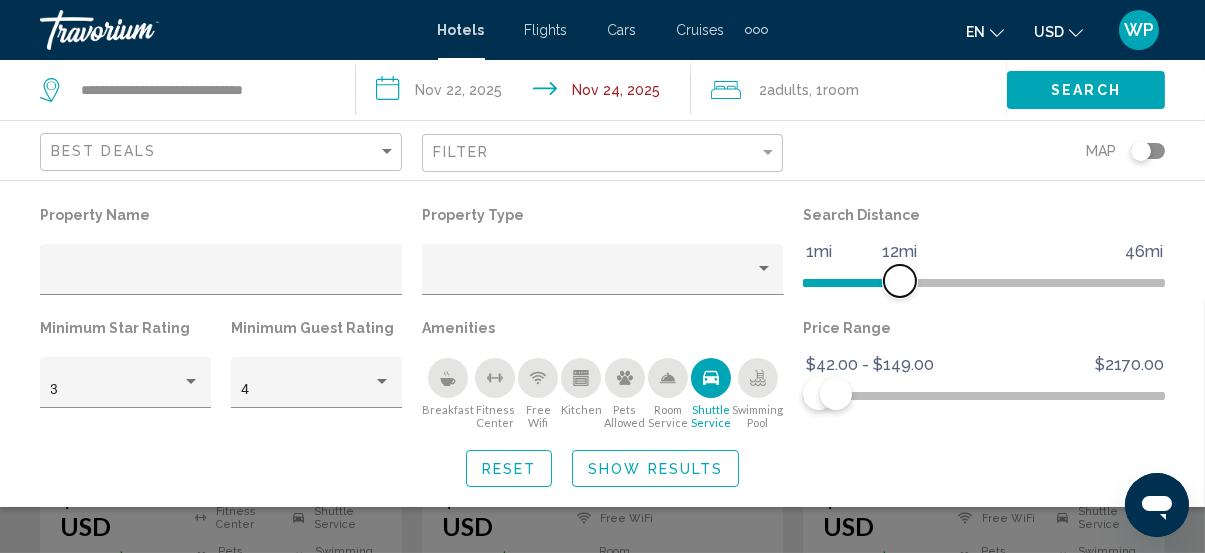 click 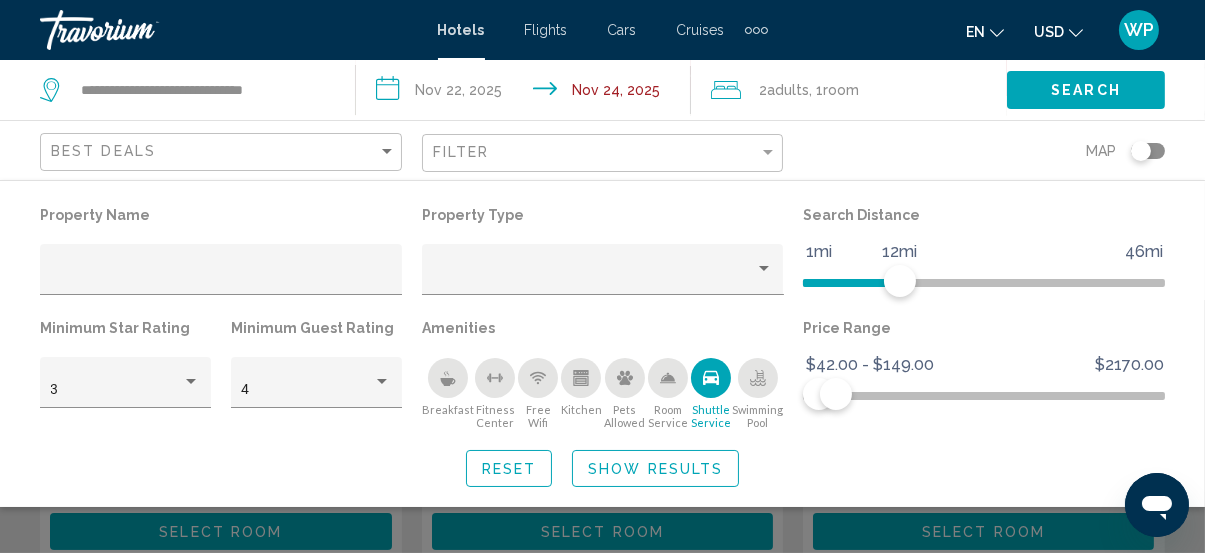 click on "Show Results" 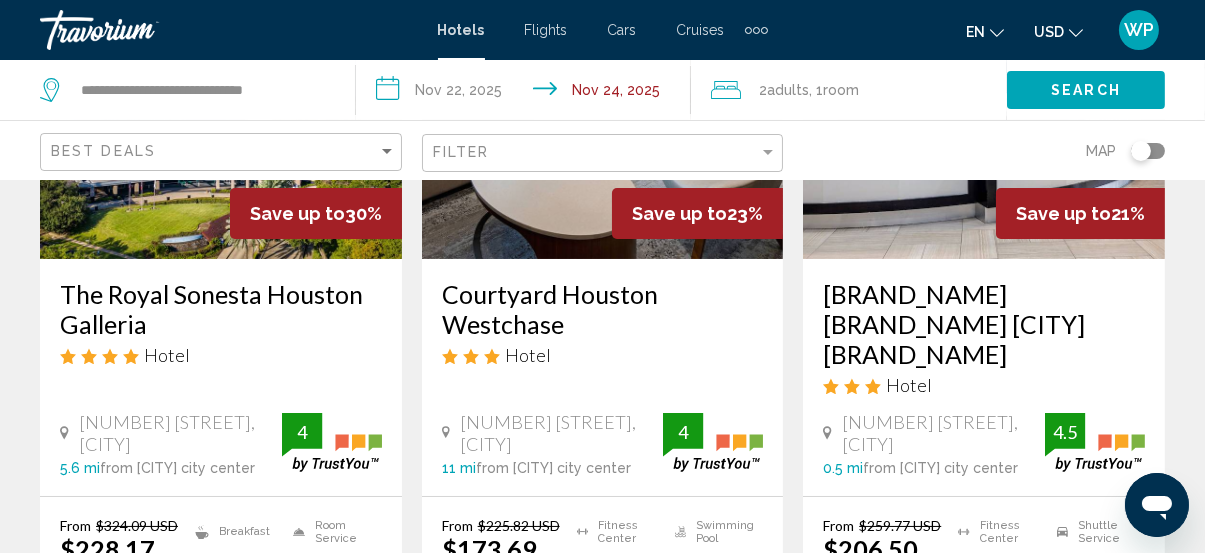 scroll, scrollTop: 363, scrollLeft: 0, axis: vertical 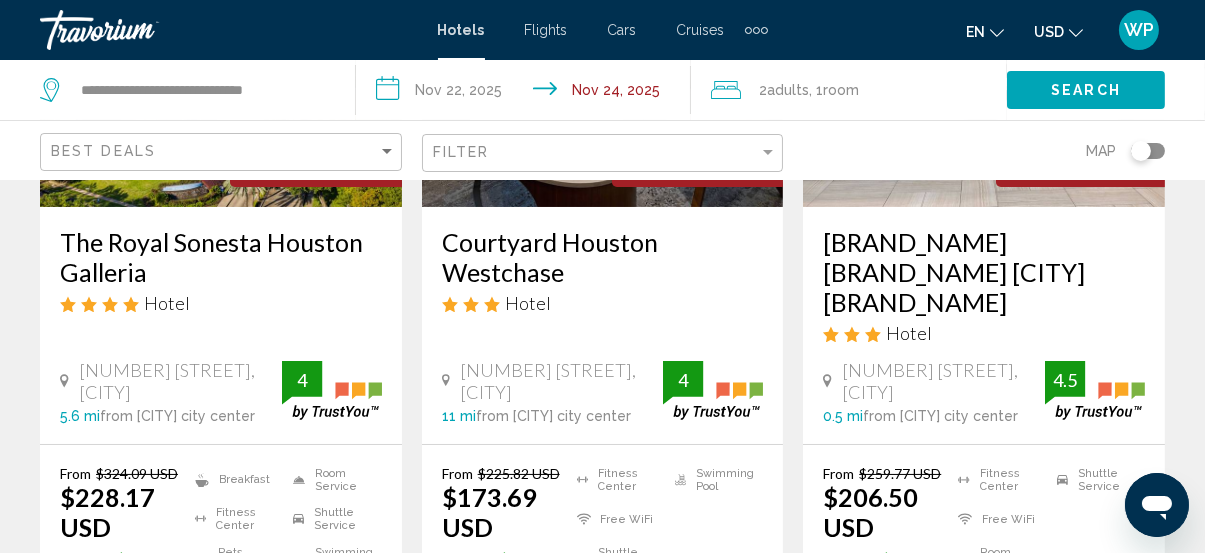 click on "**********" 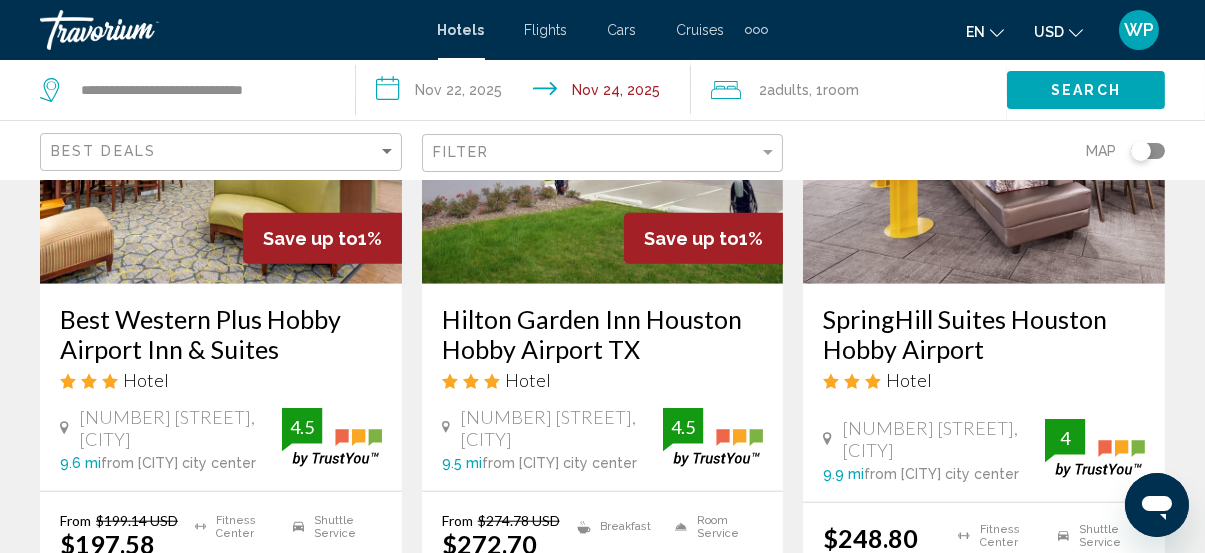 scroll, scrollTop: 2909, scrollLeft: 0, axis: vertical 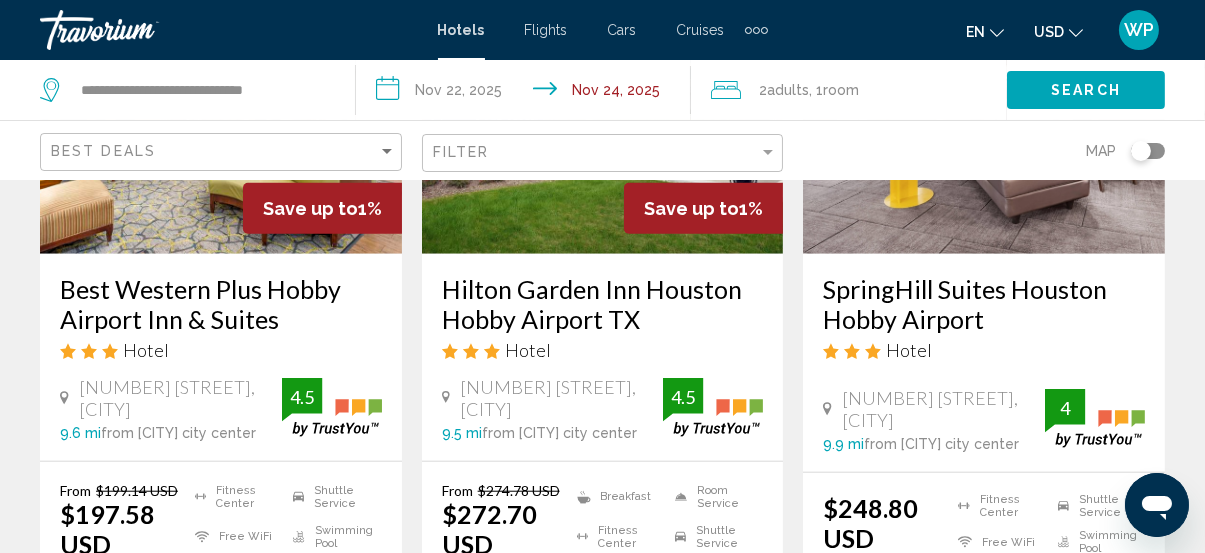 click on "2" at bounding box center [638, 738] 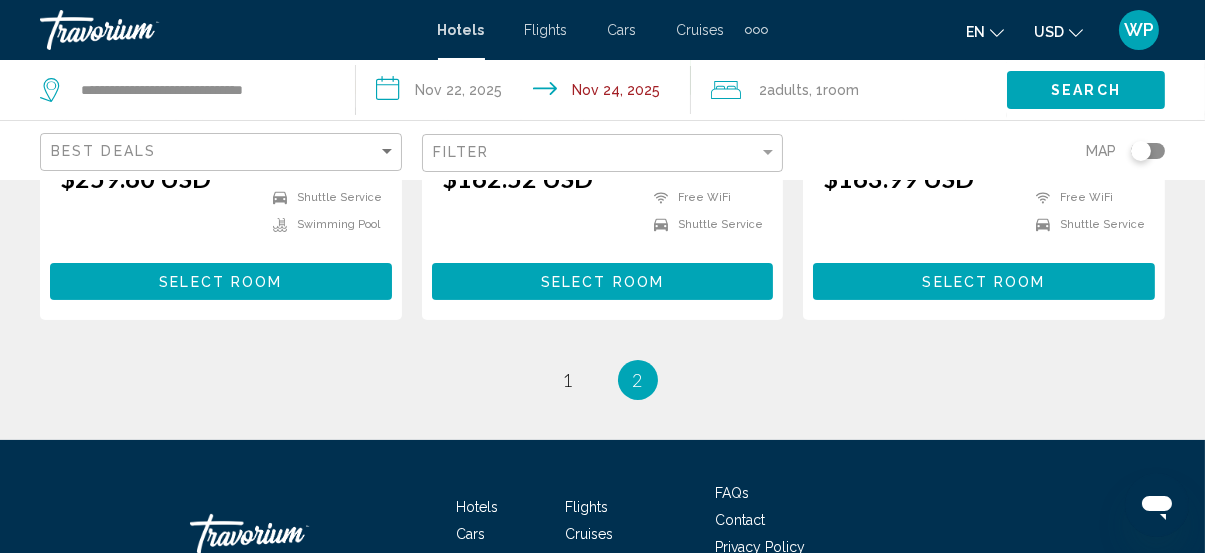 scroll, scrollTop: 636, scrollLeft: 0, axis: vertical 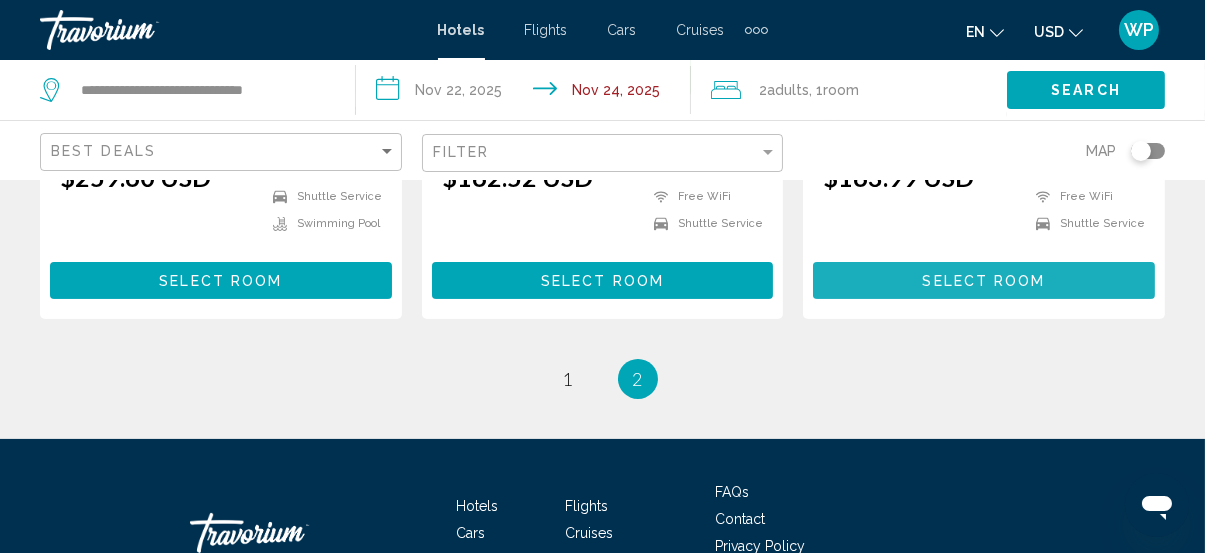 click on "Select Room" at bounding box center (984, 281) 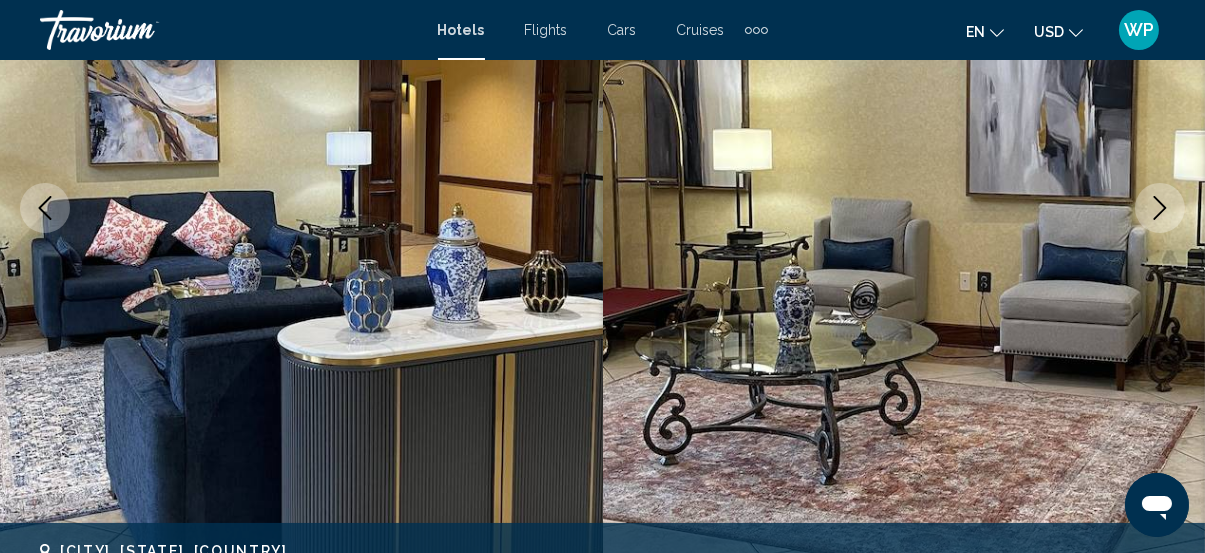 scroll, scrollTop: 530, scrollLeft: 0, axis: vertical 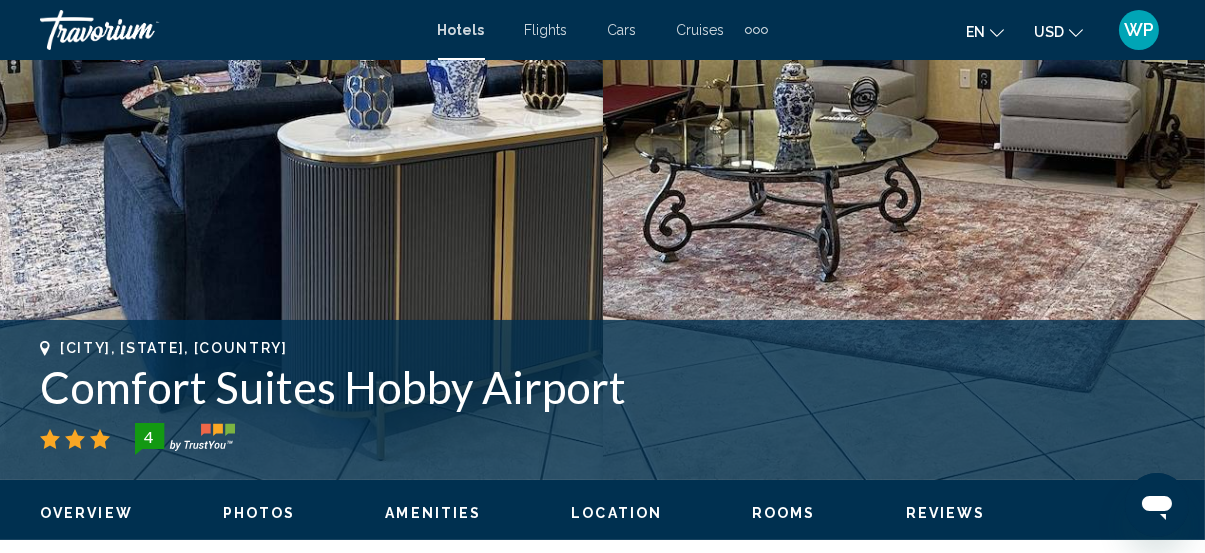 click on "Location" at bounding box center (616, 513) 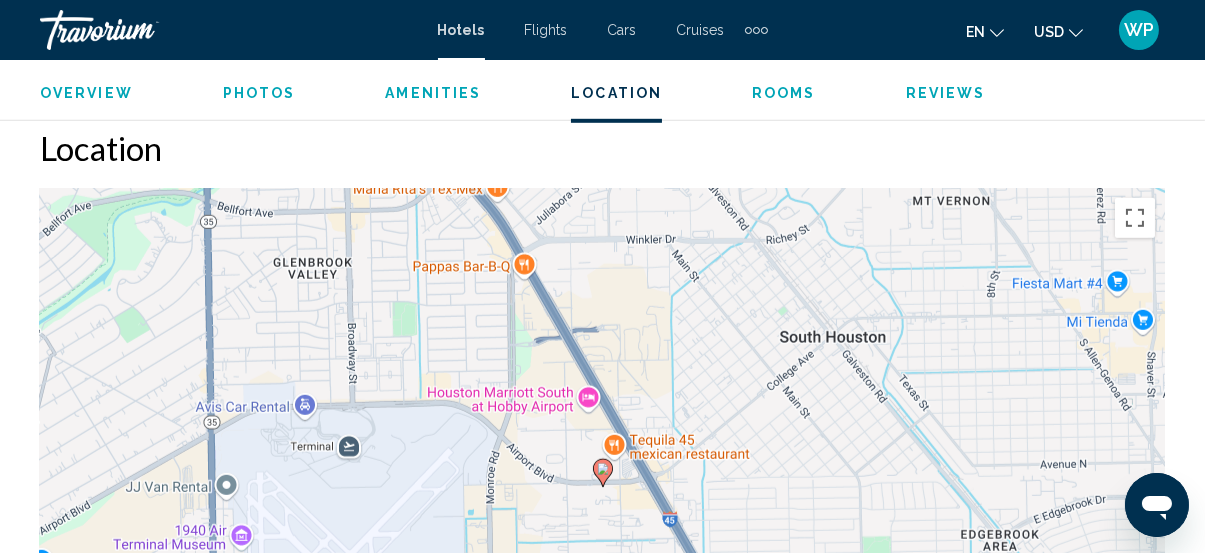 scroll, scrollTop: 2181, scrollLeft: 0, axis: vertical 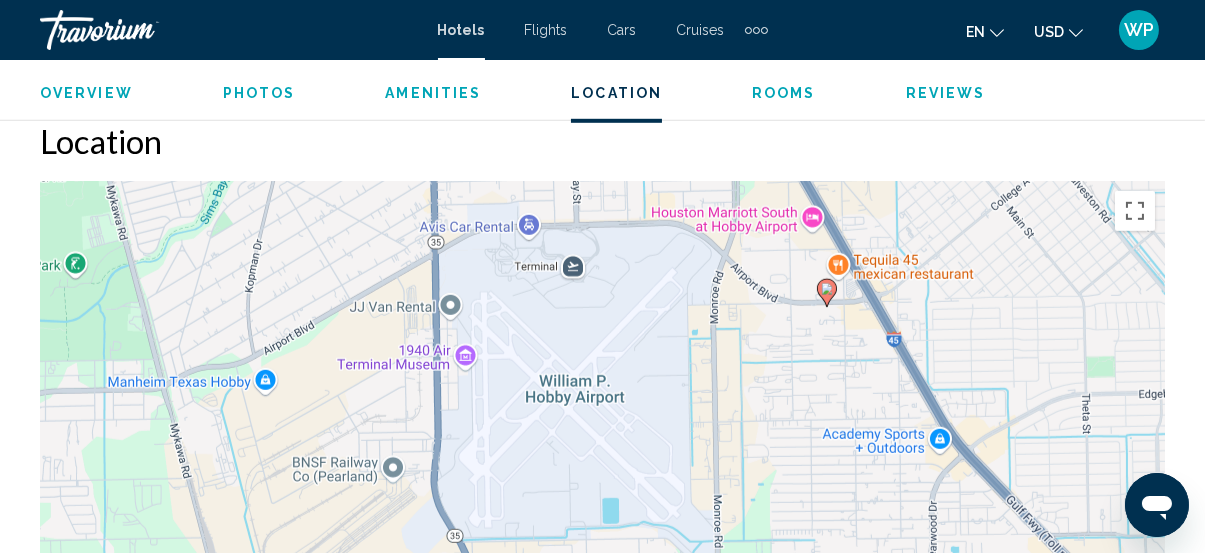 drag, startPoint x: 545, startPoint y: 484, endPoint x: 779, endPoint y: 300, distance: 297.67767 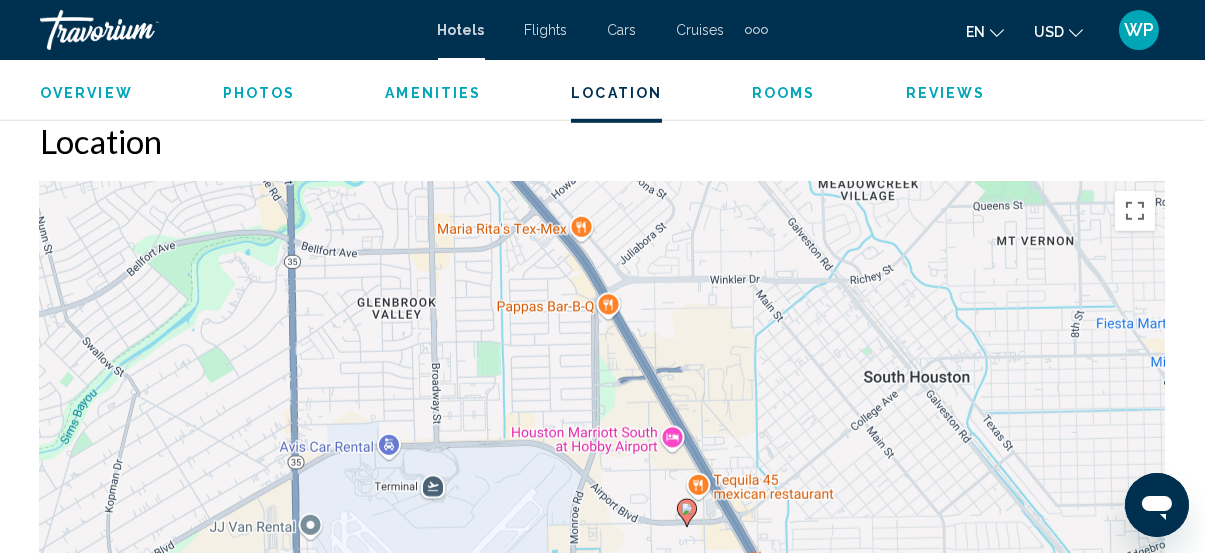 drag, startPoint x: 721, startPoint y: 401, endPoint x: 611, endPoint y: 551, distance: 186.01076 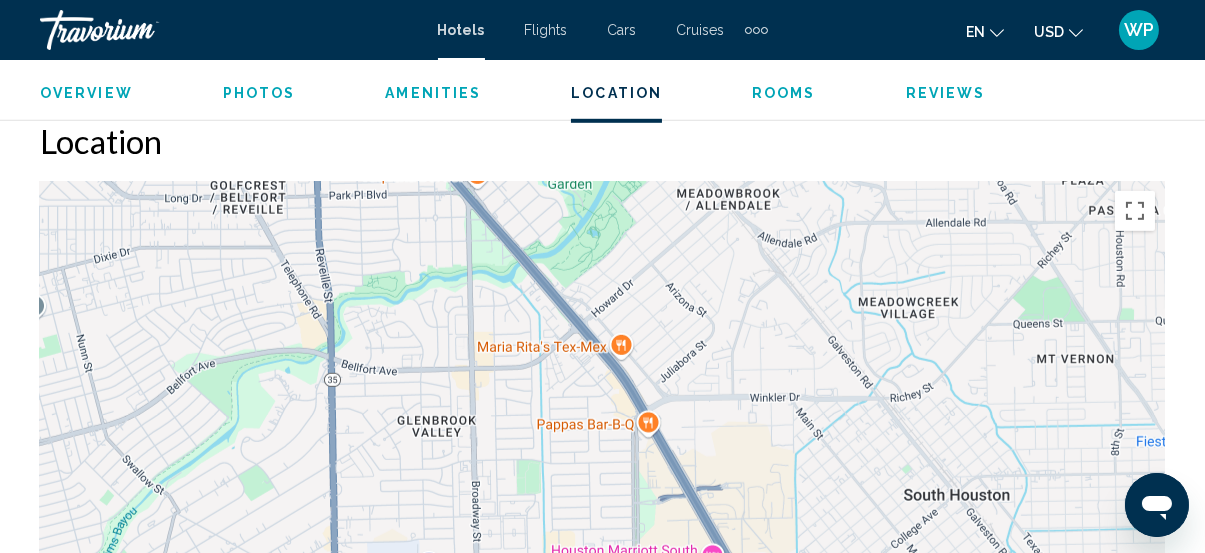 drag, startPoint x: 529, startPoint y: 393, endPoint x: 583, endPoint y: 500, distance: 119.85408 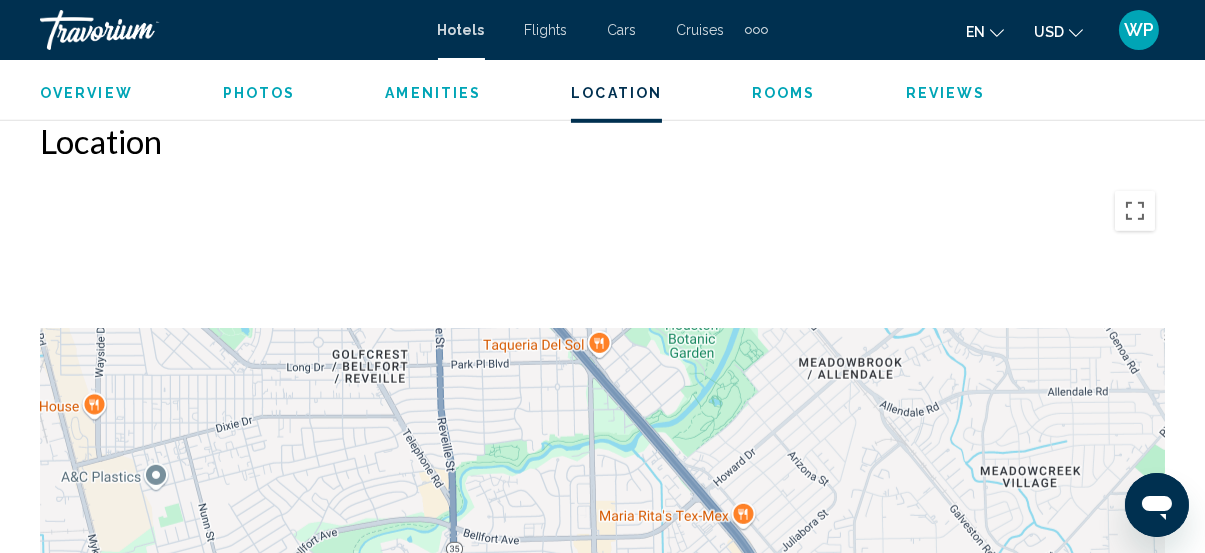drag, startPoint x: 803, startPoint y: 331, endPoint x: 882, endPoint y: 432, distance: 128.22636 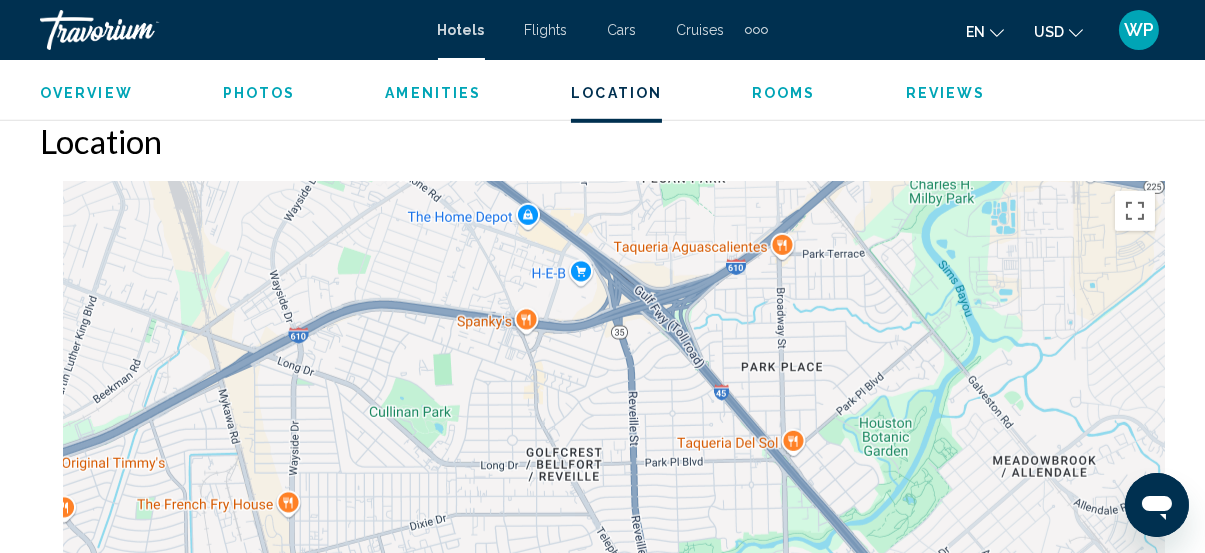 drag, startPoint x: 749, startPoint y: 360, endPoint x: 1047, endPoint y: 498, distance: 328.4022 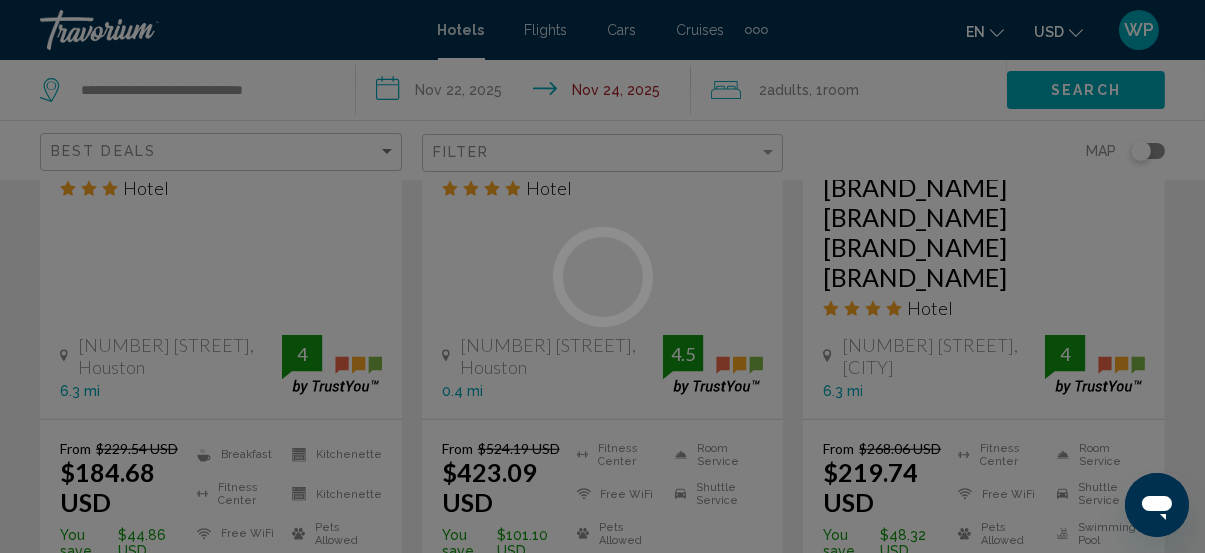 scroll, scrollTop: 0, scrollLeft: 0, axis: both 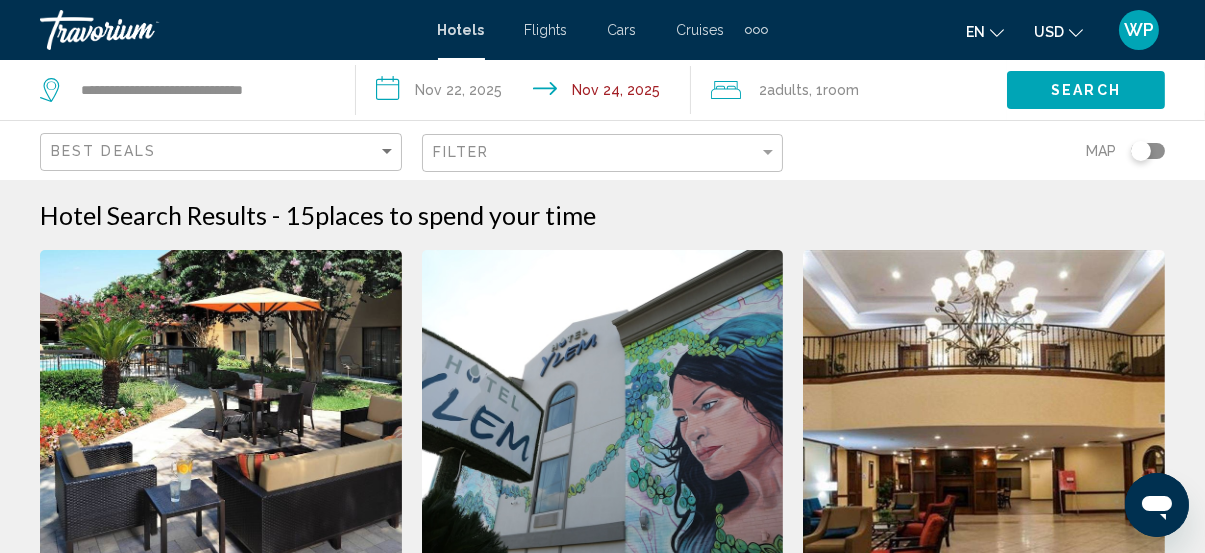 drag, startPoint x: 659, startPoint y: 173, endPoint x: 659, endPoint y: 162, distance: 11 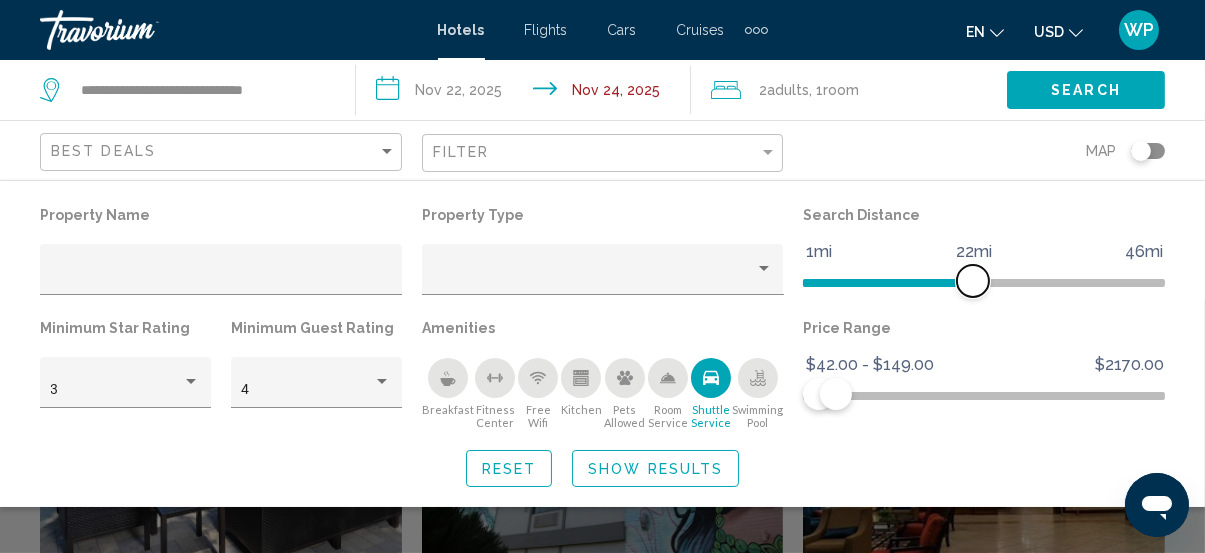 drag, startPoint x: 894, startPoint y: 277, endPoint x: 971, endPoint y: 288, distance: 77.781746 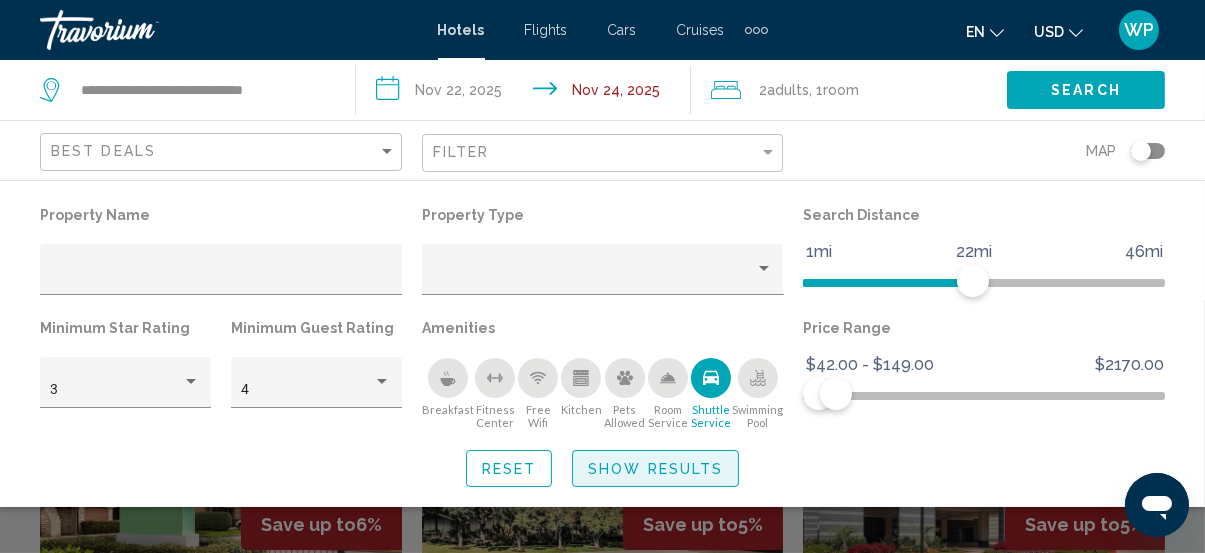 click on "Show Results" 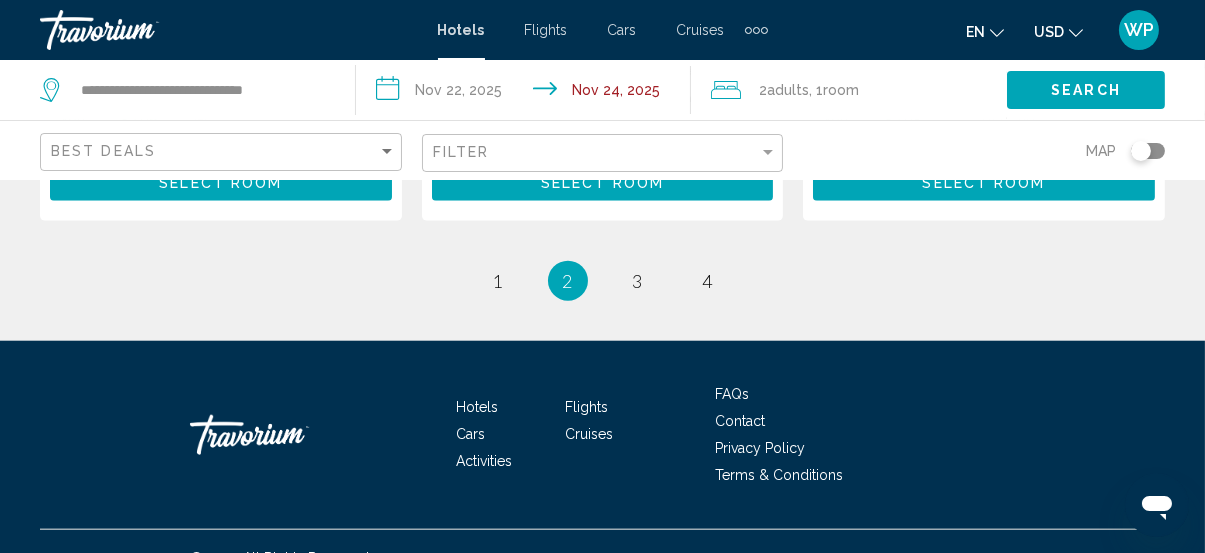 scroll, scrollTop: 3217, scrollLeft: 0, axis: vertical 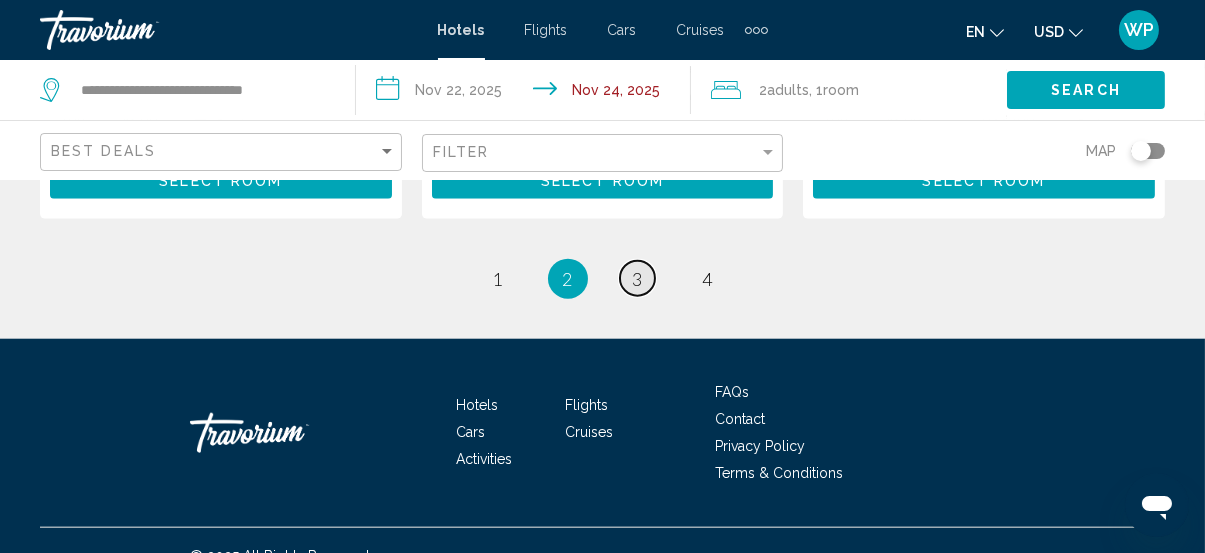click on "3" at bounding box center [638, 279] 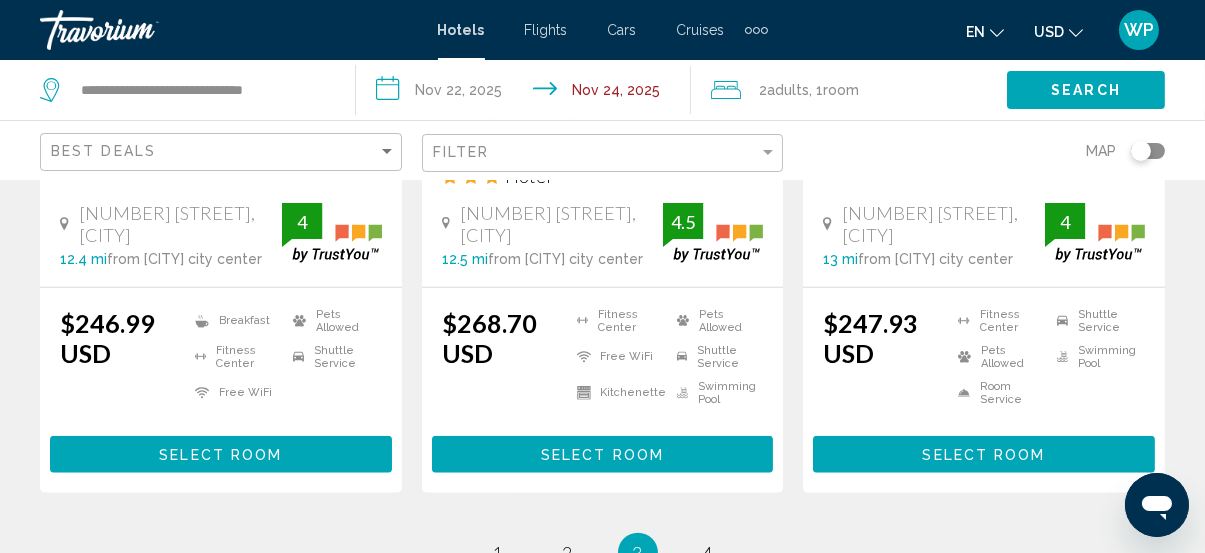 scroll, scrollTop: 3182, scrollLeft: 0, axis: vertical 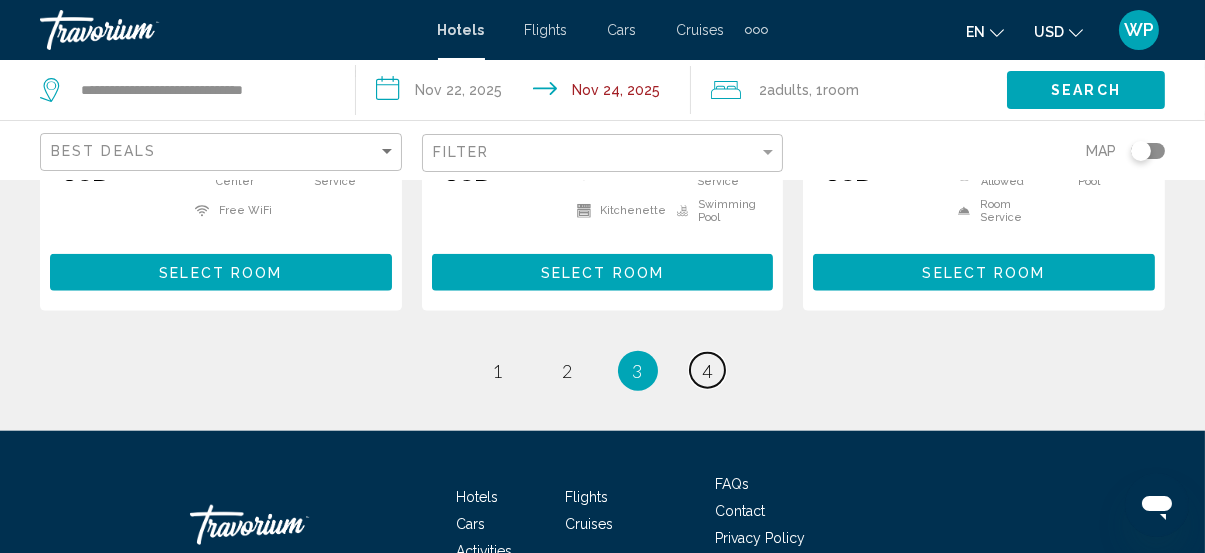 click on "page  4" at bounding box center (707, 370) 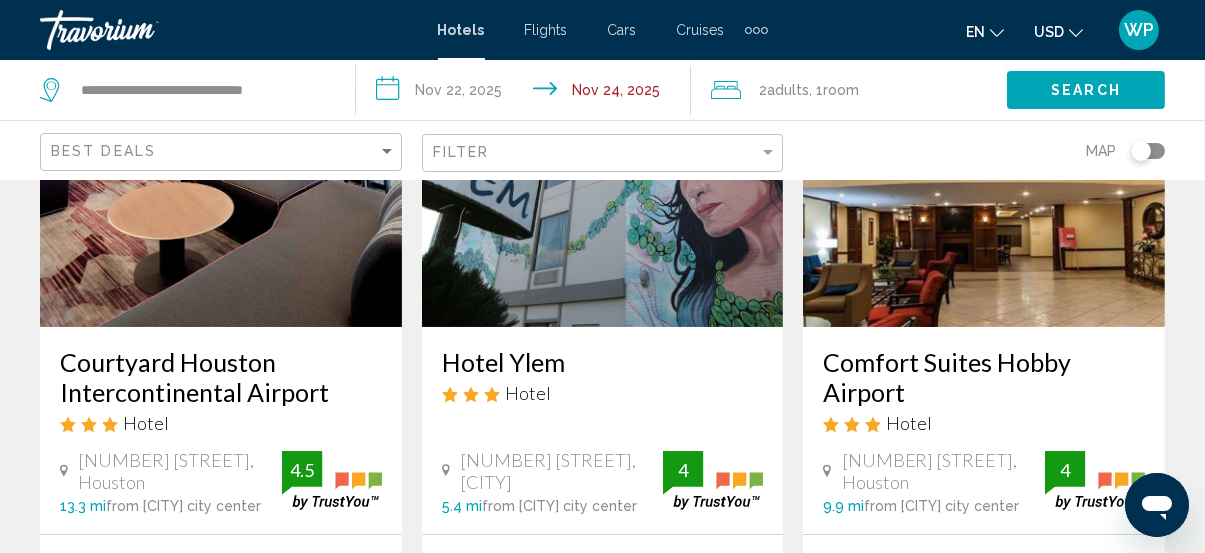 scroll, scrollTop: 273, scrollLeft: 0, axis: vertical 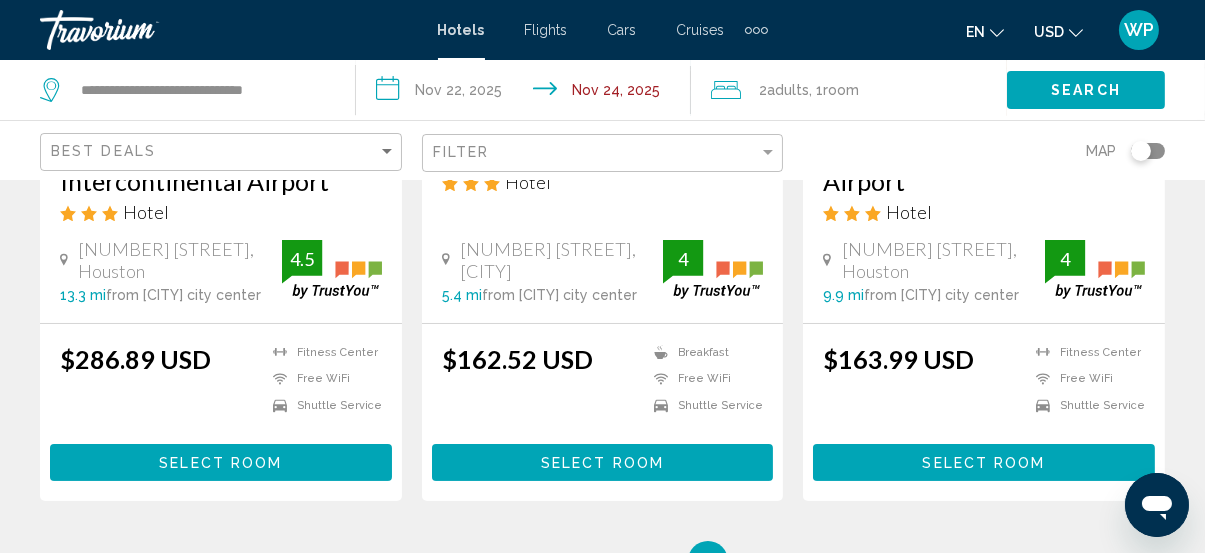 click on "Select Room" at bounding box center (984, 463) 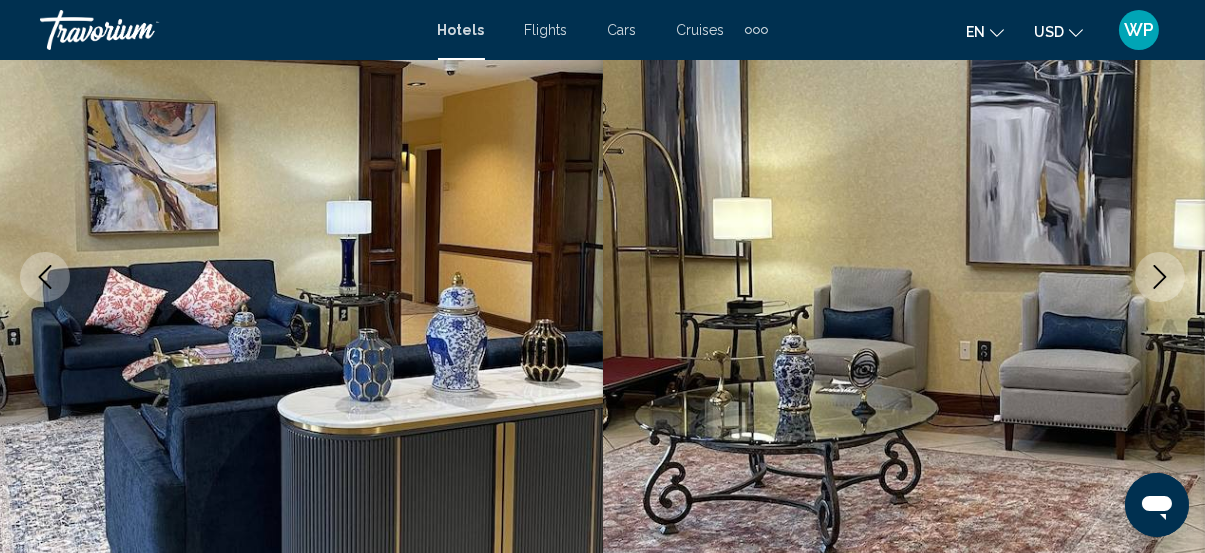 scroll, scrollTop: 622, scrollLeft: 0, axis: vertical 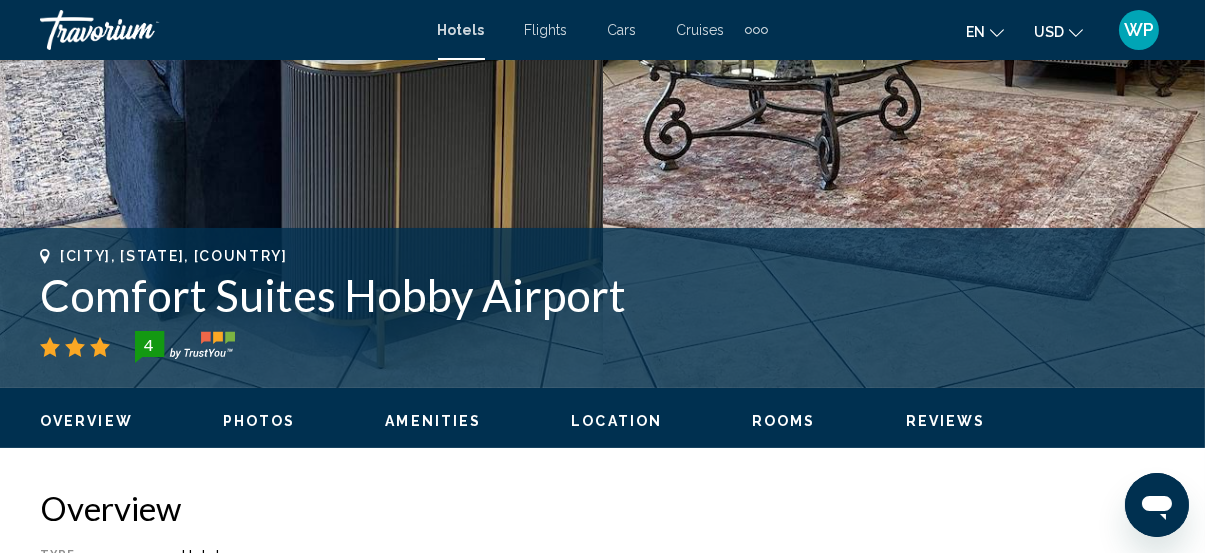 click on "Location" at bounding box center [616, 421] 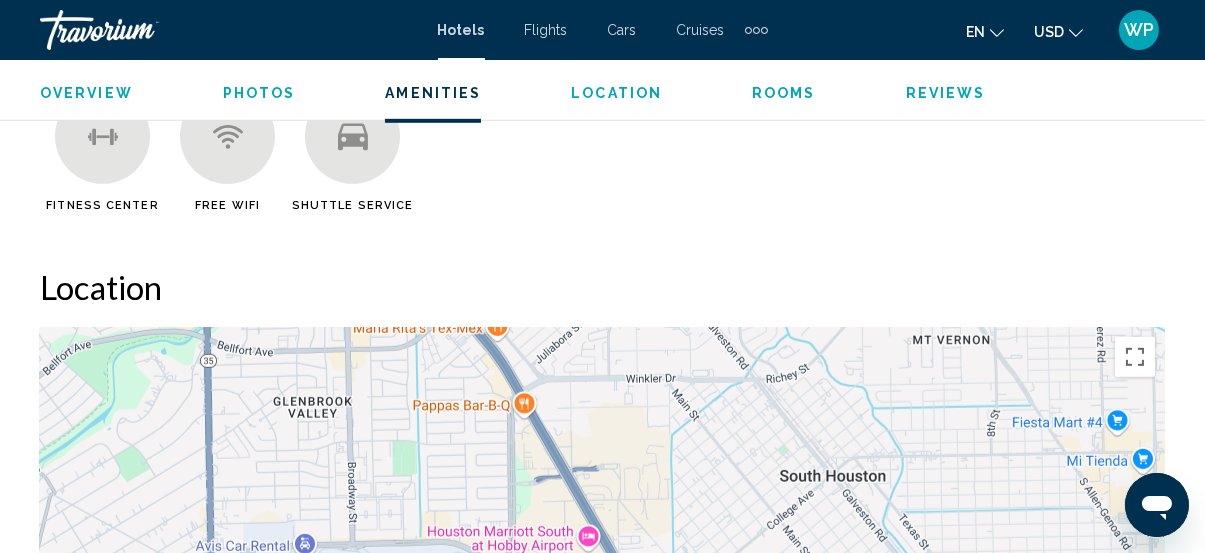 scroll, scrollTop: 2181, scrollLeft: 0, axis: vertical 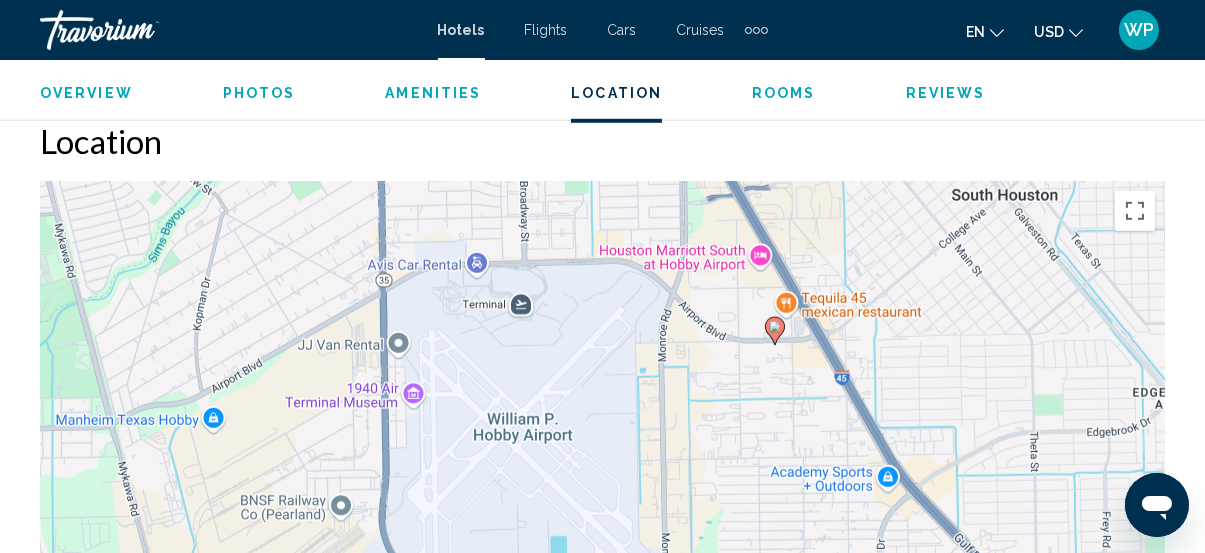 drag, startPoint x: 676, startPoint y: 356, endPoint x: 738, endPoint y: 291, distance: 89.827614 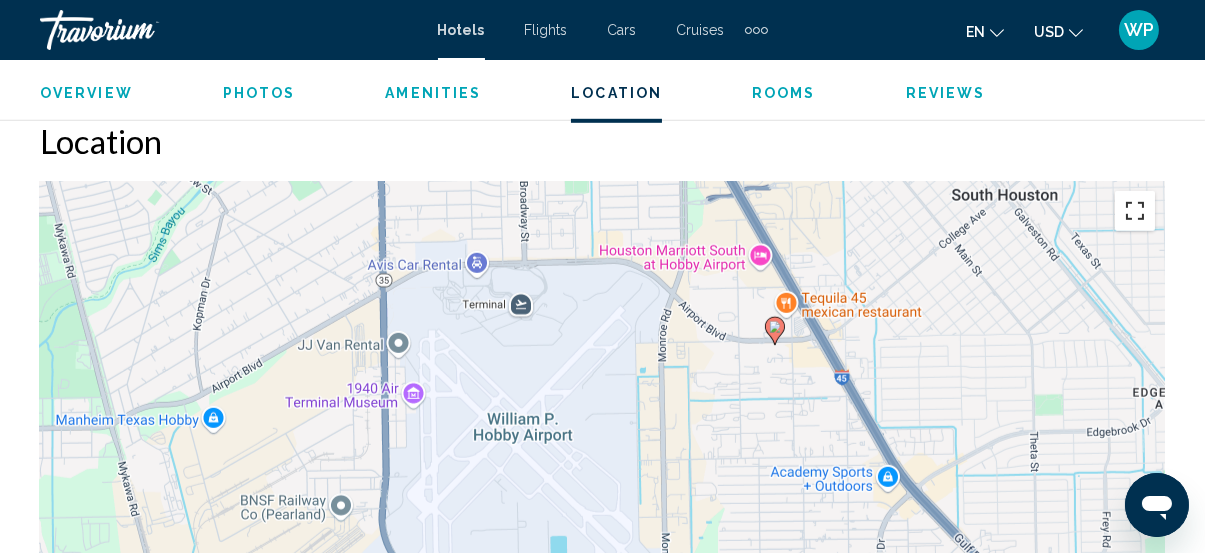 click at bounding box center [1135, 211] 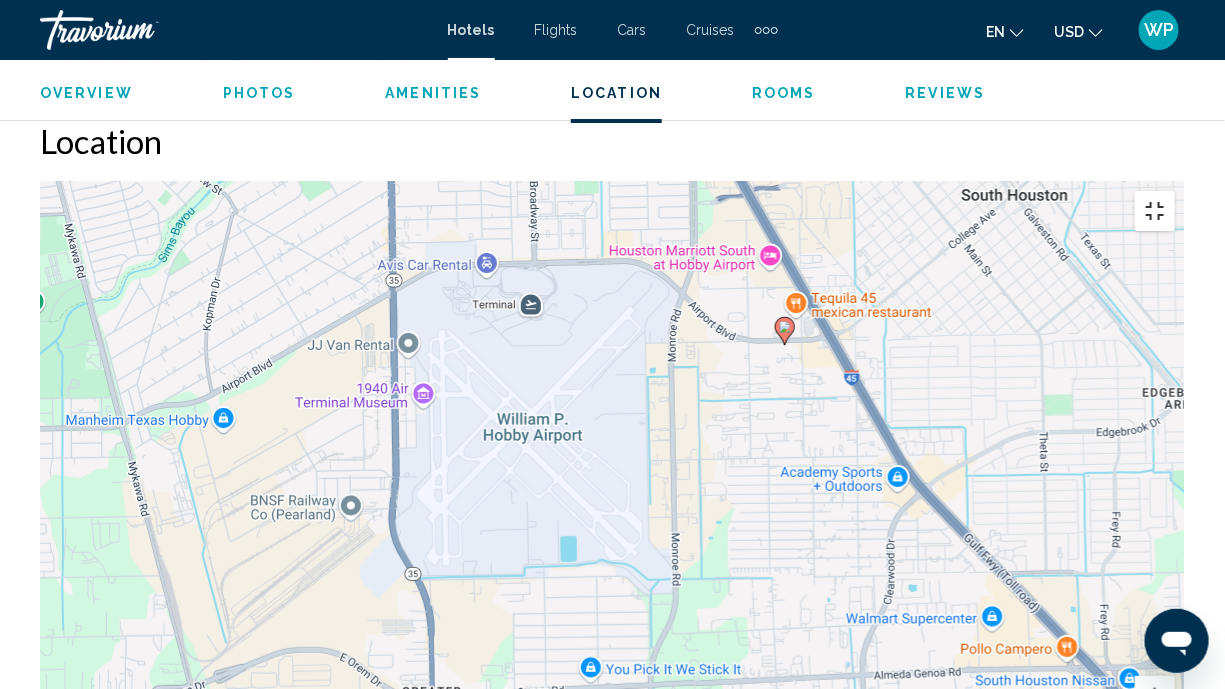click at bounding box center [1155, 211] 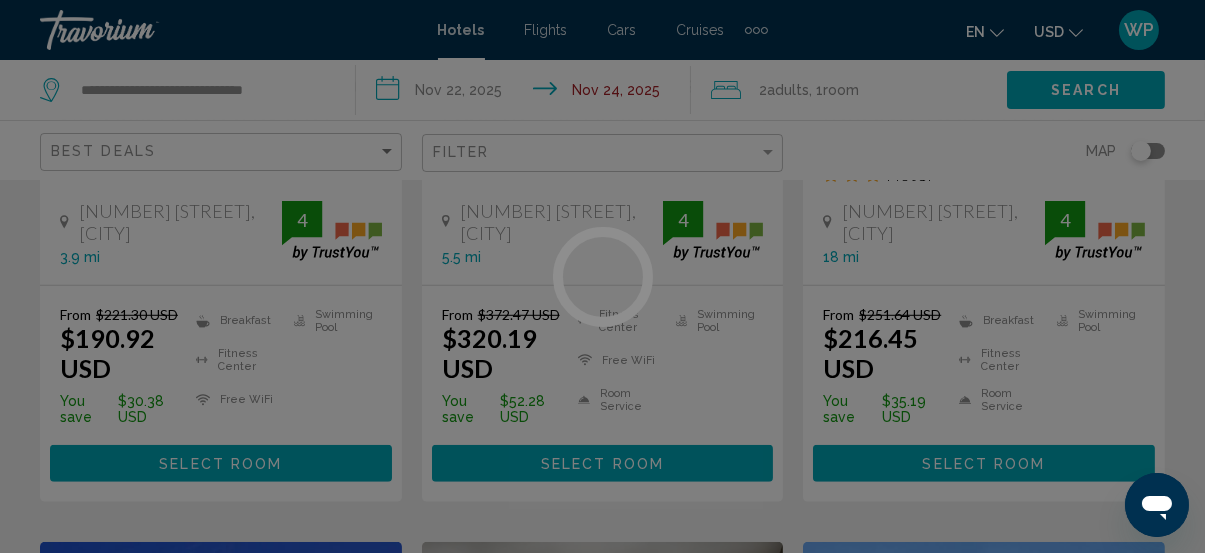 scroll, scrollTop: 0, scrollLeft: 0, axis: both 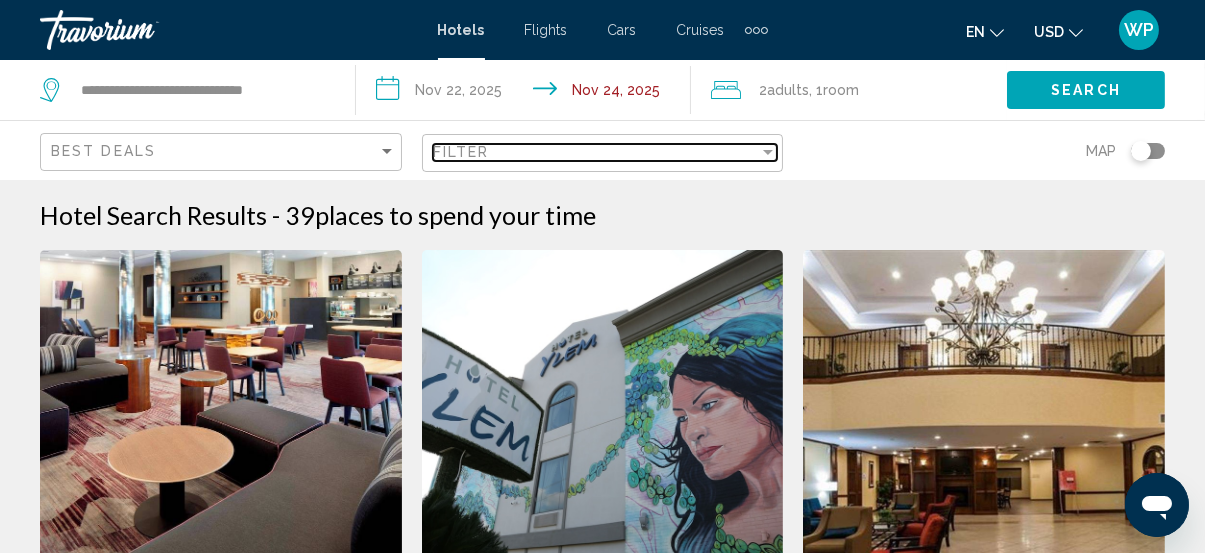 click on "Filter" at bounding box center (596, 152) 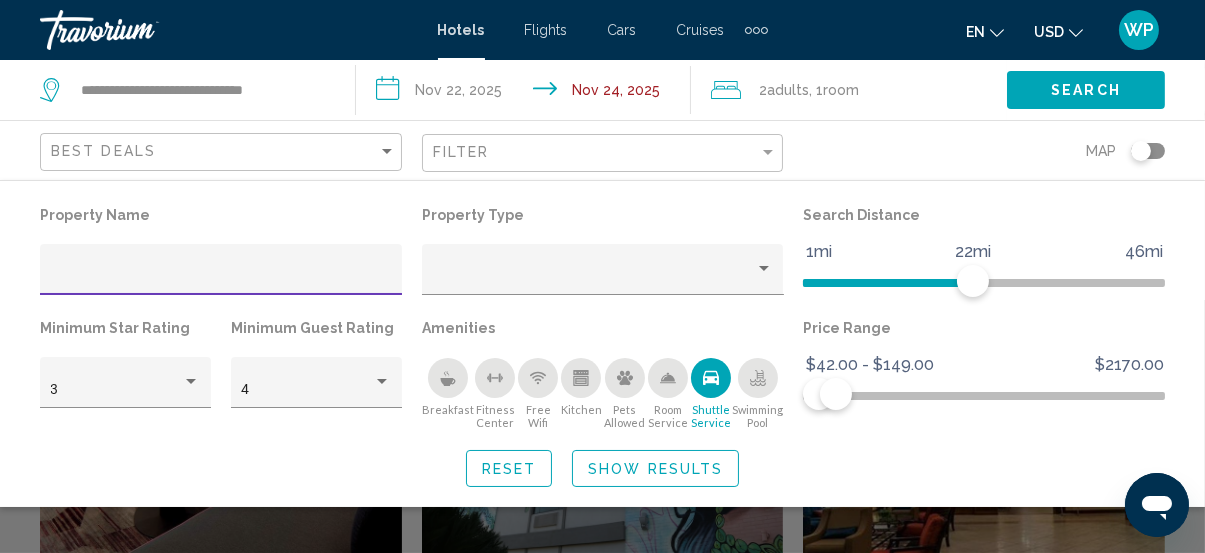 click on "Reset" 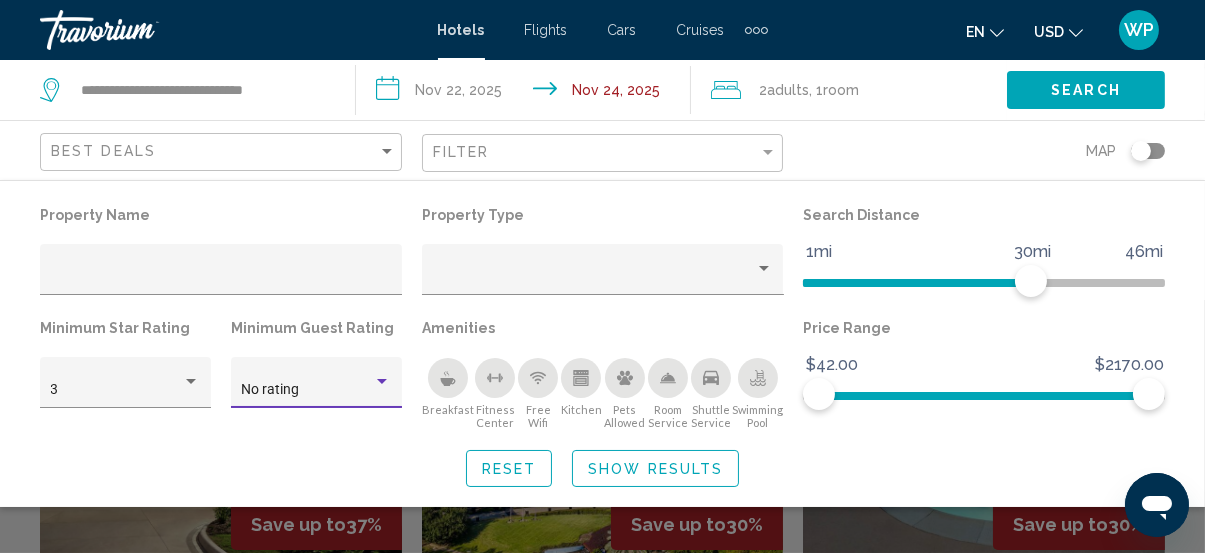 click at bounding box center [382, 382] 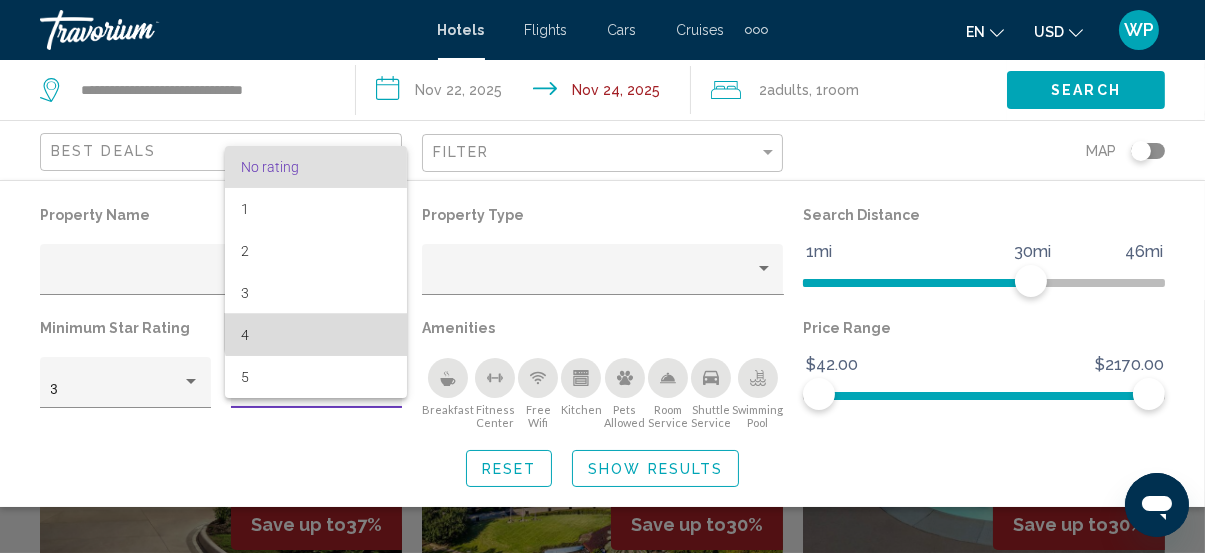 click on "4" at bounding box center (316, 335) 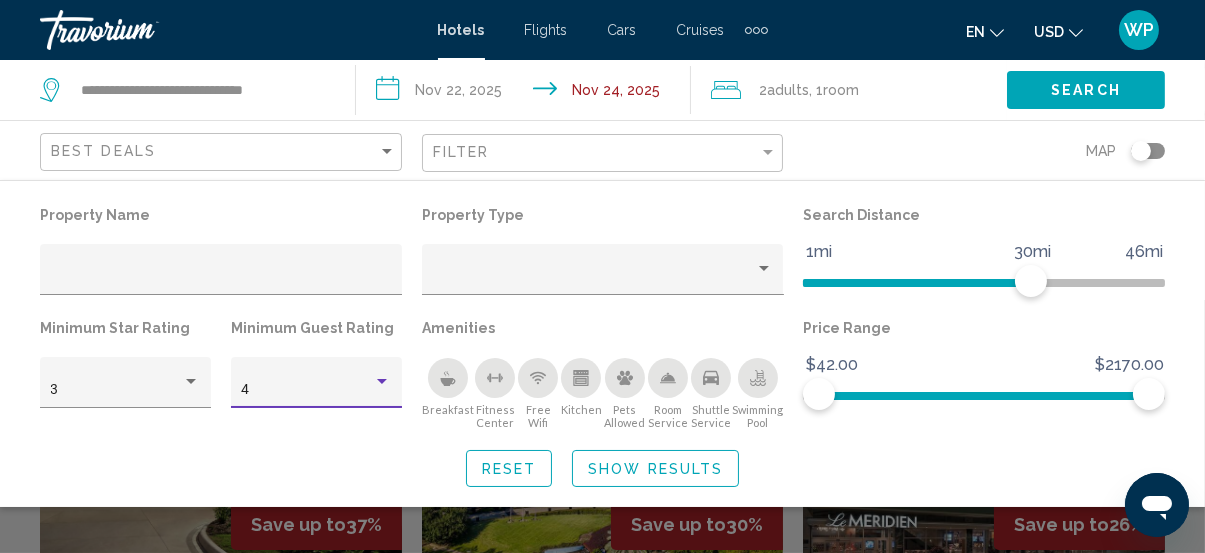 click 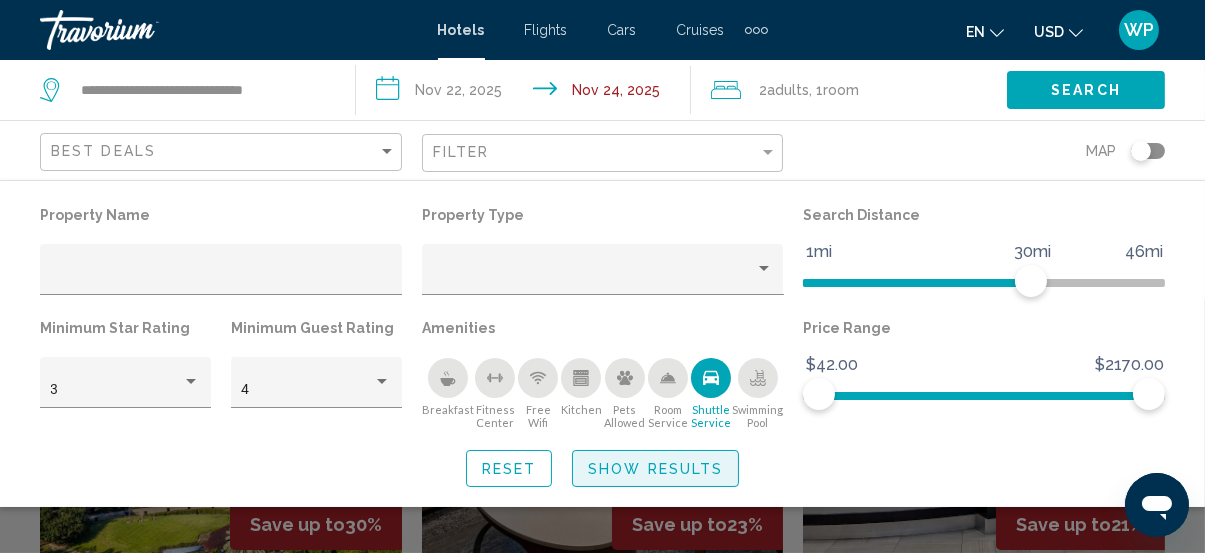 click on "Show Results" 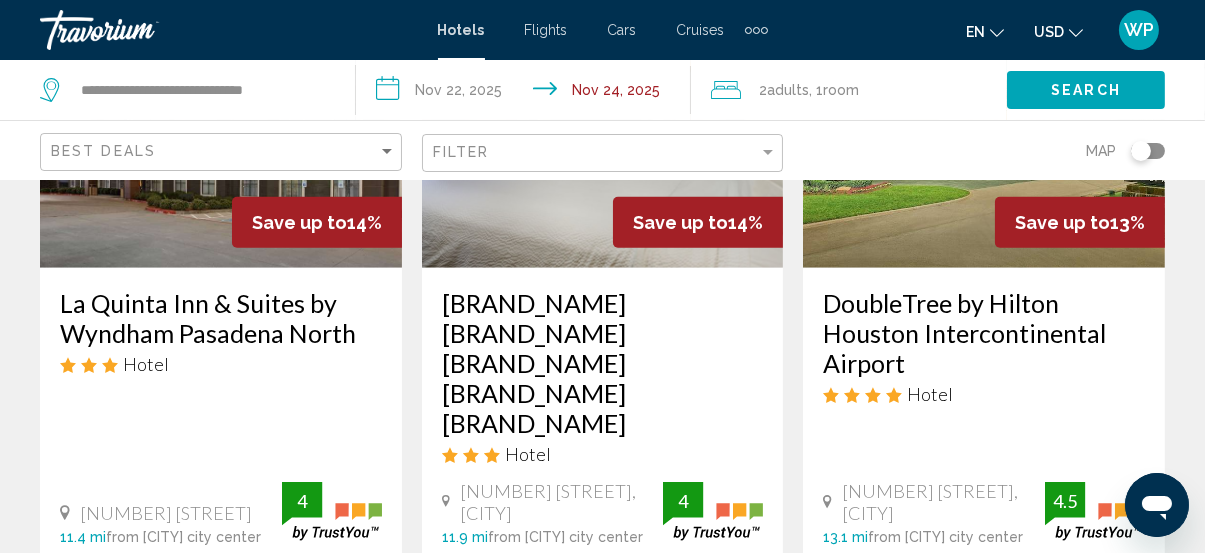 scroll, scrollTop: 3182, scrollLeft: 0, axis: vertical 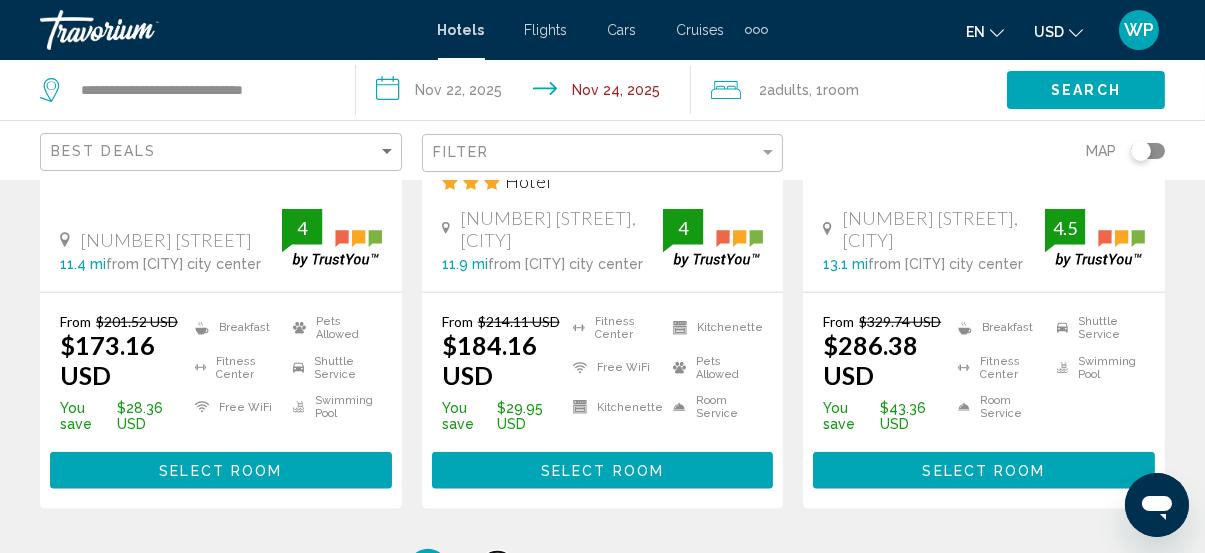 click on "2" at bounding box center (498, 569) 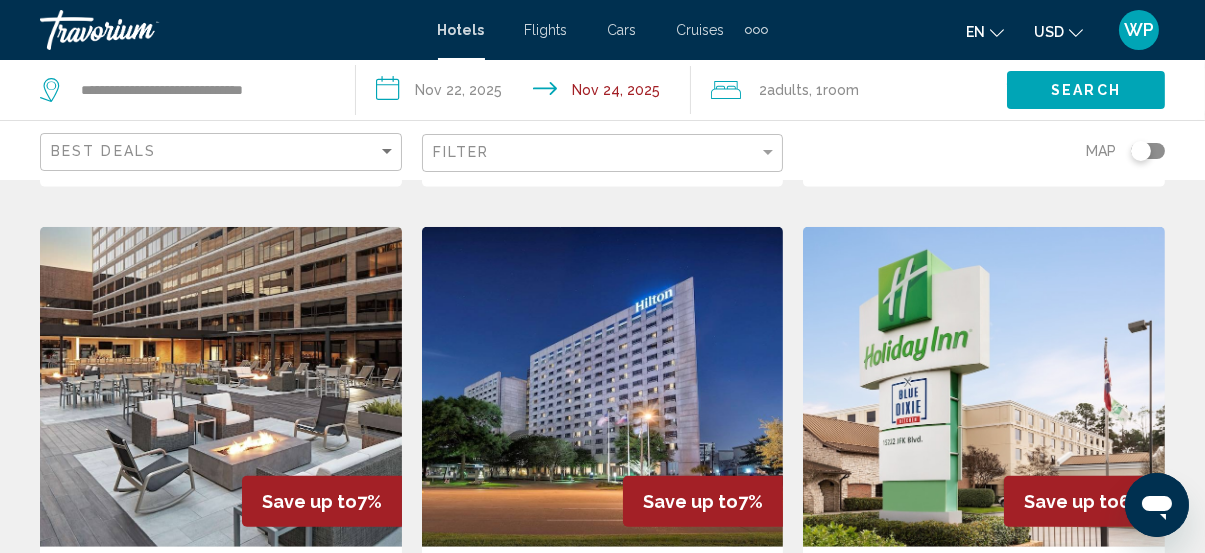 scroll, scrollTop: 2454, scrollLeft: 0, axis: vertical 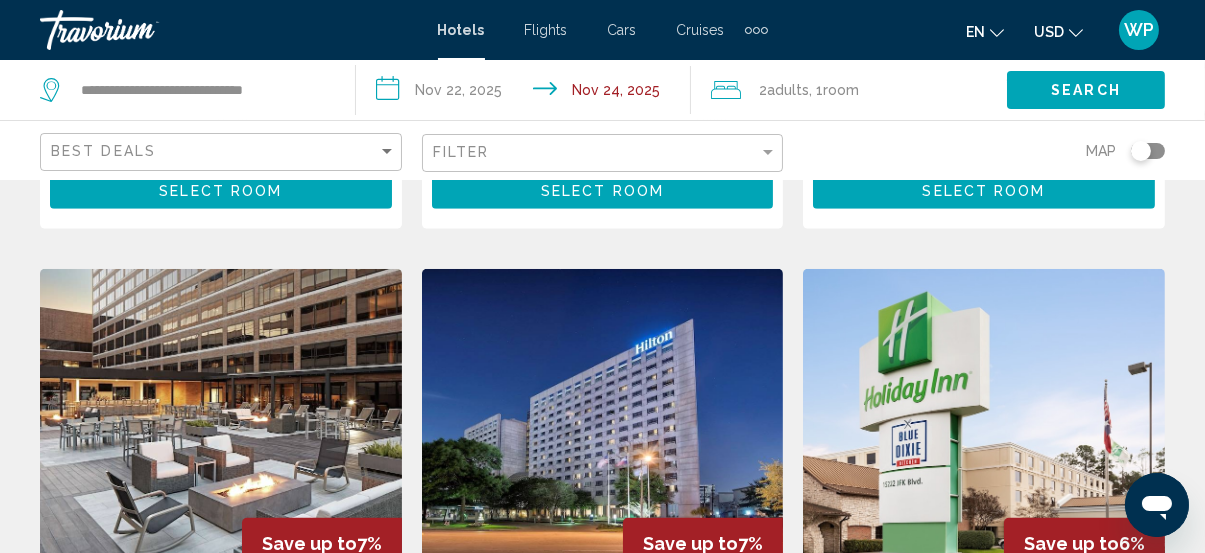 click at bounding box center [984, 429] 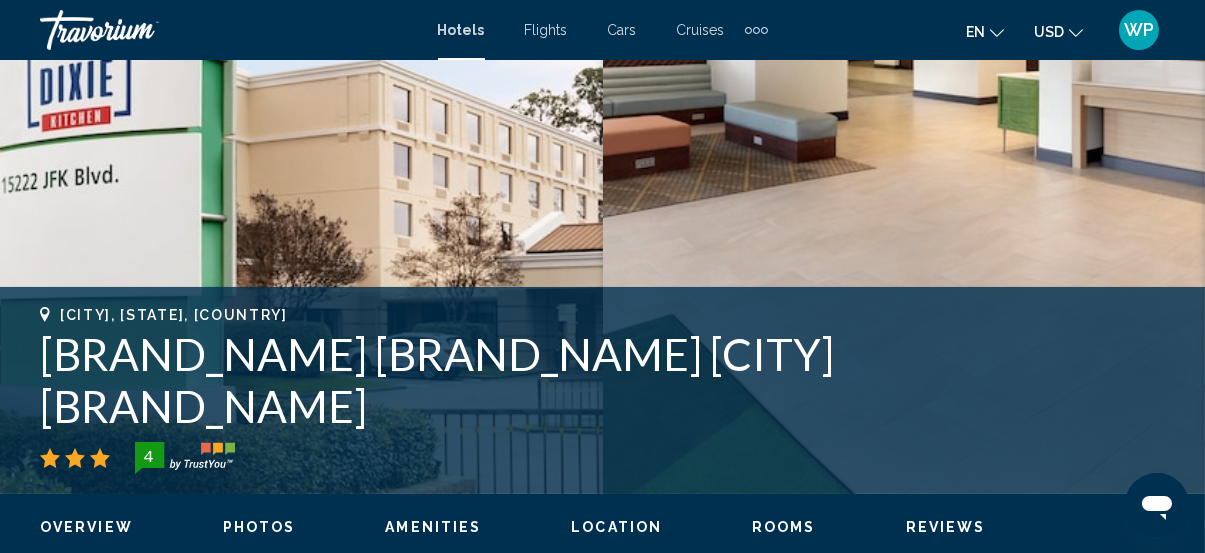 scroll, scrollTop: 622, scrollLeft: 0, axis: vertical 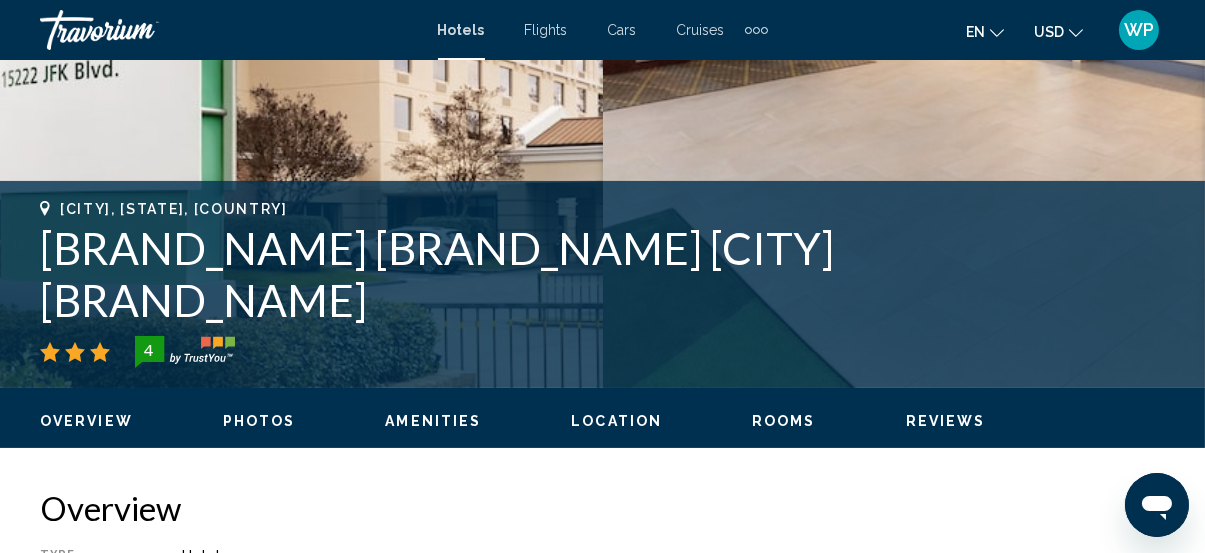 click on "Location" at bounding box center [616, 421] 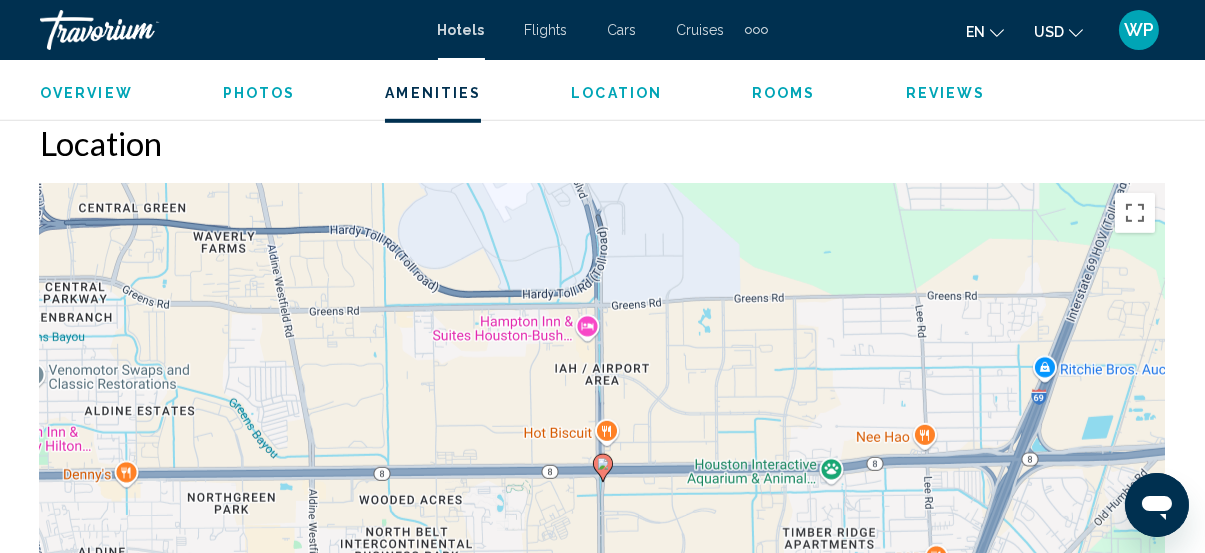 scroll, scrollTop: 2181, scrollLeft: 0, axis: vertical 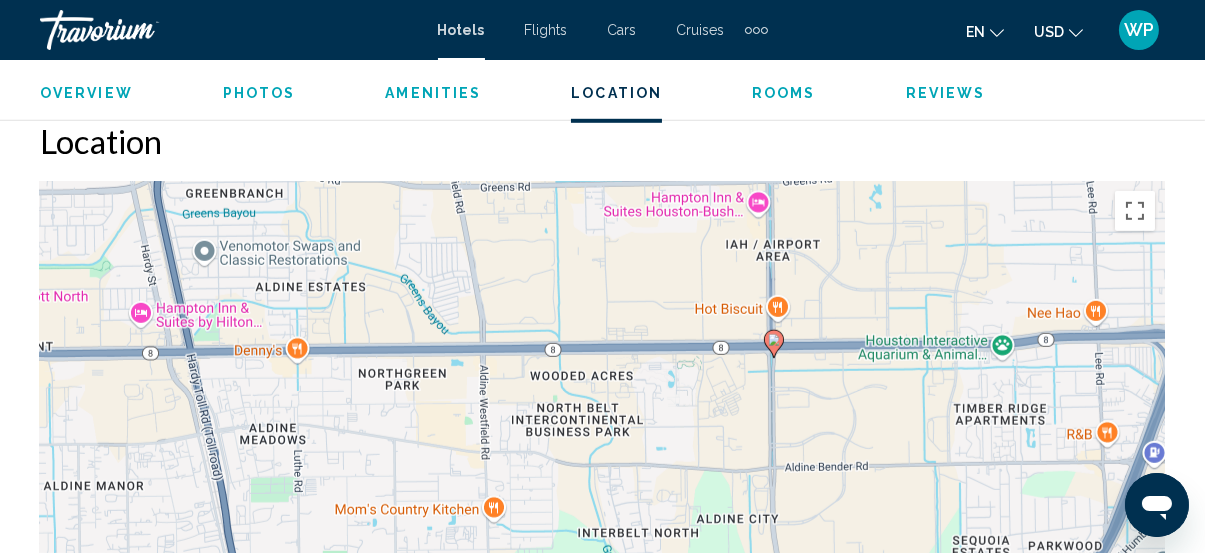 drag, startPoint x: 705, startPoint y: 410, endPoint x: 878, endPoint y: 286, distance: 212.84972 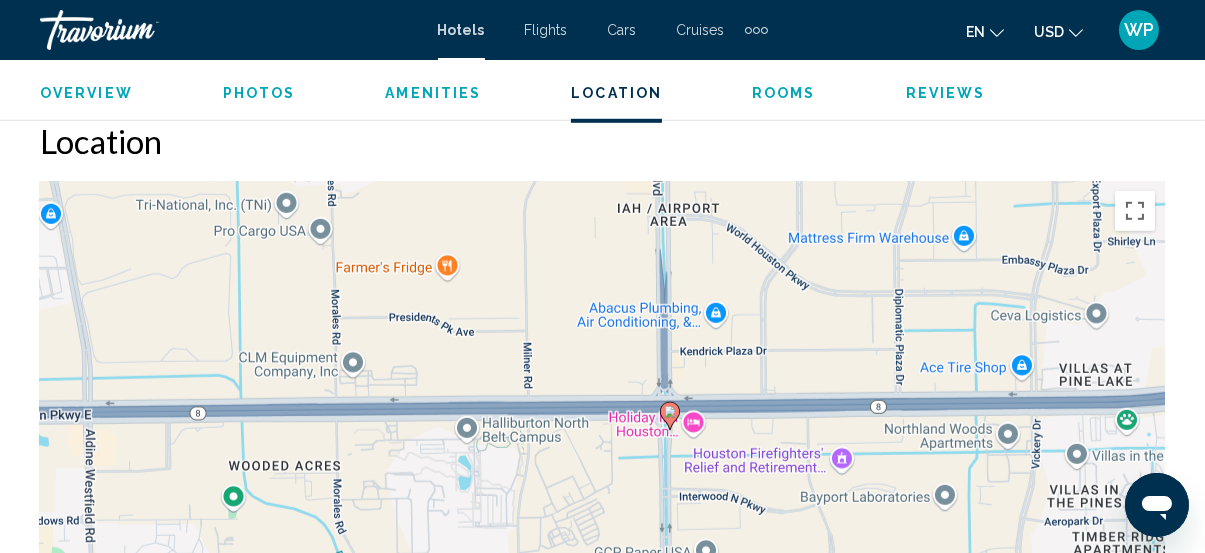 click on "To navigate, press the arrow keys. To activate drag with keyboard, press Alt + Enter. Once in keyboard drag state, use the arrow keys to move the marker. To complete the drag, press the Enter key. To cancel, press Escape." at bounding box center (602, 481) 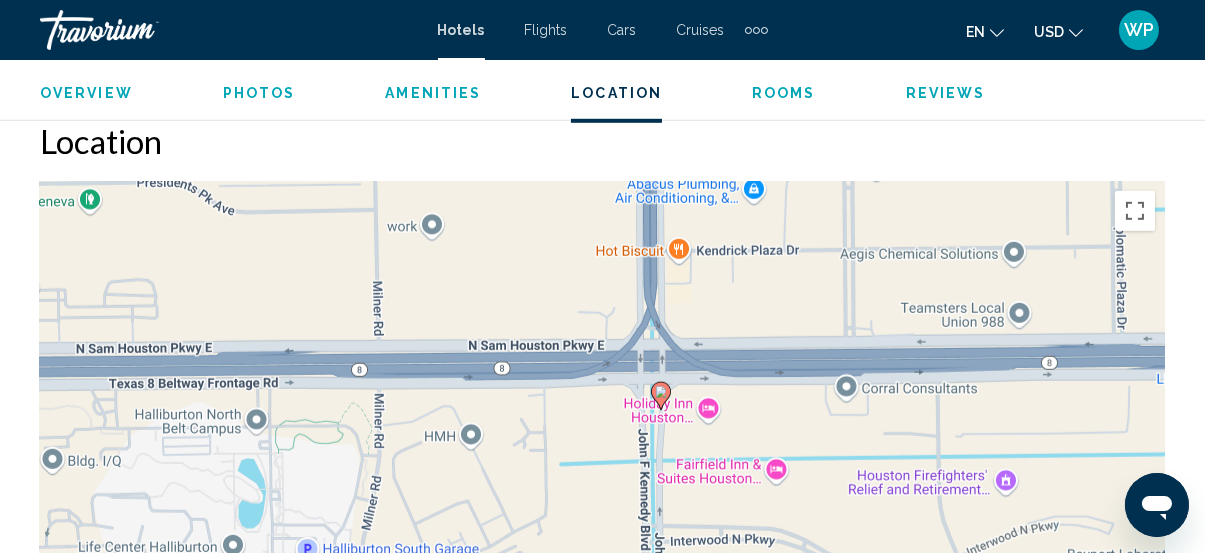 drag, startPoint x: 700, startPoint y: 423, endPoint x: 871, endPoint y: 226, distance: 260.86395 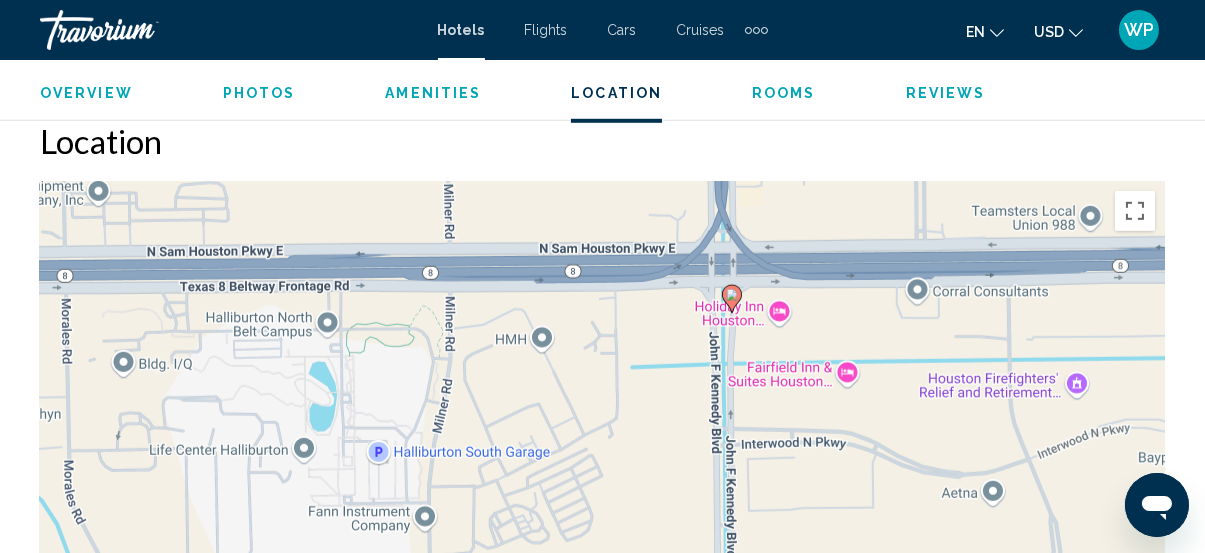 click on "To navigate, press the arrow keys. To activate drag with keyboard, press Alt + Enter. Once in keyboard drag state, use the arrow keys to move the marker. To complete the drag, press the Enter key. To cancel, press Escape." at bounding box center [602, 481] 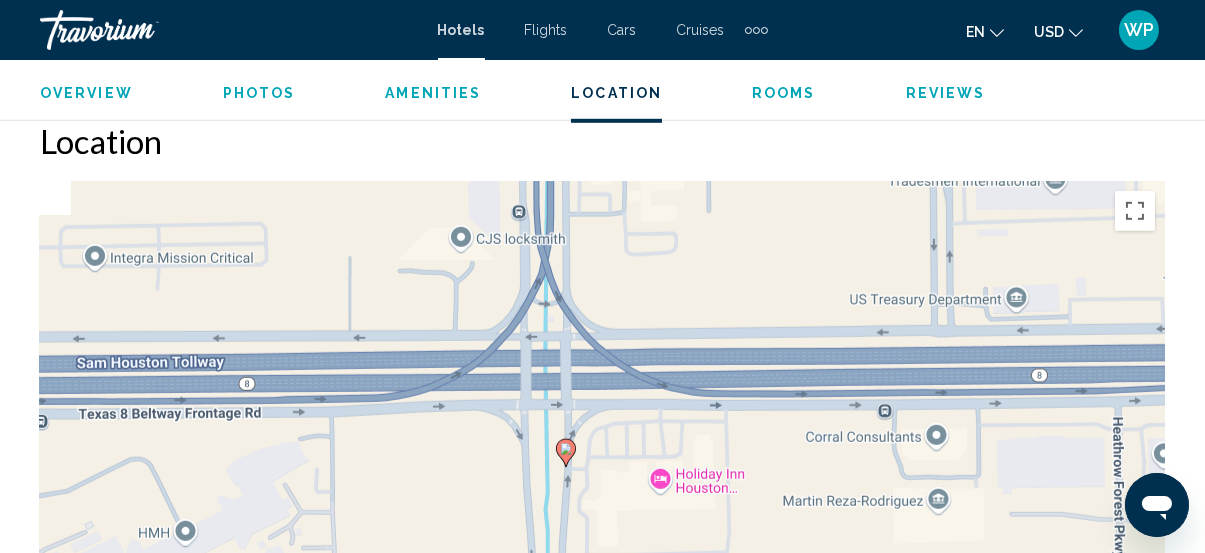 drag, startPoint x: 719, startPoint y: 427, endPoint x: 871, endPoint y: 584, distance: 218.5246 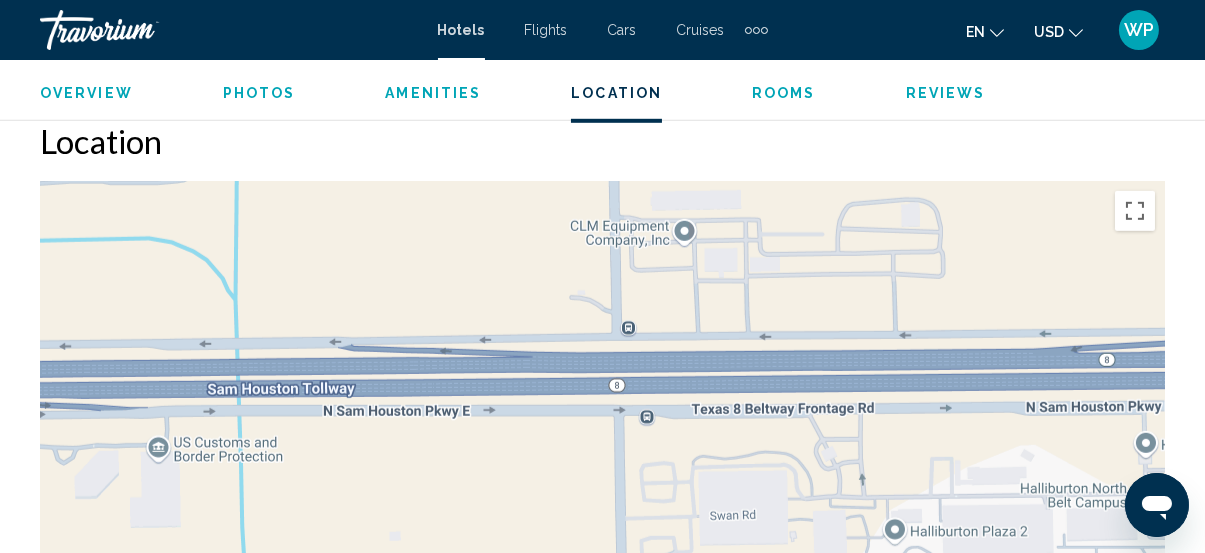 drag, startPoint x: 974, startPoint y: 470, endPoint x: 645, endPoint y: 529, distance: 334.2484 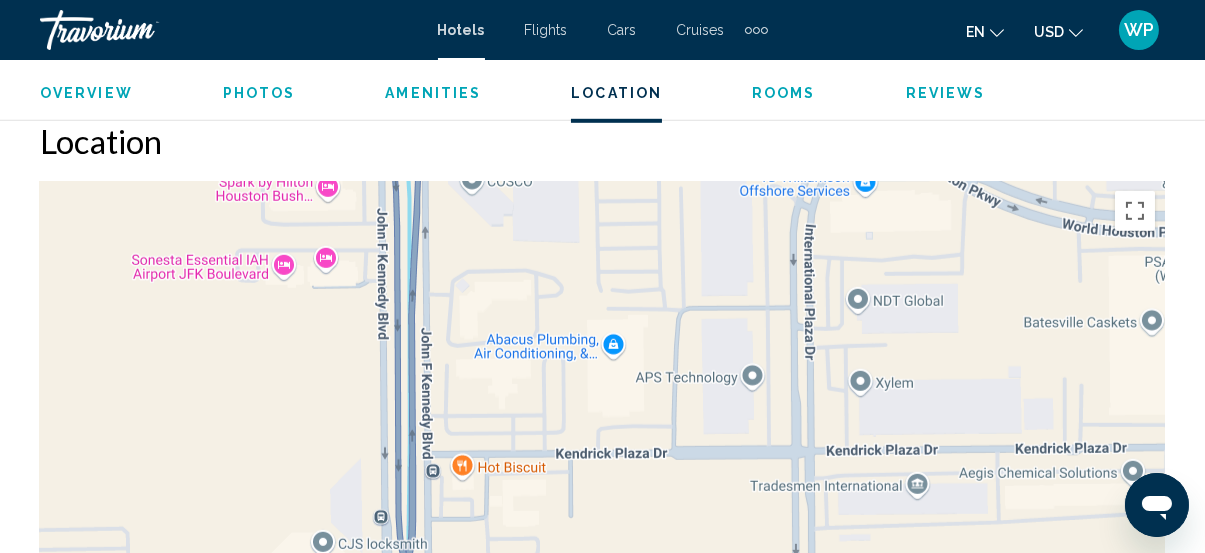 drag, startPoint x: 370, startPoint y: 423, endPoint x: 980, endPoint y: 461, distance: 611.18243 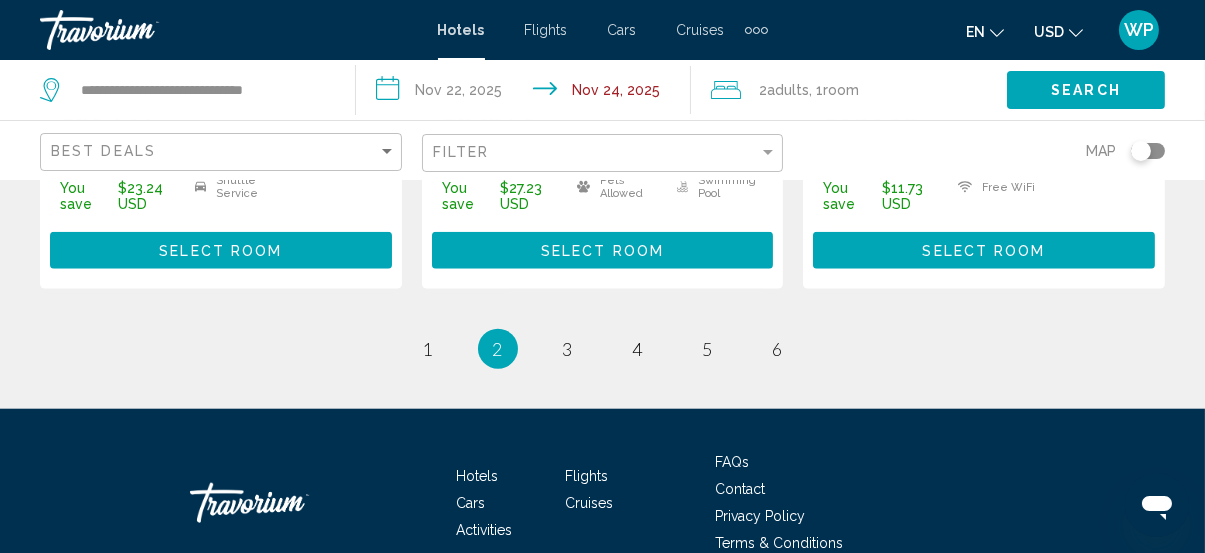 scroll, scrollTop: 3215, scrollLeft: 0, axis: vertical 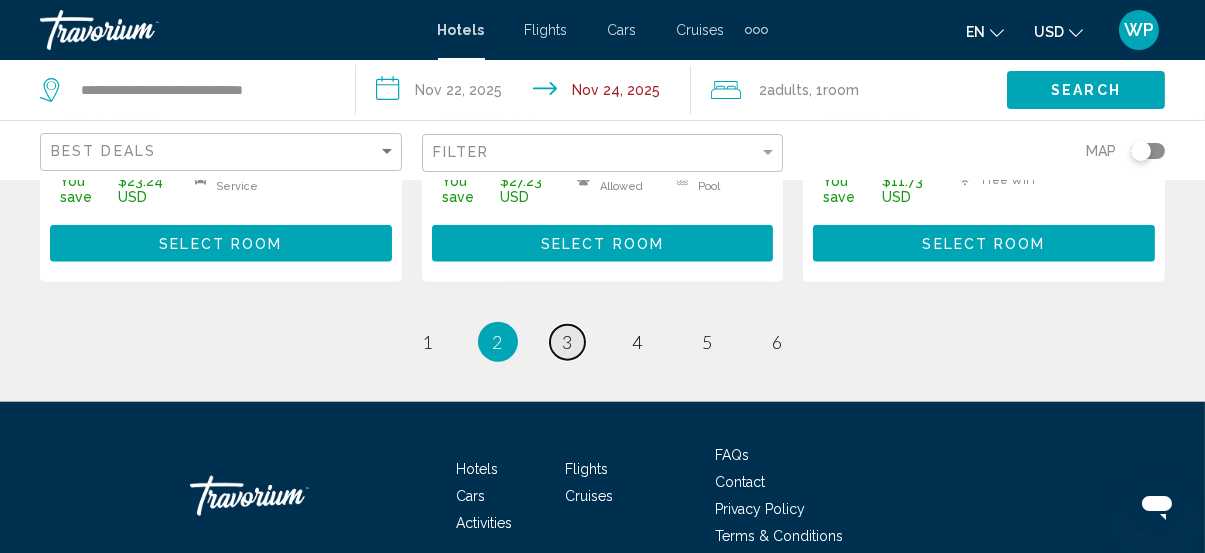 click on "page  3" at bounding box center (567, 342) 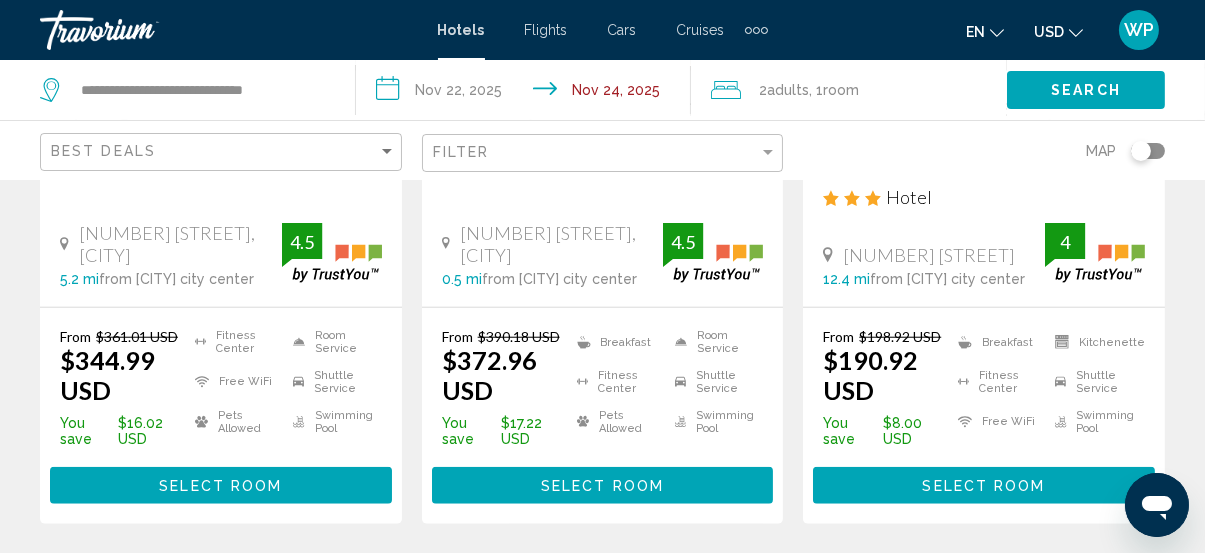 scroll, scrollTop: 3000, scrollLeft: 0, axis: vertical 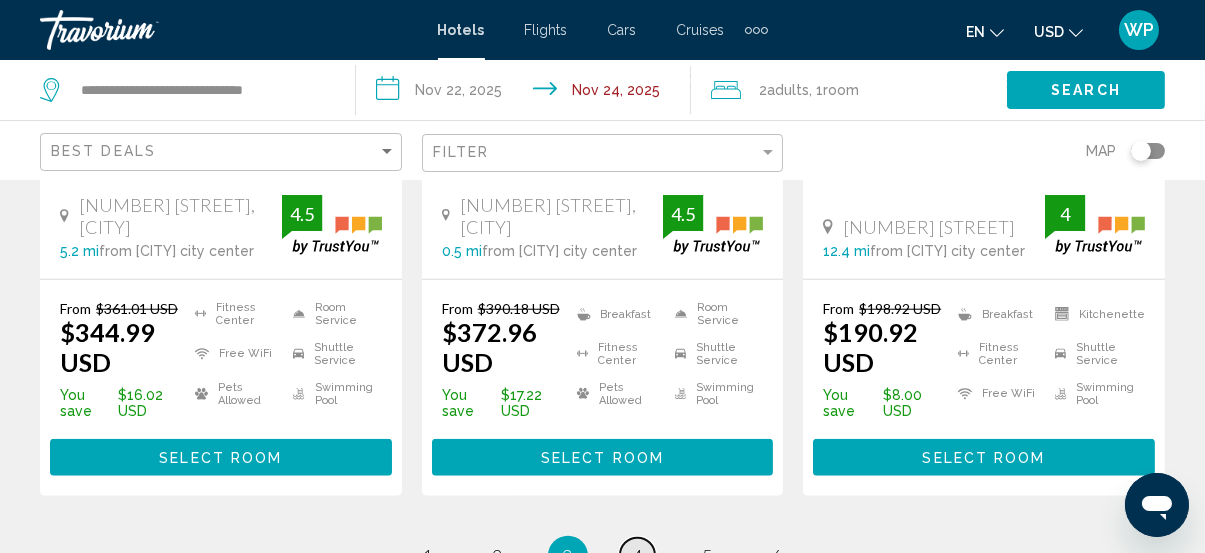 click on "page  4" at bounding box center (637, 555) 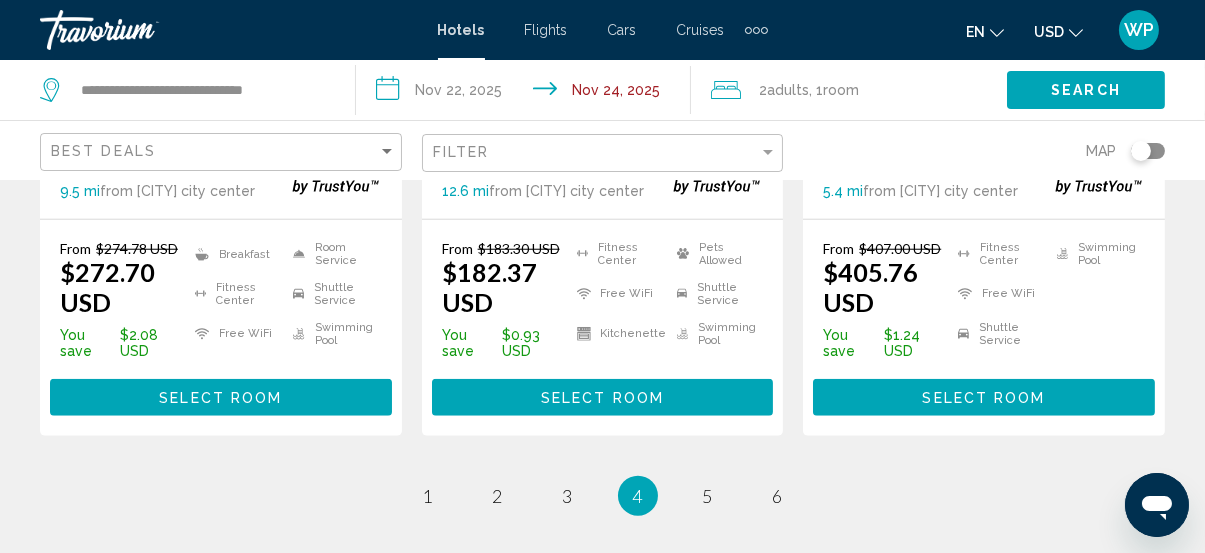 scroll, scrollTop: 3000, scrollLeft: 0, axis: vertical 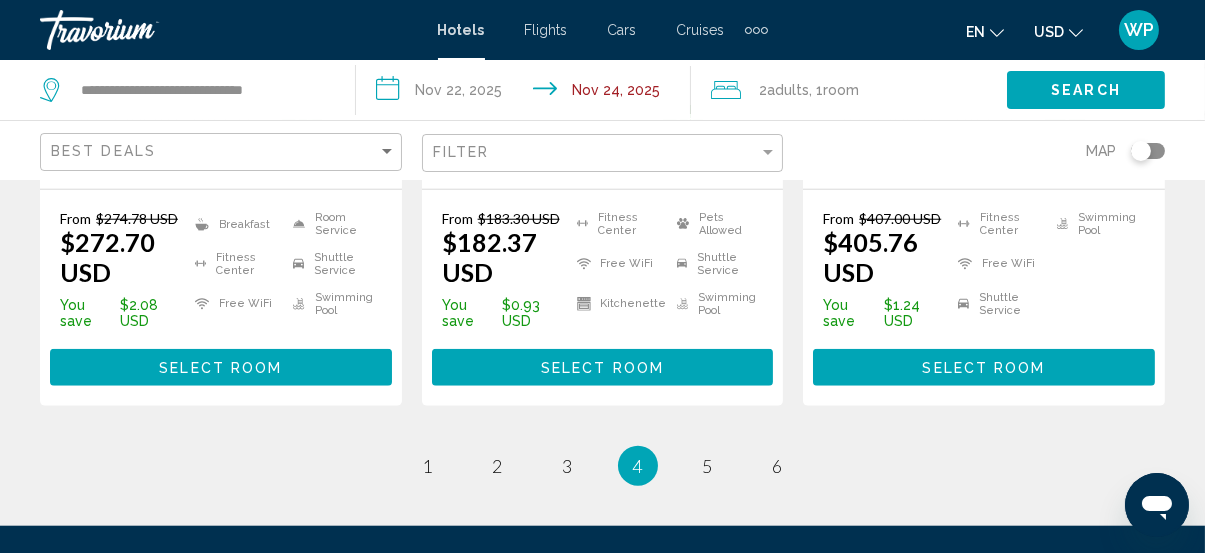 click on "Select Room" at bounding box center (602, 368) 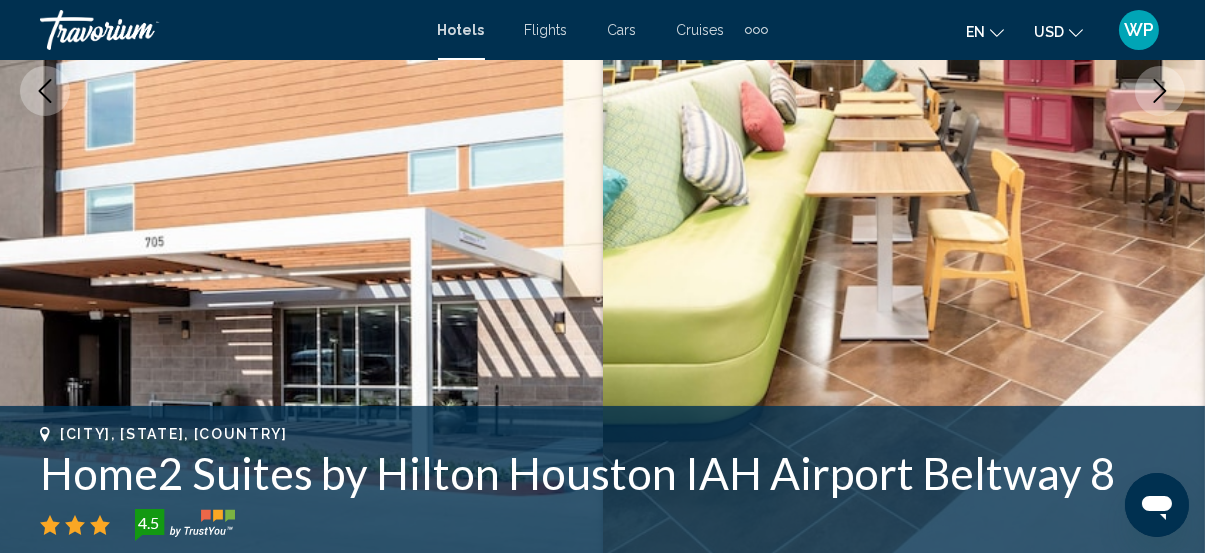 scroll, scrollTop: 530, scrollLeft: 0, axis: vertical 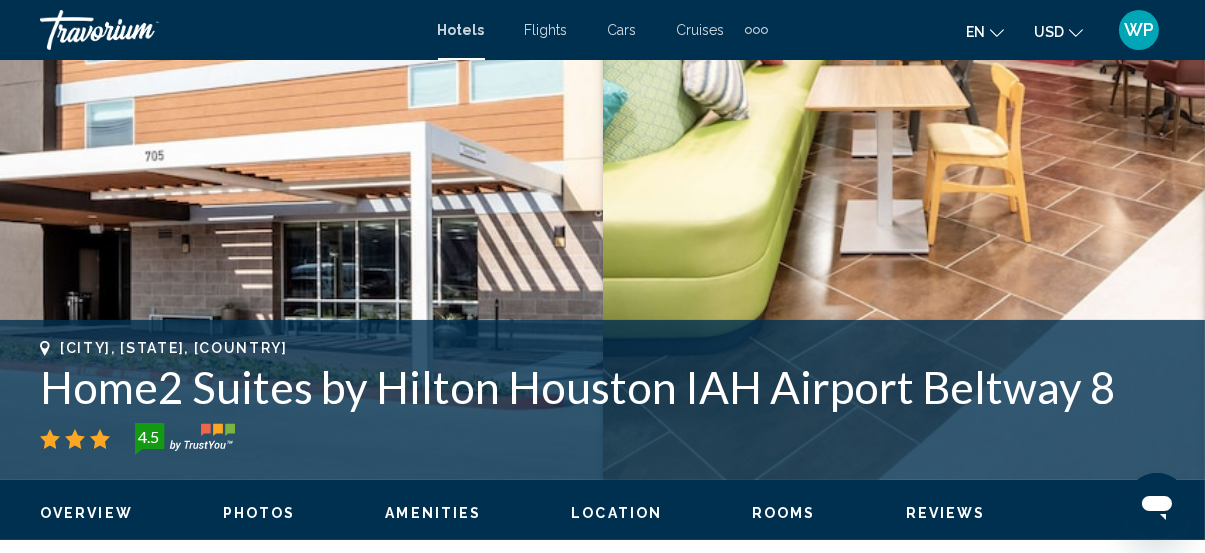 click on "Overview
Photos
Amenities
Location
Rooms
Reviews
Check Availability" 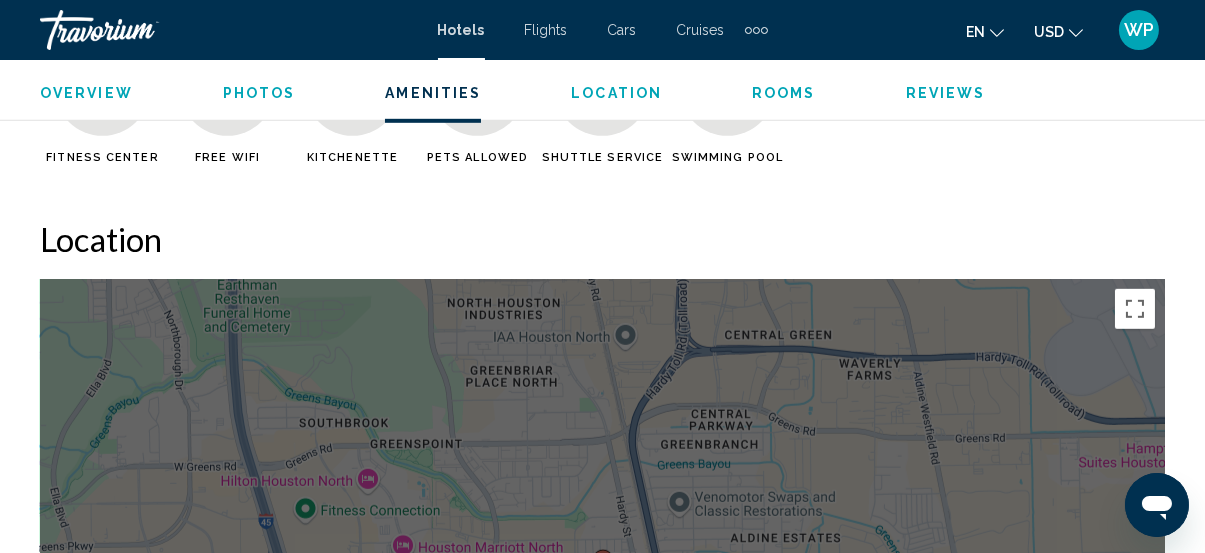 scroll, scrollTop: 1999, scrollLeft: 0, axis: vertical 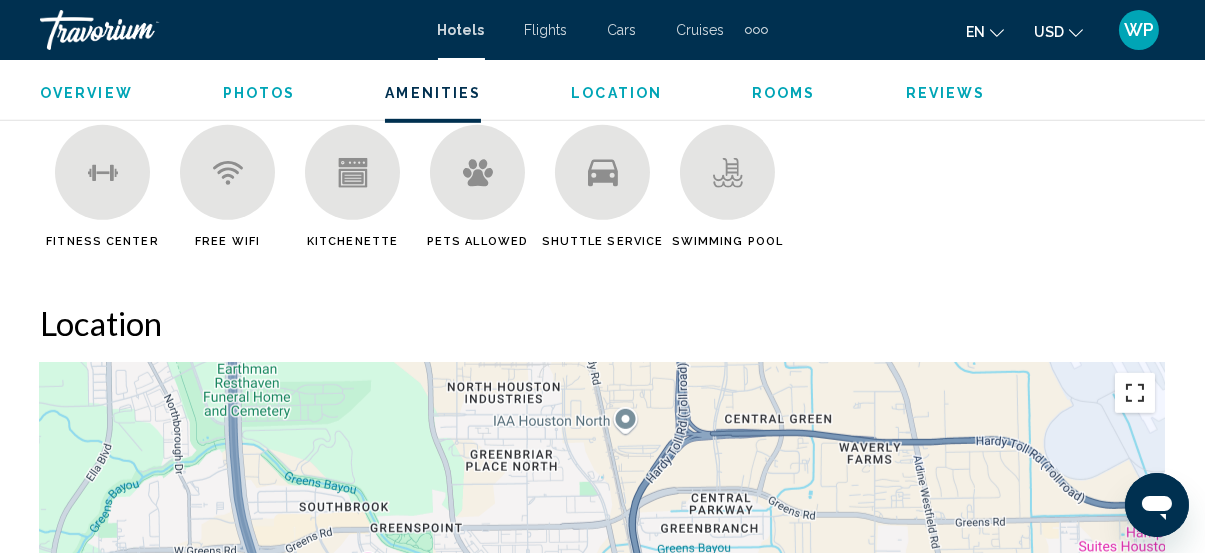 click at bounding box center (1135, 393) 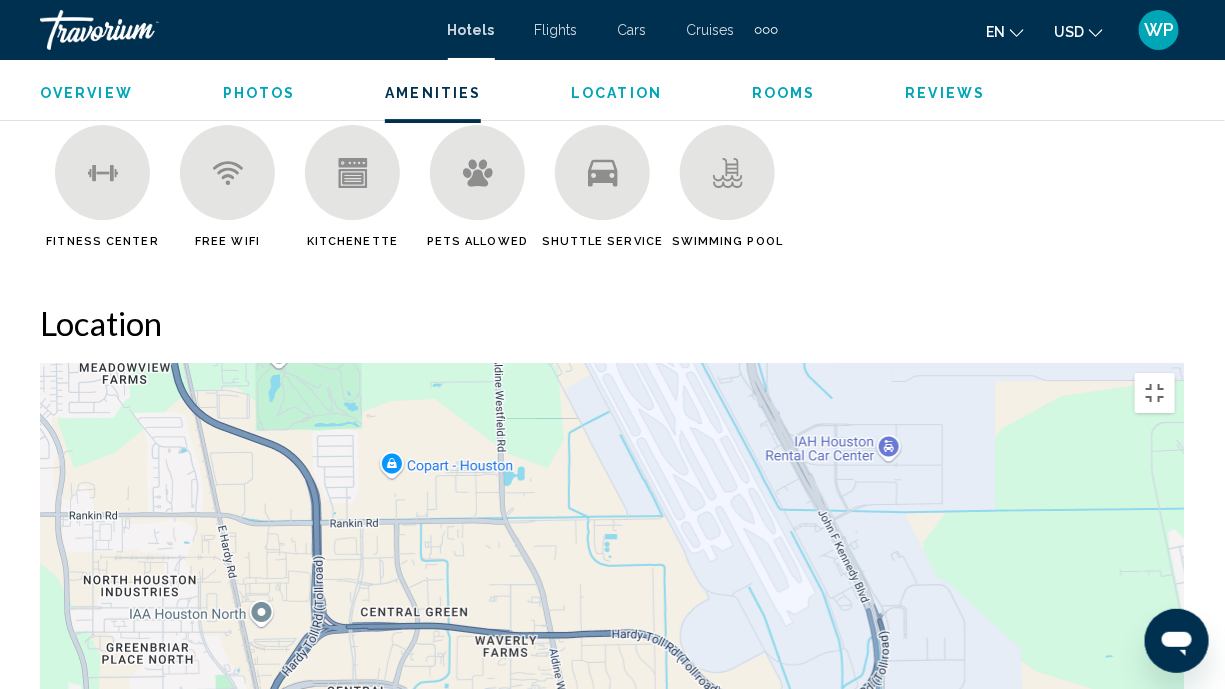 drag, startPoint x: 597, startPoint y: 528, endPoint x: 210, endPoint y: 652, distance: 406.38037 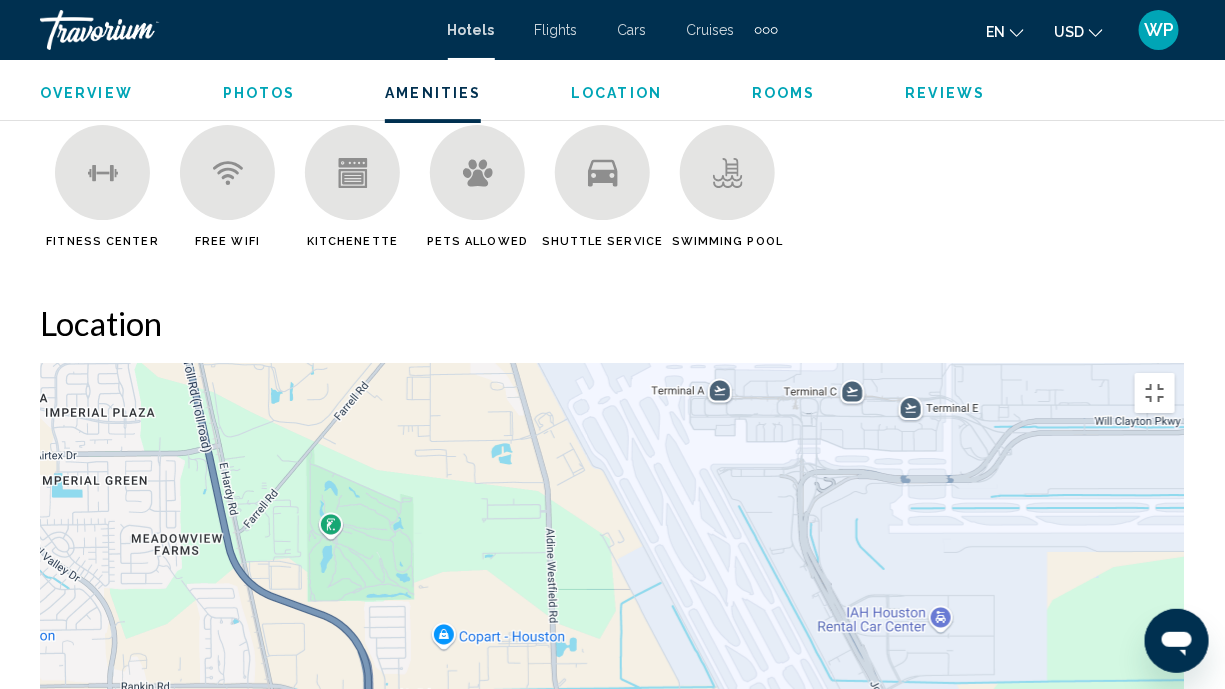 drag, startPoint x: 820, startPoint y: 329, endPoint x: 824, endPoint y: 559, distance: 230.03477 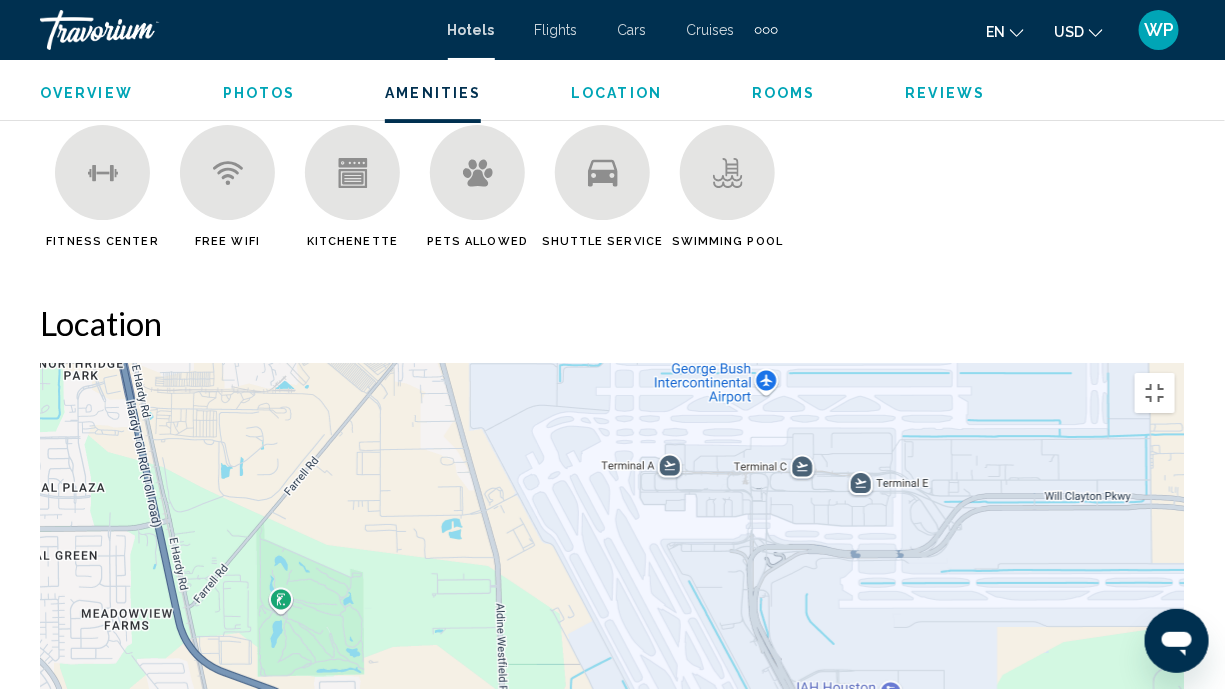 click on "To navigate, press the arrow keys. To activate drag with keyboard, press Alt + Enter. Once in keyboard drag state, use the arrow keys to move the marker. To complete the drag, press the Enter key. To cancel, press Escape." at bounding box center [612, 663] 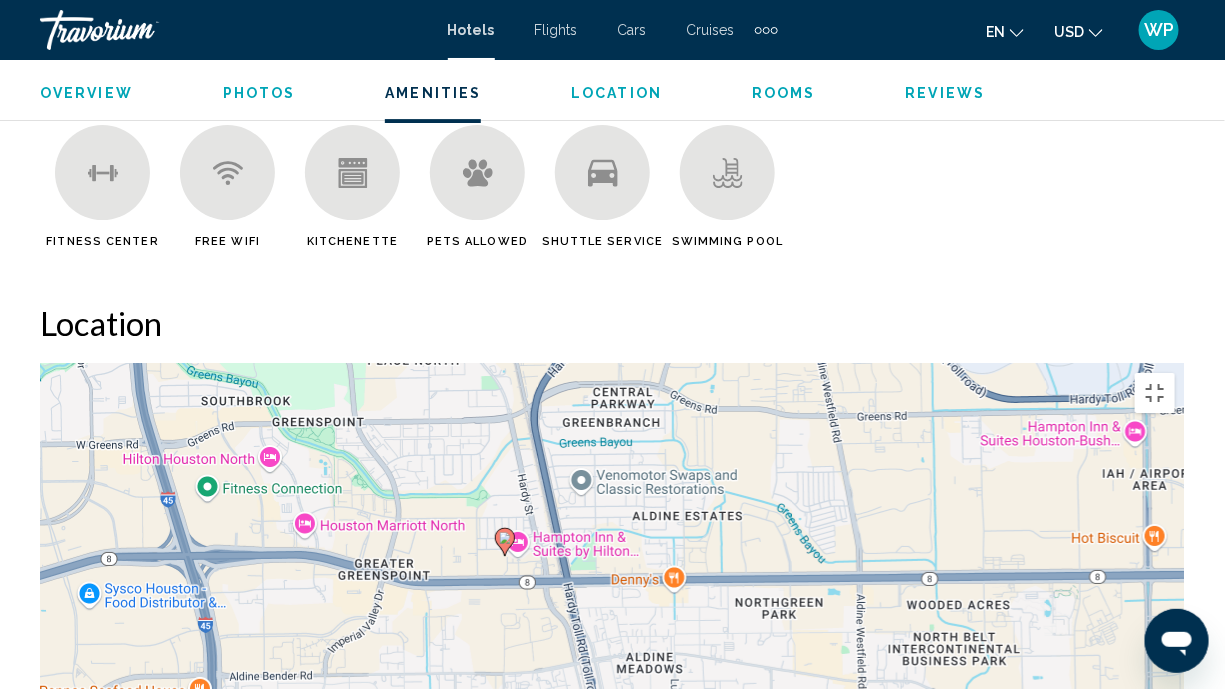 click on "To navigate, press the arrow keys. To activate drag with keyboard, press Alt + Enter. Once in keyboard drag state, use the arrow keys to move the marker. To complete the drag, press the Enter key. To cancel, press Escape." at bounding box center (612, 663) 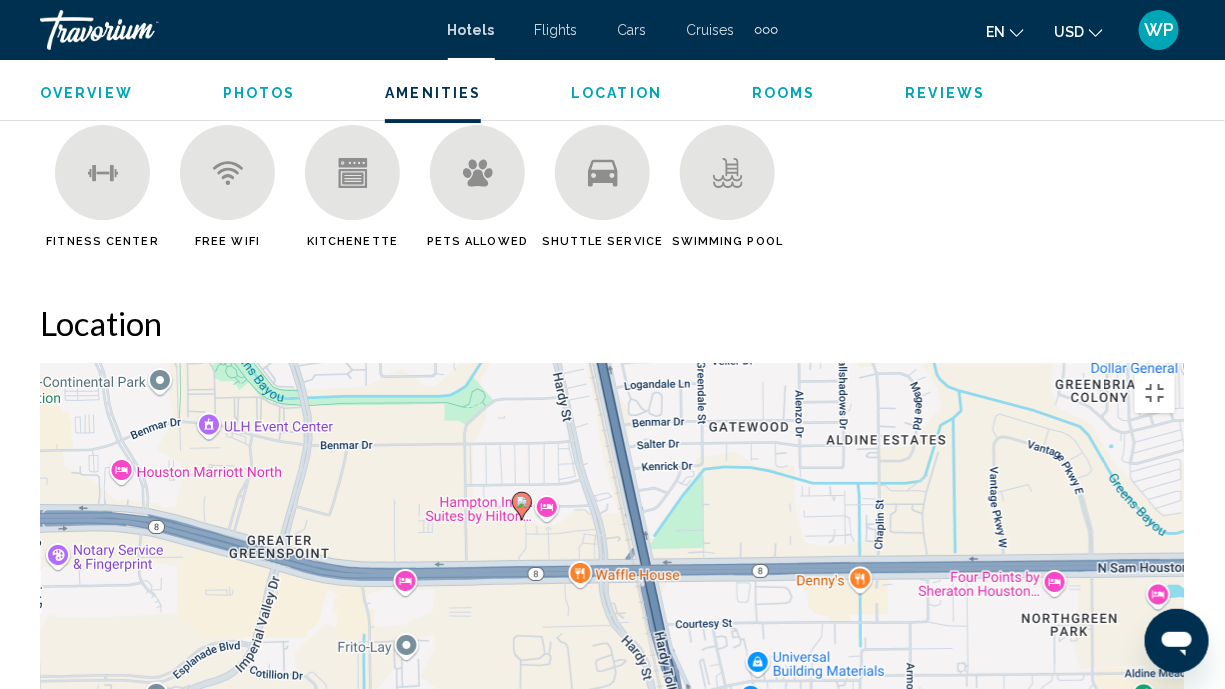 click on "To navigate, press the arrow keys. To activate drag with keyboard, press Alt + Enter. Once in keyboard drag state, use the arrow keys to move the marker. To complete the drag, press the Enter key. To cancel, press Escape." at bounding box center (612, 663) 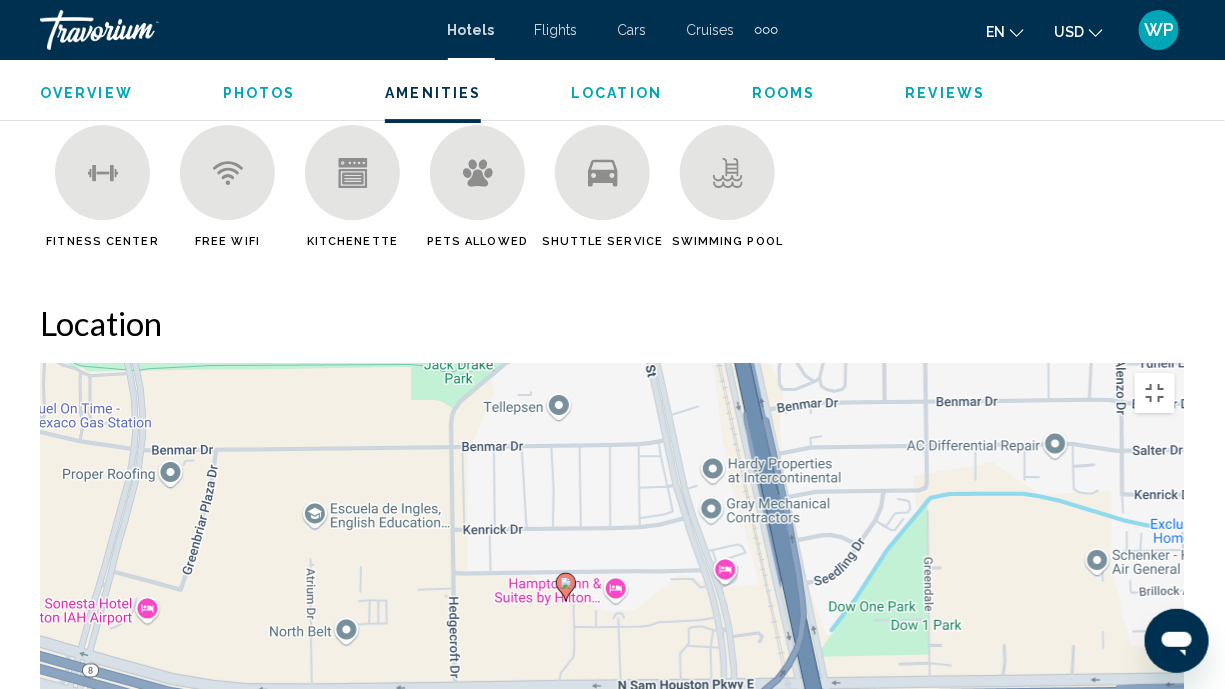 drag, startPoint x: 525, startPoint y: 211, endPoint x: 538, endPoint y: 358, distance: 147.57372 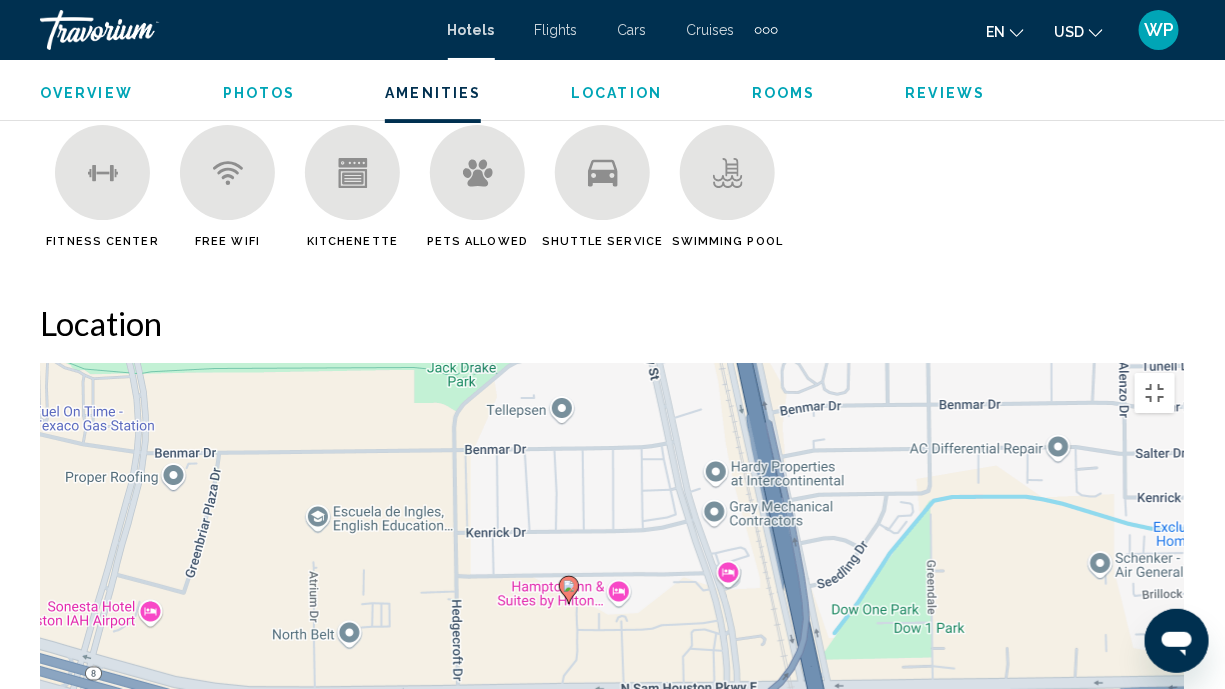 click on "To navigate, press the arrow keys. To activate drag with keyboard, press Alt + Enter. Once in keyboard drag state, use the arrow keys to move the marker. To complete the drag, press the Enter key. To cancel, press Escape." at bounding box center [612, 663] 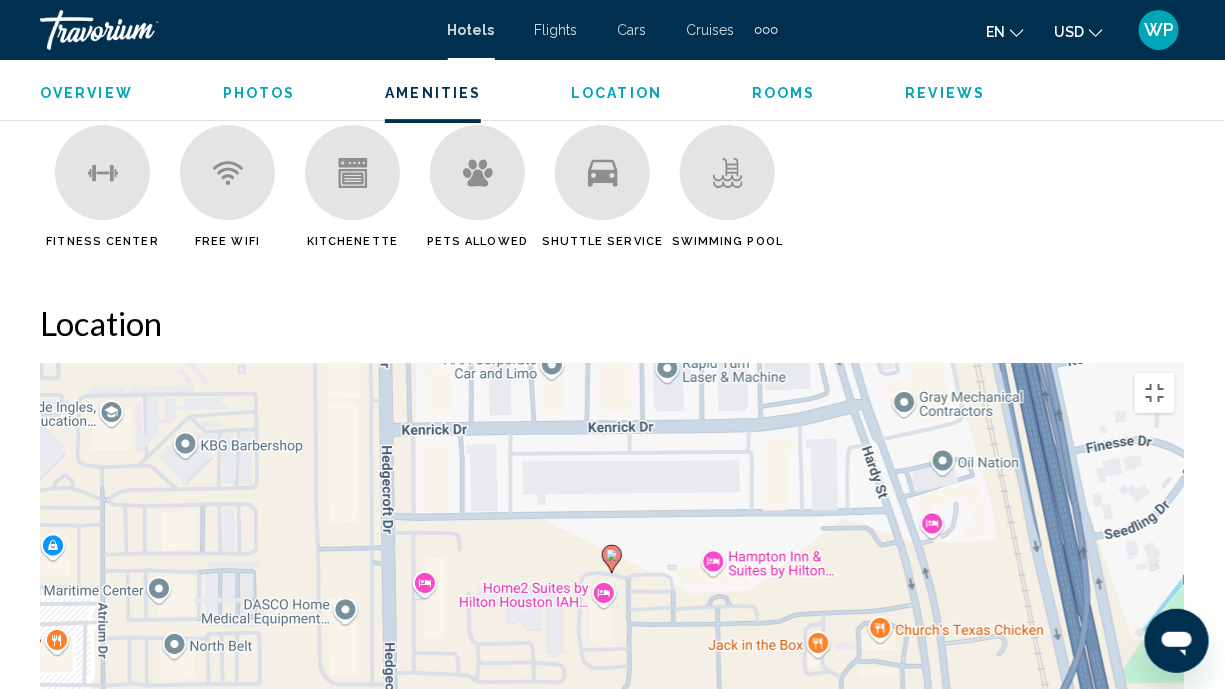 click on "To navigate, press the arrow keys. To activate drag with keyboard, press Alt + Enter. Once in keyboard drag state, use the arrow keys to move the marker. To complete the drag, press the Enter key. To cancel, press Escape." at bounding box center [612, 663] 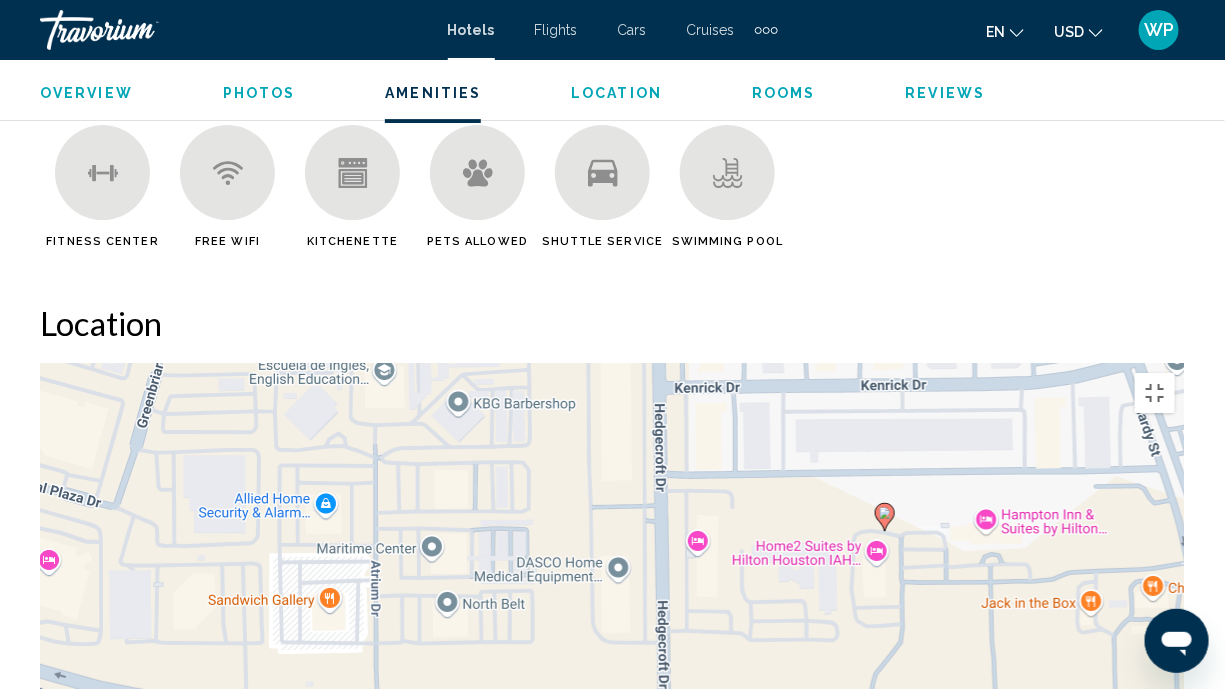 drag, startPoint x: 518, startPoint y: 285, endPoint x: 702, endPoint y: 278, distance: 184.1331 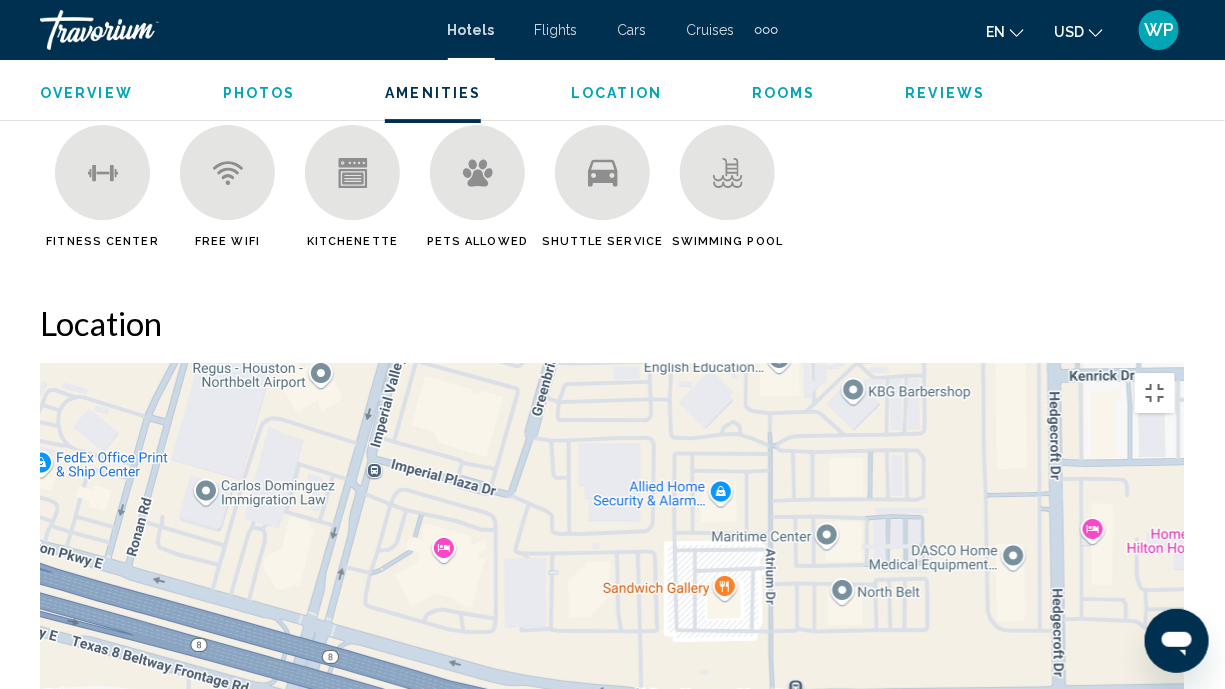 drag, startPoint x: 446, startPoint y: 345, endPoint x: 838, endPoint y: 333, distance: 392.18362 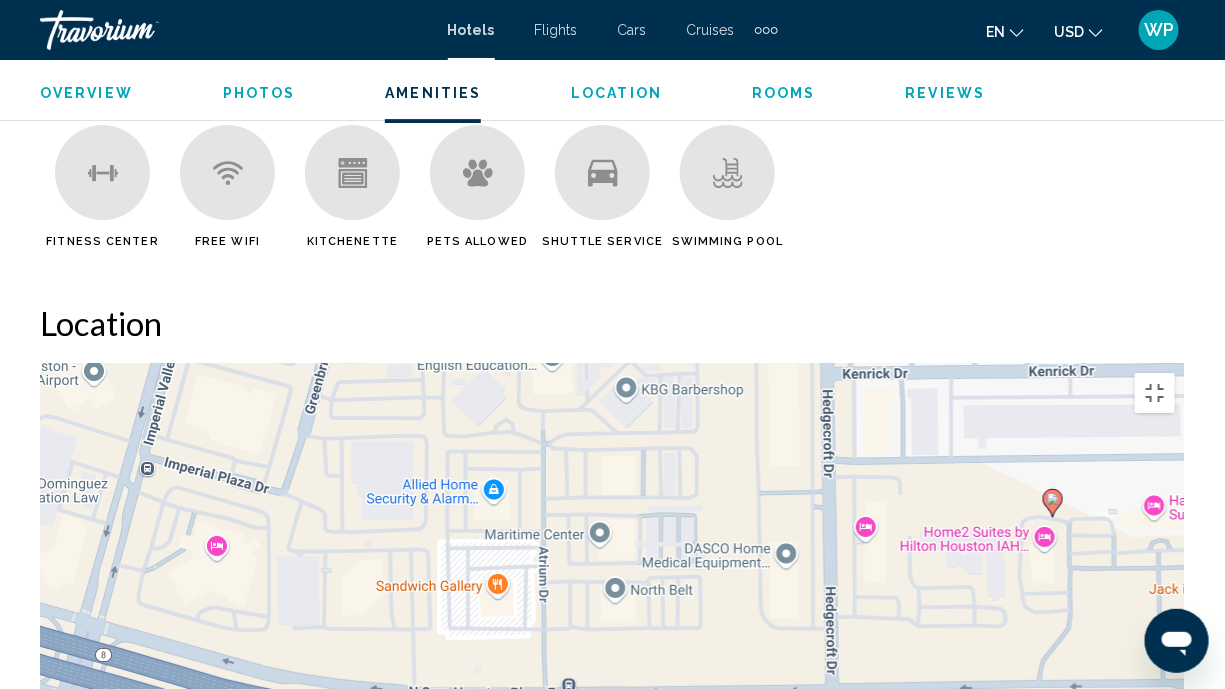 drag, startPoint x: 771, startPoint y: 359, endPoint x: 252, endPoint y: 371, distance: 519.13873 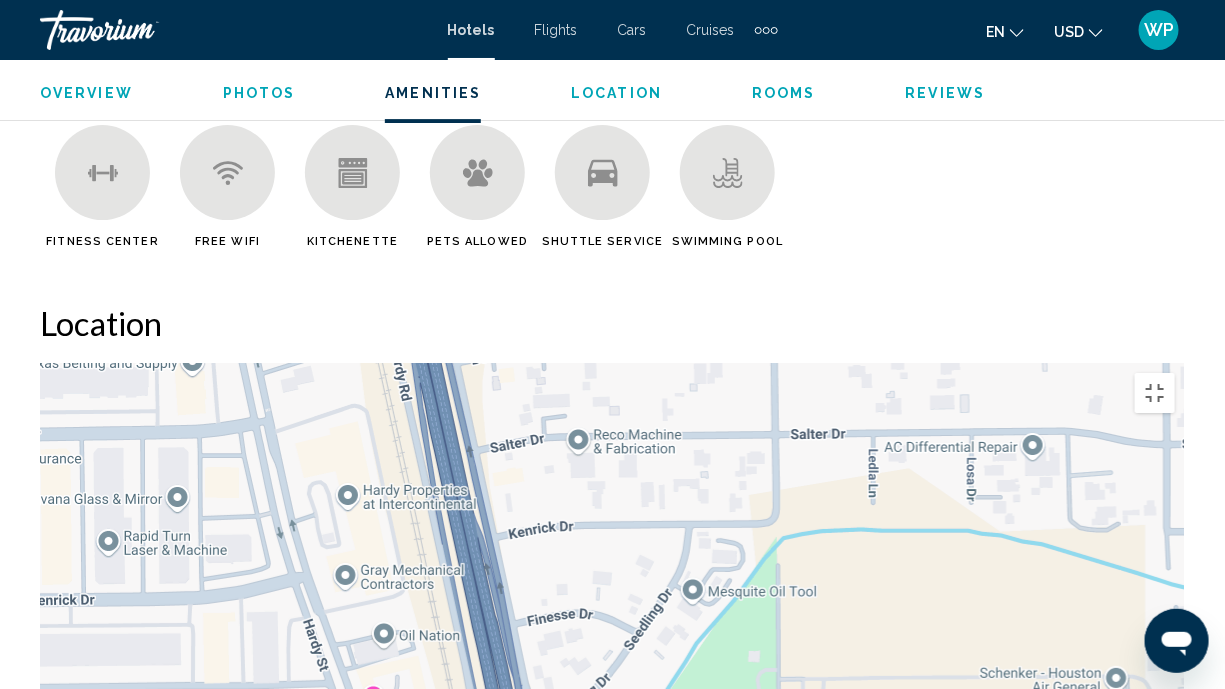 drag, startPoint x: 676, startPoint y: 378, endPoint x: 403, endPoint y: 246, distance: 303.23752 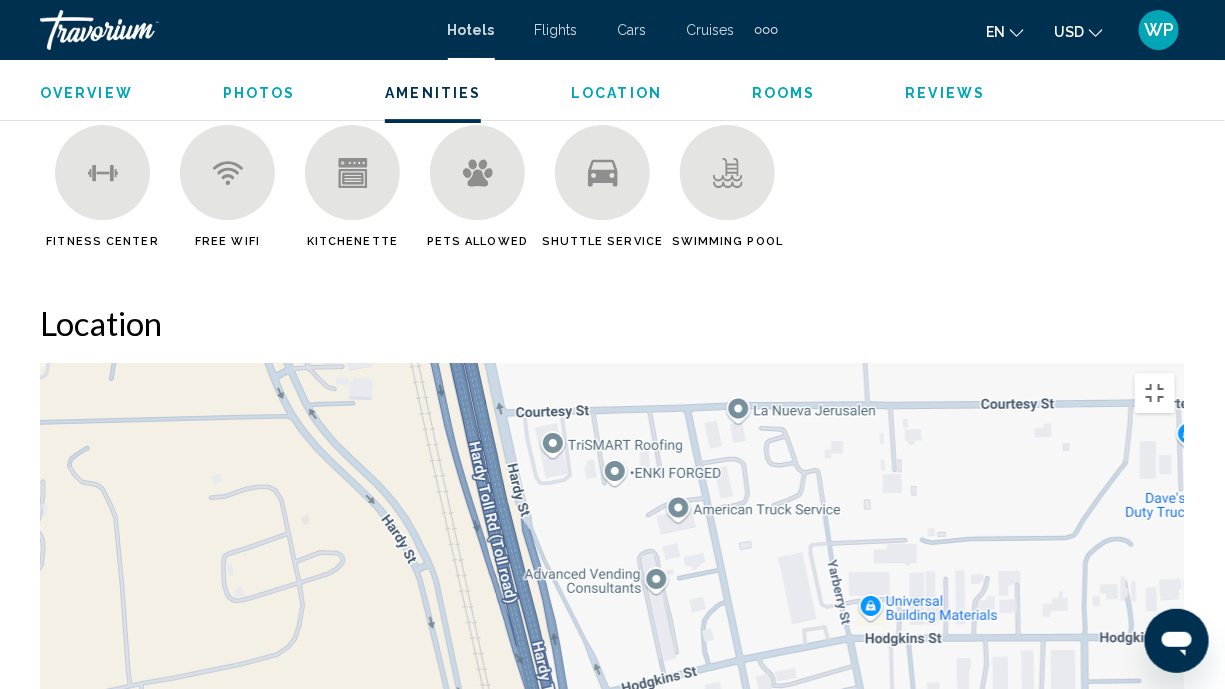 drag, startPoint x: 893, startPoint y: 418, endPoint x: 269, endPoint y: 211, distance: 657.43823 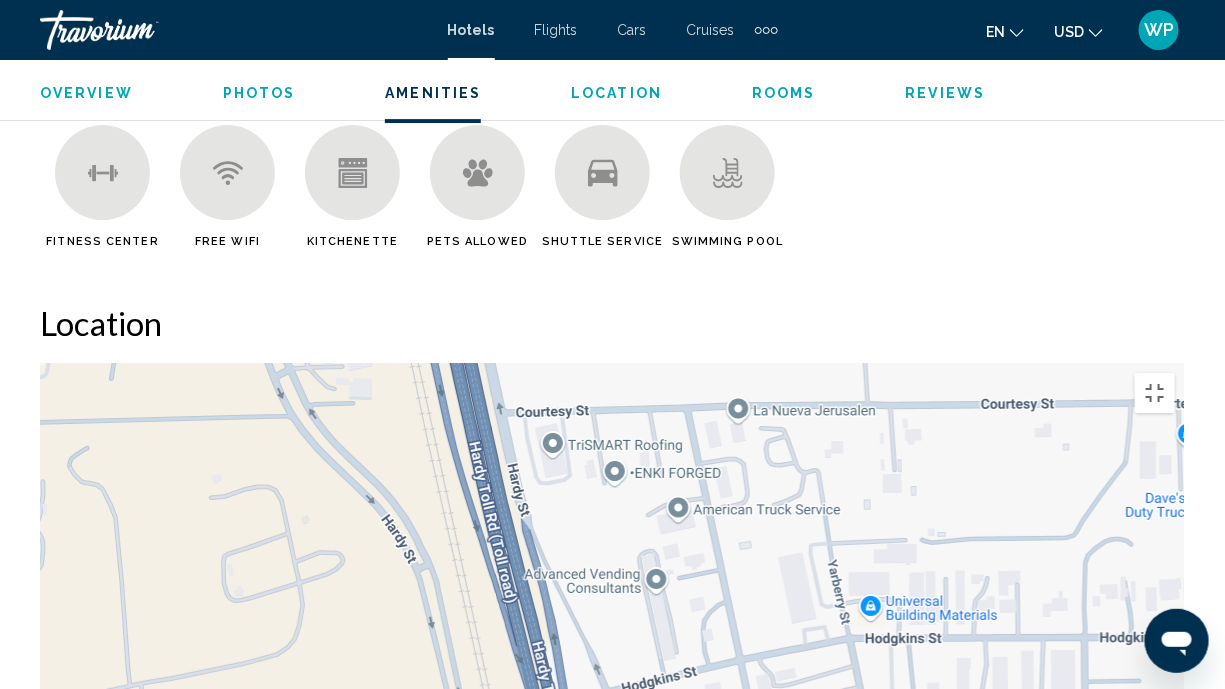 drag, startPoint x: 622, startPoint y: 237, endPoint x: 714, endPoint y: 475, distance: 255.16269 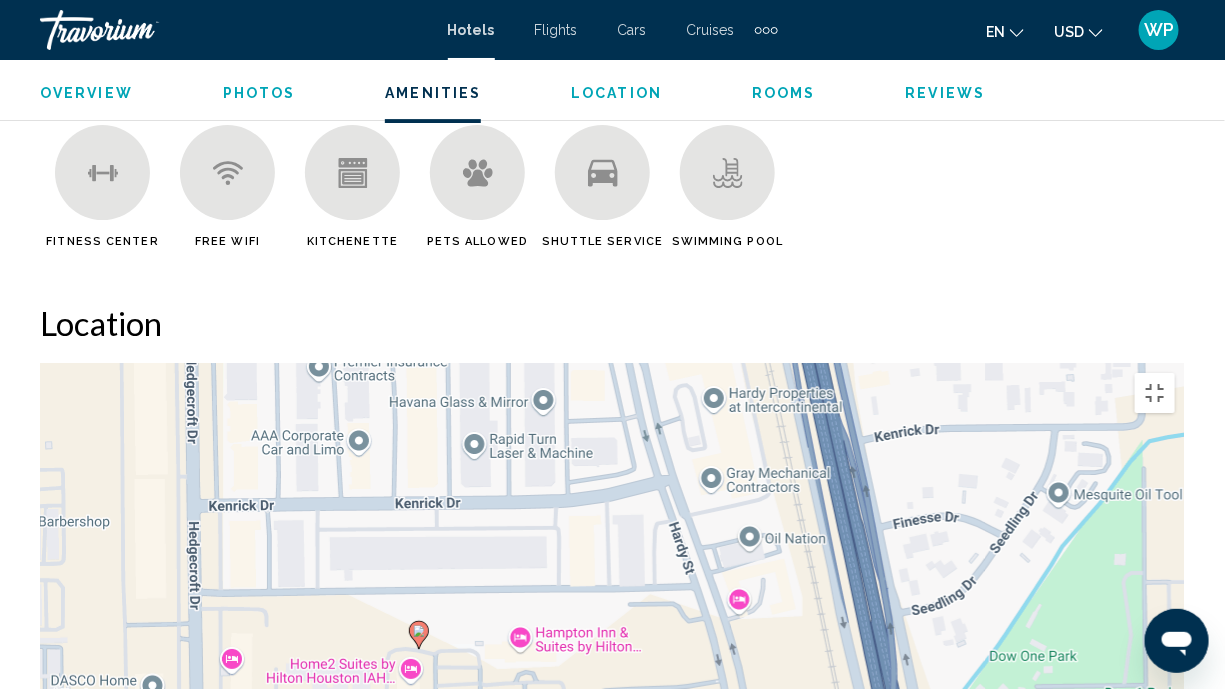 drag, startPoint x: 523, startPoint y: 327, endPoint x: 864, endPoint y: 482, distance: 374.57443 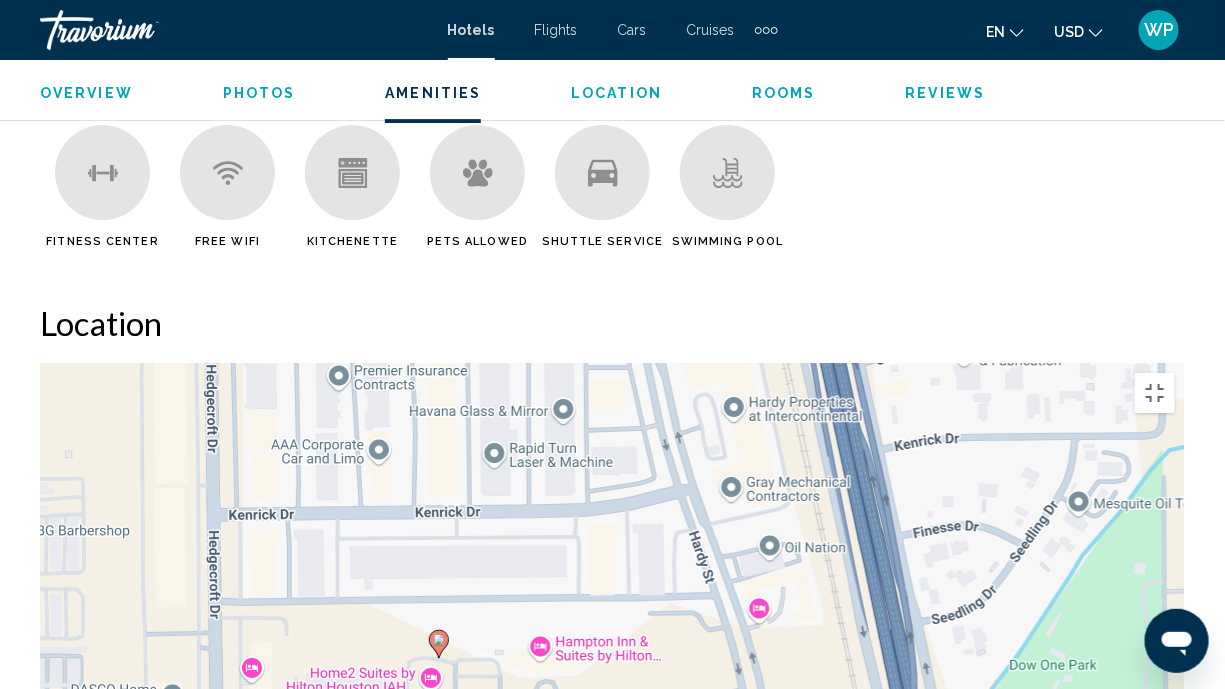 click on "To navigate, press the arrow keys. To activate drag with keyboard, press Alt + Enter. Once in keyboard drag state, use the arrow keys to move the marker. To complete the drag, press the Enter key. To cancel, press Escape." at bounding box center [612, 663] 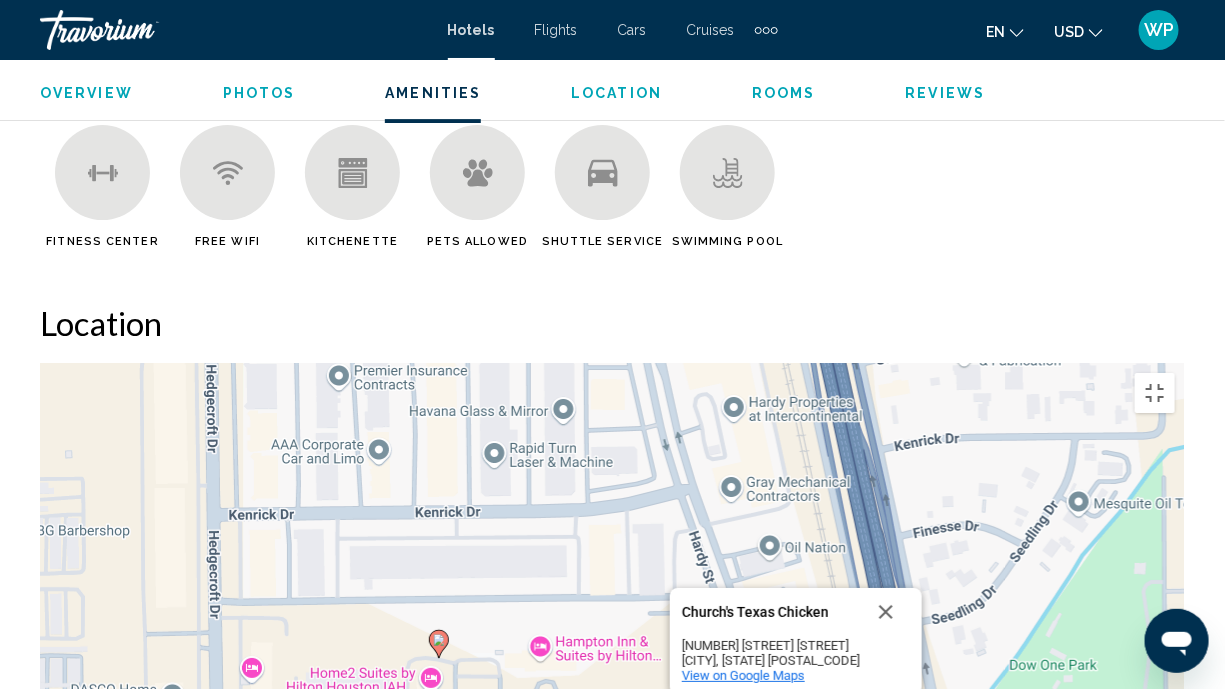 click on "View on Google Maps" at bounding box center [743, 675] 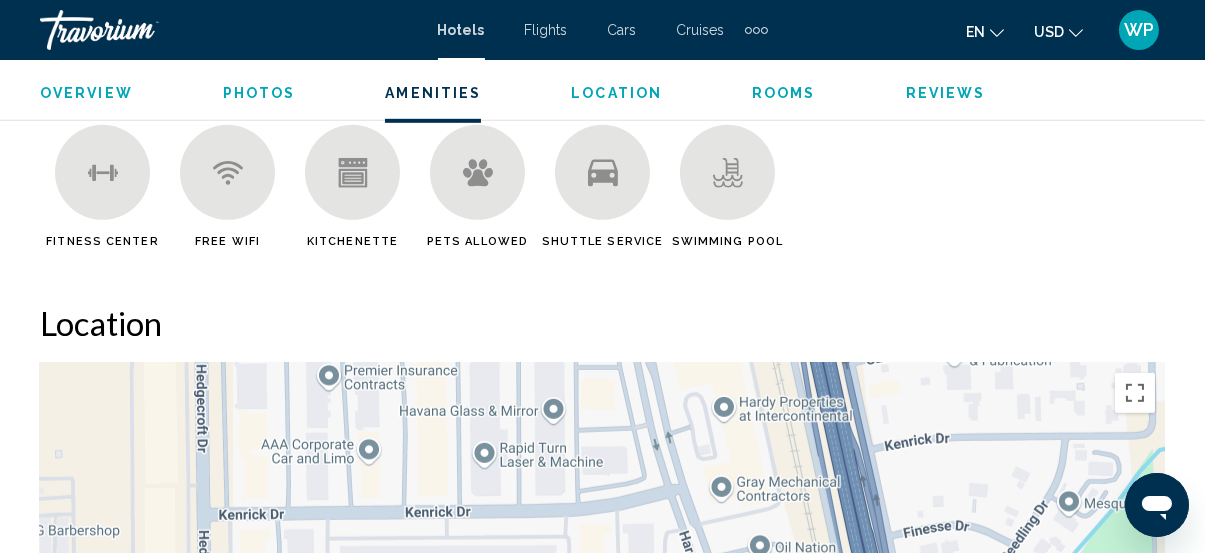 click on "Rooms" at bounding box center [784, 93] 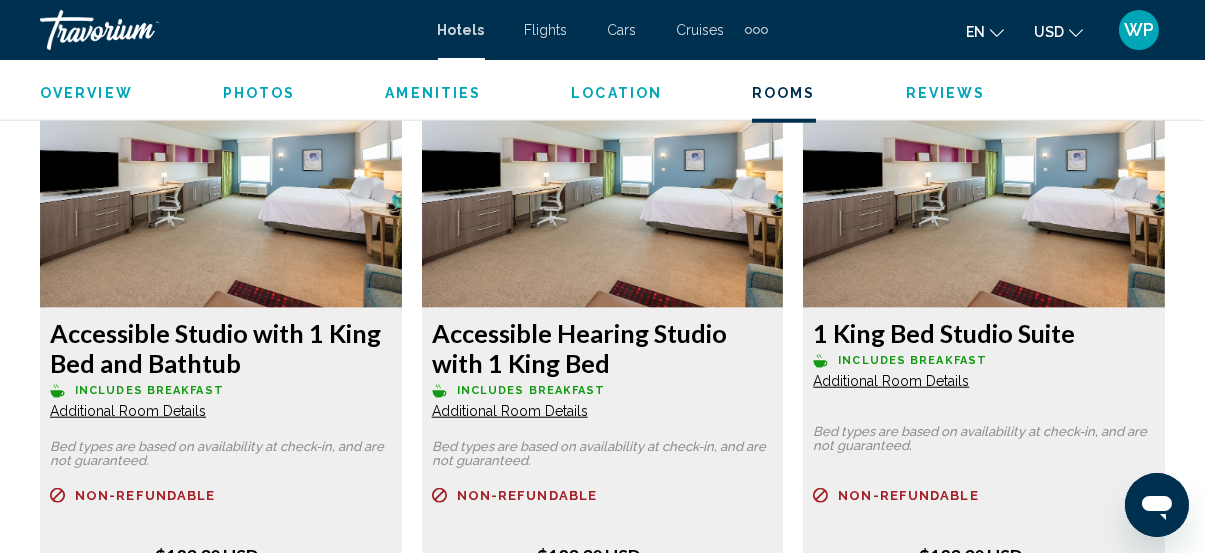 scroll, scrollTop: 3154, scrollLeft: 0, axis: vertical 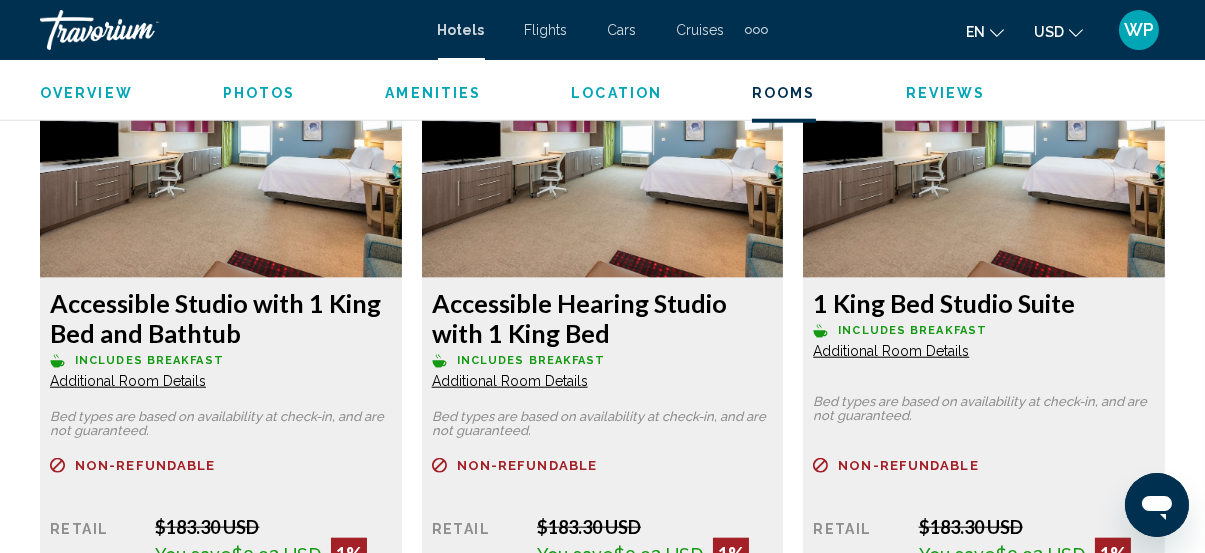 click on "Additional Room Details" at bounding box center [128, 381] 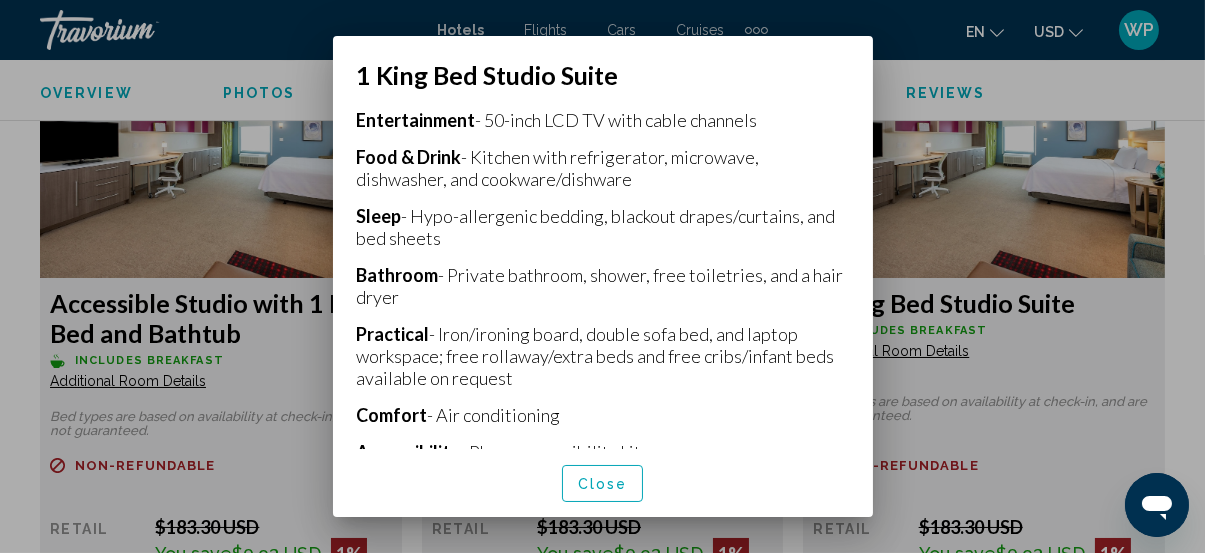 scroll, scrollTop: 545, scrollLeft: 0, axis: vertical 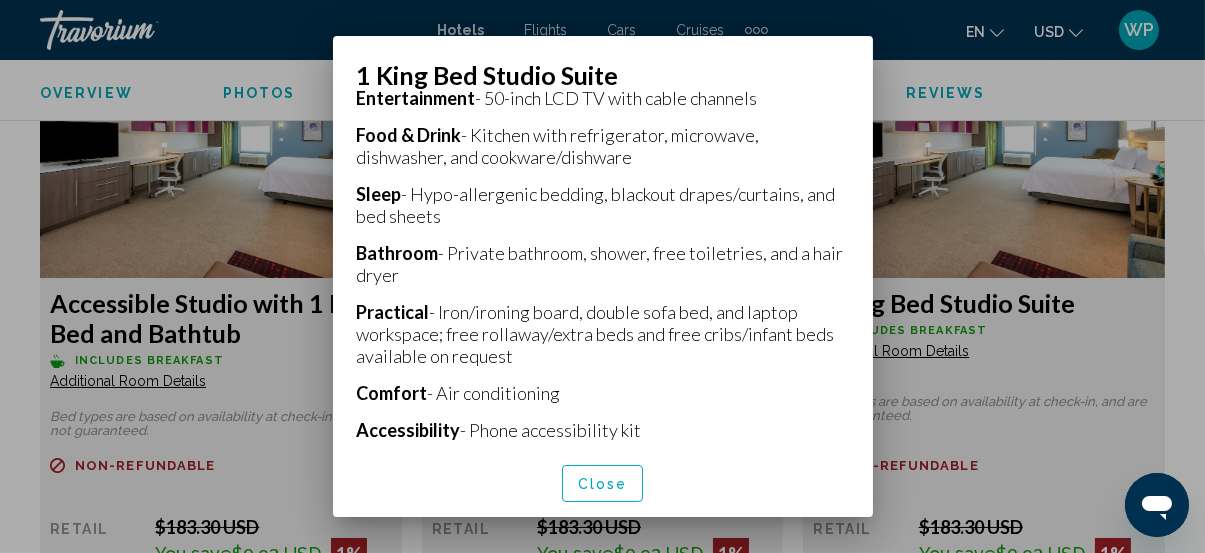 click on "Close" at bounding box center (603, 484) 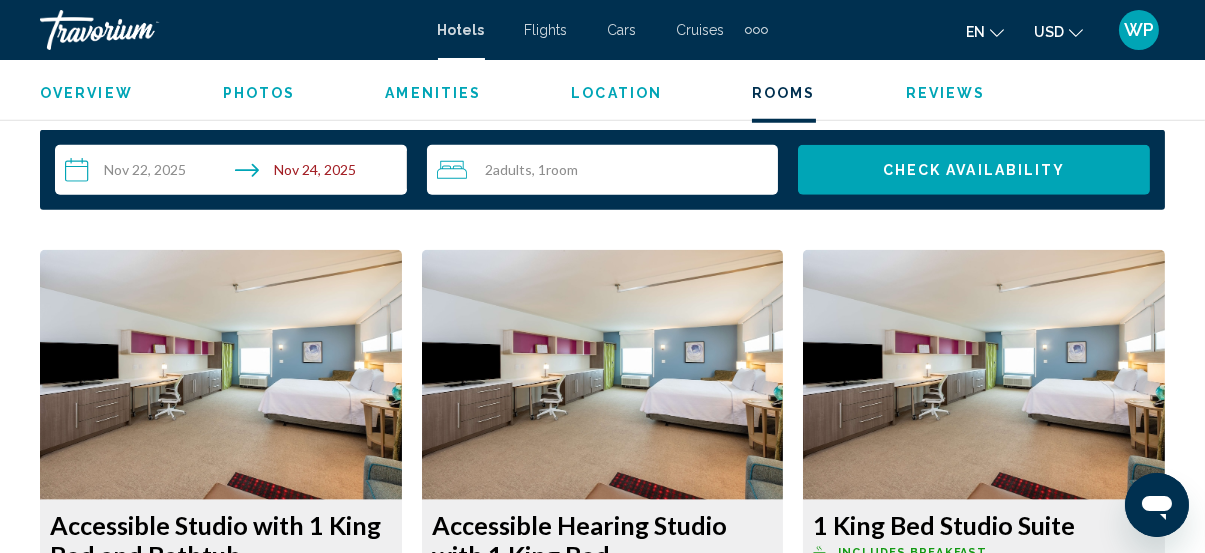 scroll, scrollTop: 2972, scrollLeft: 0, axis: vertical 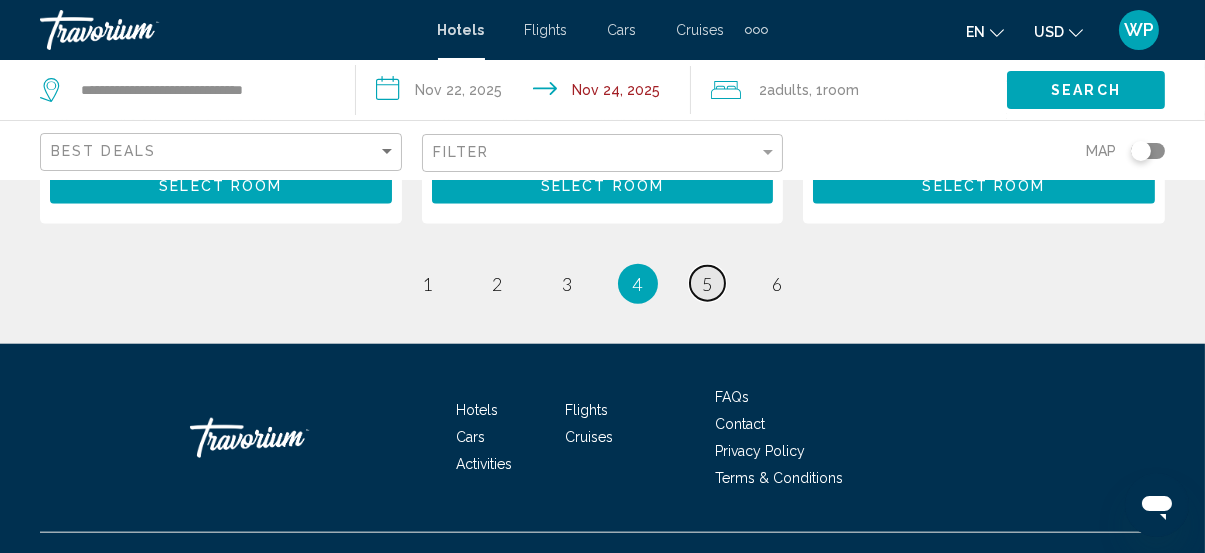 click on "5" at bounding box center (708, 284) 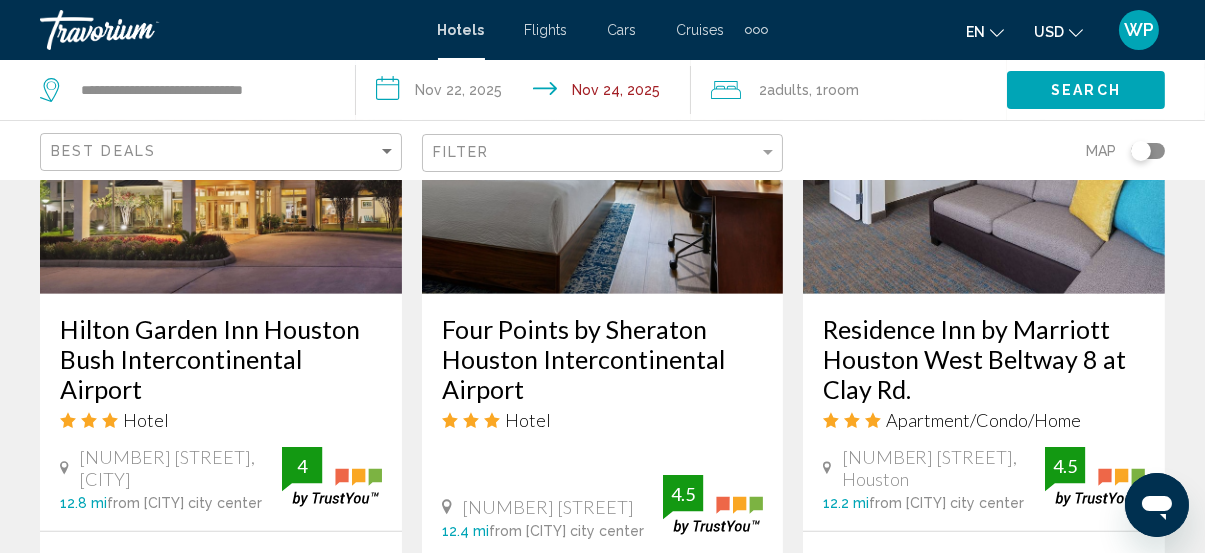 scroll, scrollTop: 1909, scrollLeft: 0, axis: vertical 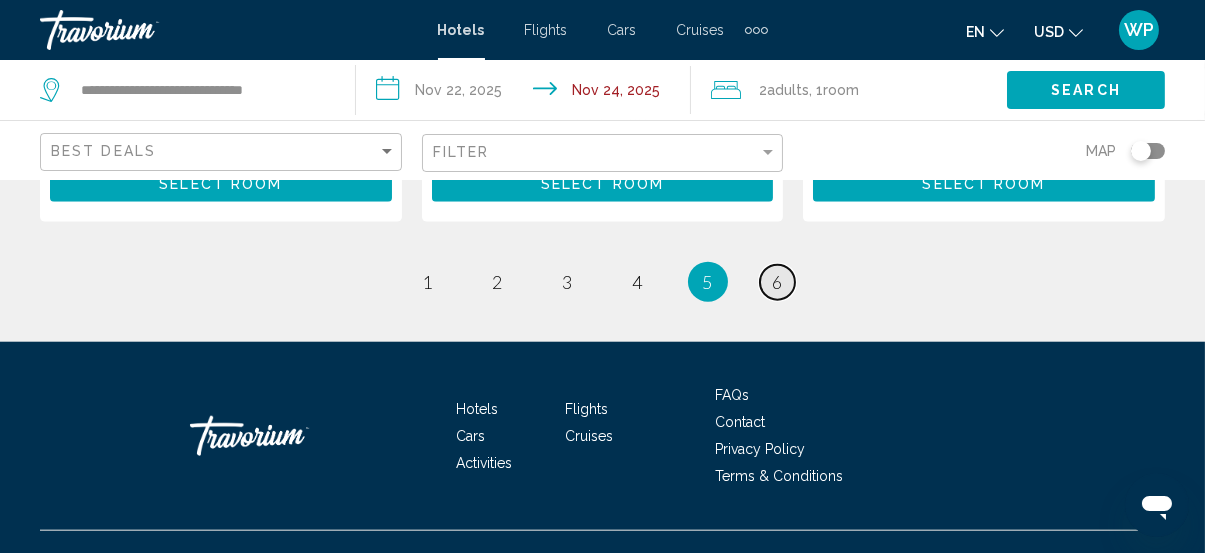 click on "page  6" at bounding box center (777, 282) 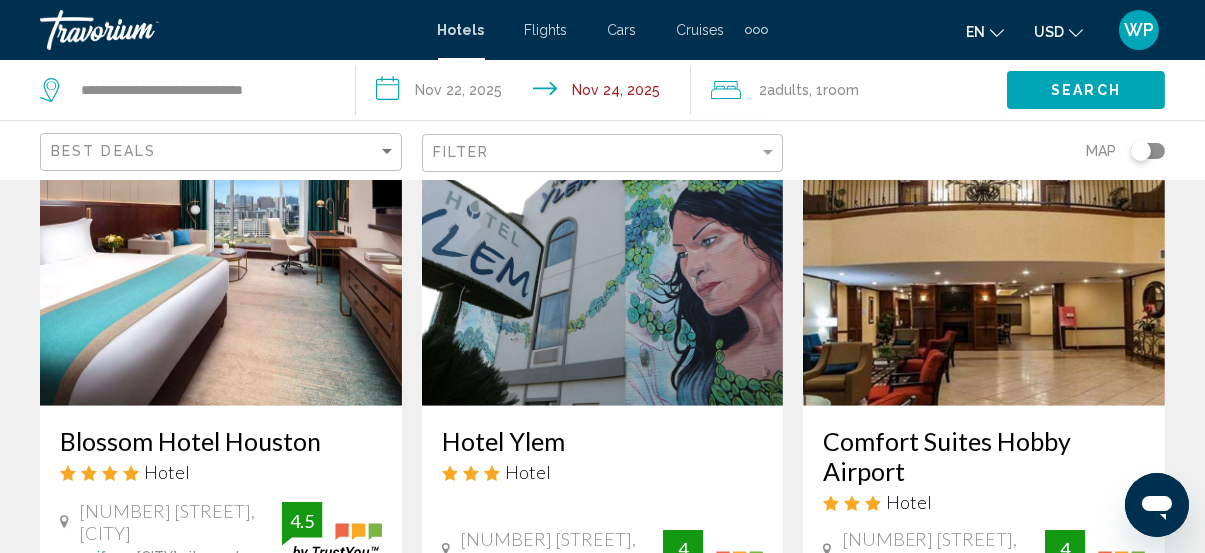 scroll, scrollTop: 2454, scrollLeft: 0, axis: vertical 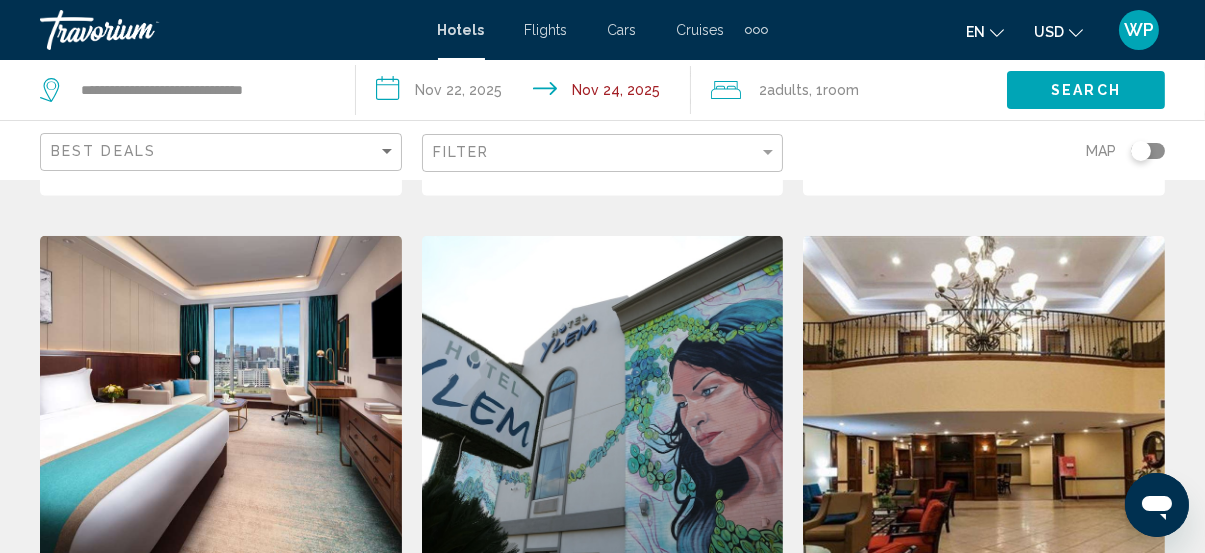 click at bounding box center [603, 396] 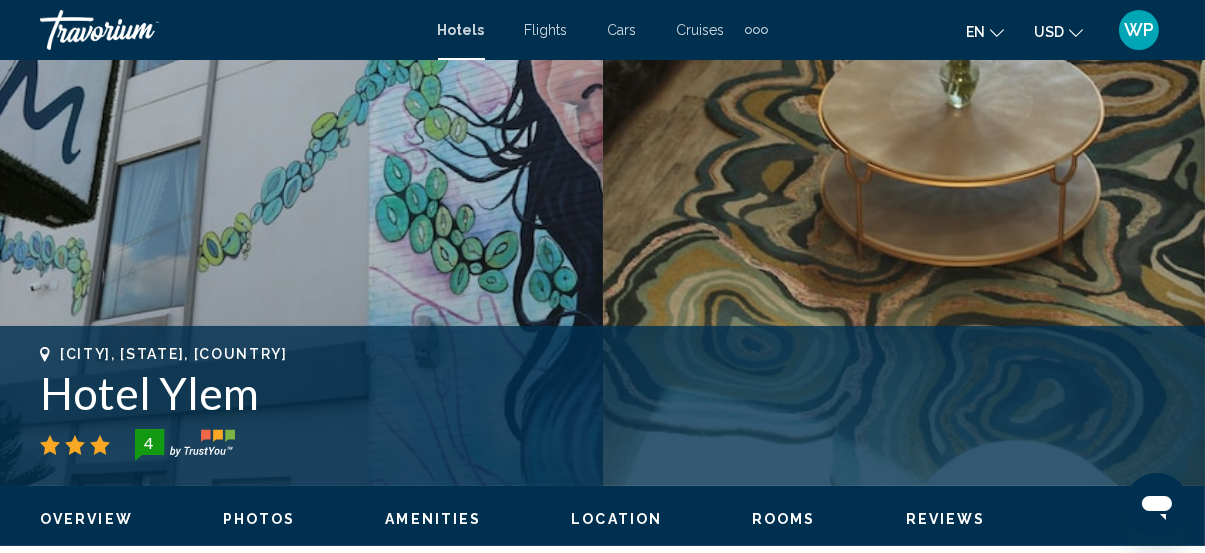 scroll, scrollTop: 712, scrollLeft: 0, axis: vertical 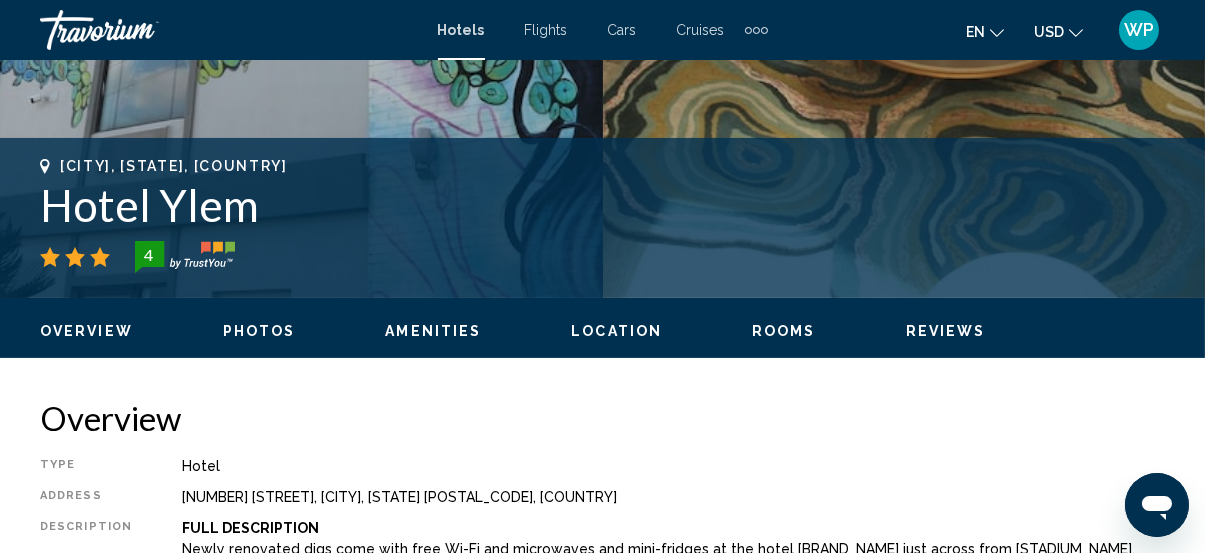 click on "Location" at bounding box center [616, 331] 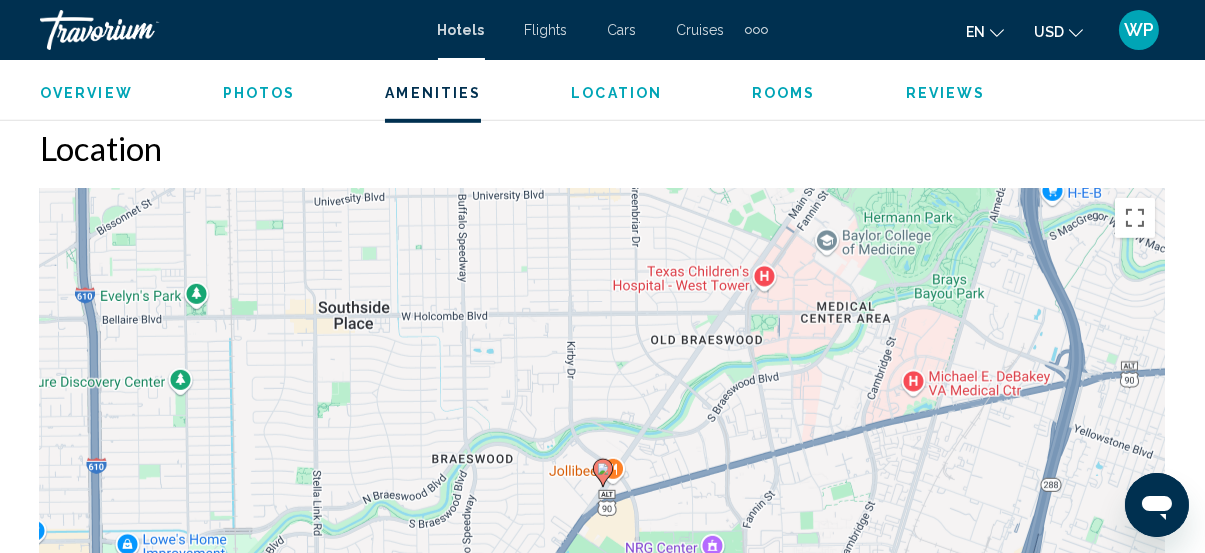 scroll, scrollTop: 2181, scrollLeft: 0, axis: vertical 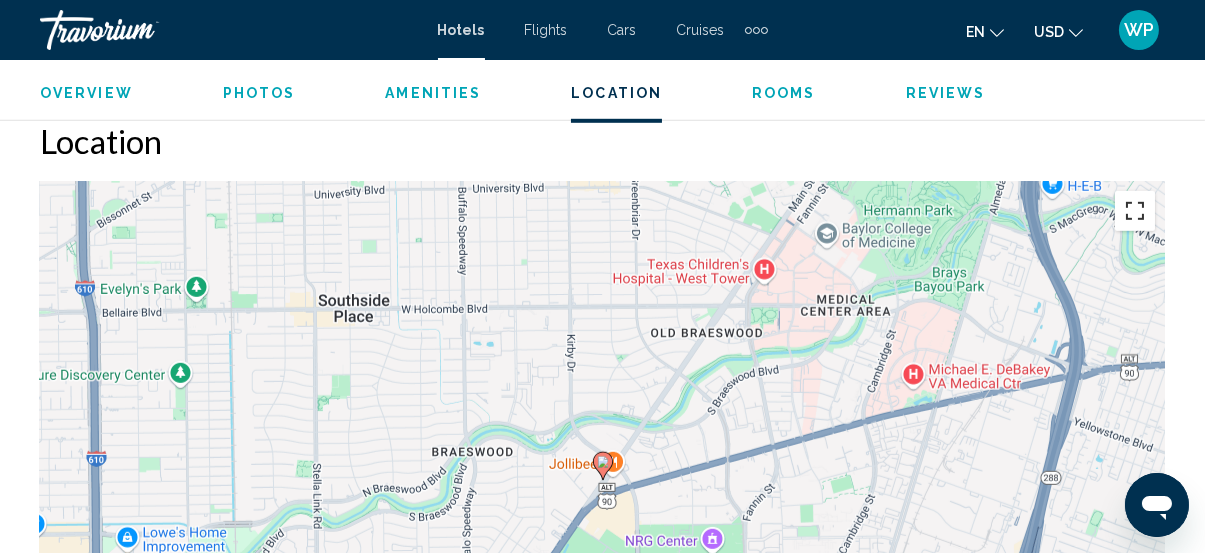 click at bounding box center (1135, 211) 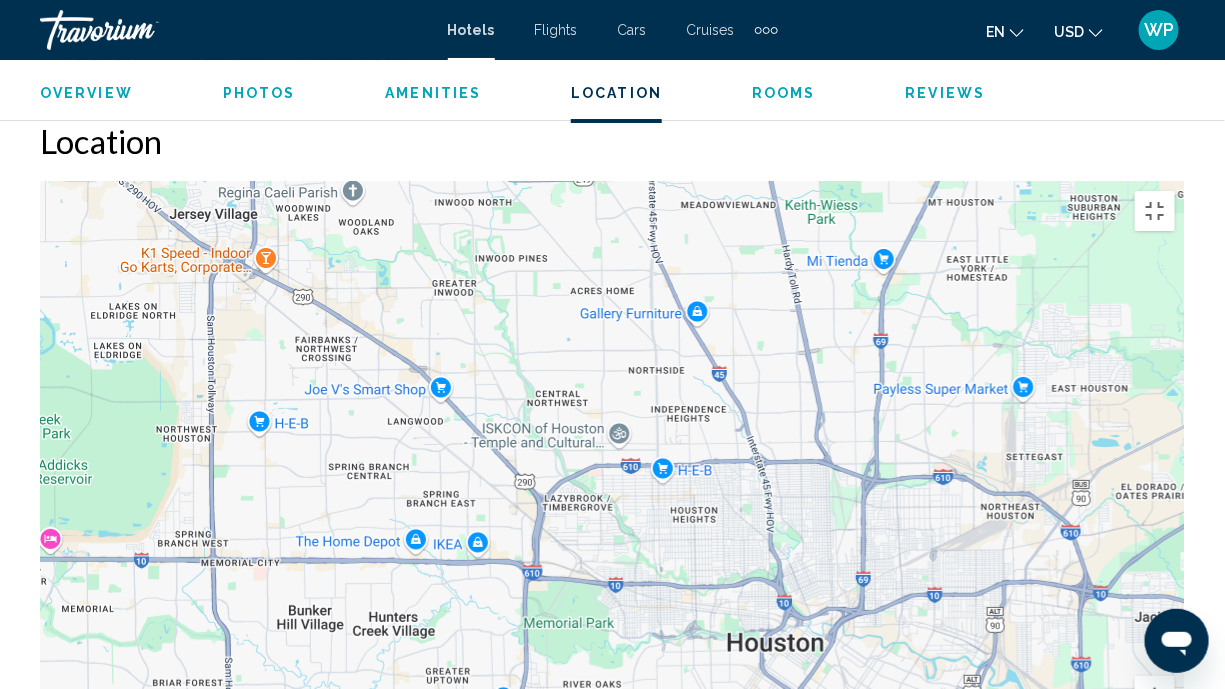 drag, startPoint x: 979, startPoint y: 163, endPoint x: 743, endPoint y: 545, distance: 449.02115 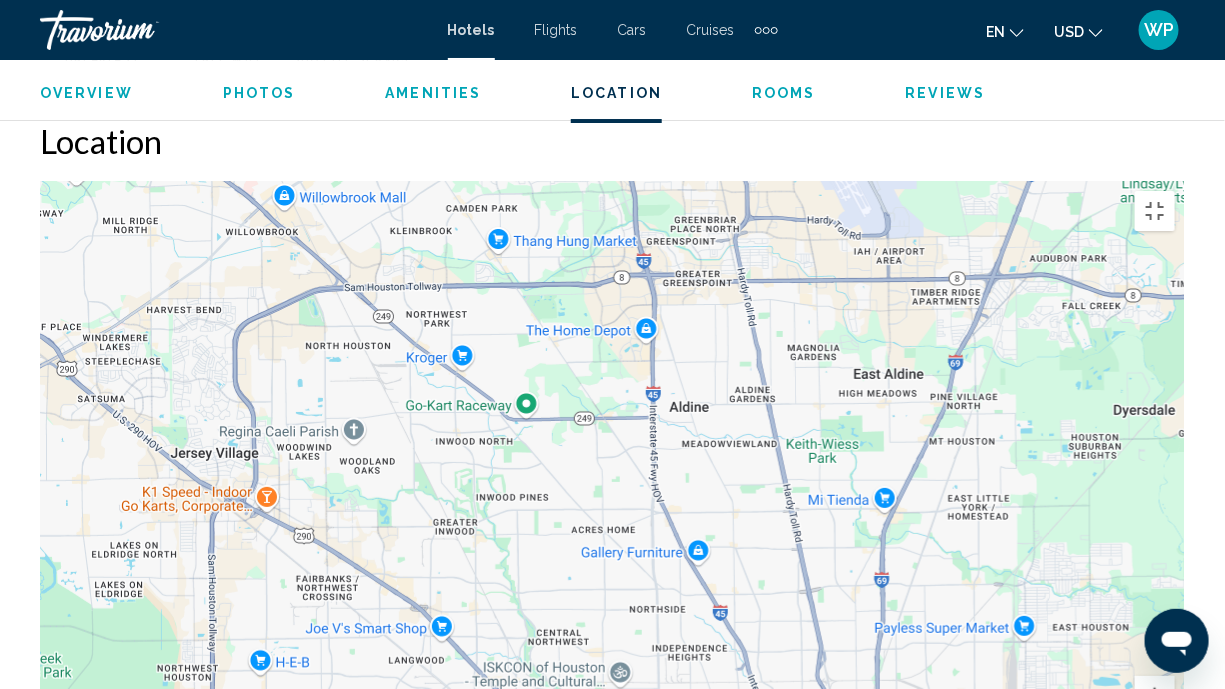 drag, startPoint x: 833, startPoint y: 332, endPoint x: 837, endPoint y: 500, distance: 168.0476 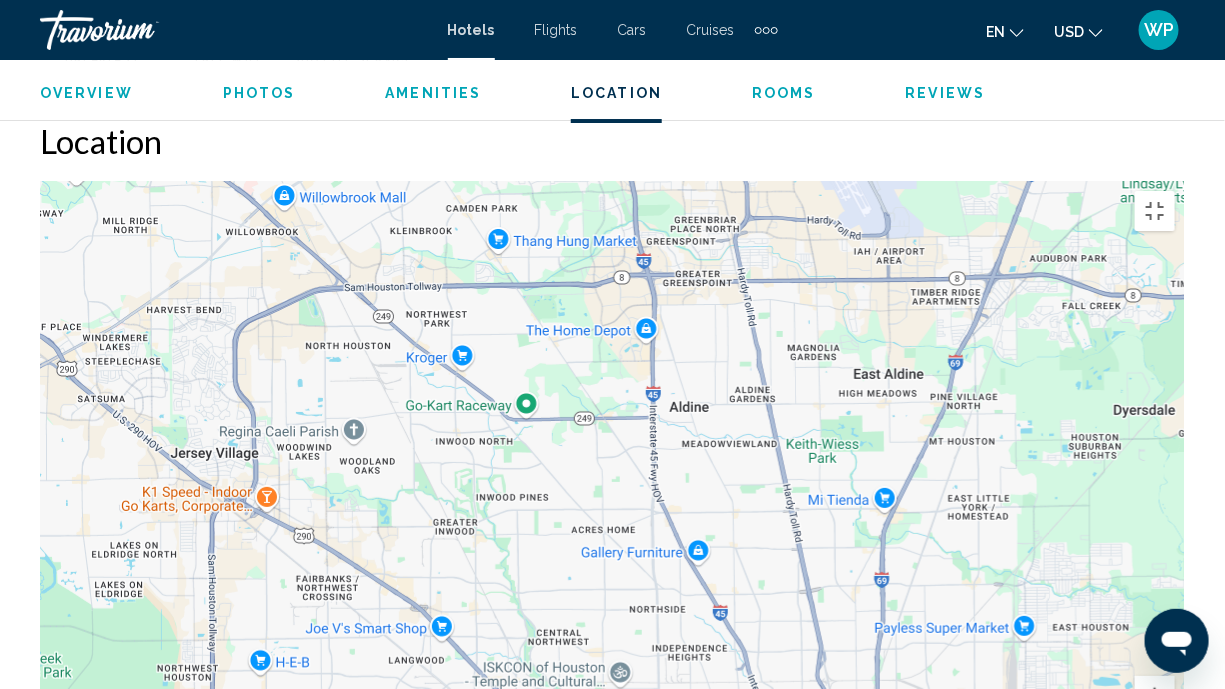 click on "To navigate, press the arrow keys. To activate drag with keyboard, press Alt + Enter. Once in keyboard drag state, use the arrow keys to move the marker. To complete the drag, press the Enter key. To cancel, press Escape." at bounding box center (612, 481) 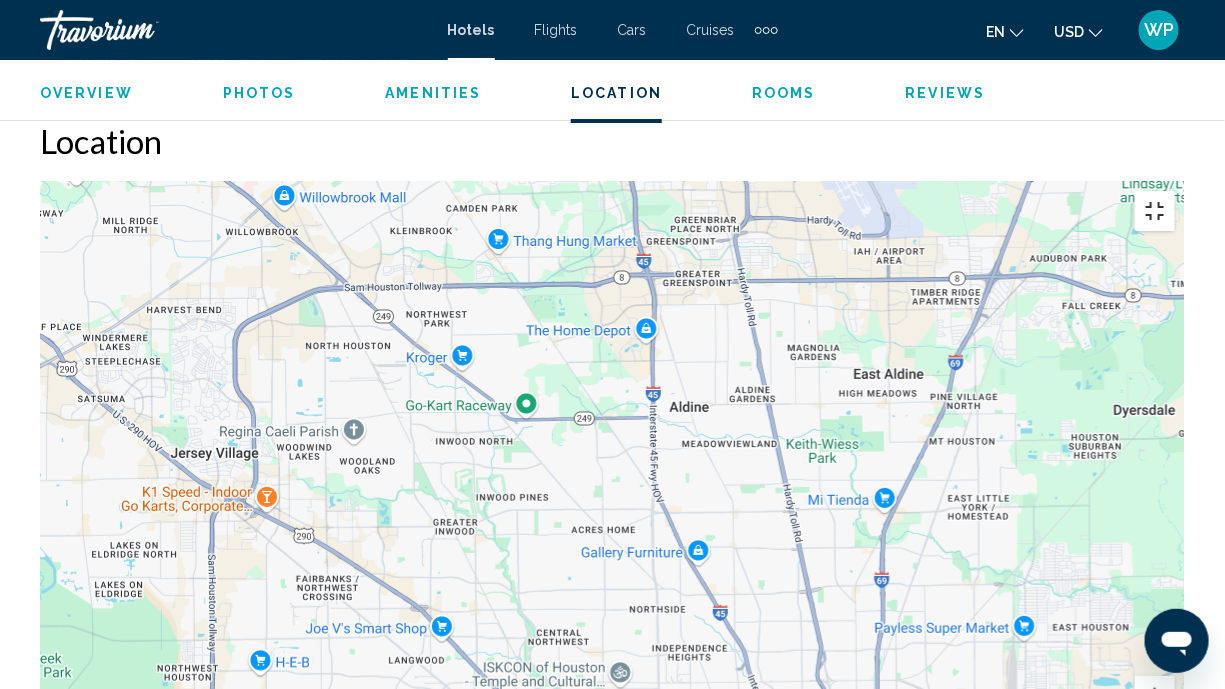 click at bounding box center (1155, 211) 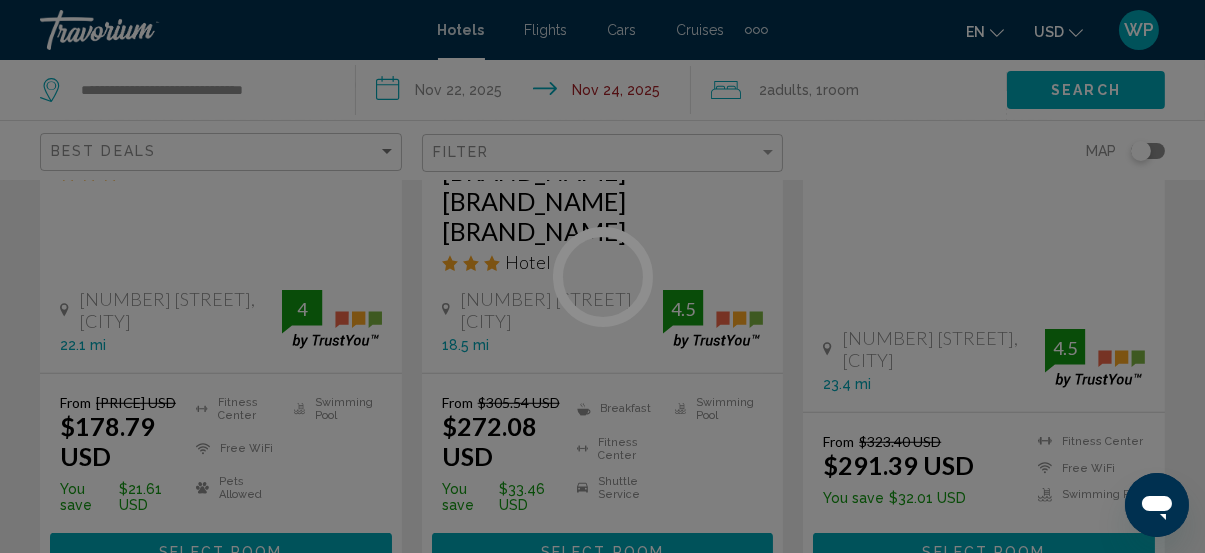 scroll, scrollTop: 0, scrollLeft: 0, axis: both 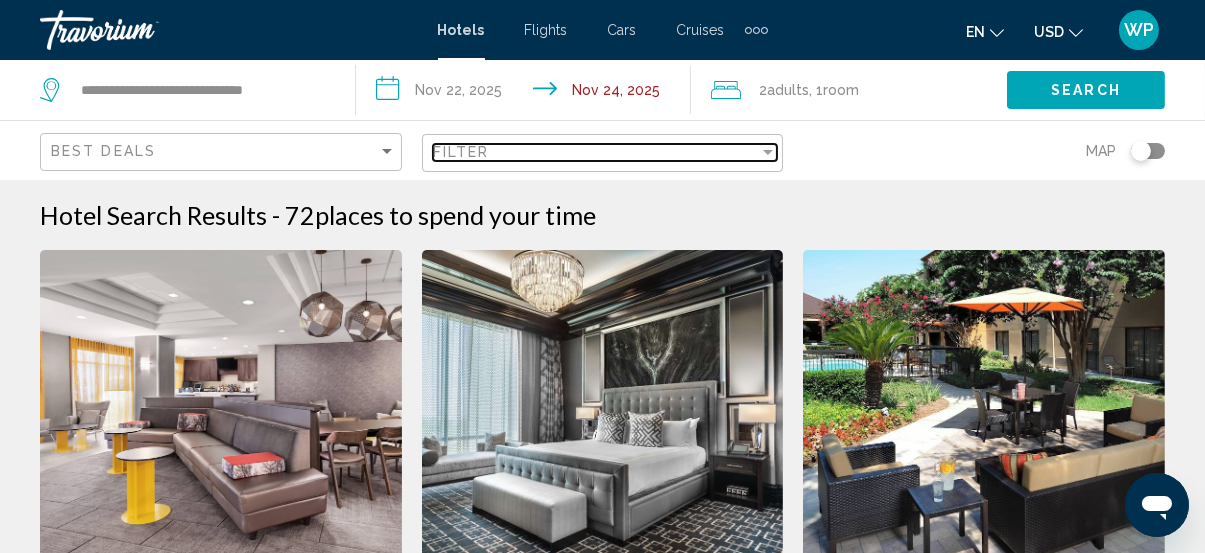 click on "Filter" at bounding box center (596, 152) 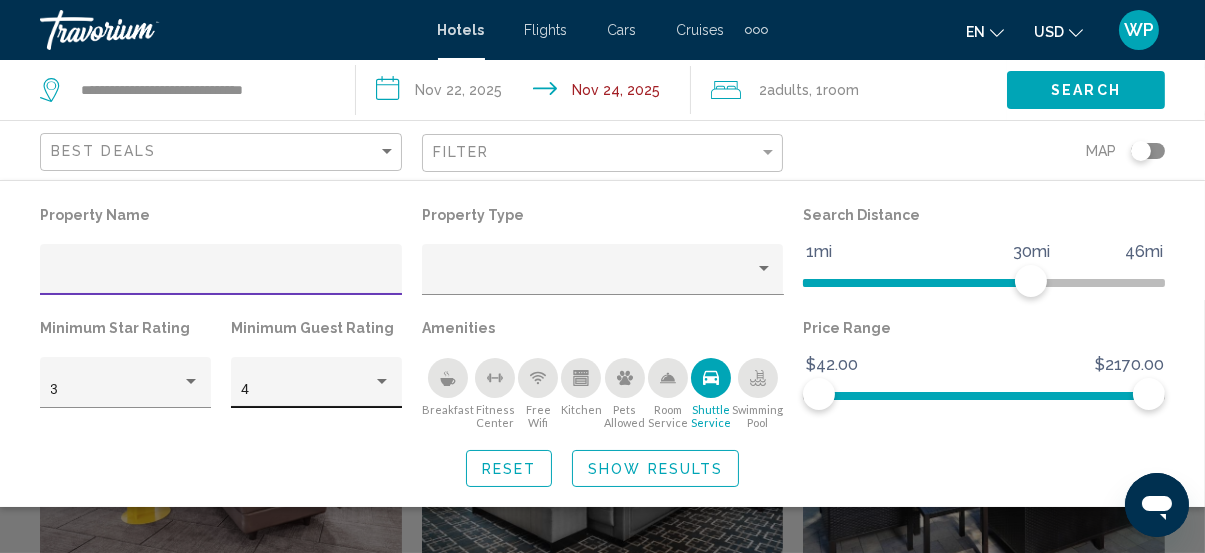 click at bounding box center (382, 382) 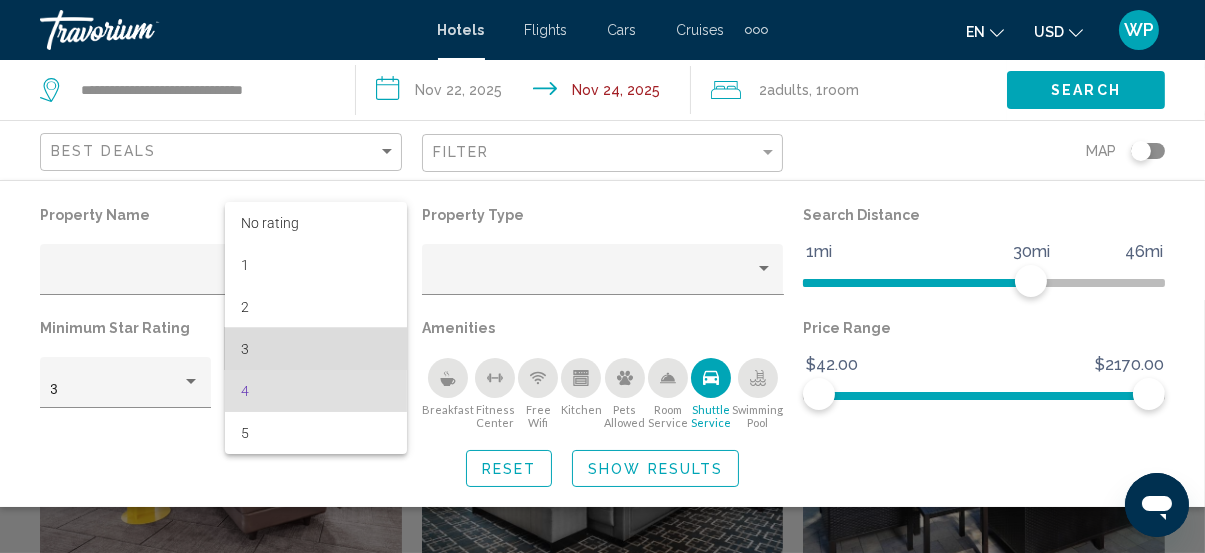 click on "3" at bounding box center [316, 349] 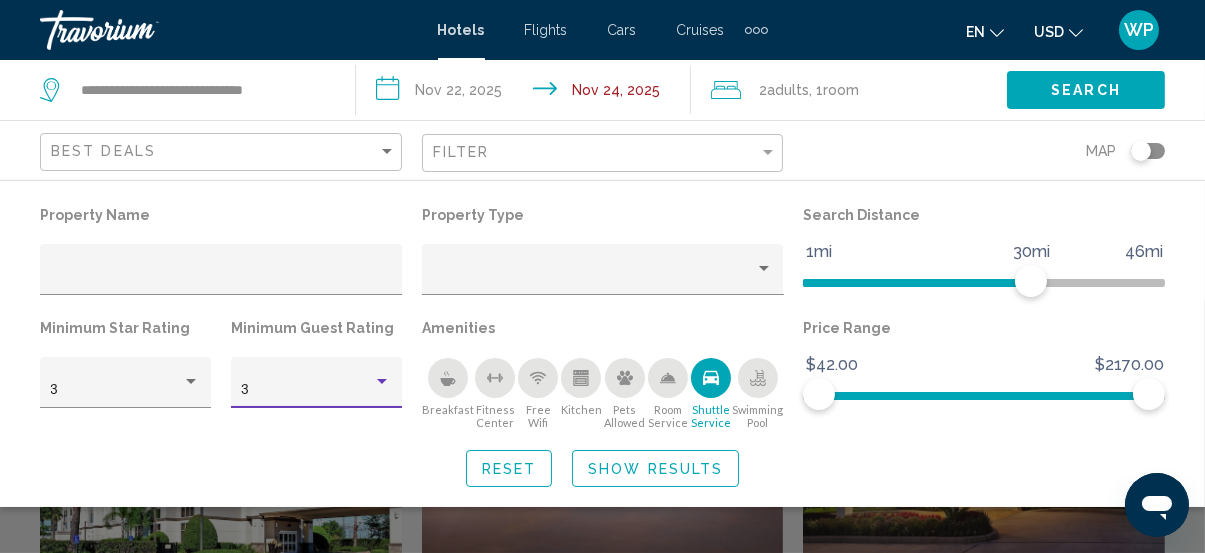 click on "Show Results" 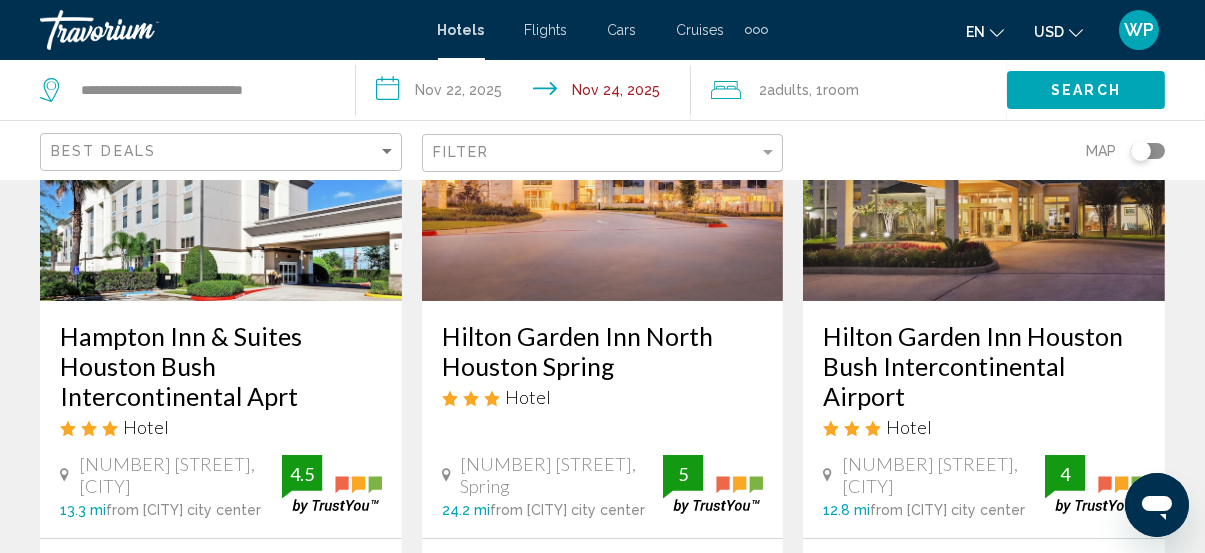 scroll, scrollTop: 273, scrollLeft: 0, axis: vertical 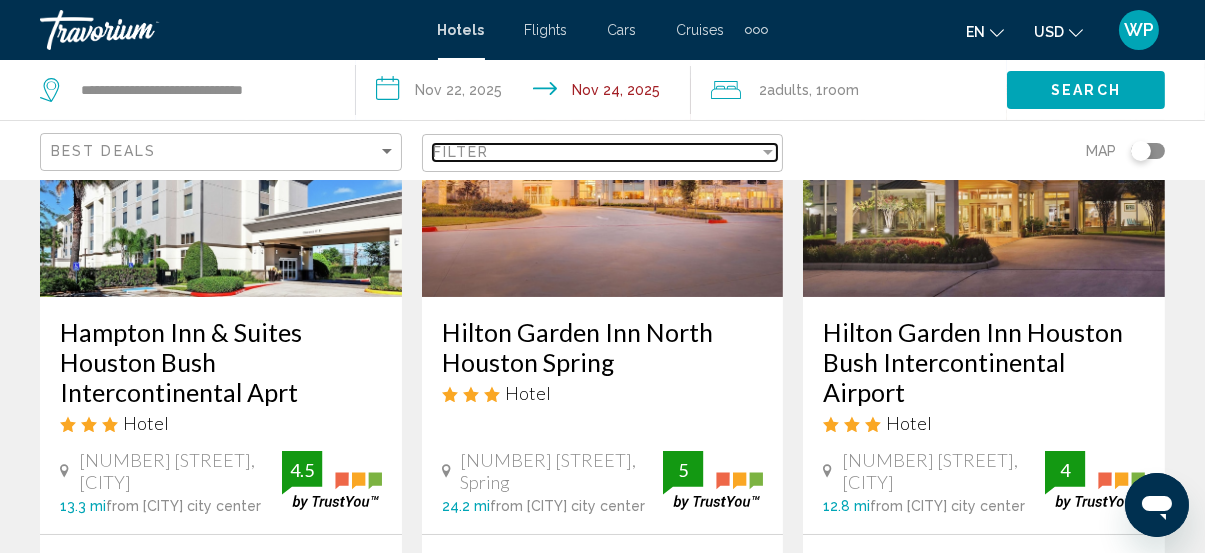 click at bounding box center (768, 152) 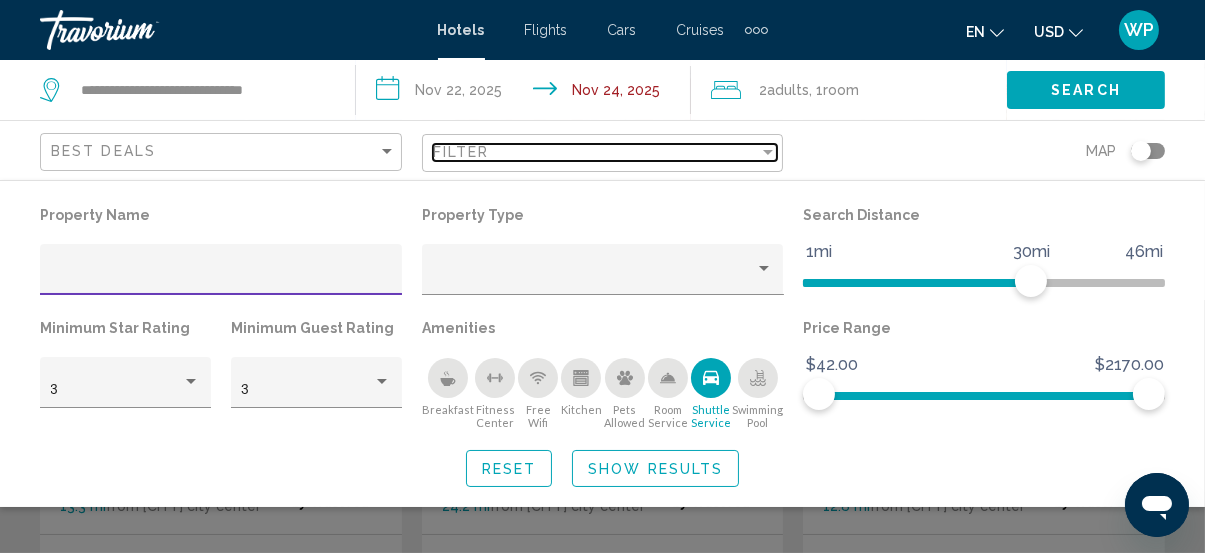 click on "Filter" at bounding box center (596, 152) 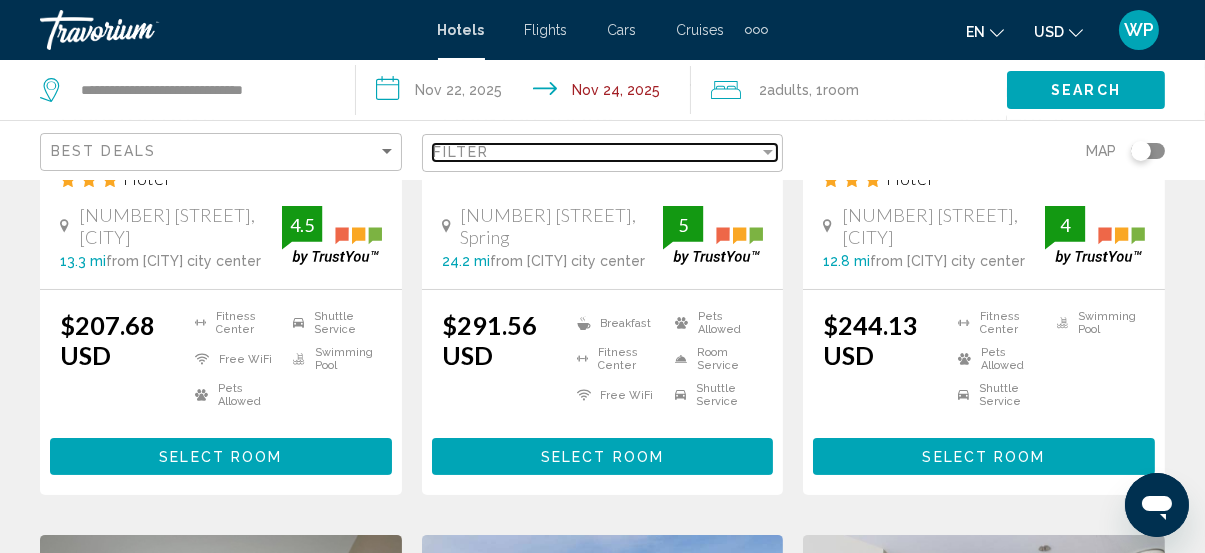 scroll, scrollTop: 545, scrollLeft: 0, axis: vertical 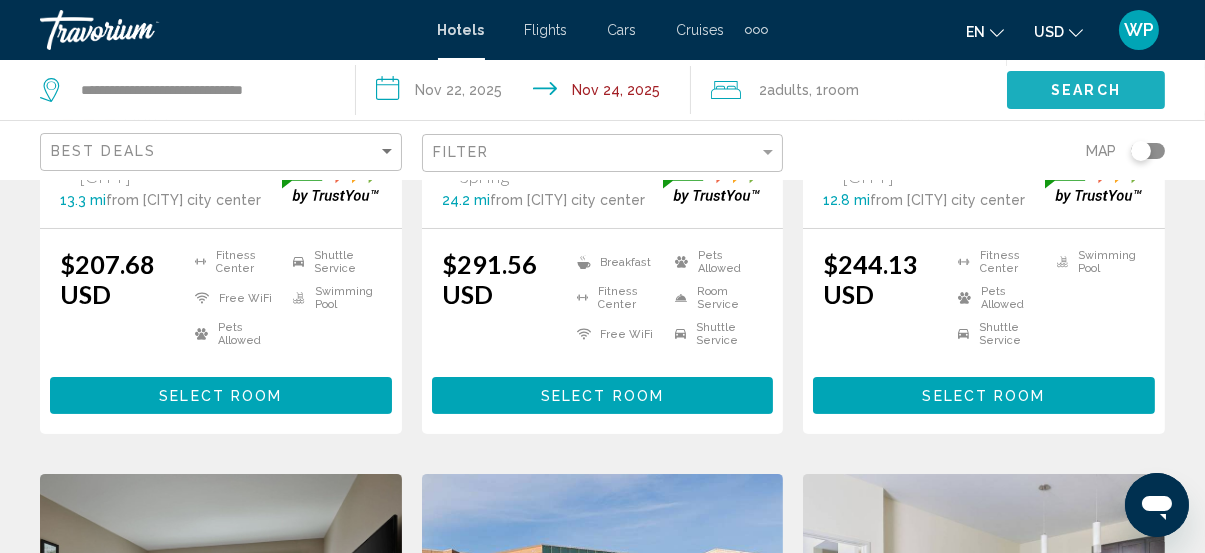 click on "Search" 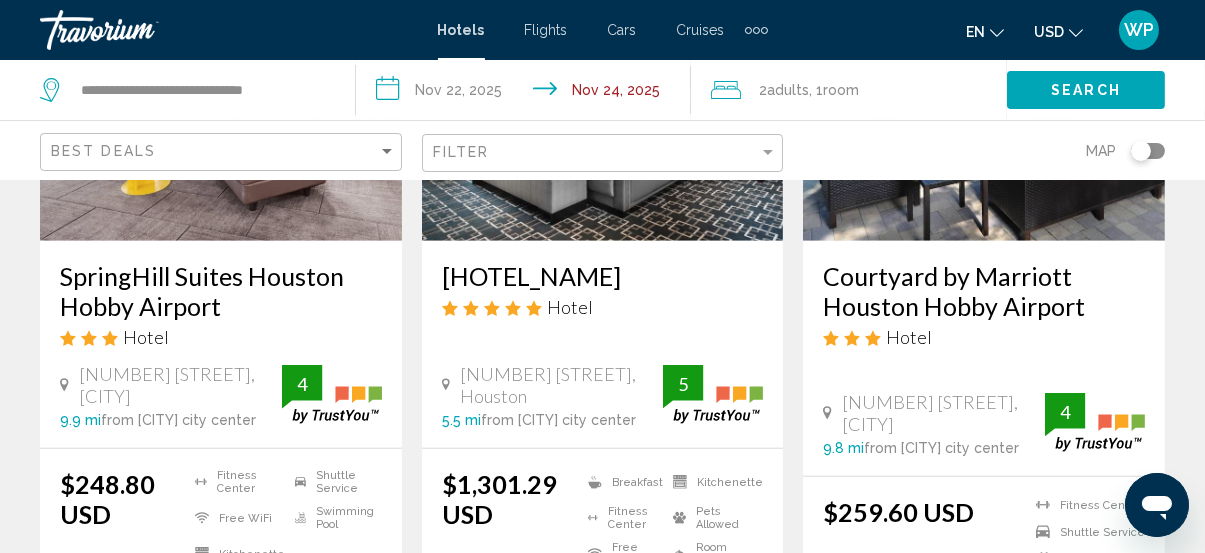 scroll, scrollTop: 3175, scrollLeft: 0, axis: vertical 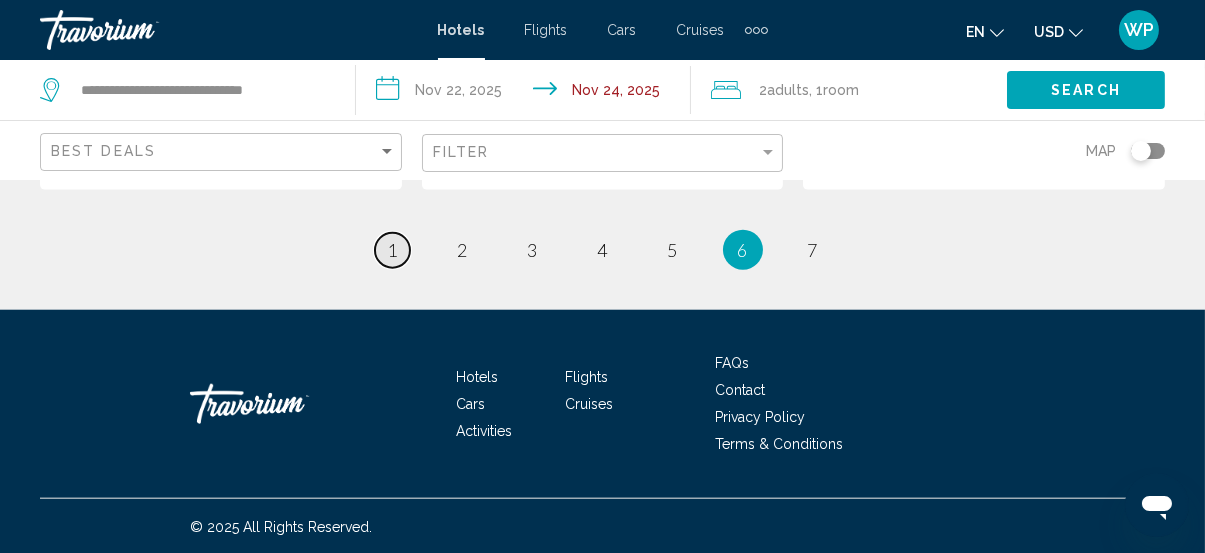 click on "1" at bounding box center (393, 250) 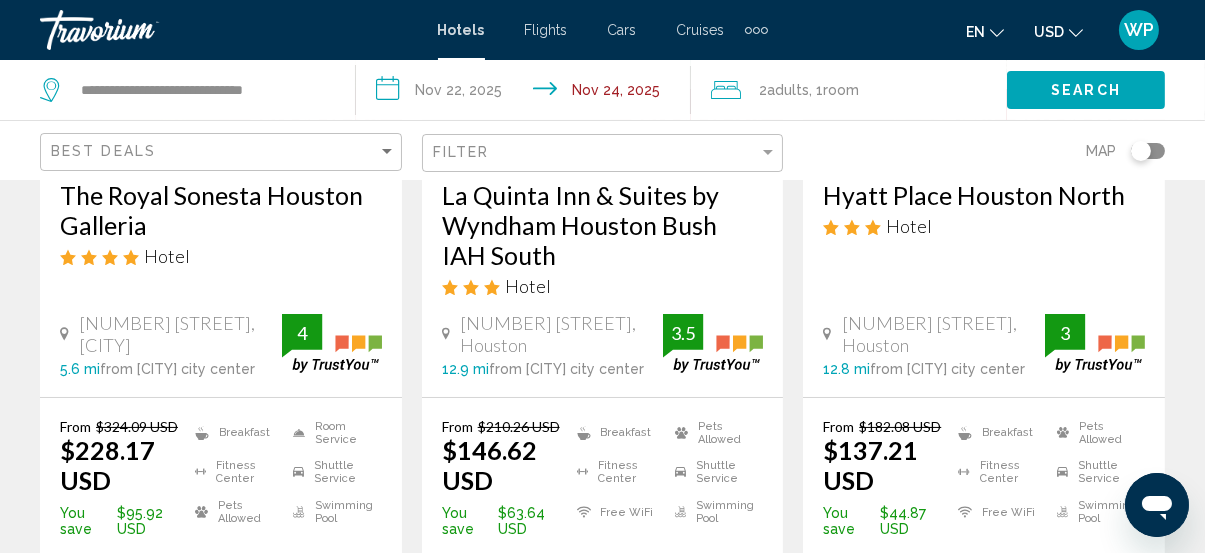 scroll, scrollTop: 454, scrollLeft: 0, axis: vertical 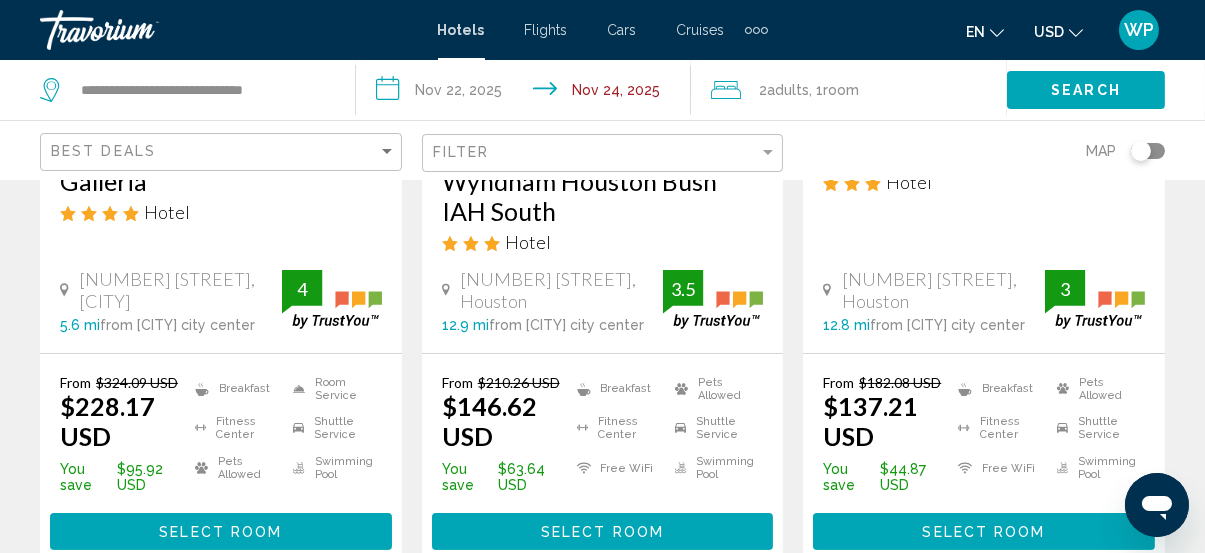 click on "Select Room" at bounding box center [602, 532] 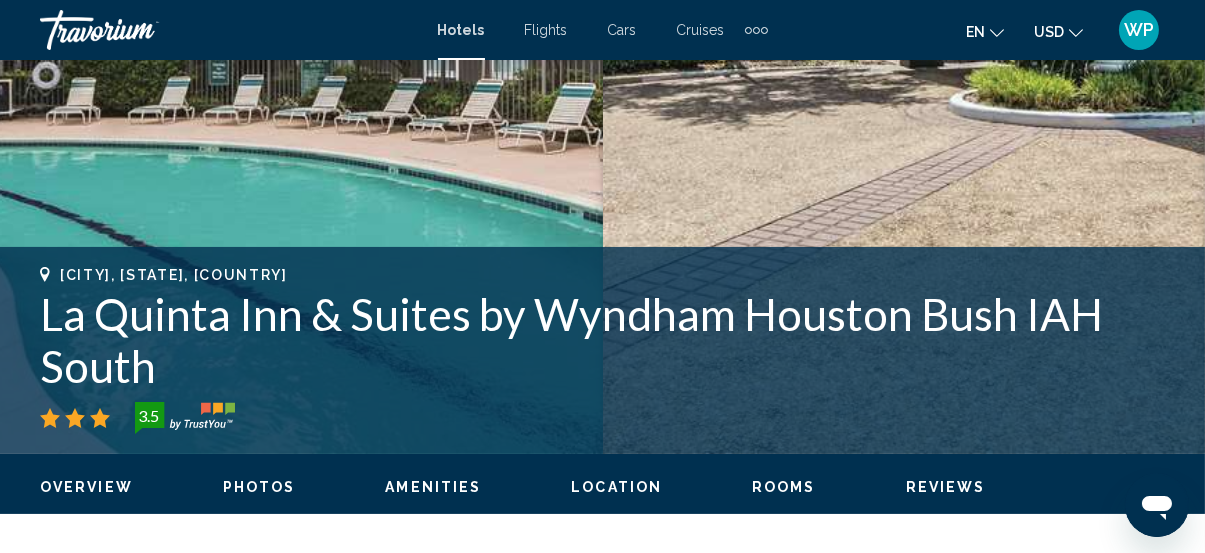 scroll, scrollTop: 622, scrollLeft: 0, axis: vertical 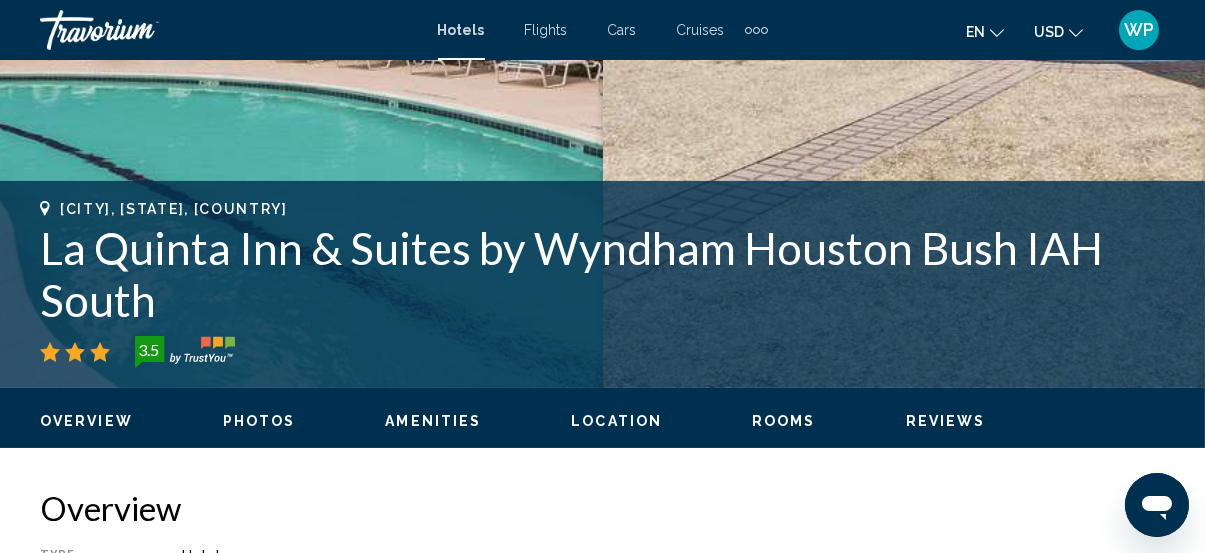 click on "Location" at bounding box center (616, 421) 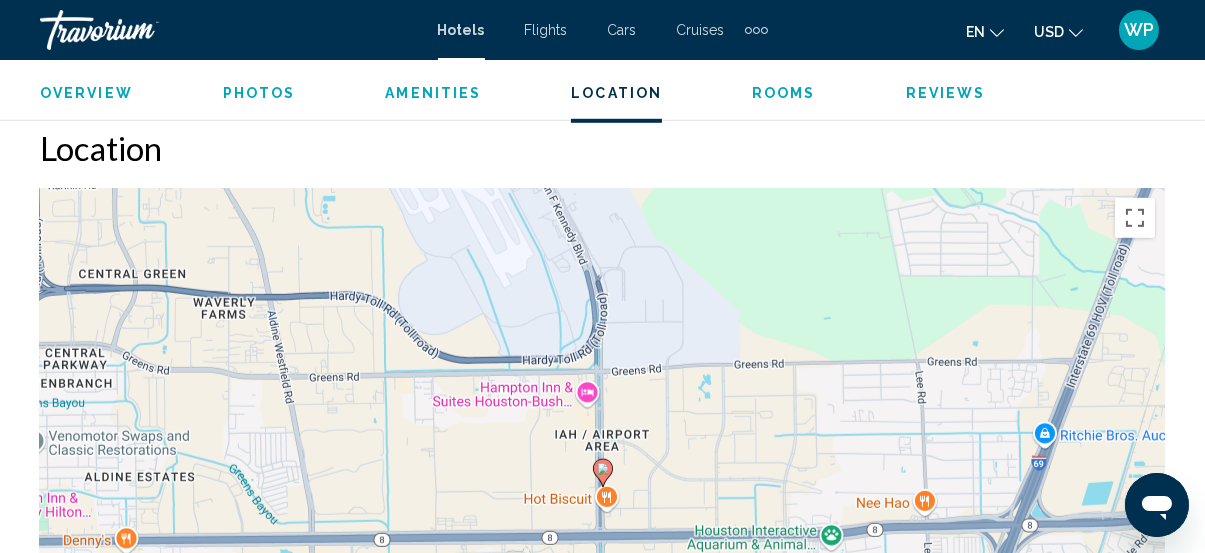 scroll, scrollTop: 2181, scrollLeft: 0, axis: vertical 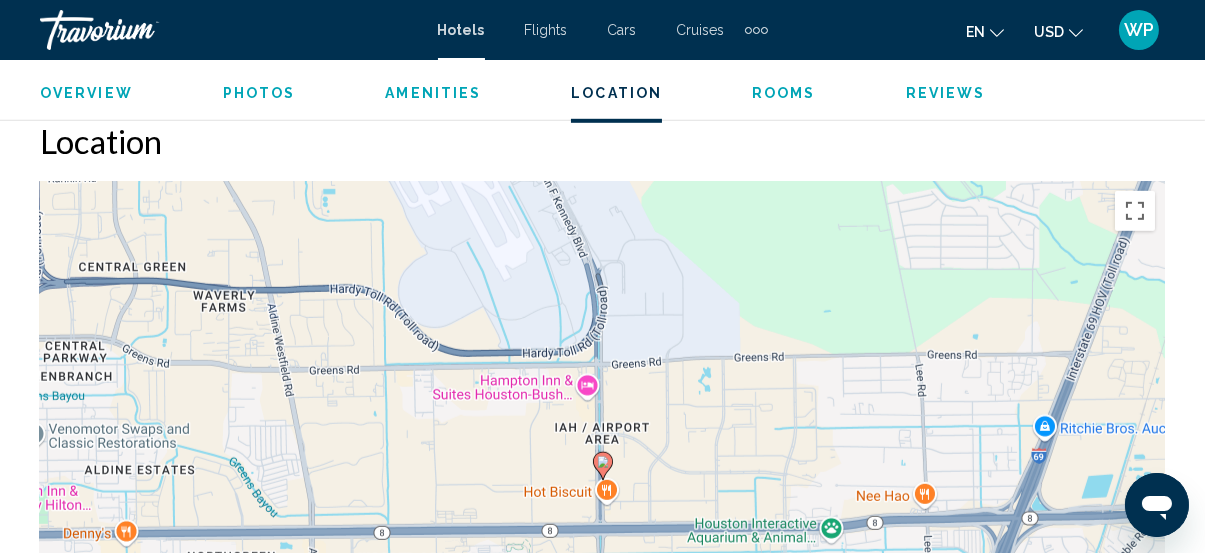 click on "To navigate, press the arrow keys. To activate drag with keyboard, press Alt + Enter. Once in keyboard drag state, use the arrow keys to move the marker. To complete the drag, press the Enter key. To cancel, press Escape." at bounding box center [602, 481] 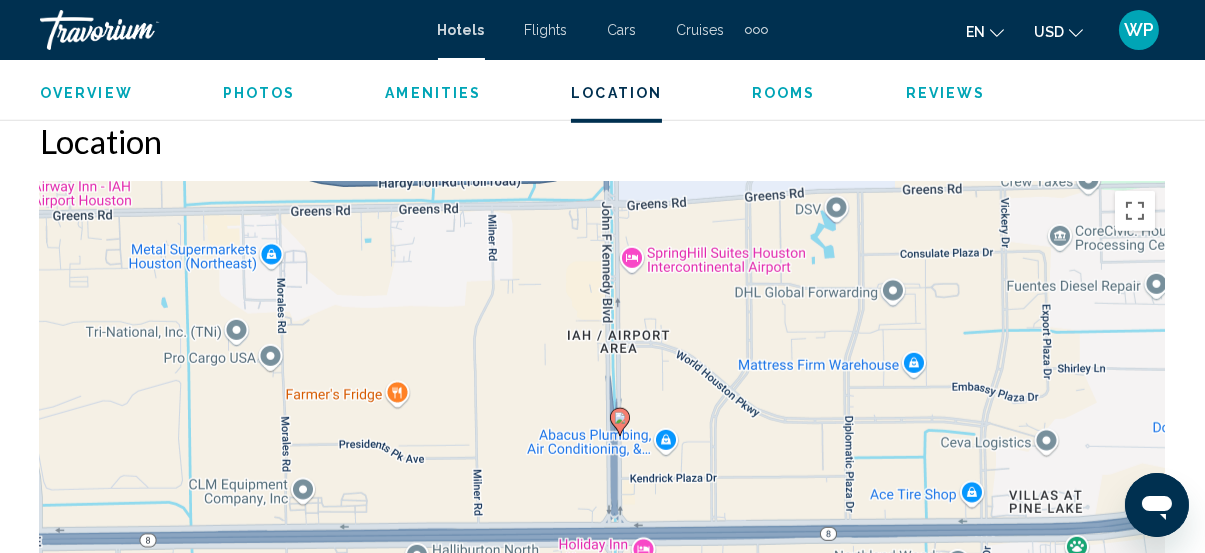 drag, startPoint x: 653, startPoint y: 491, endPoint x: 776, endPoint y: 427, distance: 138.65425 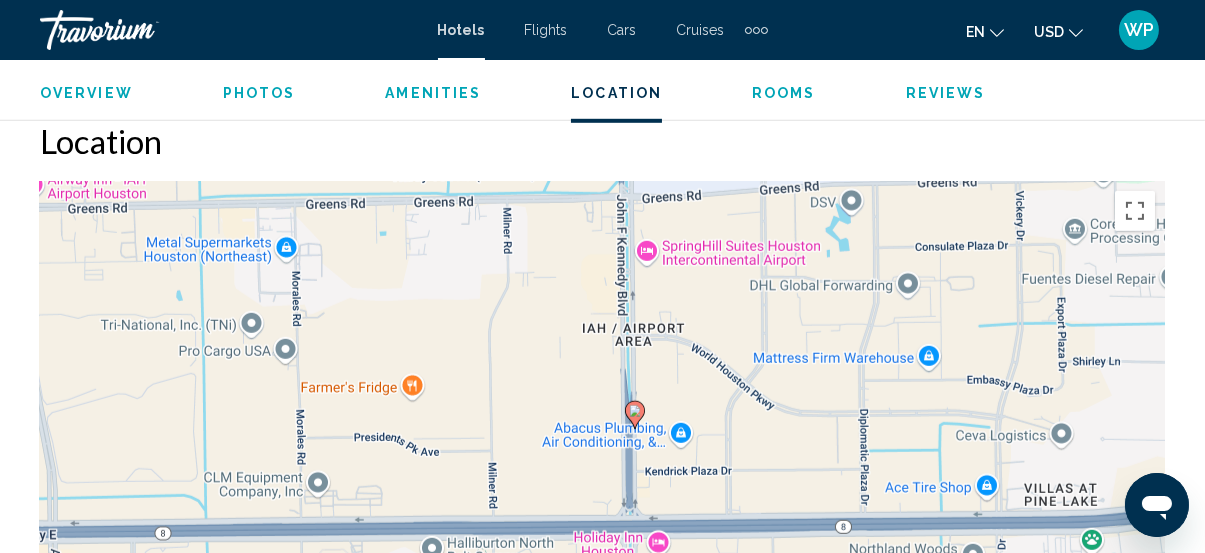 click on "To navigate, press the arrow keys. To activate drag with keyboard, press Alt + Enter. Once in keyboard drag state, use the arrow keys to move the marker. To complete the drag, press the Enter key. To cancel, press Escape." at bounding box center [602, 481] 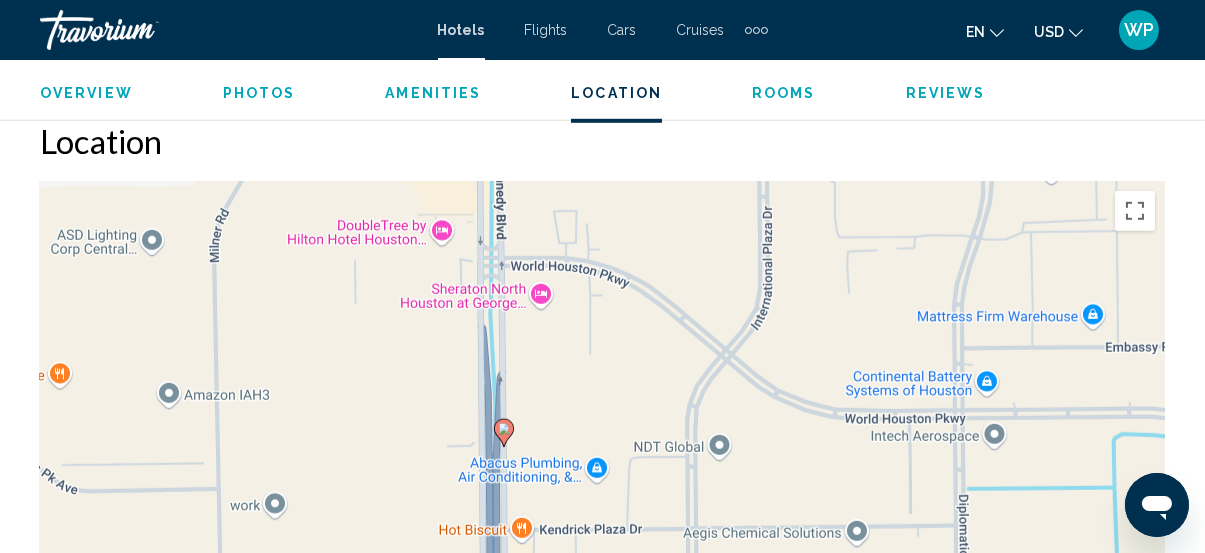 drag, startPoint x: 664, startPoint y: 410, endPoint x: 807, endPoint y: 330, distance: 163.85664 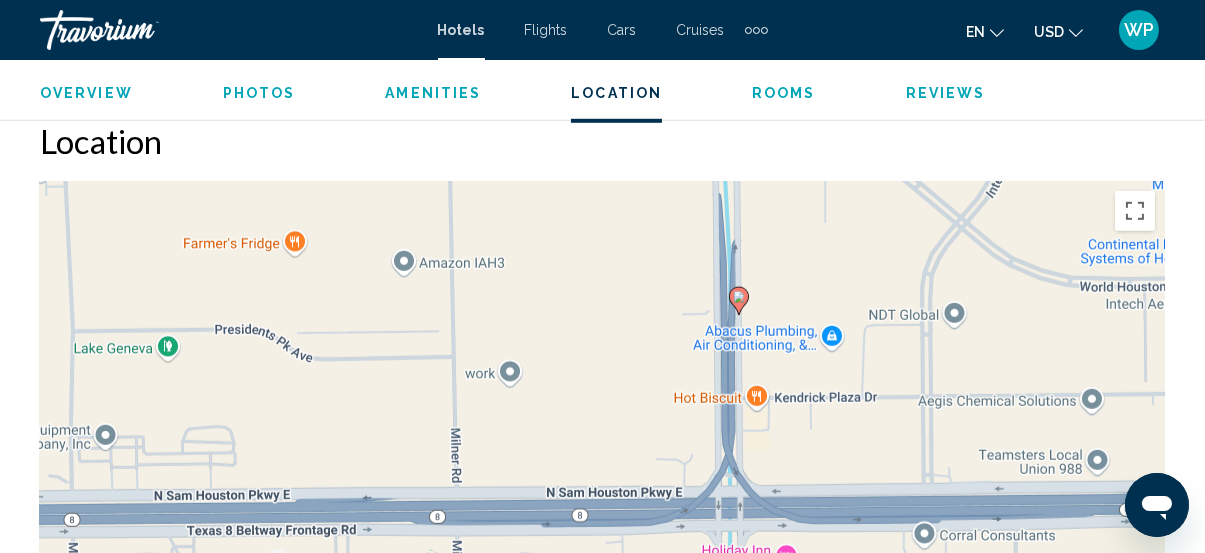 click on "To navigate, press the arrow keys. To activate drag with keyboard, press Alt + Enter. Once in keyboard drag state, use the arrow keys to move the marker. To complete the drag, press the Enter key. To cancel, press Escape." at bounding box center [602, 481] 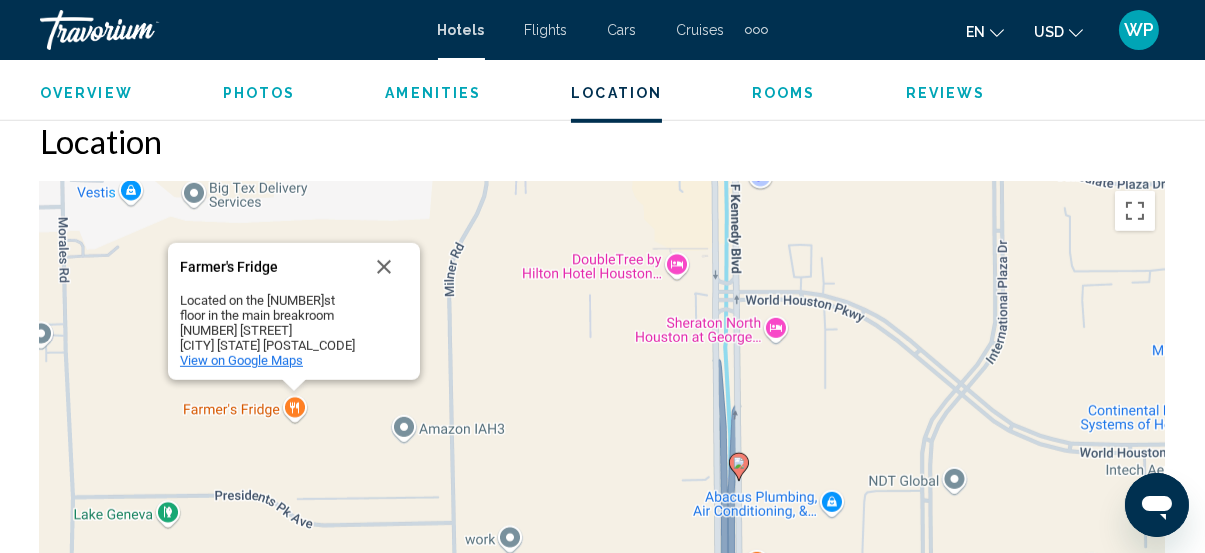 click on "View on Google Maps" at bounding box center (241, 360) 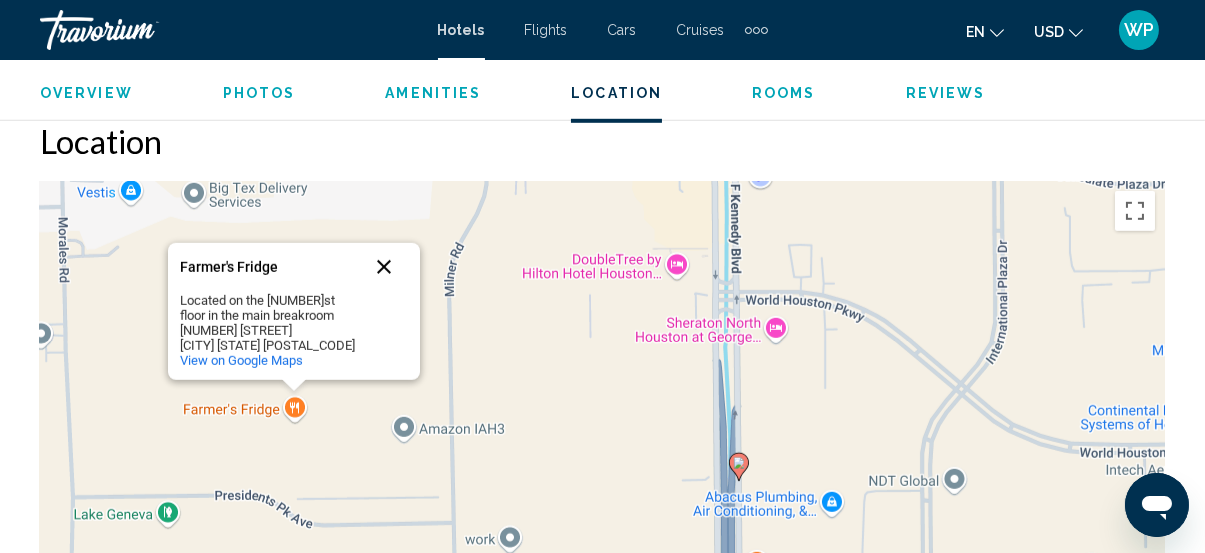 click at bounding box center [384, 267] 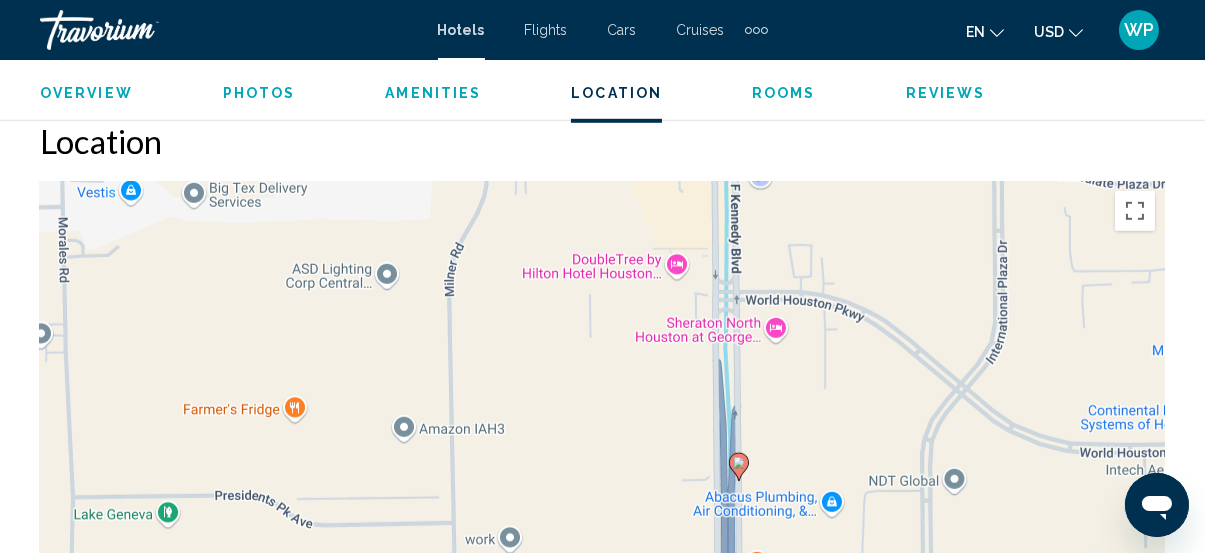 click on "To navigate, press the arrow keys. To activate drag with keyboard, press Alt + Enter. Once in keyboard drag state, use the arrow keys to move the marker. To complete the drag, press the Enter key. To cancel, press Escape." at bounding box center (602, 481) 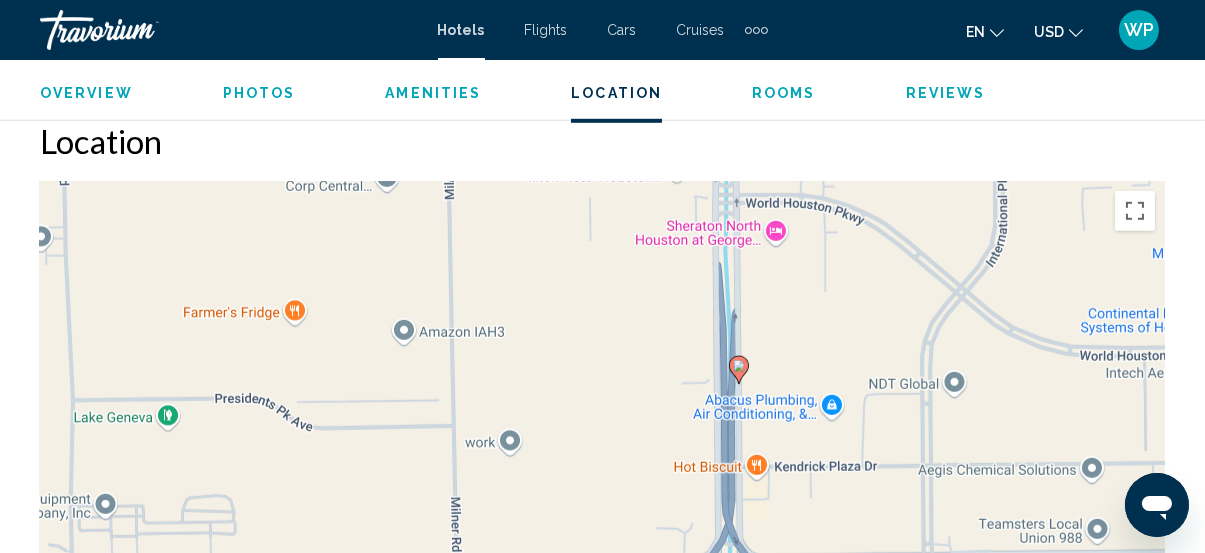 click on "To navigate, press the arrow keys. To activate drag with keyboard, press Alt + Enter. Once in keyboard drag state, use the arrow keys to move the marker. To complete the drag, press the Enter key. To cancel, press Escape." at bounding box center (602, 481) 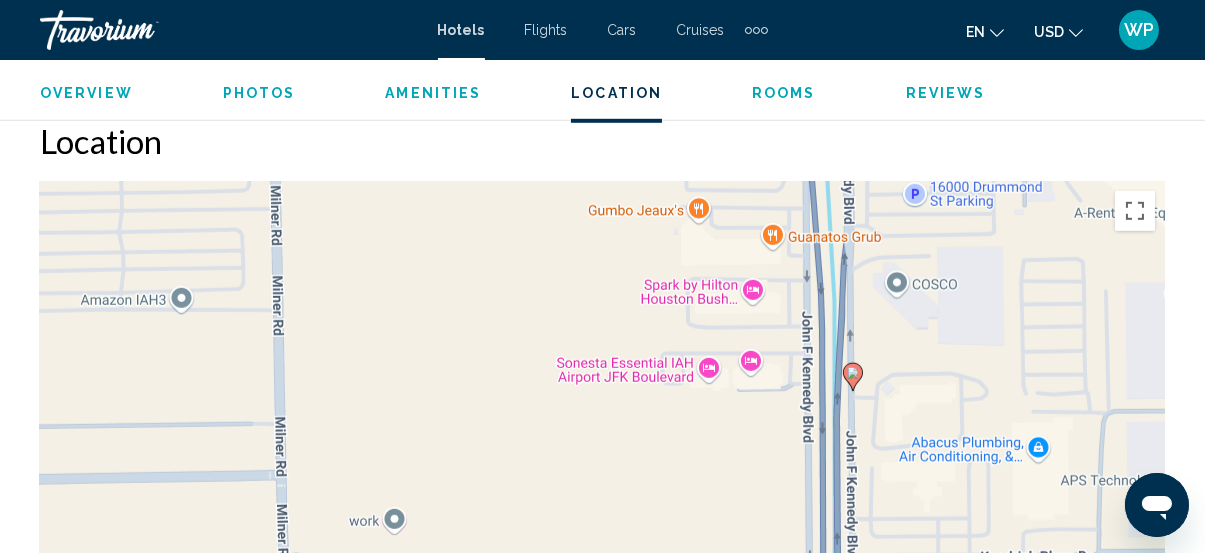 click on "To navigate, press the arrow keys. To activate drag with keyboard, press Alt + Enter. Once in keyboard drag state, use the arrow keys to move the marker. To complete the drag, press the Enter key. To cancel, press Escape." at bounding box center (602, 481) 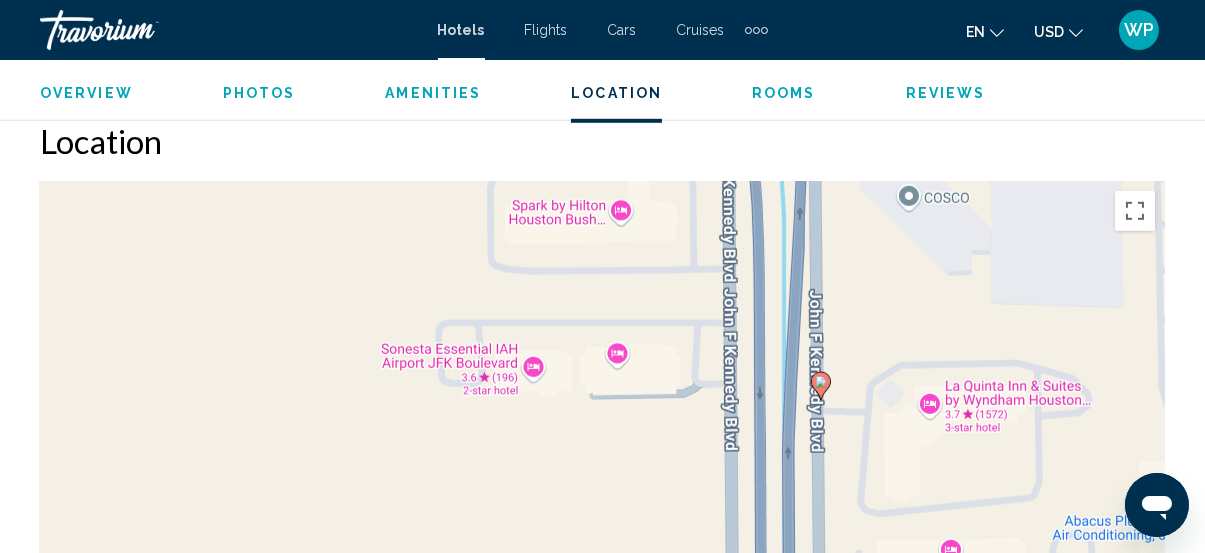 click on "To navigate, press the arrow keys. To activate drag with keyboard, press Alt + Enter. Once in keyboard drag state, use the arrow keys to move the marker. To complete the drag, press the Enter key. To cancel, press Escape." at bounding box center [602, 481] 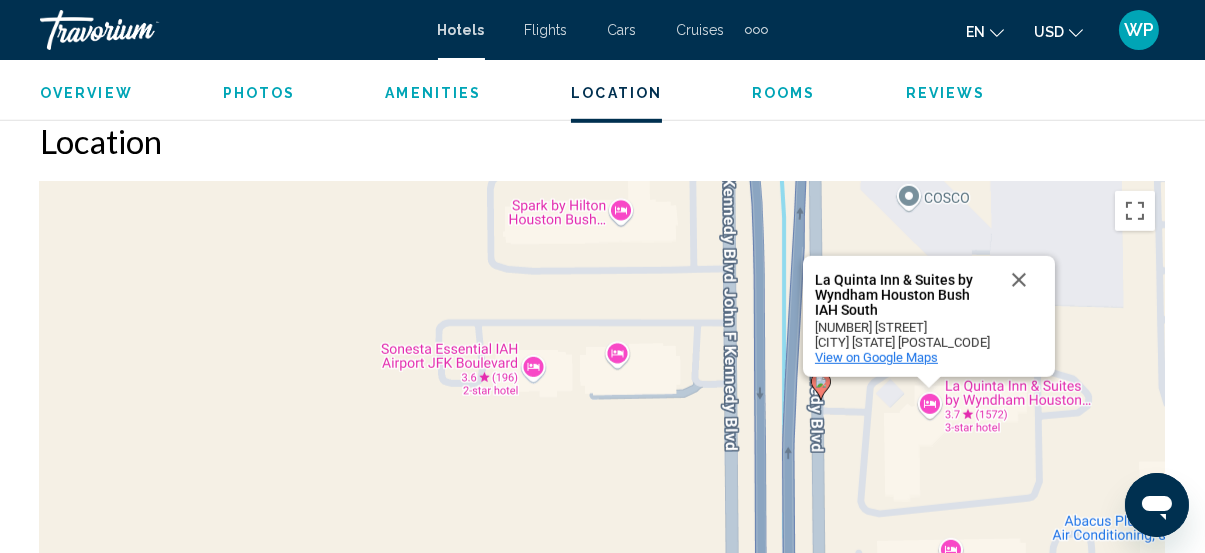 click on "View on Google Maps" at bounding box center (876, 357) 